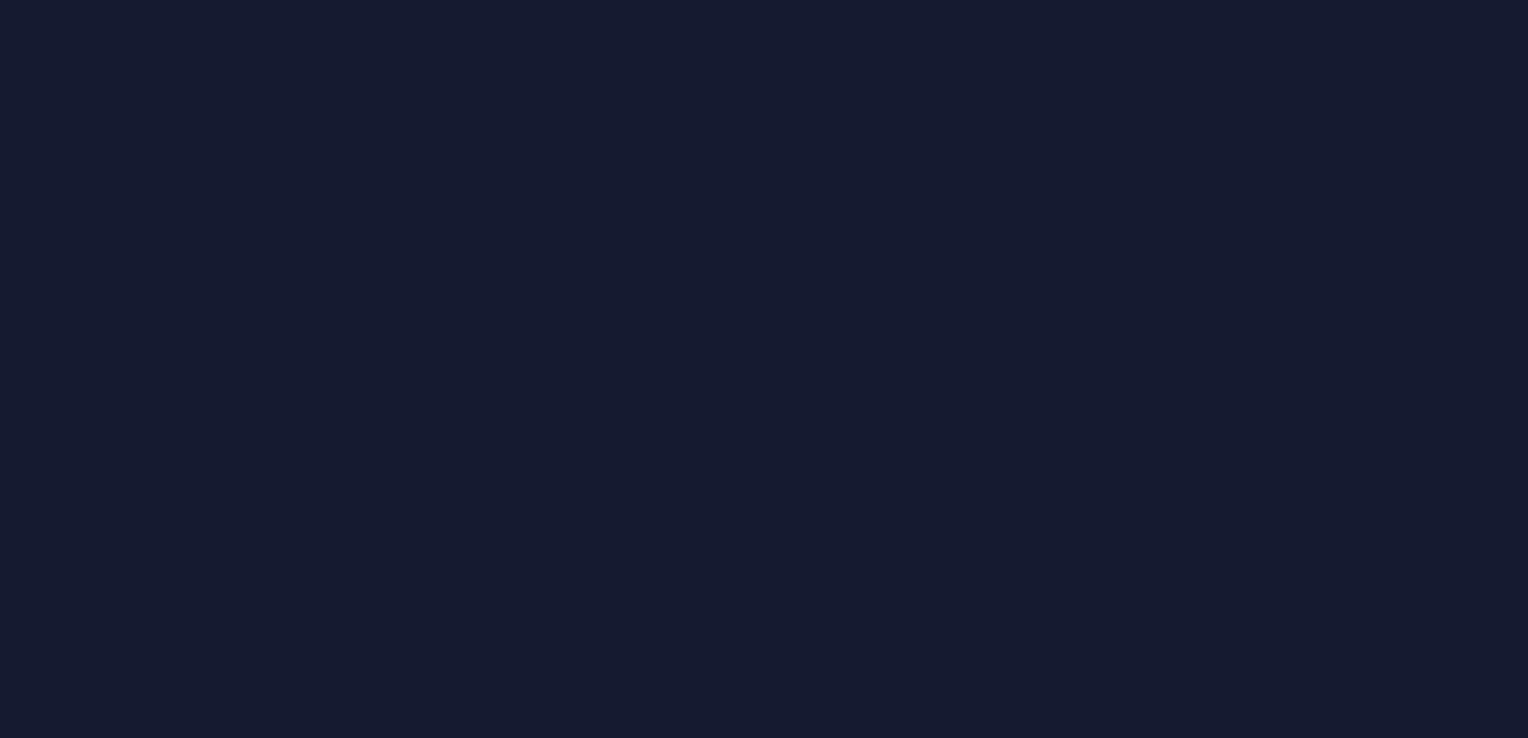scroll, scrollTop: 0, scrollLeft: 0, axis: both 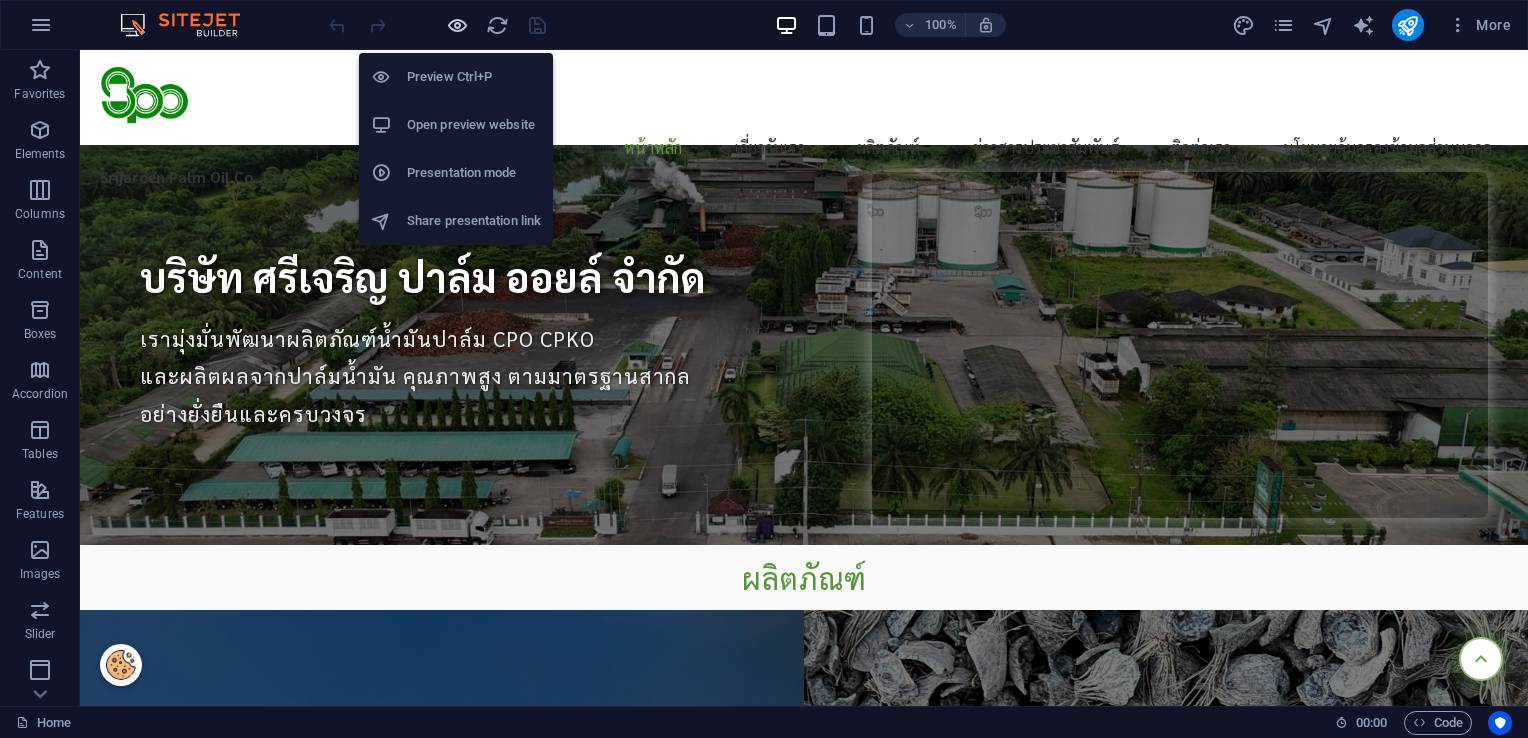 click at bounding box center [457, 25] 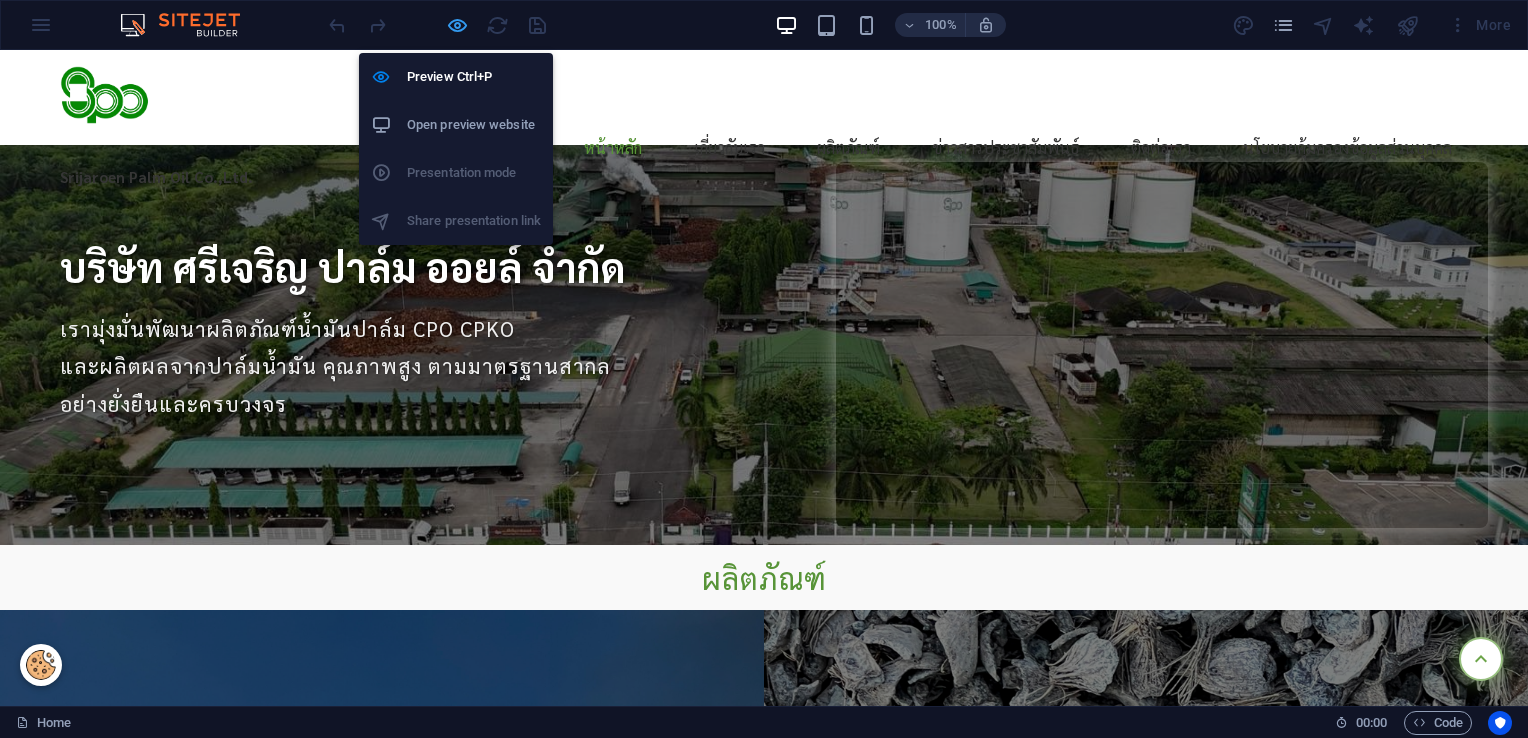 click at bounding box center [457, 25] 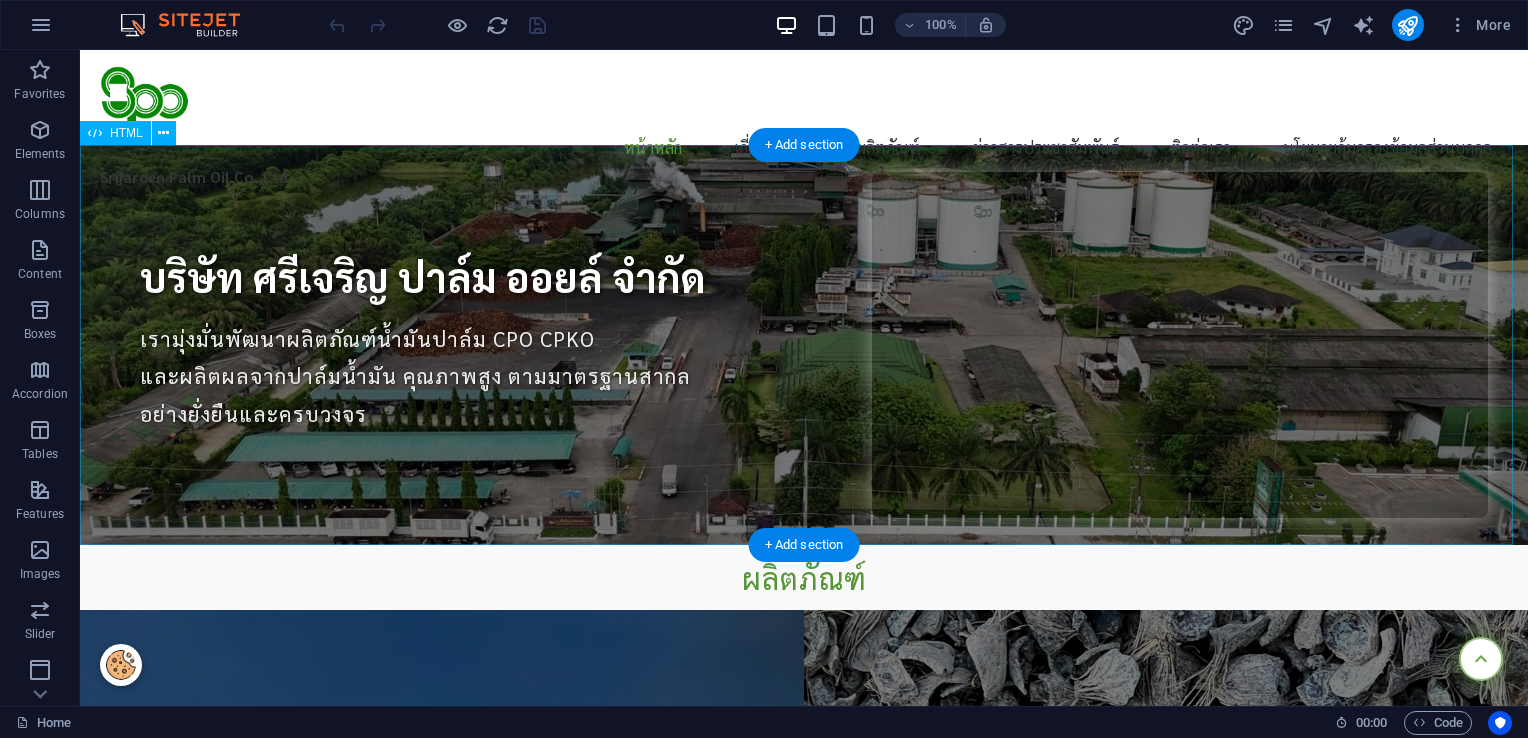 click on "บริษัท ศรีเจริญ ปาล์ม ออยล์ จำกัด
บริษัท ศรีเจริญ ปาล์ม ออยล์ จำกัด
เรามุ่งมั่นพัฒนาผลิตภัณฑ์น้ำมันปาล์ม CPO CPKO
และผลิตผลจากปาล์มน้ำมัน คุณภาพสูง ตามมาตรฐานสากล
อย่างยั่งยืนและครบวงจร" at bounding box center [804, 345] 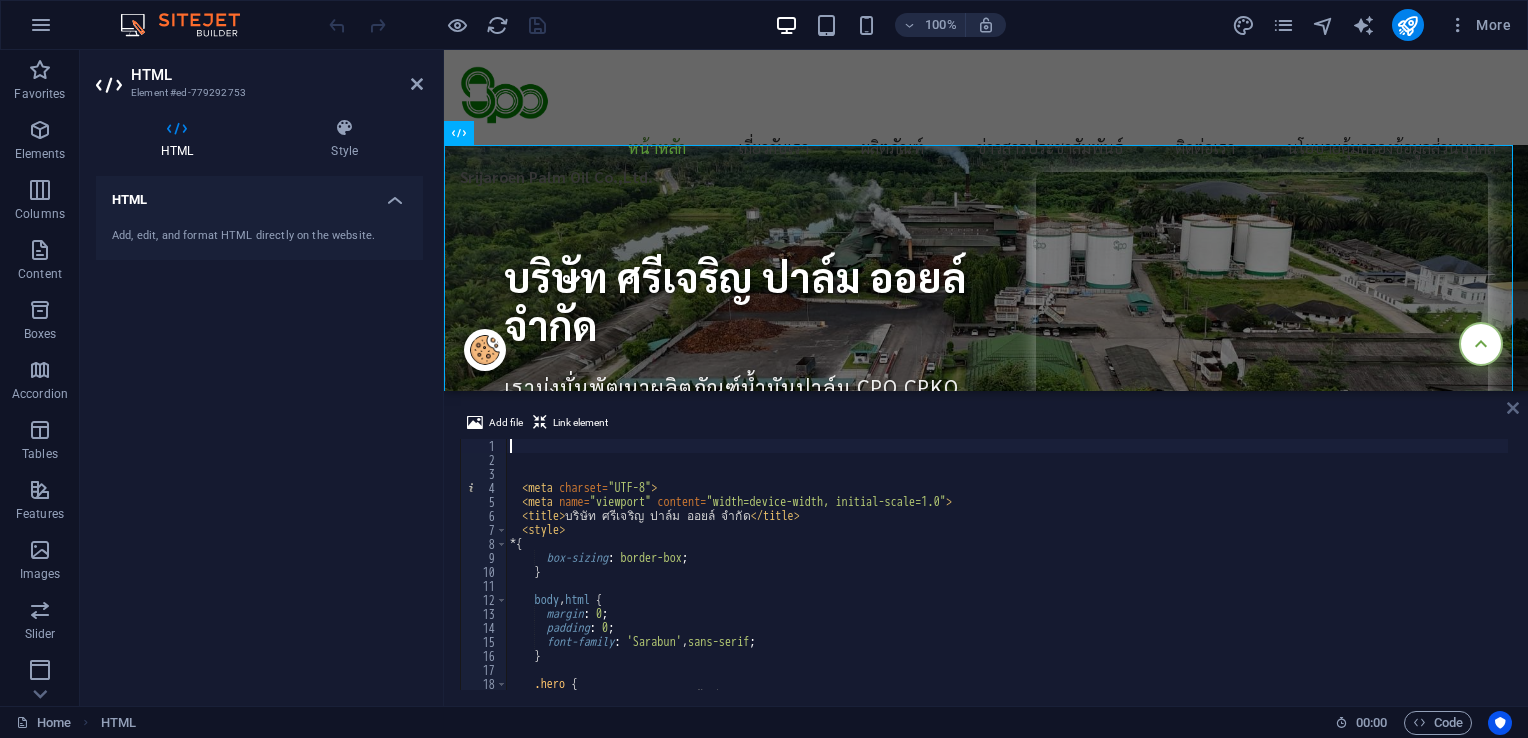 click at bounding box center (1513, 408) 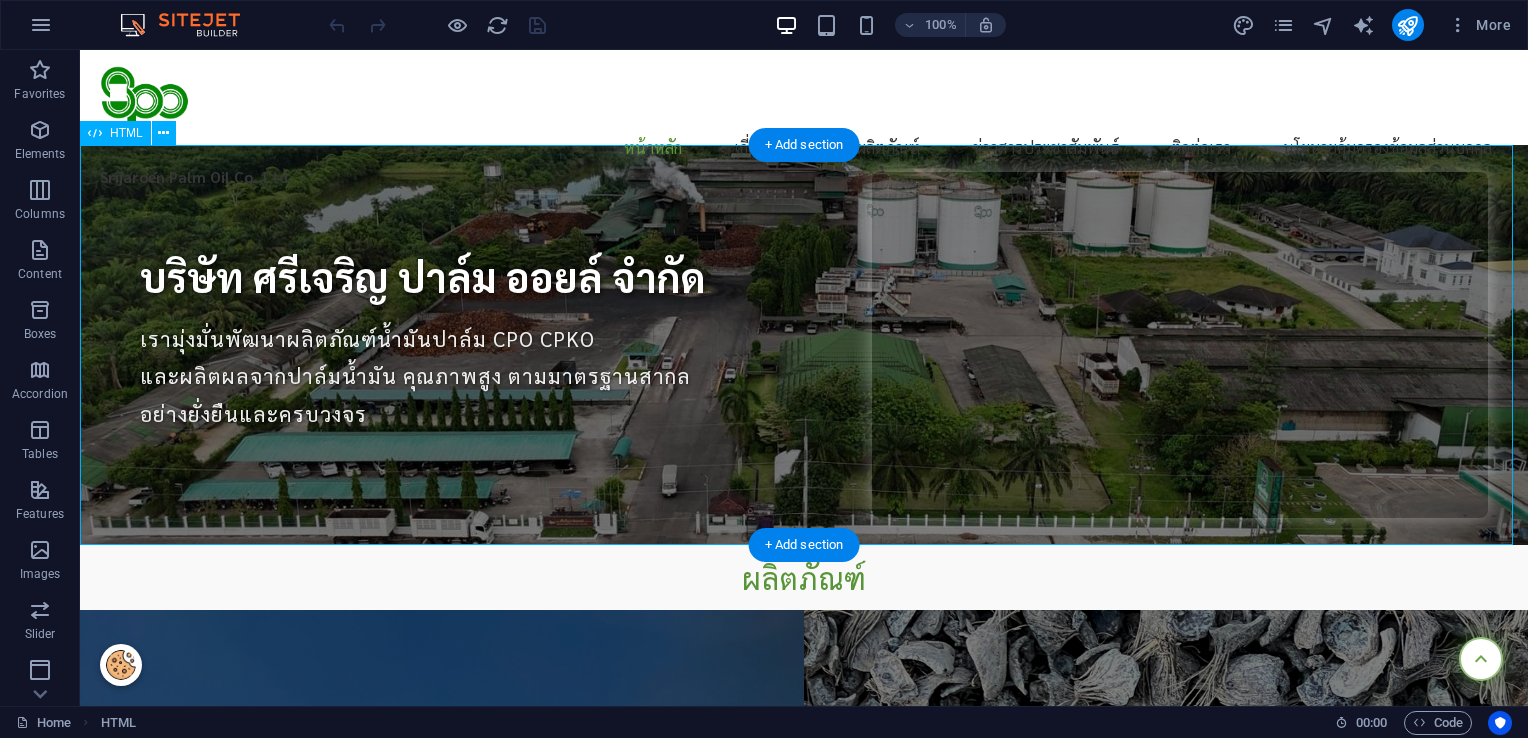click on "บริษัท ศรีเจริญ ปาล์ม ออยล์ จำกัด
บริษัท ศรีเจริญ ปาล์ม ออยล์ จำกัด
เรามุ่งมั่นพัฒนาผลิตภัณฑ์น้ำมันปาล์ม CPO CPKO
และผลิตผลจากปาล์มน้ำมัน คุณภาพสูง ตามมาตรฐานสากล
อย่างยั่งยืนและครบวงจร" at bounding box center [804, 345] 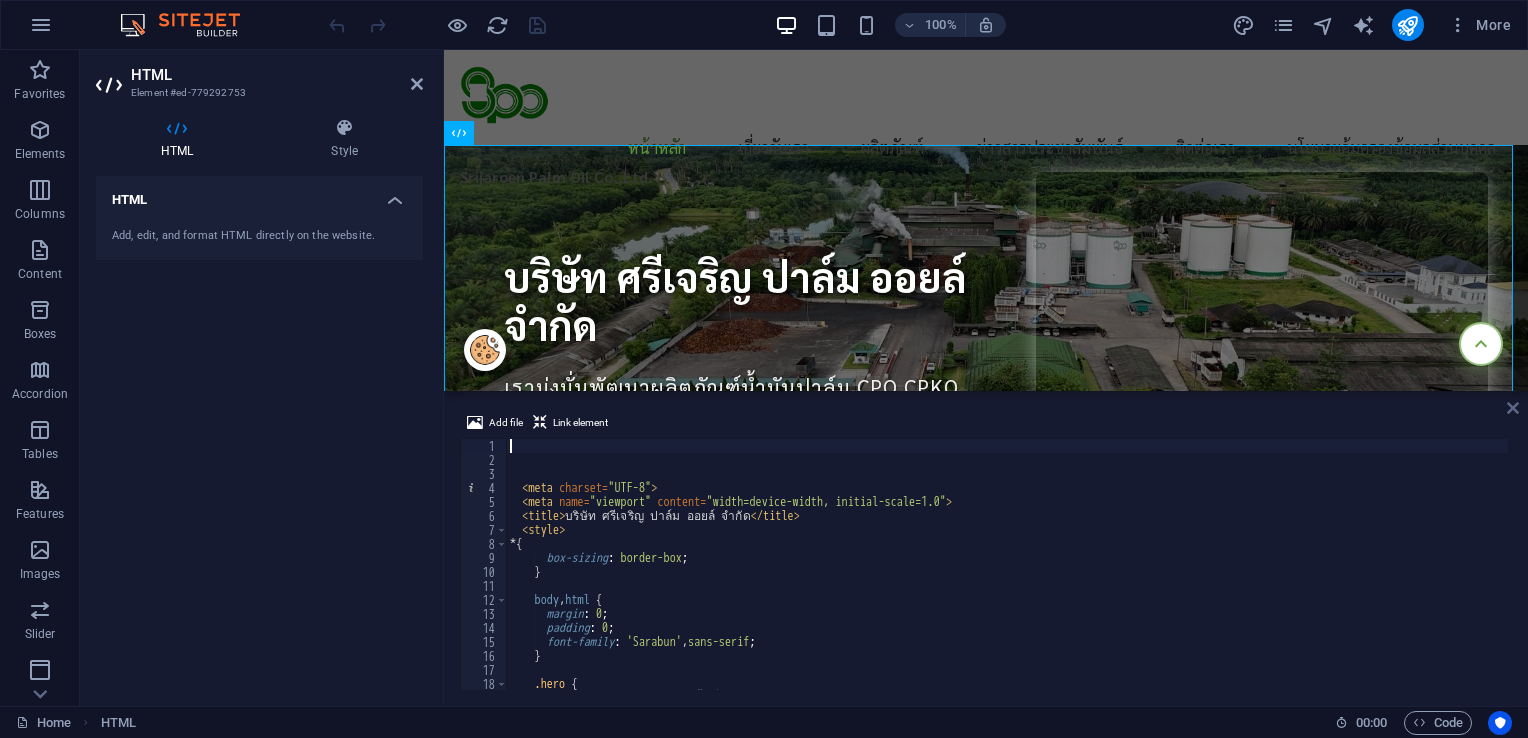 click at bounding box center (1513, 408) 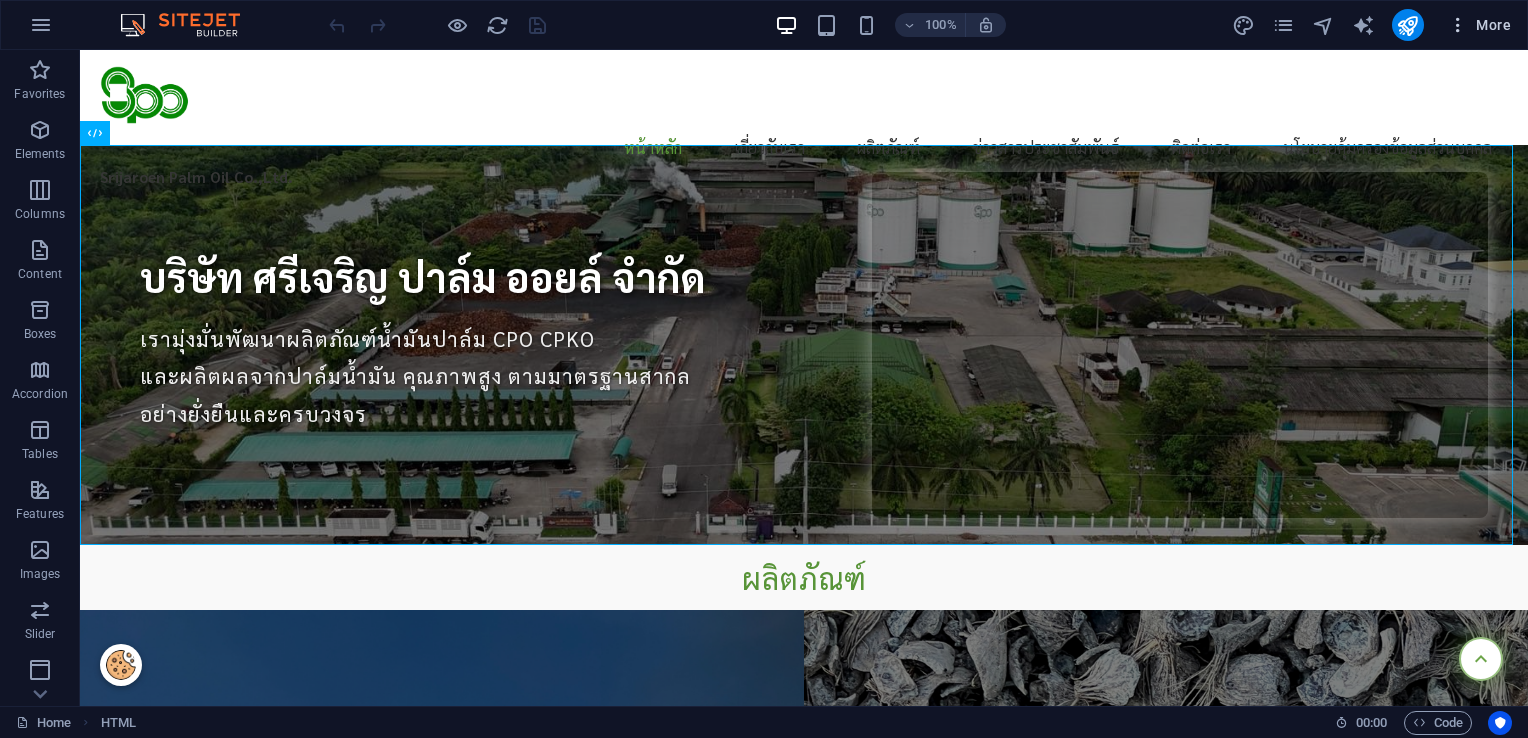 click on "More" at bounding box center (1479, 25) 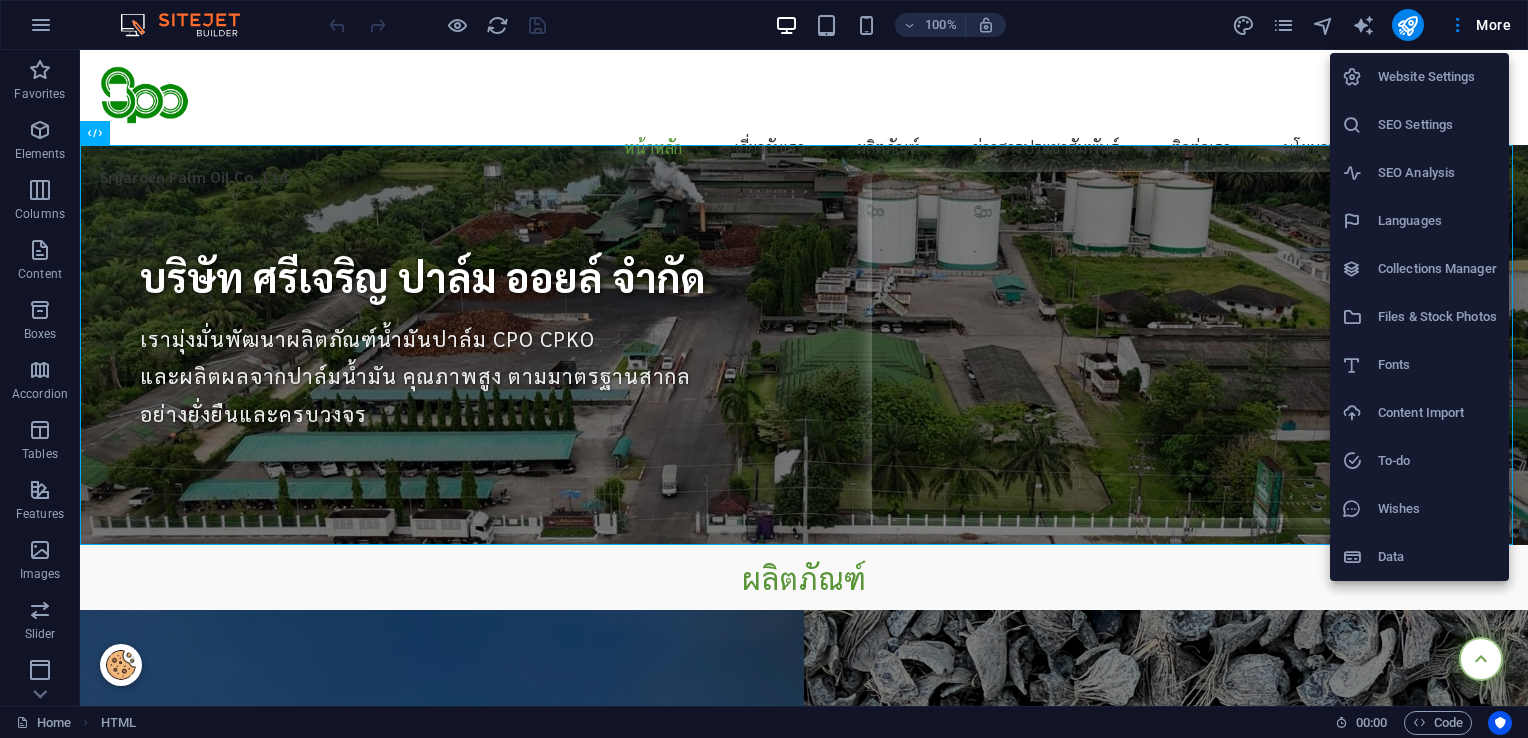 click on "Files & Stock Photos" at bounding box center (1437, 317) 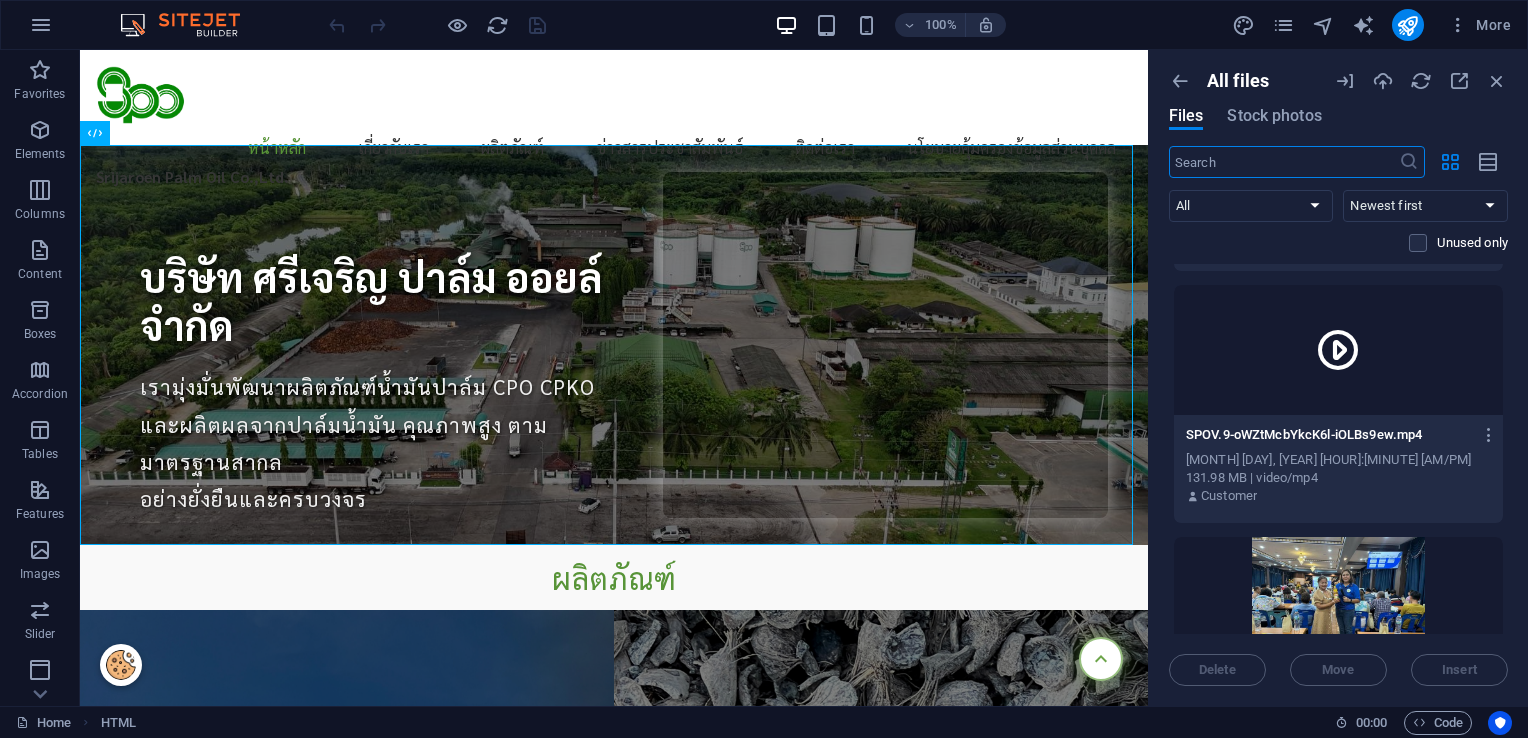 scroll, scrollTop: 12577, scrollLeft: 0, axis: vertical 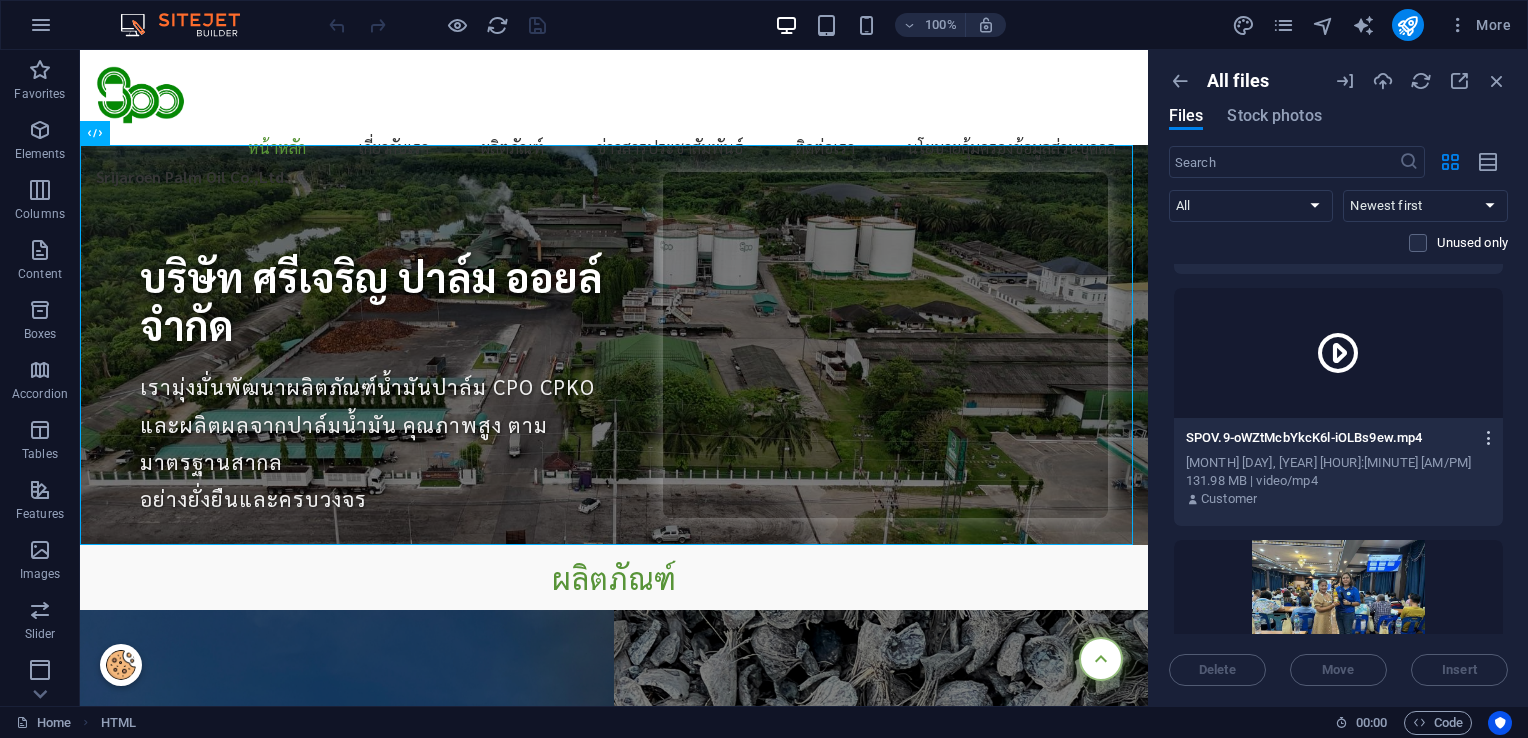 click at bounding box center (1489, 438) 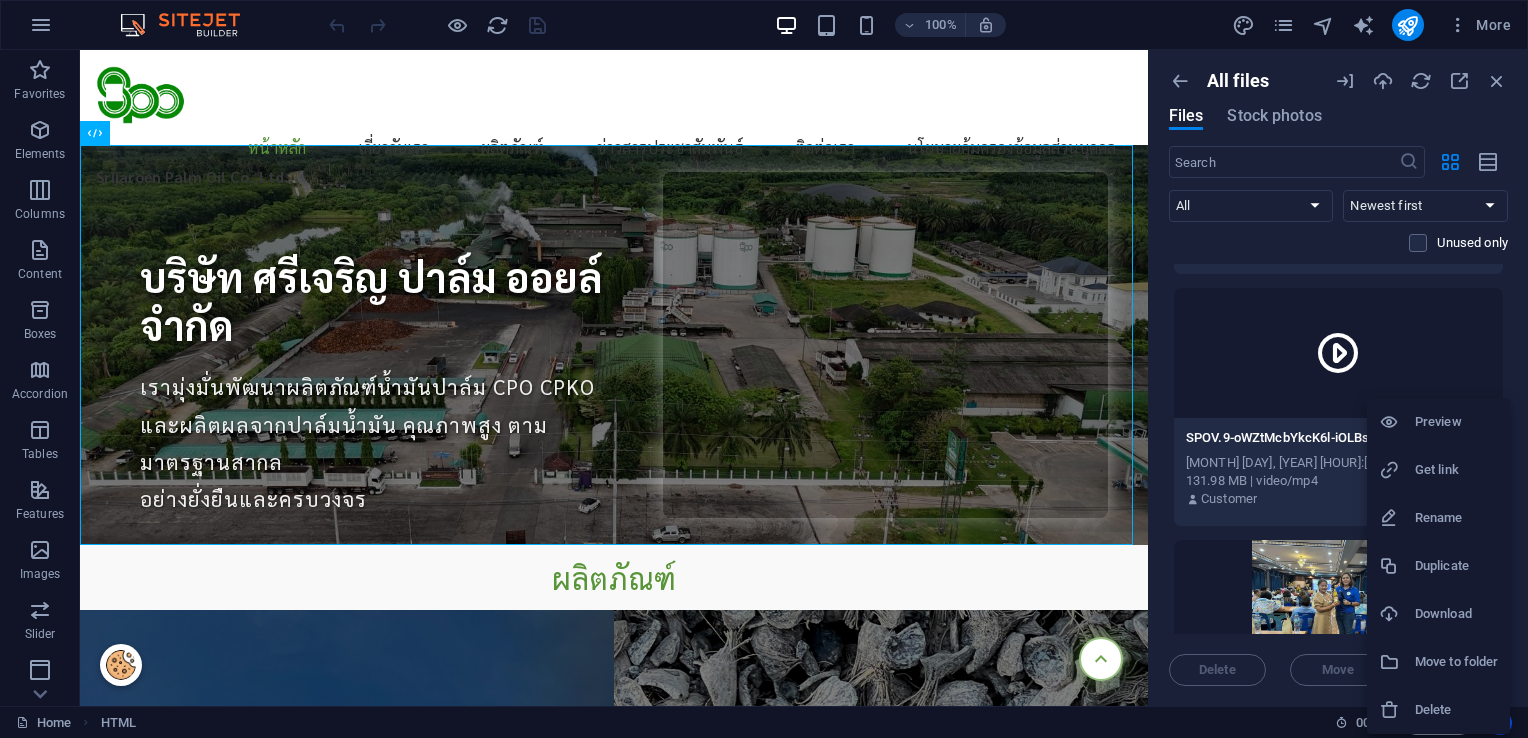 click on "Get link" at bounding box center (1456, 470) 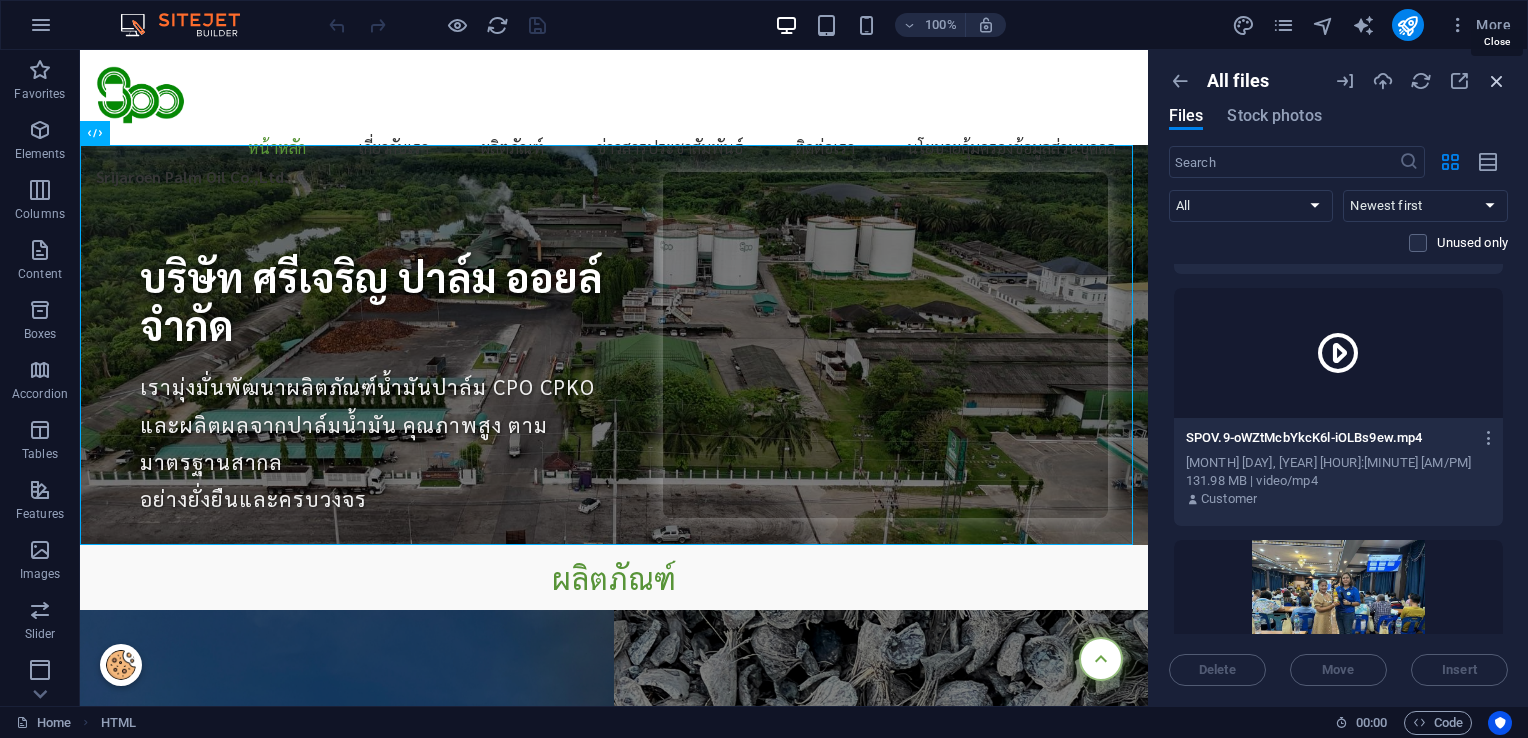 click at bounding box center [1497, 81] 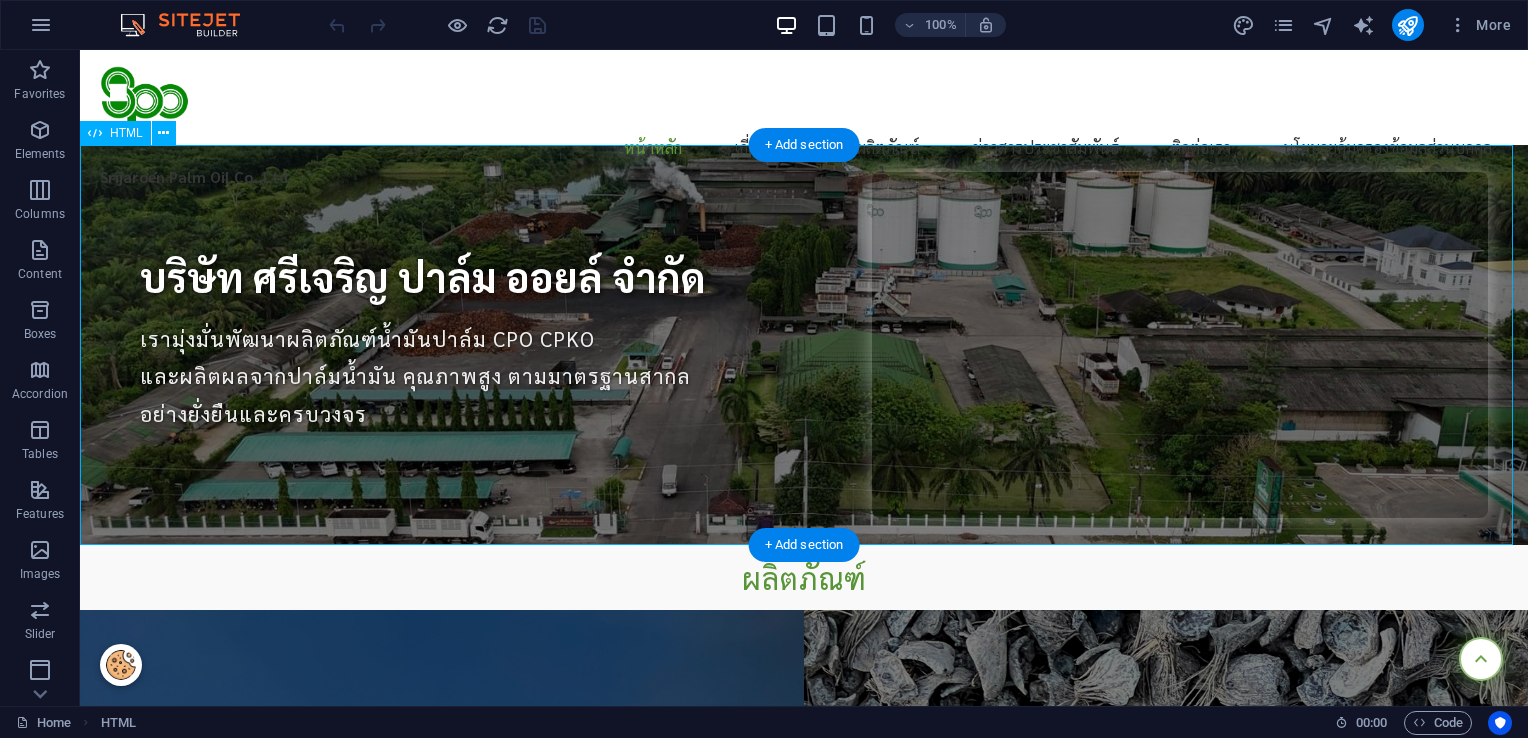 click on "บริษัท ศรีเจริญ ปาล์ม ออยล์ จำกัด
บริษัท ศรีเจริญ ปาล์ม ออยล์ จำกัด
เรามุ่งมั่นพัฒนาผลิตภัณฑ์น้ำมันปาล์ม CPO CPKO
และผลิตผลจากปาล์มน้ำมัน คุณภาพสูง ตามมาตรฐานสากล
อย่างยั่งยืนและครบวงจร" at bounding box center (804, 345) 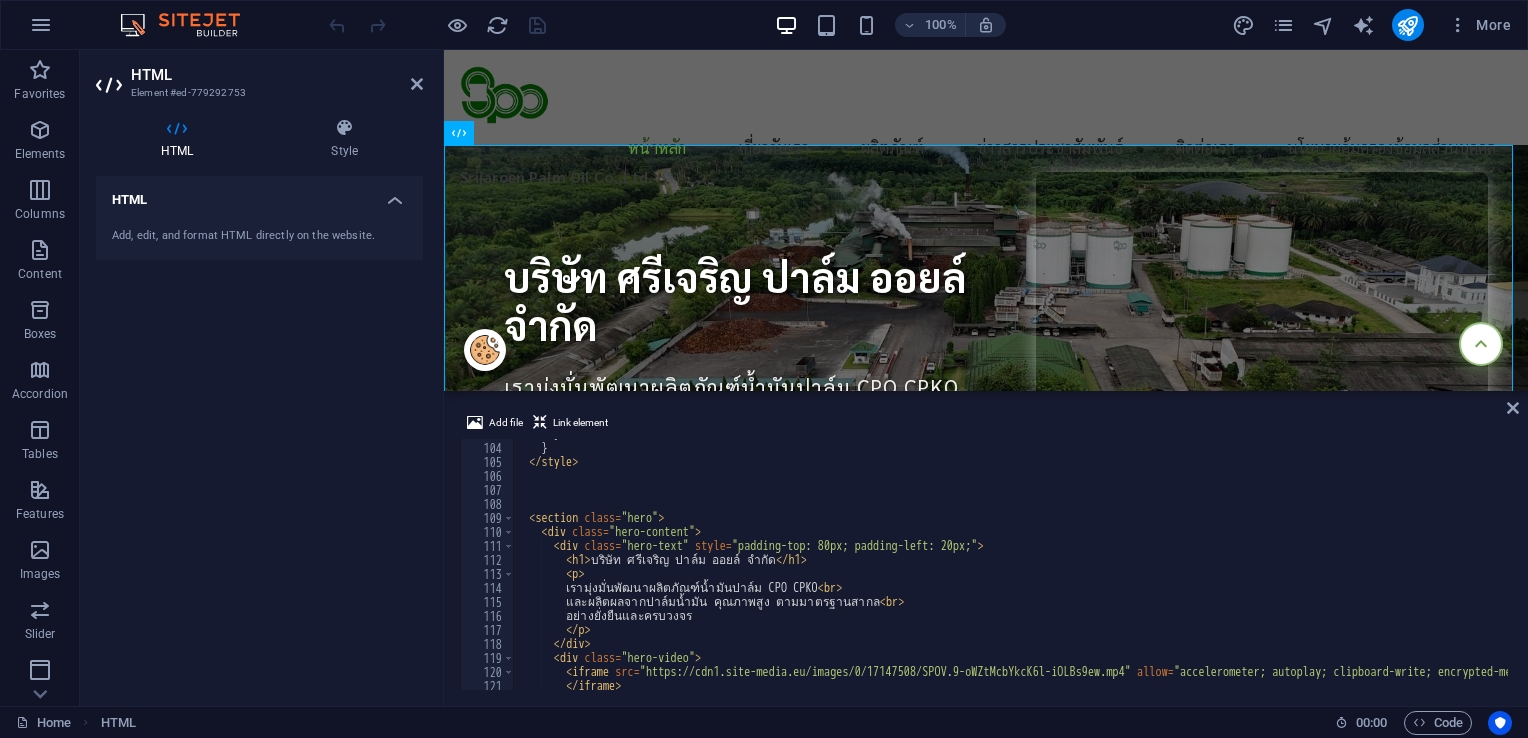 scroll, scrollTop: 1544, scrollLeft: 0, axis: vertical 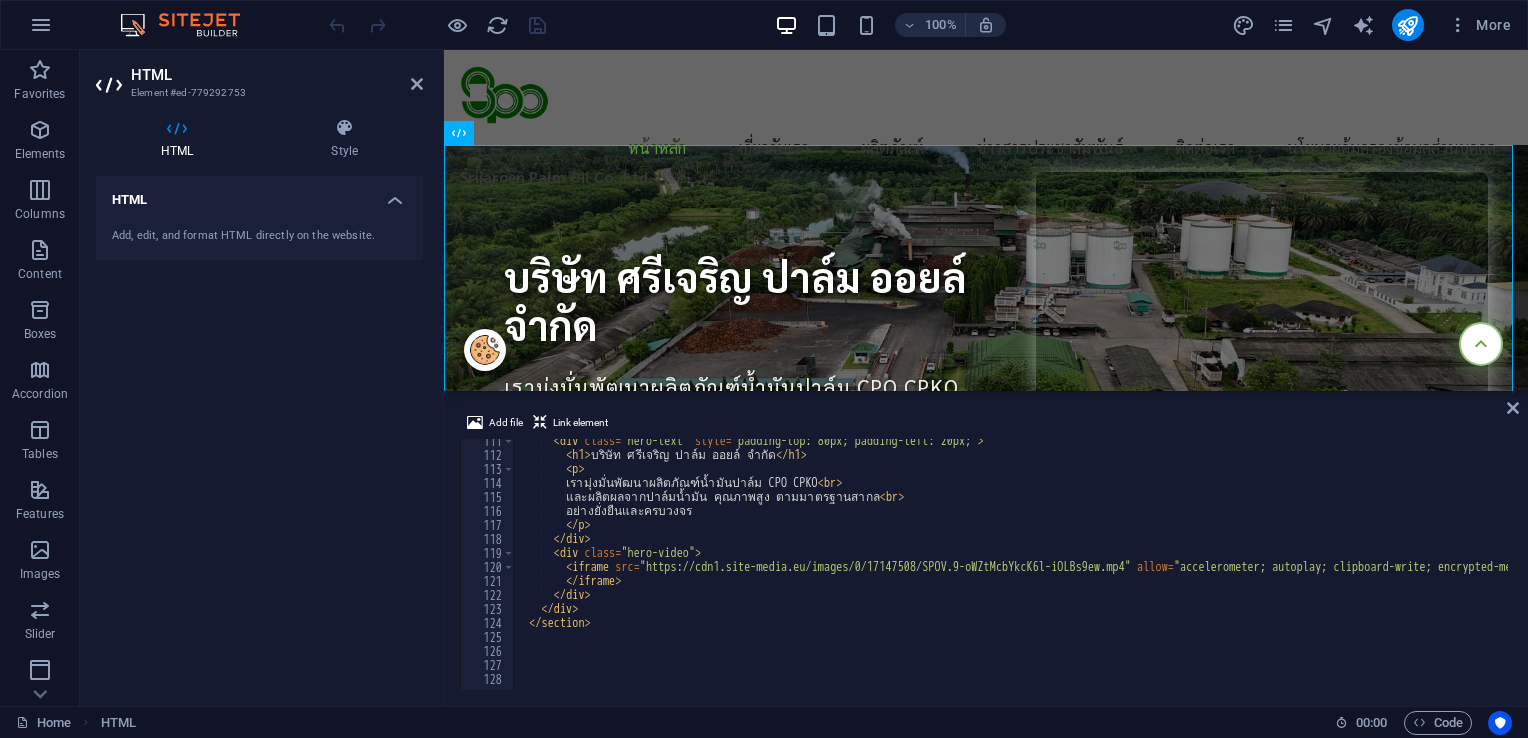 click on "< div   class = "hero-text"   style = "padding-top: 80px; padding-left: 20px;" >           < h1 > บริษัท ศรีเจริญ ปาล์ม ออยล์ จำกัด </ h1 >           < p >             เรามุ่งมั่นพัฒนาผลิตภัณฑ์น้ำมันปาล์ม CPO CPKO < br >             และผลิตผลจากปาล์มน้ำมัน คุณภาพสูง ตามมาตรฐานสากล < br >             อย่างยั่งยืนและครบวงจร           </ p >         </ div >         < div   class = "hero-video" >           < iframe   src = "https://cdn1.site-media.eu/images/0/17147508/SPOV.9-oWZtMcbYkcK6l-iOLBs9ew.mp4"   allow = "accelerometer; autoplay; clipboard-write; encrypted-media; gyroscope; picture-in-picture"   allowfullscreen = "" >           </ iframe >         </ div >      </ div >    </ section >" at bounding box center [1248, 571] 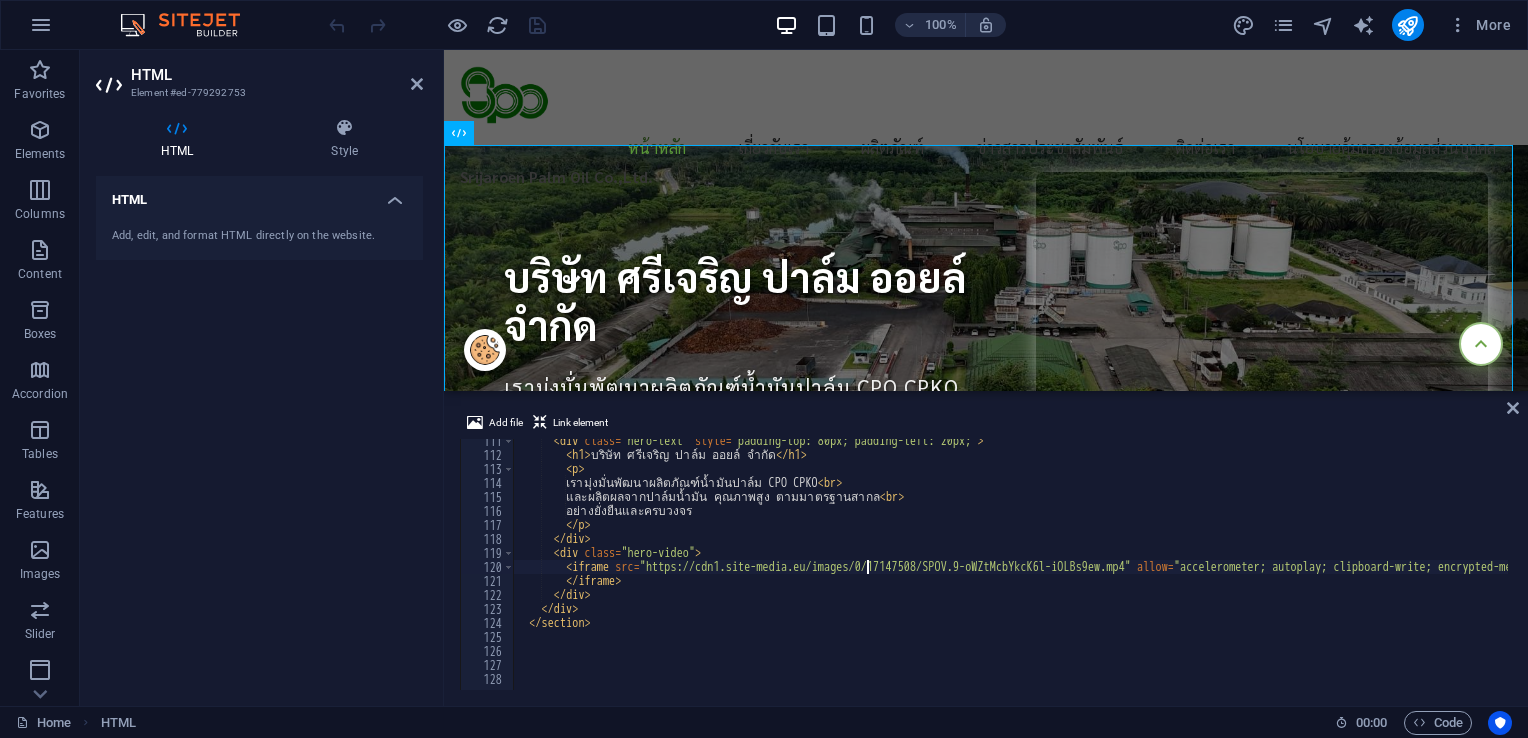 click on "< div   class = "hero-text"   style = "padding-top: 80px; padding-left: 20px;" >           < h1 > บริษัท ศรีเจริญ ปาล์ม ออยล์ จำกัด </ h1 >           < p >             เรามุ่งมั่นพัฒนาผลิตภัณฑ์น้ำมันปาล์ม CPO CPKO < br >             และผลิตผลจากปาล์มน้ำมัน คุณภาพสูง ตามมาตรฐานสากล < br >             อย่างยั่งยืนและครบวงจร           </ p >         </ div >         < div   class = "hero-video" >           < iframe   src = "https://cdn1.site-media.eu/images/0/17147508/SPOV.9-oWZtMcbYkcK6l-iOLBs9ew.mp4"   allow = "accelerometer; autoplay; clipboard-write; encrypted-media; gyroscope; picture-in-picture"   allowfullscreen = "" >           </ iframe >         </ div >      </ div >    </ section >" at bounding box center [1248, 571] 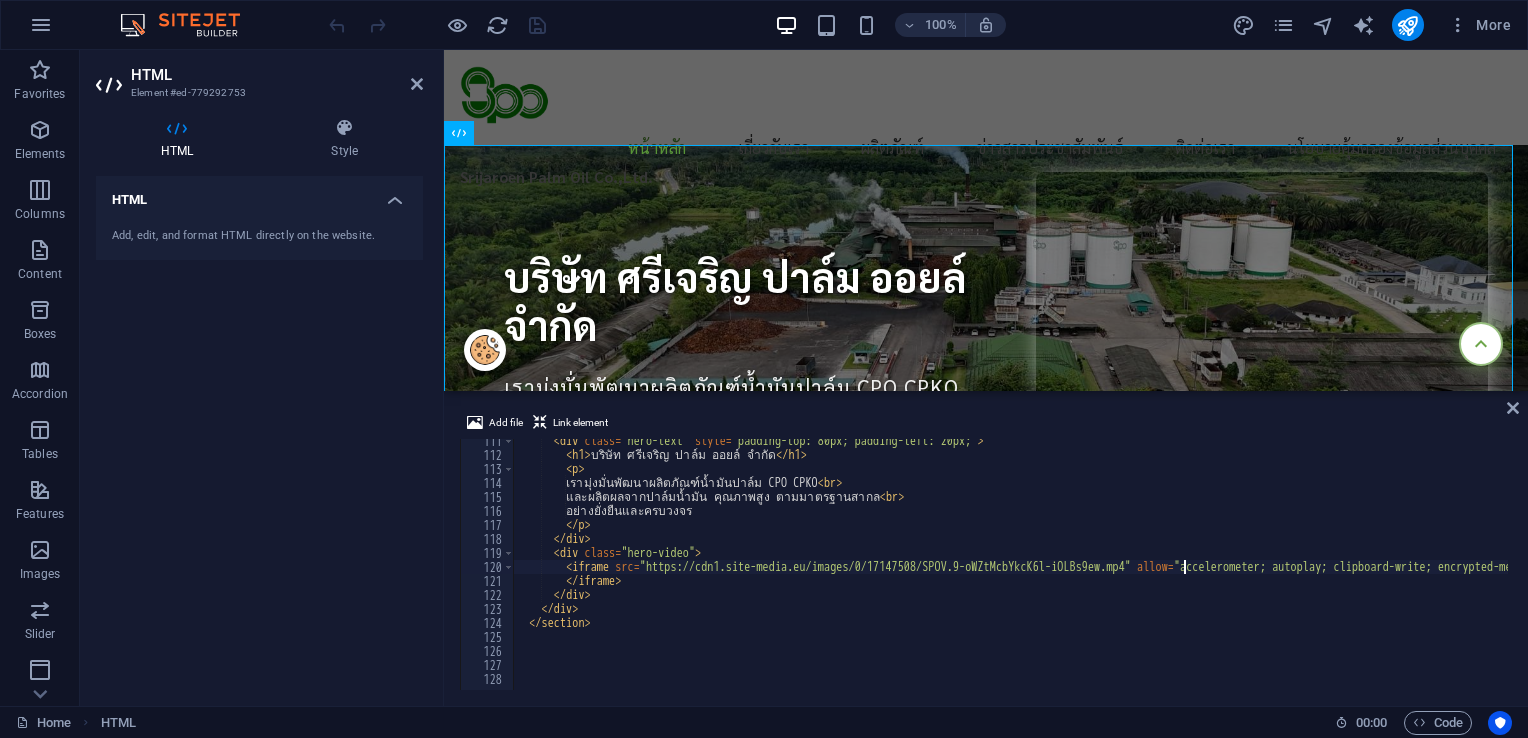 click on "< div   class = "hero-text"   style = "padding-top: 80px; padding-left: 20px;" >           < h1 > บริษัท ศรีเจริญ ปาล์ม ออยล์ จำกัด </ h1 >           < p >             เรามุ่งมั่นพัฒนาผลิตภัณฑ์น้ำมันปาล์ม CPO CPKO < br >             และผลิตผลจากปาล์มน้ำมัน คุณภาพสูง ตามมาตรฐานสากล < br >             อย่างยั่งยืนและครบวงจร           </ p >         </ div >         < div   class = "hero-video" >           < iframe   src = "https://cdn1.site-media.eu/images/0/17147508/SPOV.9-oWZtMcbYkcK6l-iOLBs9ew.mp4"   allow = "accelerometer; autoplay; clipboard-write; encrypted-media; gyroscope; picture-in-picture"   allowfullscreen = "" >           </ iframe >         </ div >      </ div >    </ section >" at bounding box center [1248, 571] 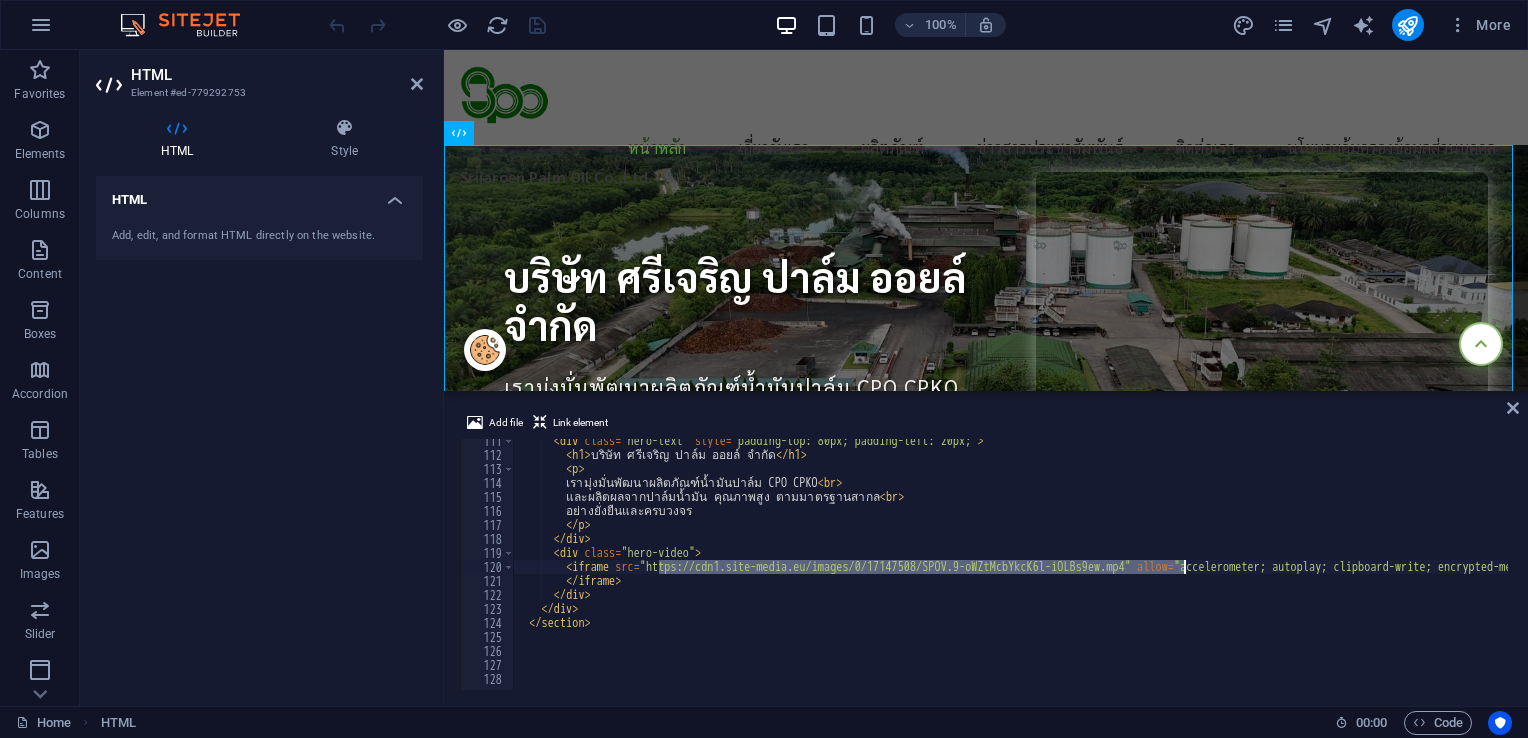 drag, startPoint x: 659, startPoint y: 570, endPoint x: 1184, endPoint y: 562, distance: 525.061 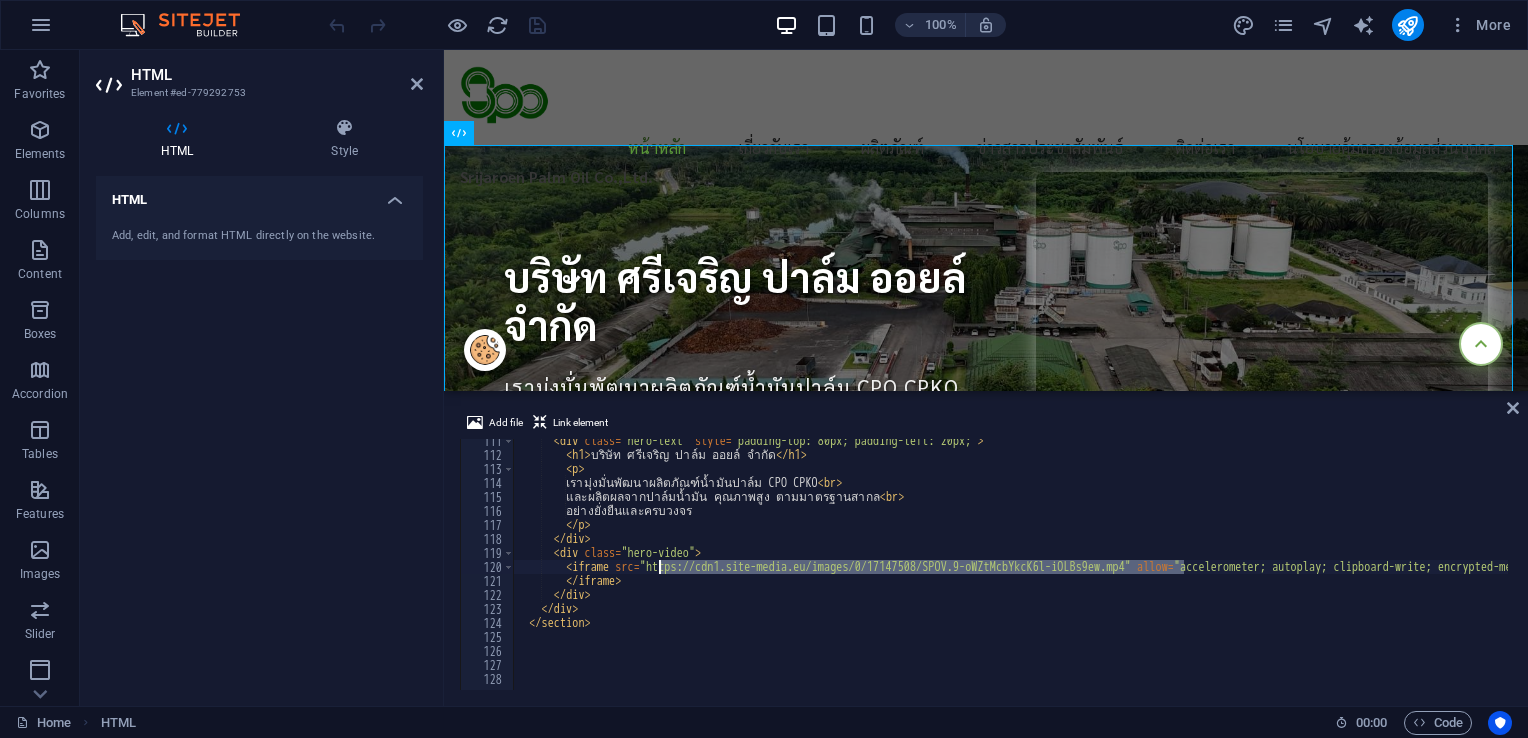 drag, startPoint x: 1185, startPoint y: 564, endPoint x: 658, endPoint y: 570, distance: 527.0342 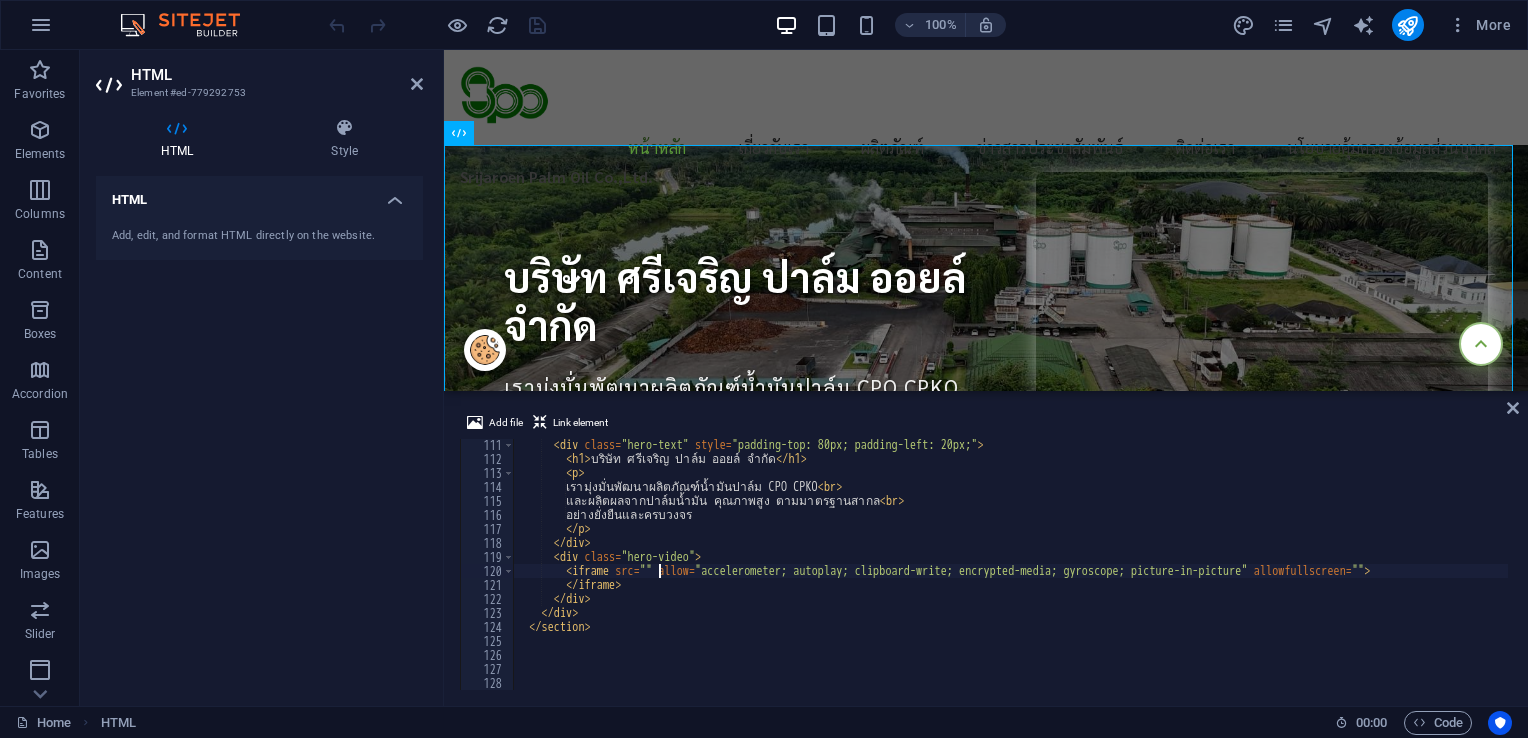 scroll, scrollTop: 1540, scrollLeft: 0, axis: vertical 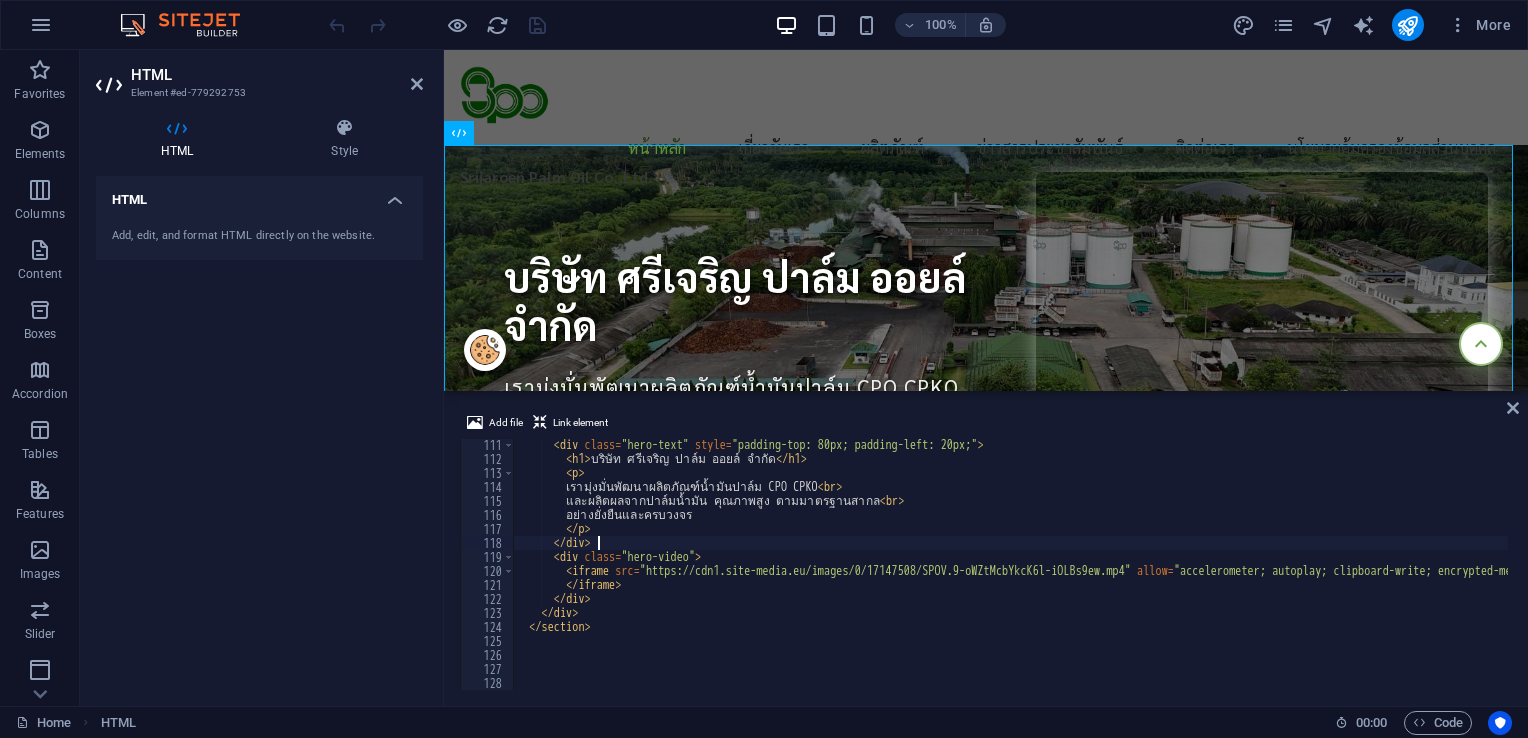 click on "< div   class = "hero-text"   style = "padding-top: 80px; padding-left: 20px;" >           < h1 > บริษัท ศรีเจริญ ปาล์ม ออยล์ จำกัด </ h1 >           < p >             เรามุ่งมั่นพัฒนาผลิตภัณฑ์น้ำมันปาล์ม CPO CPKO < br >             และผลิตผลจากปาล์มน้ำมัน คุณภาพสูง ตามมาตรฐานสากล < br >             อย่างยั่งยืนและครบวงจร           </ p >         </ div >         < div   class = "hero-video" >           < iframe   src = "https://cdn1.site-media.eu/images/0/17147508/SPOV.9-oWZtMcbYkcK6l-iOLBs9ew.mp4"   allow = "accelerometer; autoplay; clipboard-write; encrypted-media; gyroscope; picture-in-picture"   allowfullscreen = "" >           </ iframe >         </ div >      </ div >    </ section >" at bounding box center [1248, 575] 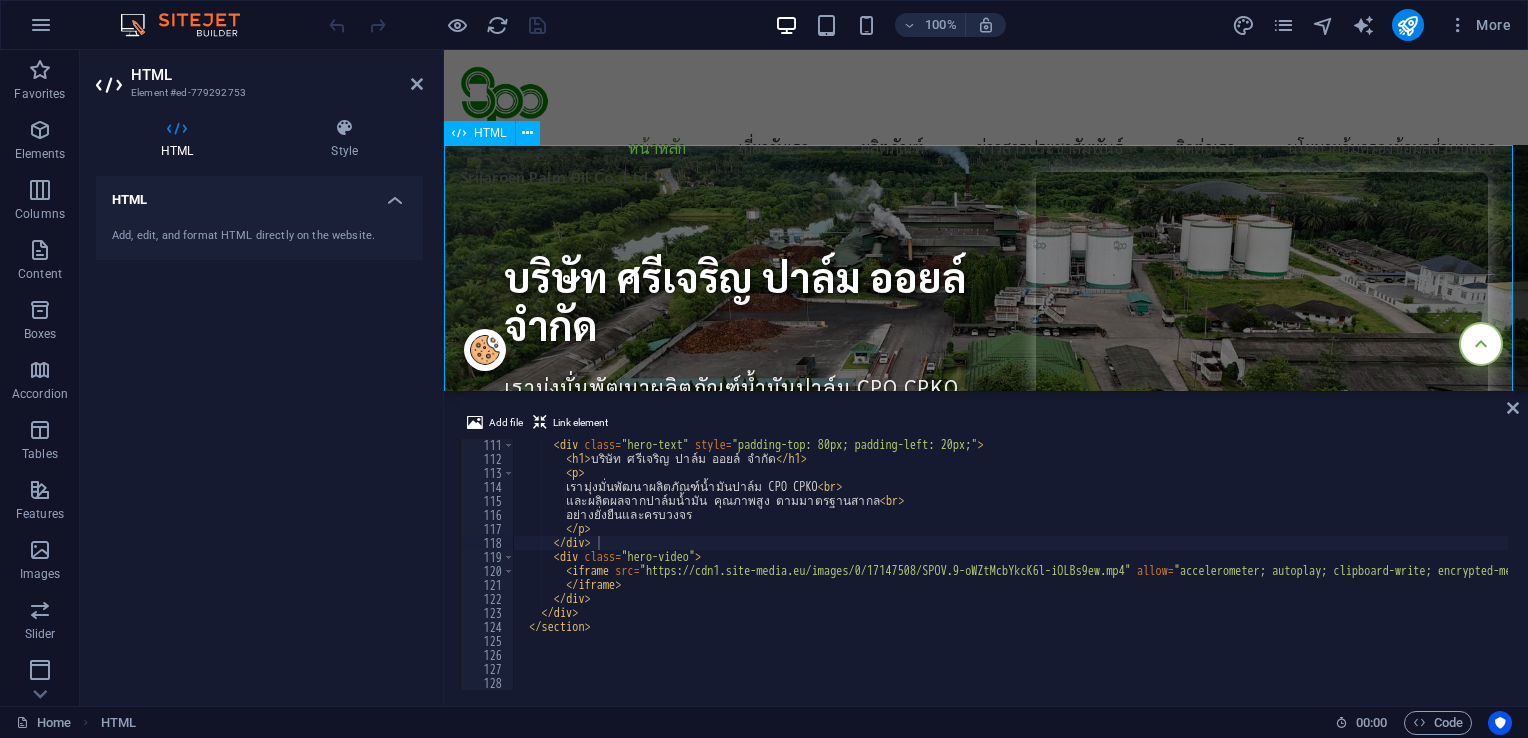 click on "บริษัท ศรีเจริญ ปาล์ม ออยล์ จำกัด
บริษัท ศรีเจริญ ปาล์ม ออยล์ จำกัด
เรามุ่งมั่นพัฒนาผลิตภัณฑ์น้ำมันปาล์ม CPO CPKO
และผลิตผลจากปาล์มน้ำมัน คุณภาพสูง ตามมาตรฐานสากล
อย่างยั่งยืนและครบวงจร" at bounding box center [986, 345] 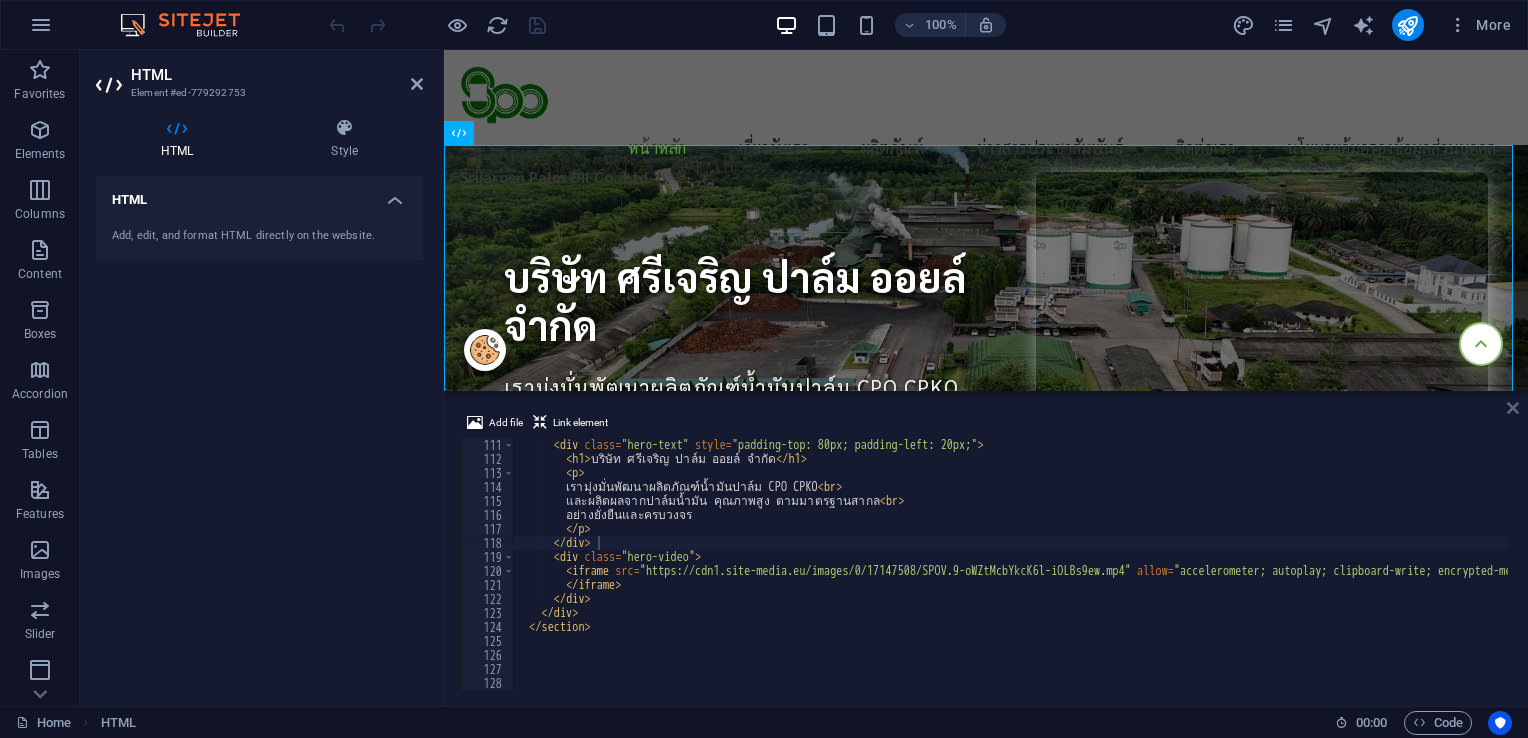 click at bounding box center [1513, 408] 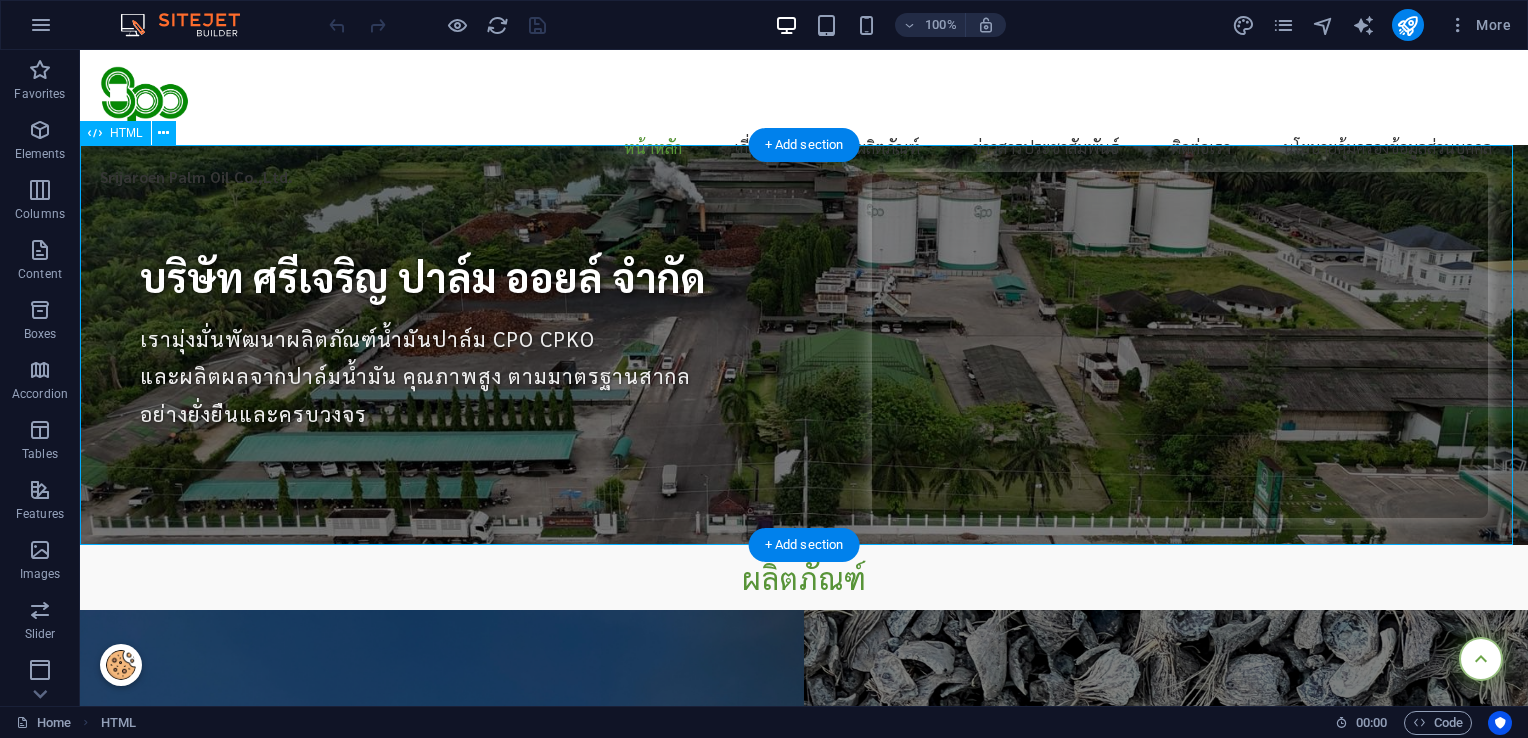 click on "บริษัท ศรีเจริญ ปาล์ม ออยล์ จำกัด
บริษัท ศรีเจริญ ปาล์ม ออยล์ จำกัด
เรามุ่งมั่นพัฒนาผลิตภัณฑ์น้ำมันปาล์ม CPO CPKO
และผลิตผลจากปาล์มน้ำมัน คุณภาพสูง ตามมาตรฐานสากล
อย่างยั่งยืนและครบวงจร" at bounding box center [804, 345] 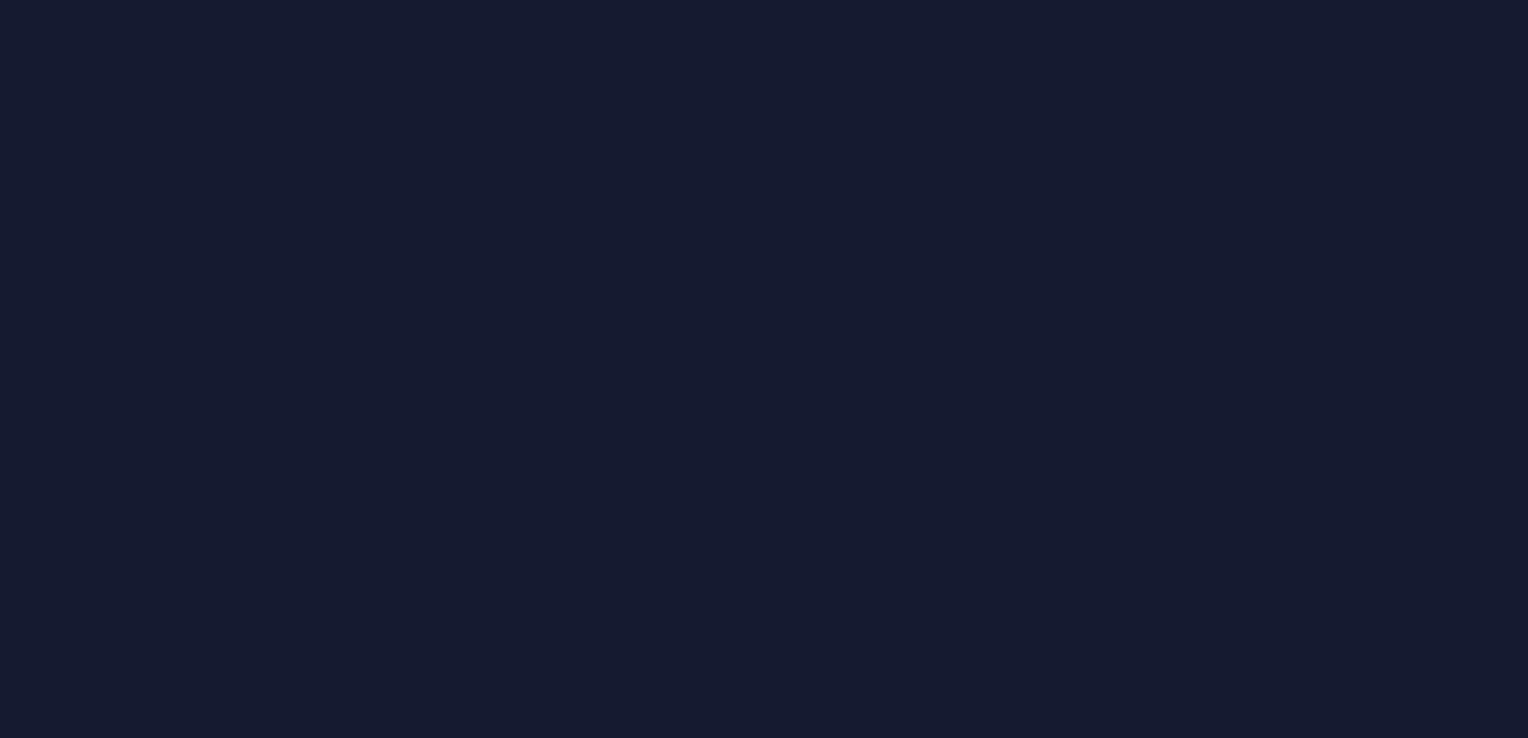 scroll, scrollTop: 0, scrollLeft: 0, axis: both 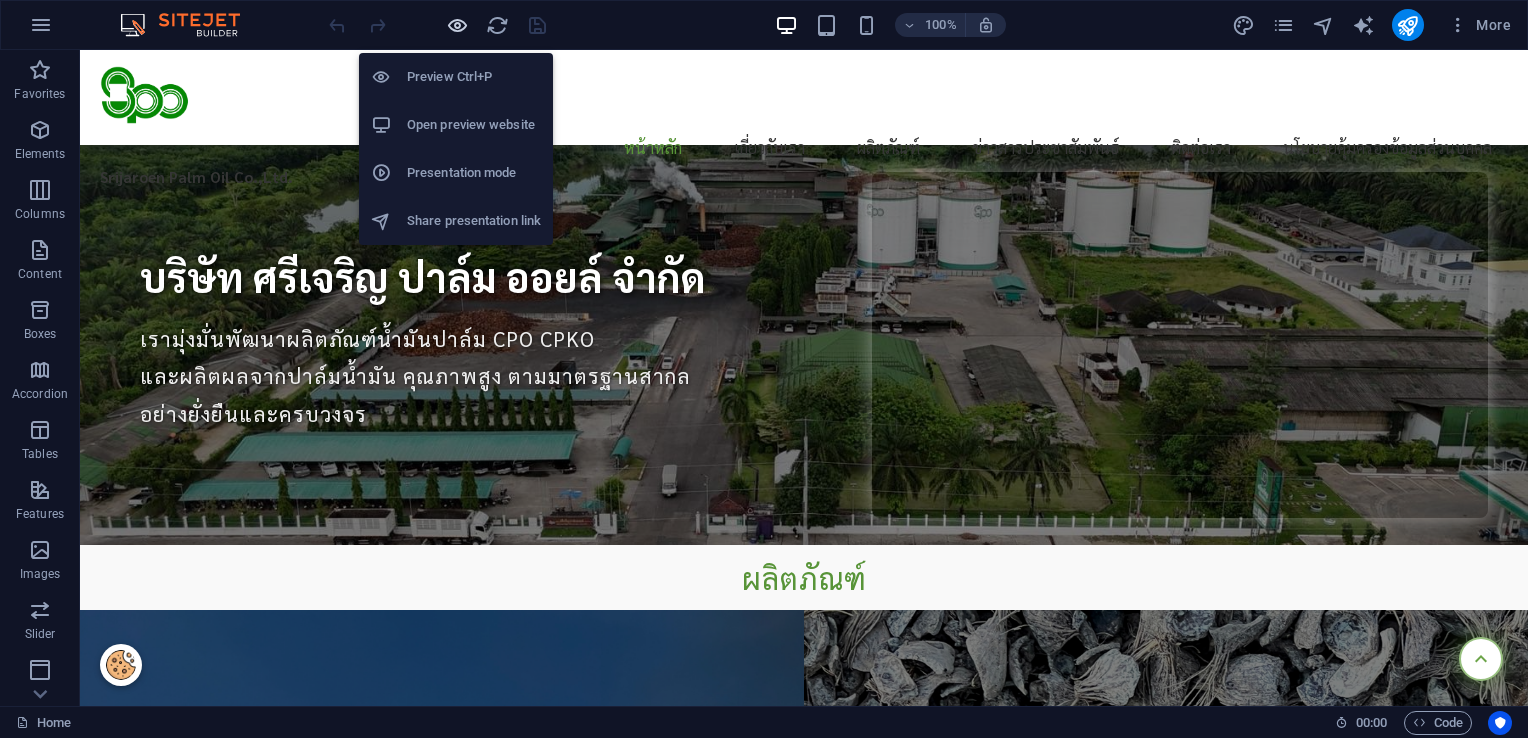 click at bounding box center (457, 25) 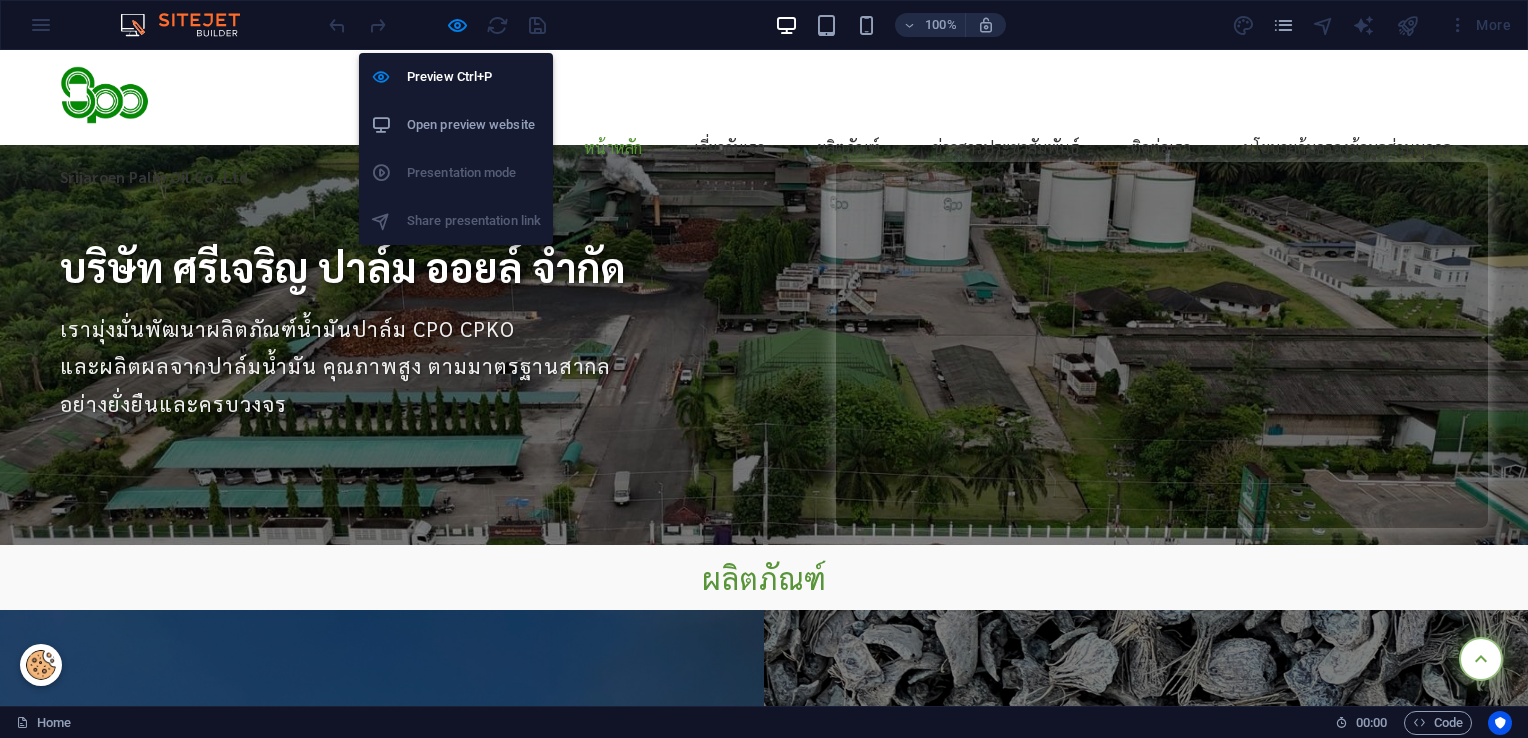 click on "Open preview website" at bounding box center (474, 125) 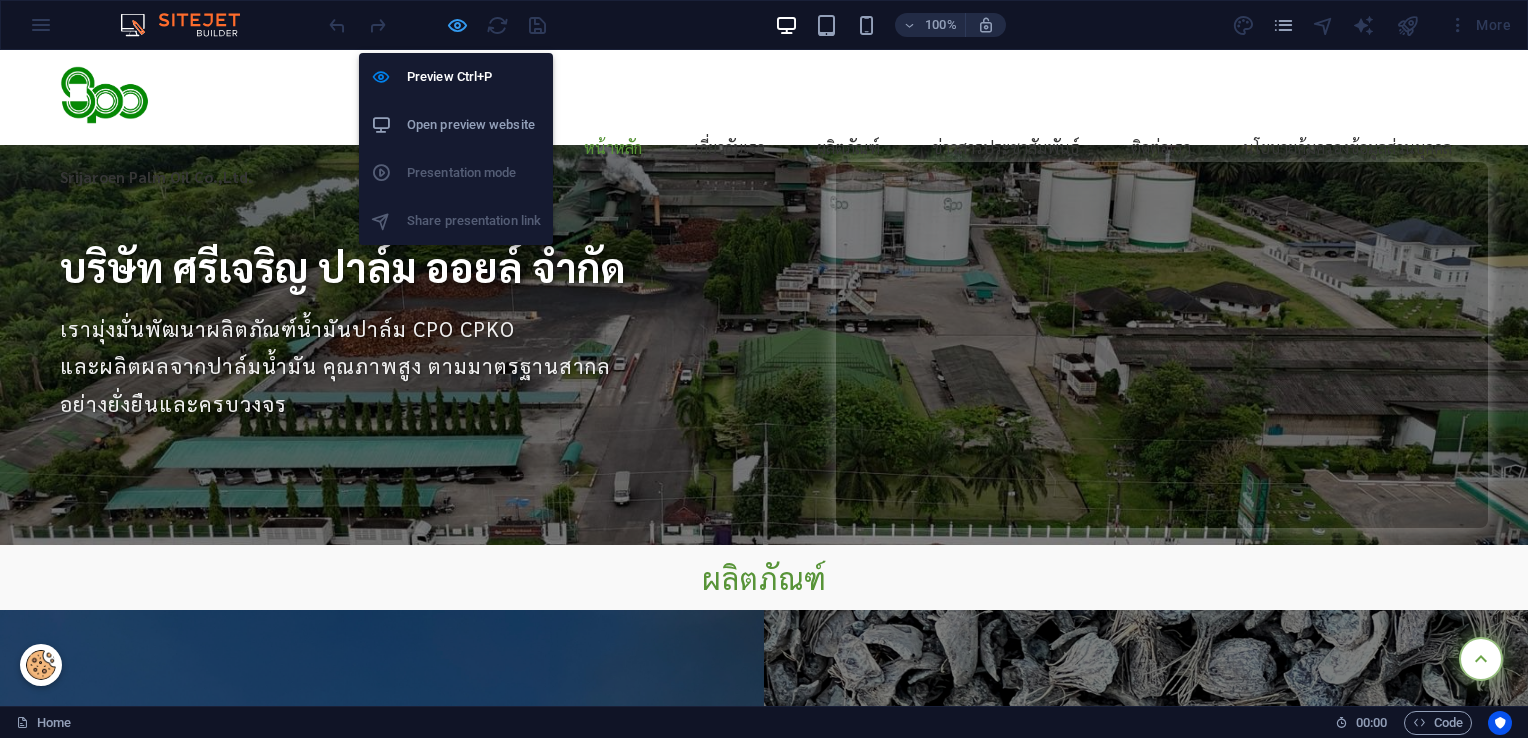 click at bounding box center (457, 25) 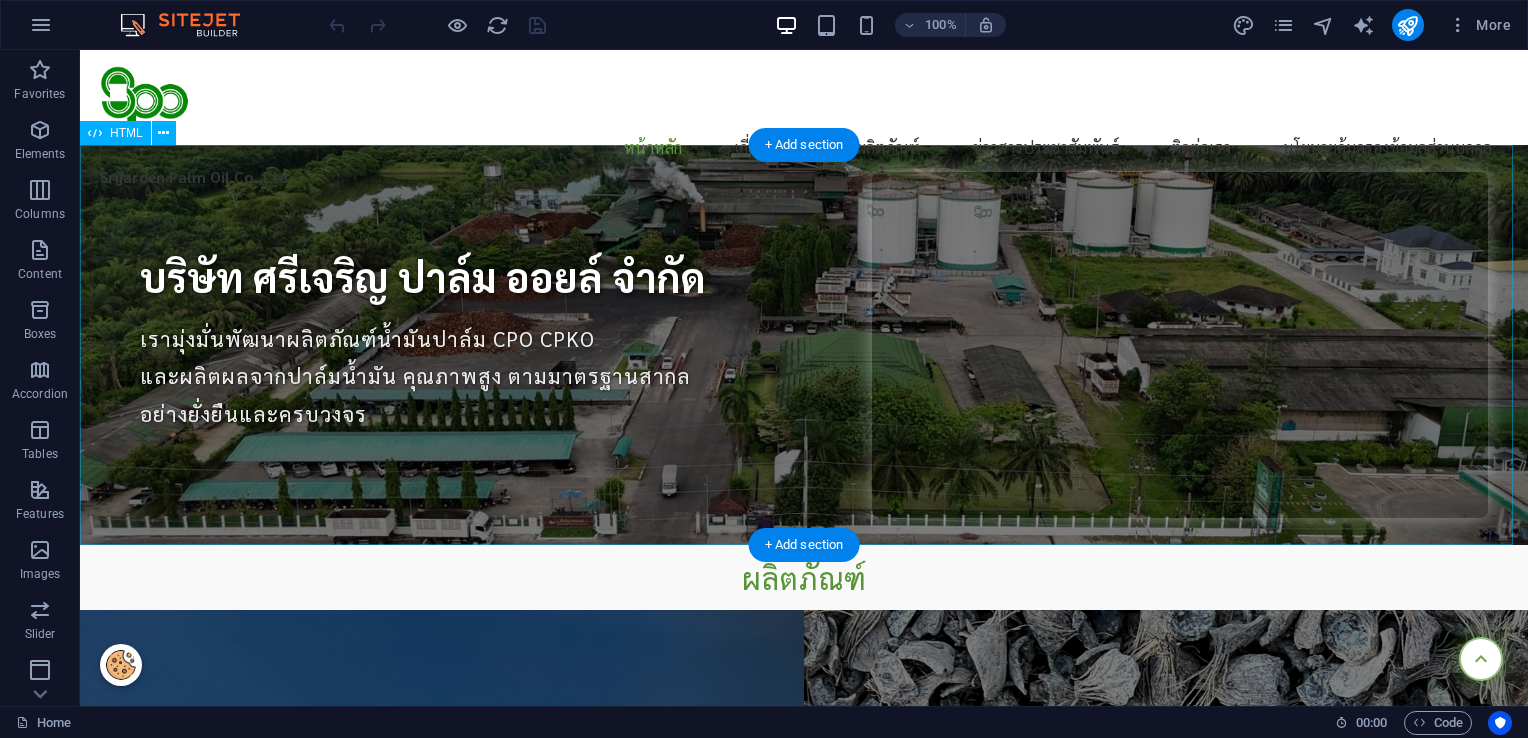 click on "บริษัท ศรีเจริญ ปาล์ม ออยล์ จำกัด
บริษัท ศรีเจริญ ปาล์ม ออยล์ จำกัด
เรามุ่งมั่นพัฒนาผลิตภัณฑ์น้ำมันปาล์ม CPO CPKO
และผลิตผลจากปาล์มน้ำมัน คุณภาพสูง ตามมาตรฐานสากล
อย่างยั่งยืนและครบวงจร" at bounding box center (804, 345) 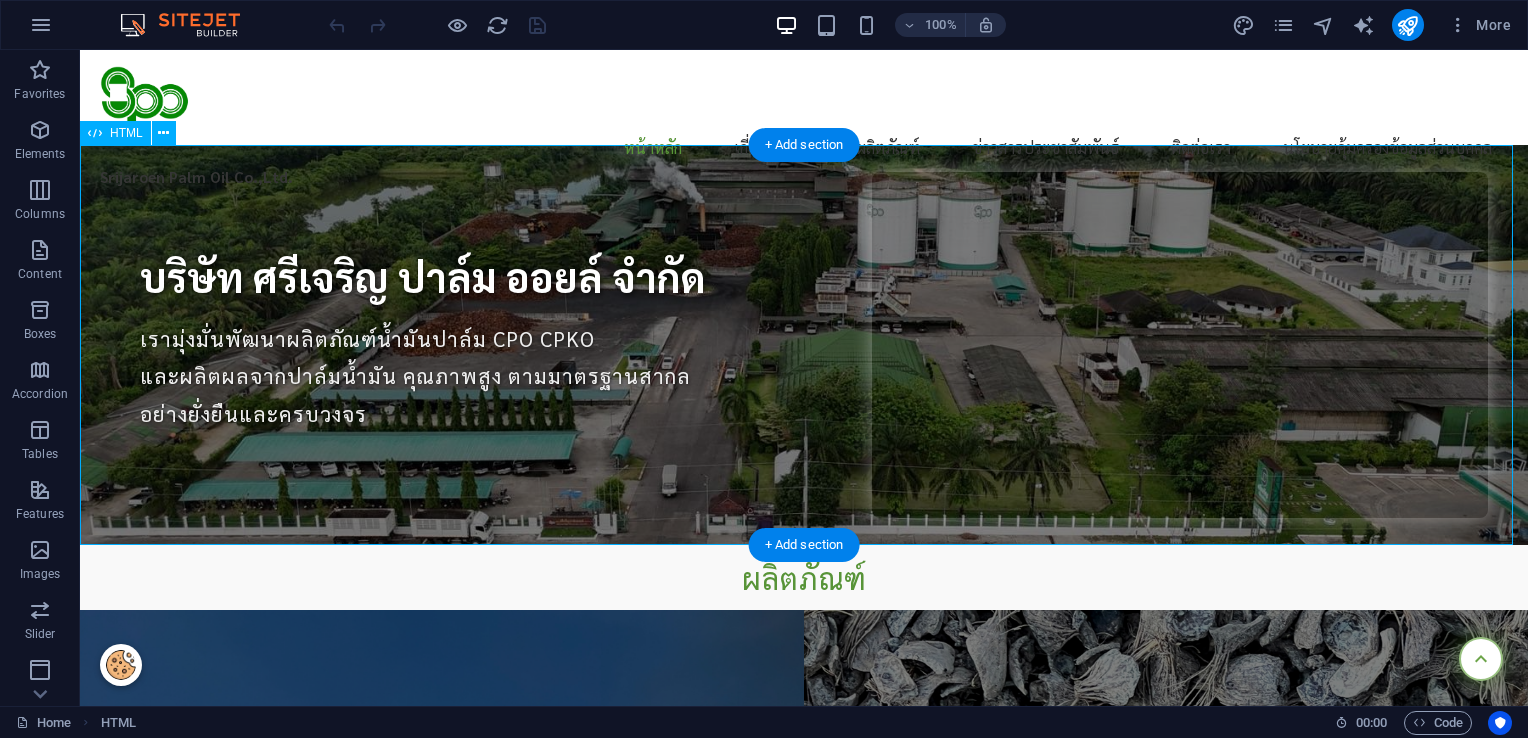 click on "บริษัท ศรีเจริญ ปาล์ม ออยล์ จำกัด
บริษัท ศรีเจริญ ปาล์ม ออยล์ จำกัด
เรามุ่งมั่นพัฒนาผลิตภัณฑ์น้ำมันปาล์ม CPO CPKO
และผลิตผลจากปาล์มน้ำมัน คุณภาพสูง ตามมาตรฐานสากล
อย่างยั่งยืนและครบวงจร" at bounding box center [804, 345] 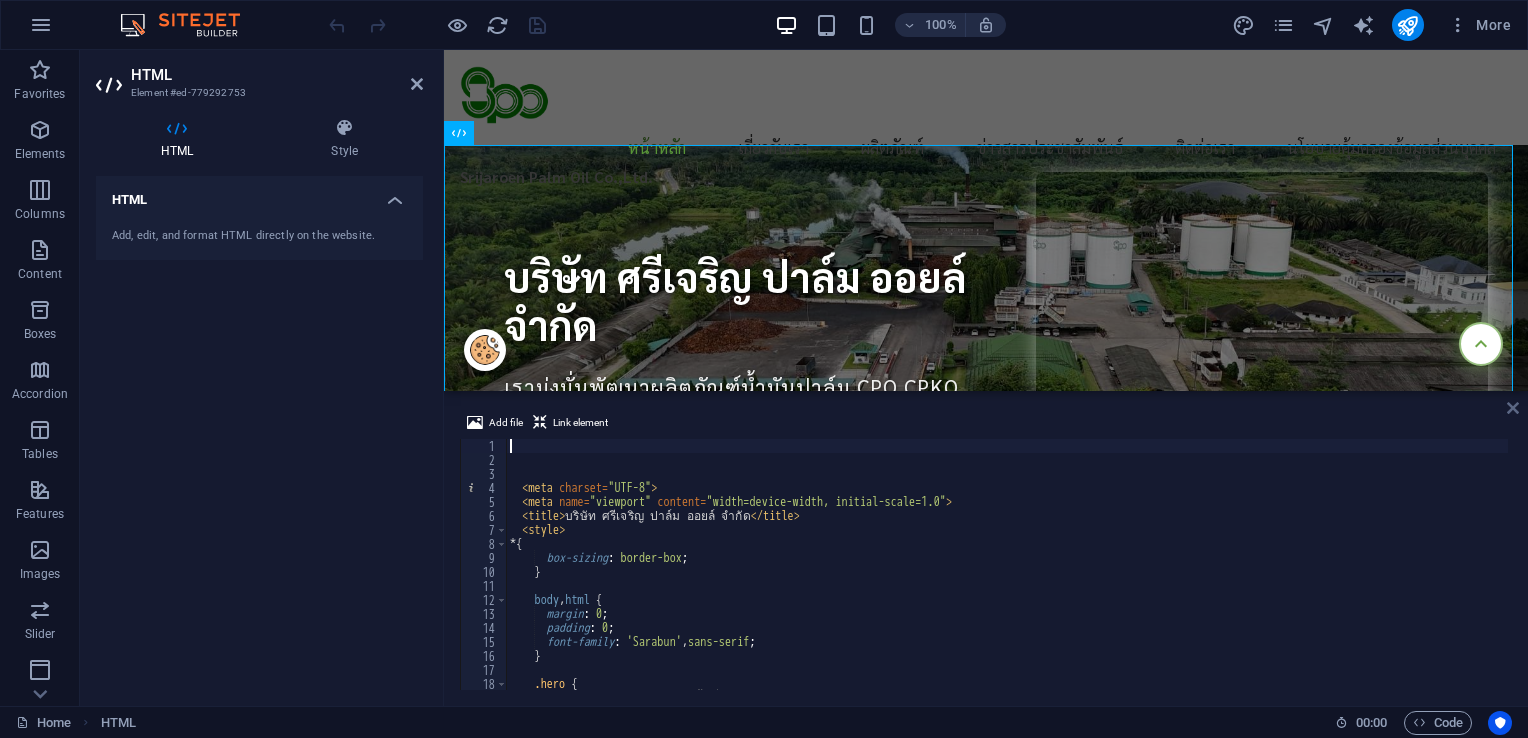drag, startPoint x: 1515, startPoint y: 407, endPoint x: 1009, endPoint y: 328, distance: 512.1299 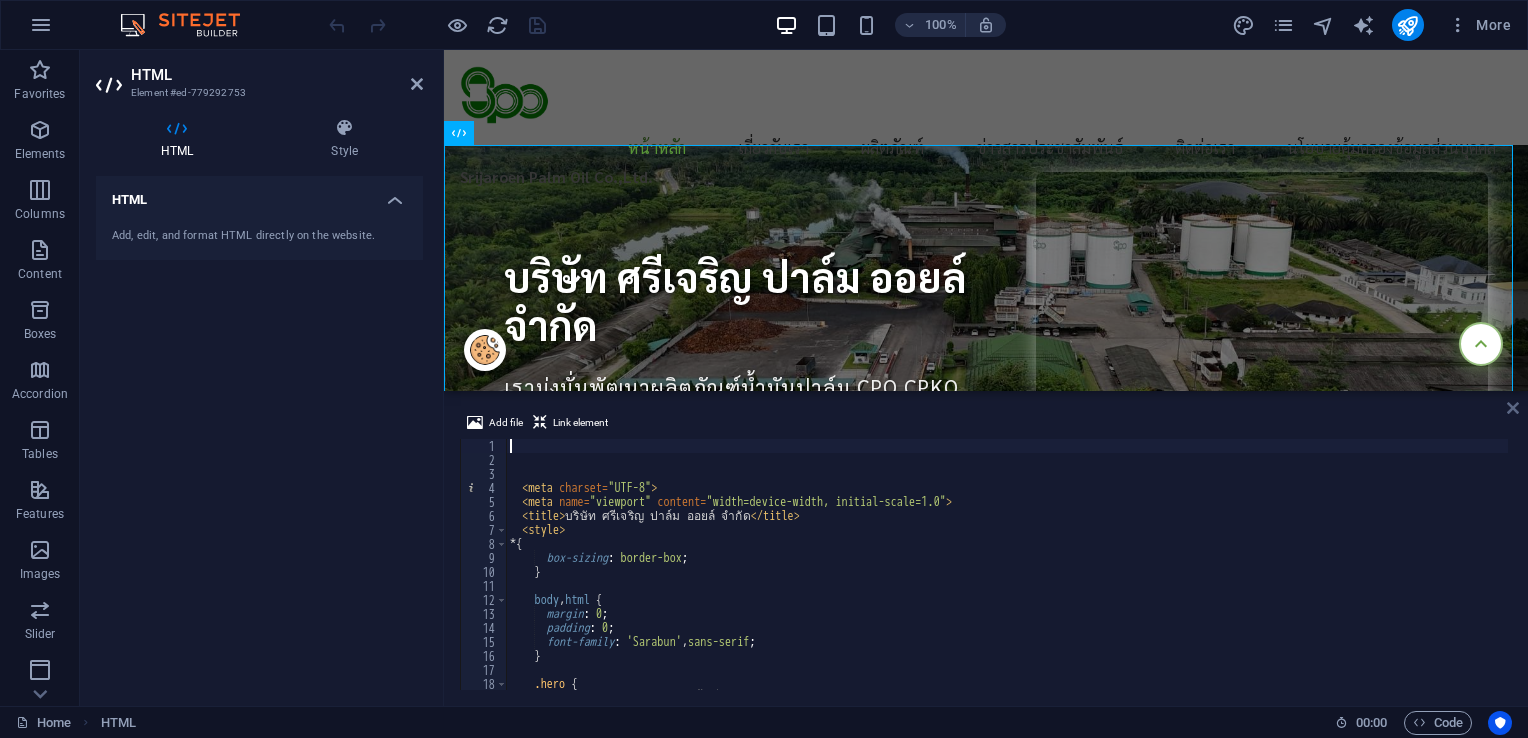 click at bounding box center [1513, 408] 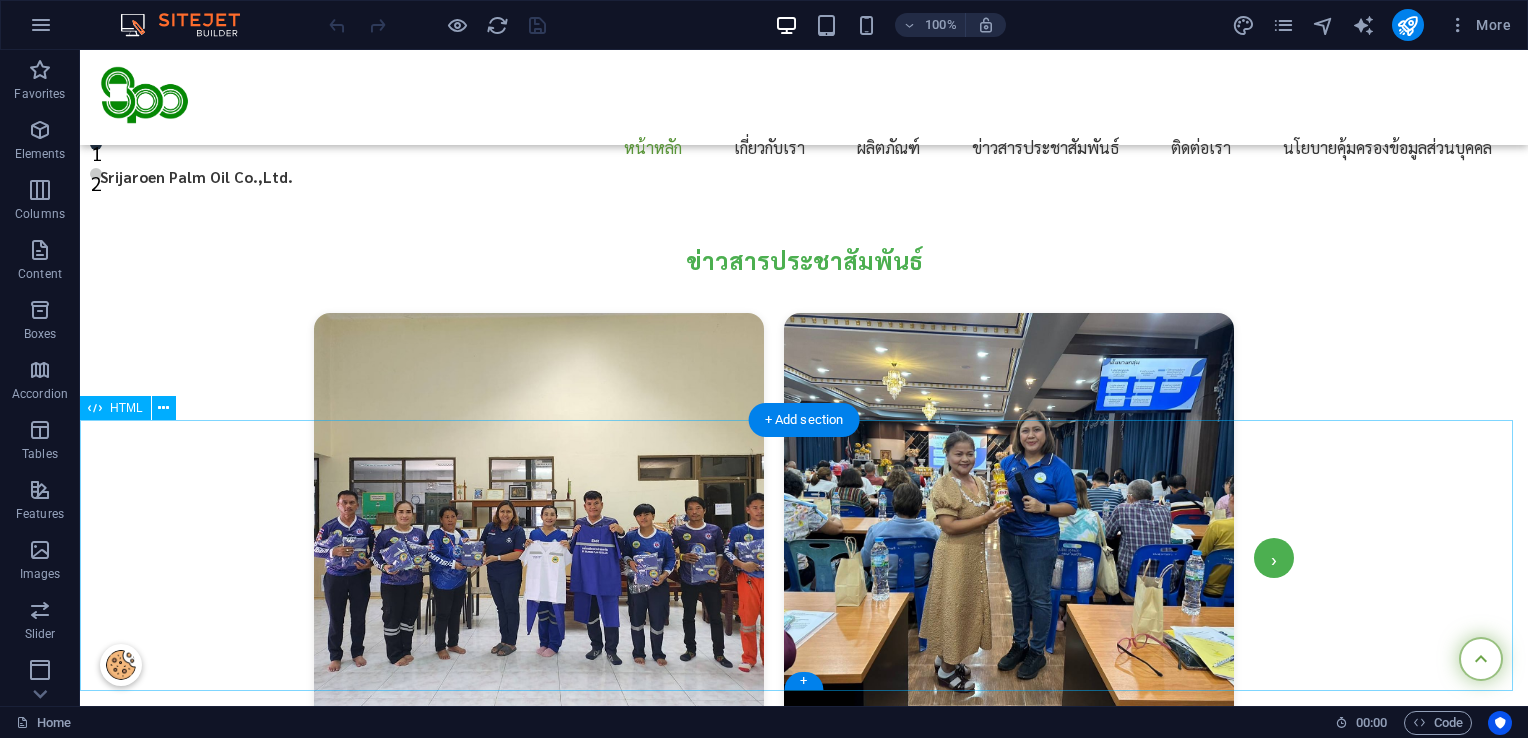 scroll, scrollTop: 2480, scrollLeft: 0, axis: vertical 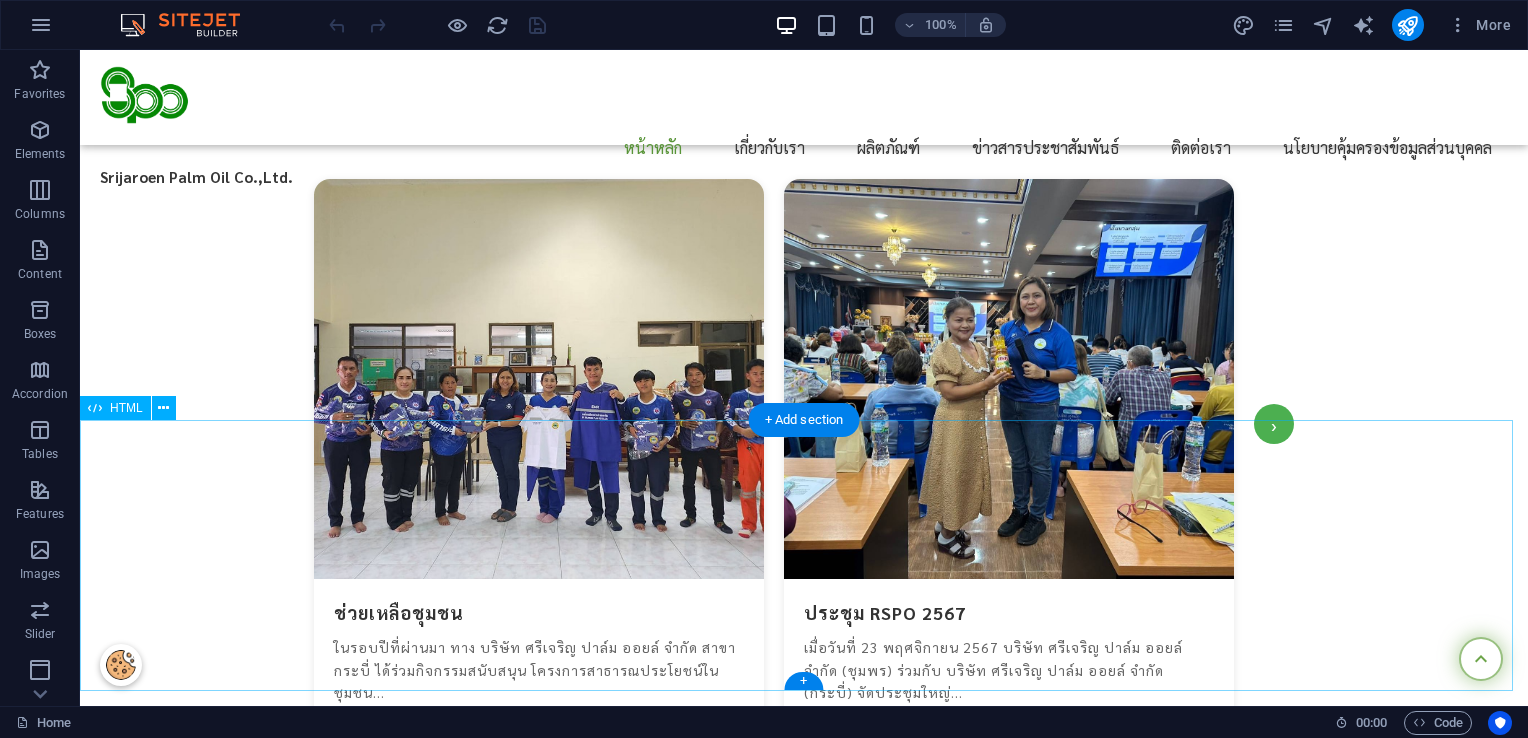 click on "Footer Example
keyboard_arrow_up
×
การใช้คุกกี้
เว็บไซต์นี้ใช้คุกกี้เพื่อให้แน่ใจว่าคุณจะได้รับประสบการณ์ที่ดีที่สุด
กรุณาเลือกความยินยอมของคุณ:
นโยบายการคุ้มครองข้อมูลส่วนบุคคล (Privacy Policy)
ประกาศความเป็นส่วนตัว (Privacy Notice)
คุกกี้ที่จำเป็น (จำเป็นต้องยอมรับ)" at bounding box center (804, 1014) 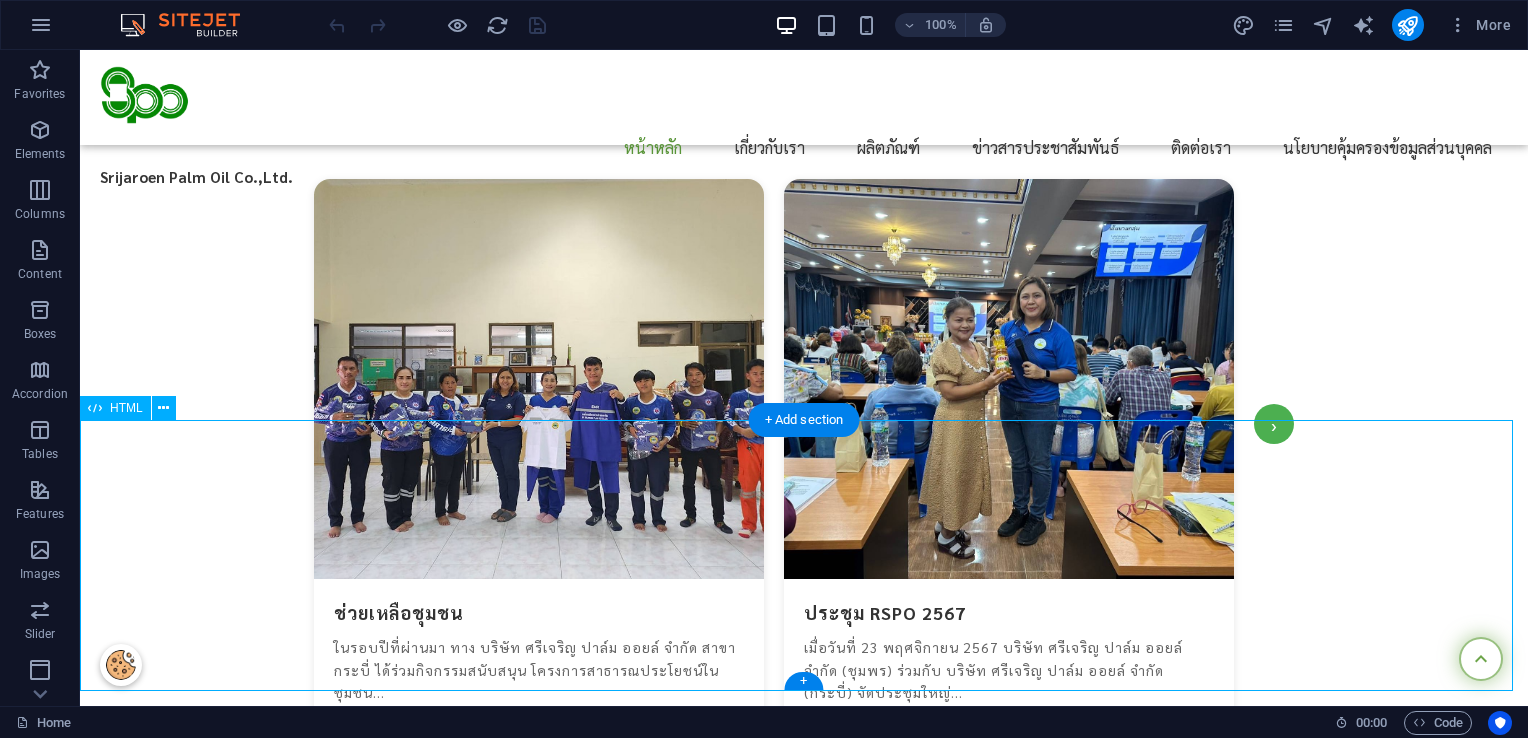 click on "Footer Example
keyboard_arrow_up
×
การใช้คุกกี้
เว็บไซต์นี้ใช้คุกกี้เพื่อให้แน่ใจว่าคุณจะได้รับประสบการณ์ที่ดีที่สุด
กรุณาเลือกความยินยอมของคุณ:
นโยบายการคุ้มครองข้อมูลส่วนบุคคล (Privacy Policy)
ประกาศความเป็นส่วนตัว (Privacy Notice)
คุกกี้ที่จำเป็น (จำเป็นต้องยอมรับ)" at bounding box center (804, 1014) 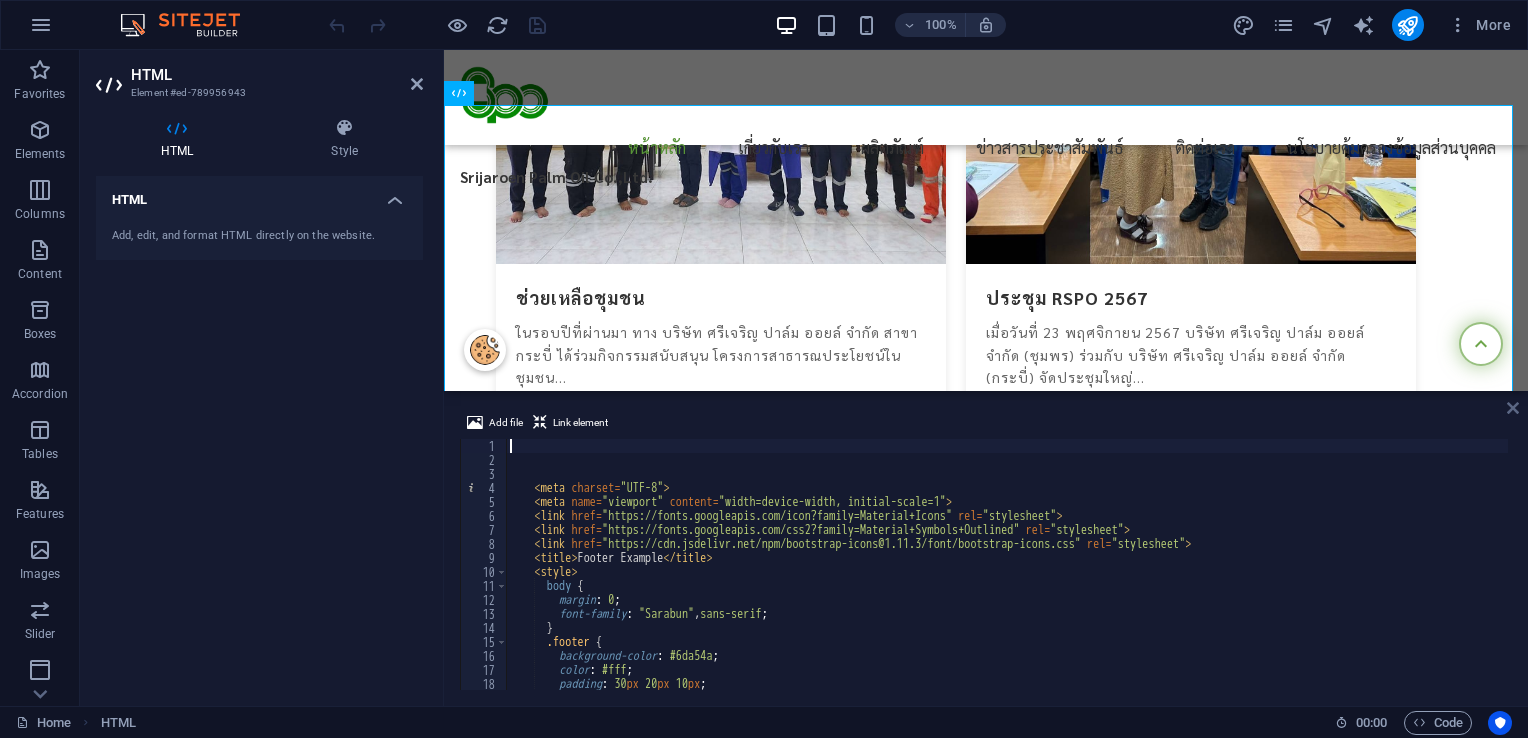 click at bounding box center (1513, 408) 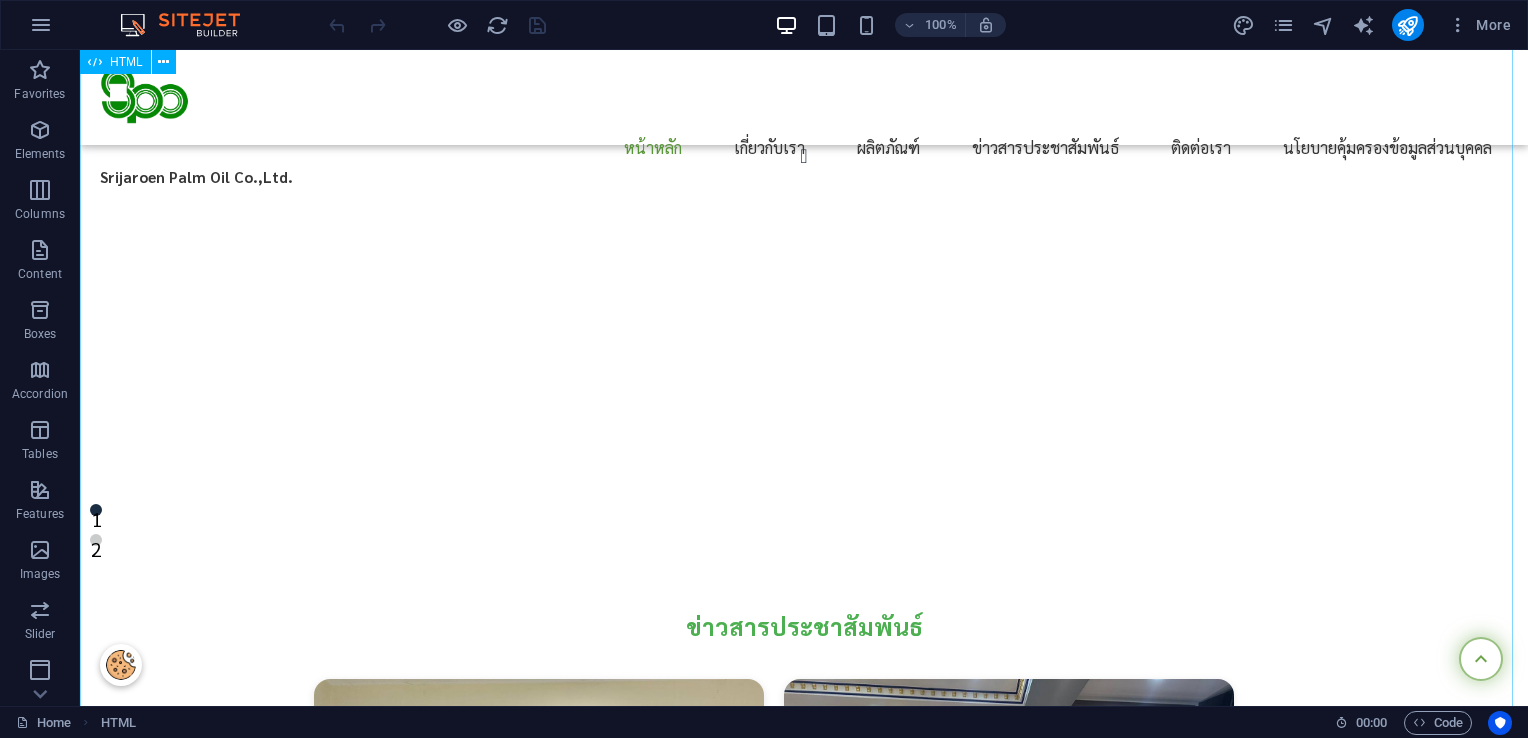 scroll, scrollTop: 1580, scrollLeft: 0, axis: vertical 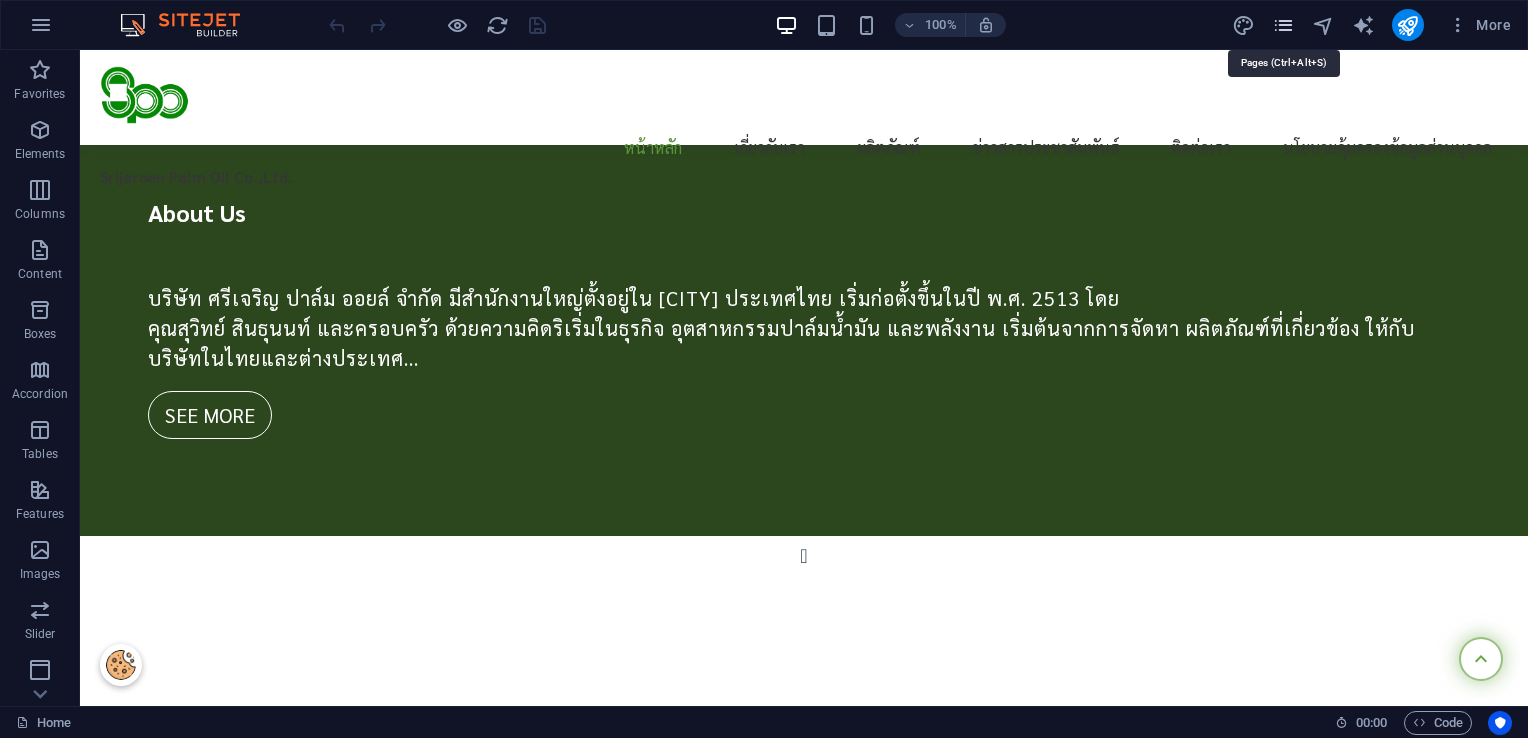 click at bounding box center (1283, 25) 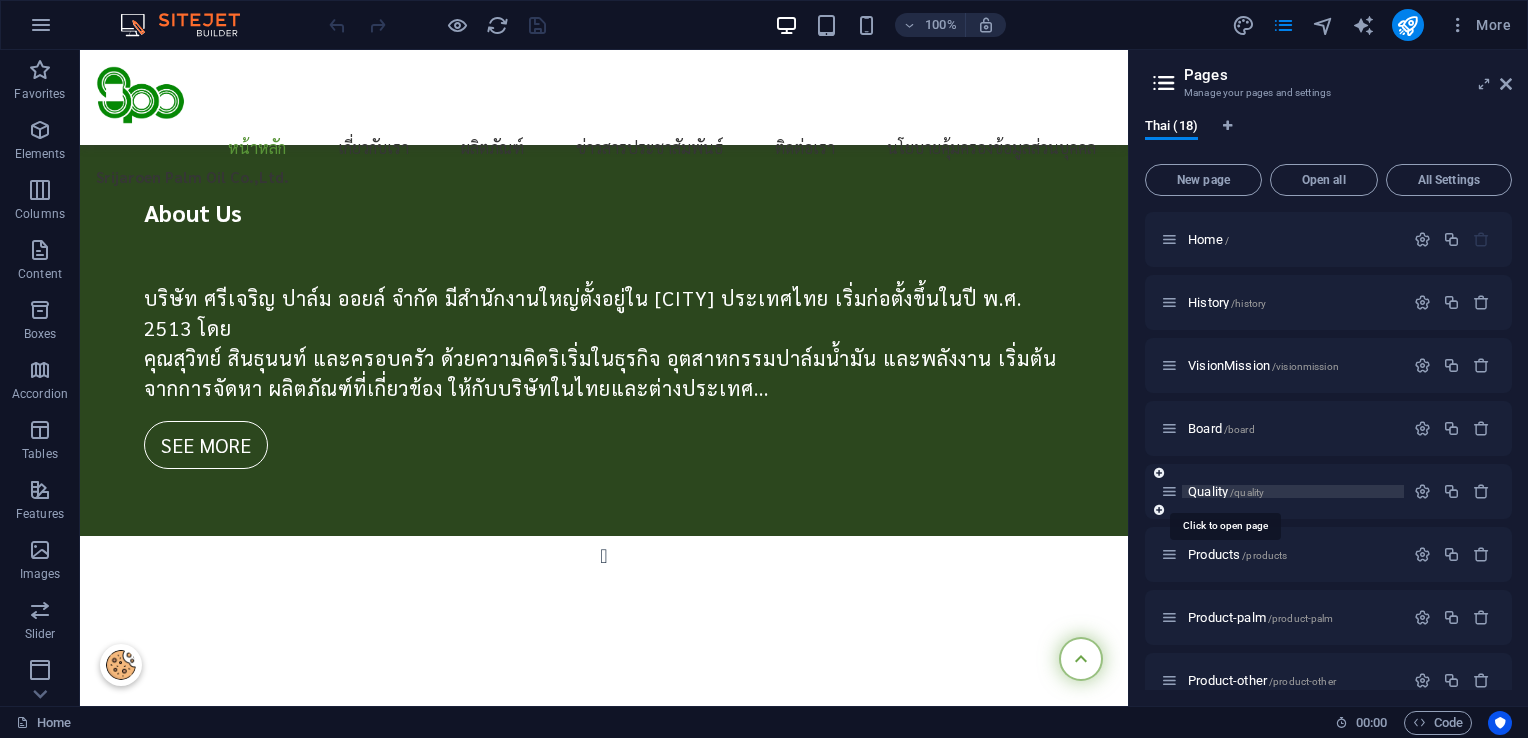 click on "Quality /quality" at bounding box center (1226, 491) 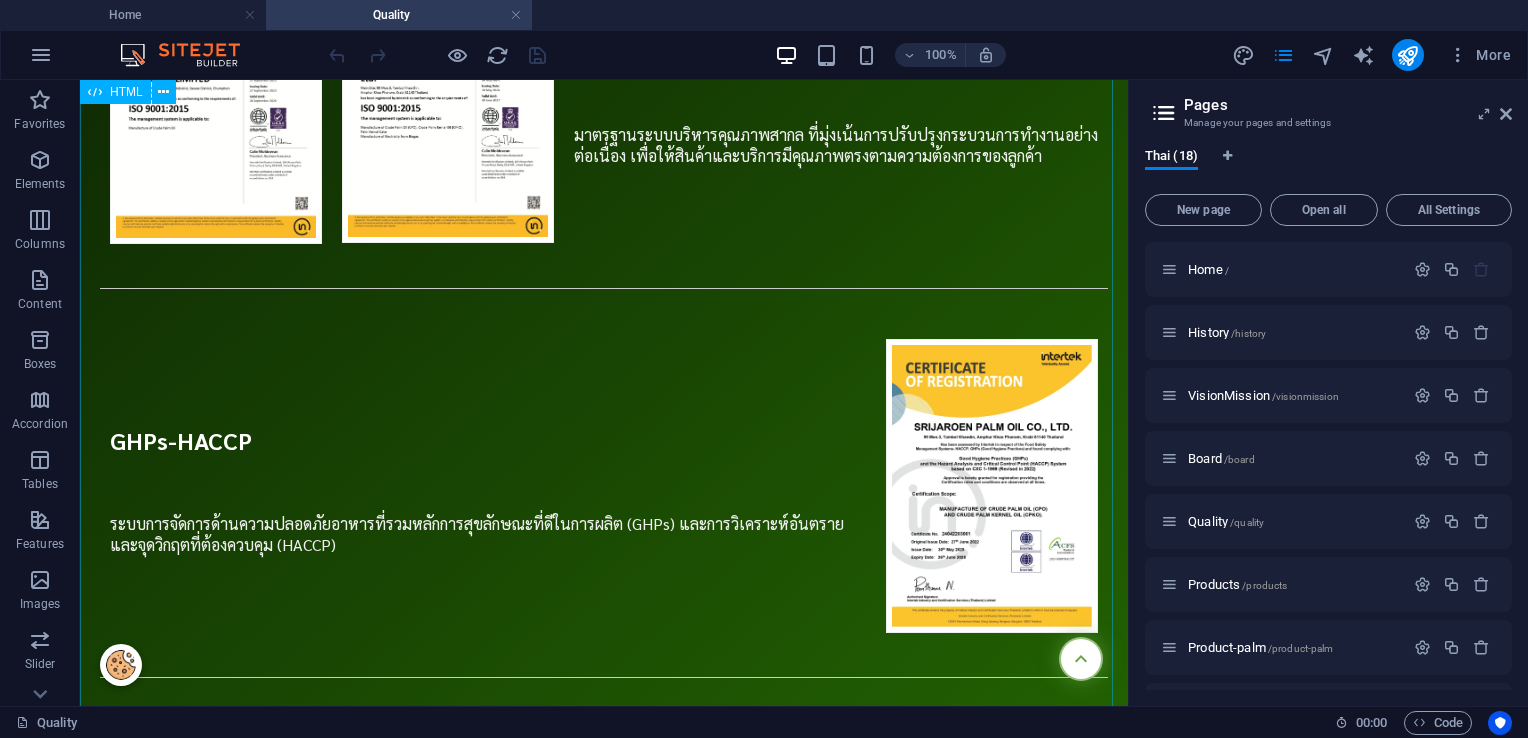scroll, scrollTop: 100, scrollLeft: 0, axis: vertical 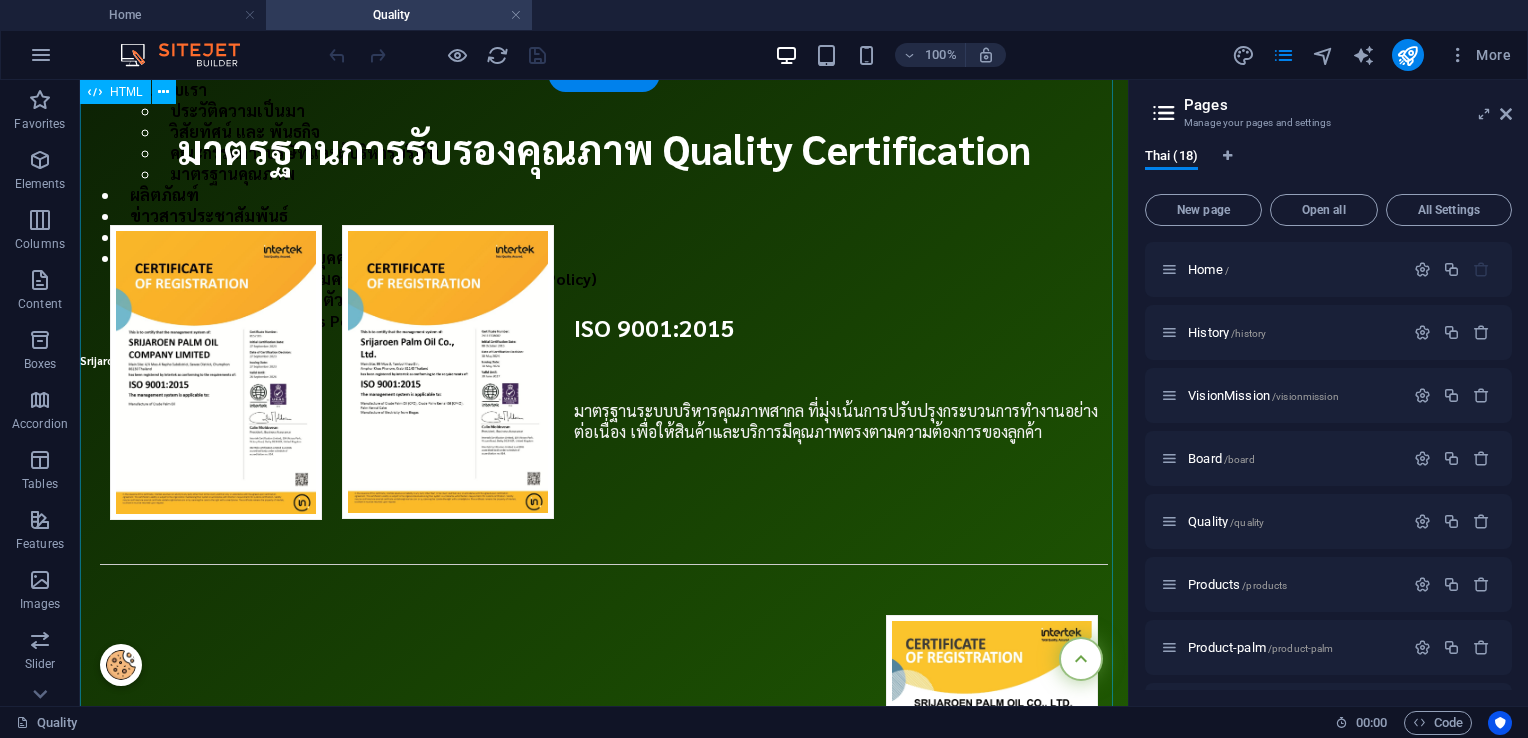 click on "Quality Certification
มาตรฐานการรับรองคุณภาพ Quality Certification
ISO 9001:2015
มาตรฐานระบบบริหารคุณภาพสากล ที่มุ่งเน้นการปรับปรุงกระบวนการทำงานอย่างต่อเนื่อง เพื่อให้สินค้าและบริการมีคุณภาพตรงตามความต้องการของลูกค้า
GHPs-HACCP
RSPO SCCS (Crusher)
RSPO SCCS (Mill)" at bounding box center (604, 1420) 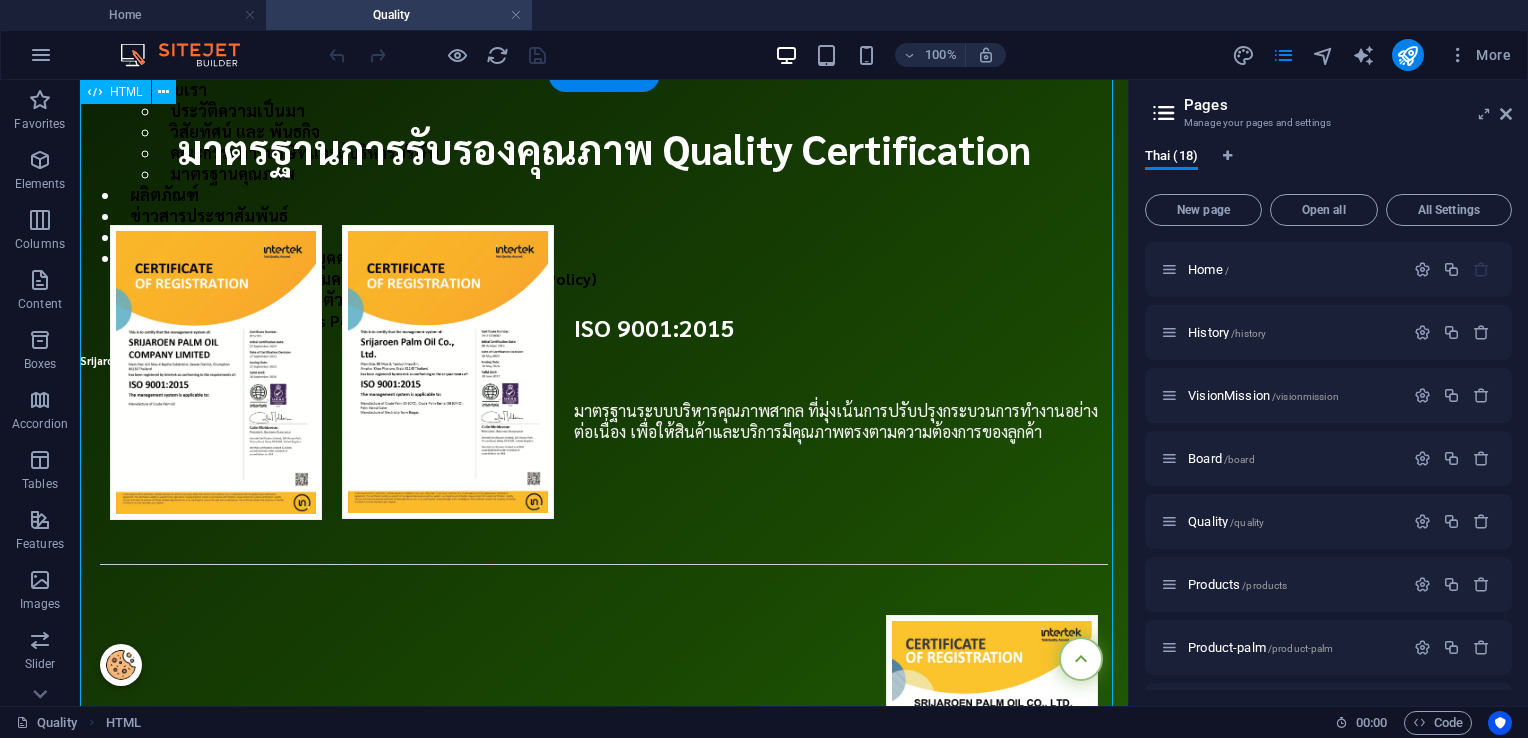 click on "Quality Certification
มาตรฐานการรับรองคุณภาพ Quality Certification
ISO 9001:2015
มาตรฐานระบบบริหารคุณภาพสากล ที่มุ่งเน้นการปรับปรุงกระบวนการทำงานอย่างต่อเนื่อง เพื่อให้สินค้าและบริการมีคุณภาพตรงตามความต้องการของลูกค้า
GHPs-HACCP
RSPO SCCS (Crusher)
RSPO SCCS (Mill)" at bounding box center [604, 1420] 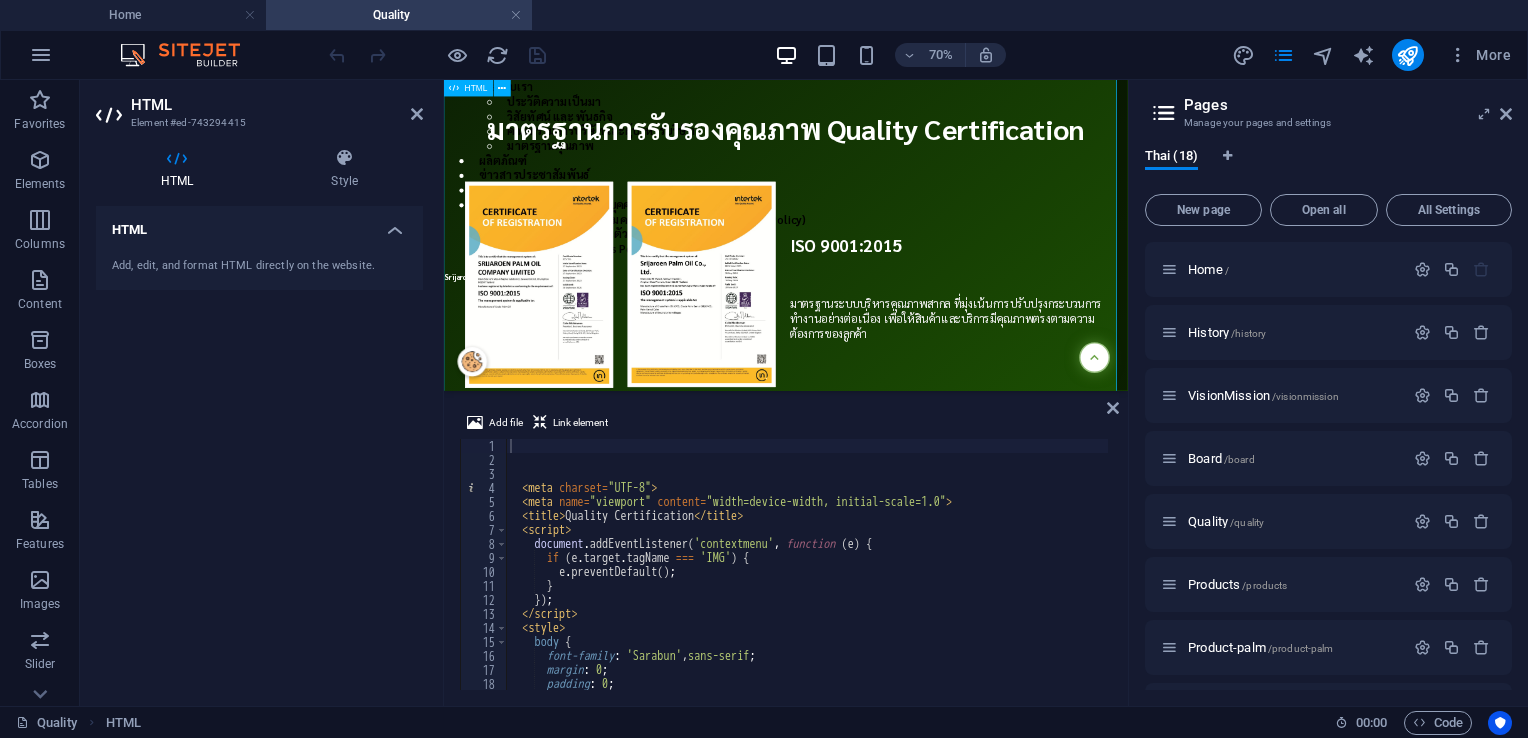 scroll, scrollTop: 500, scrollLeft: 0, axis: vertical 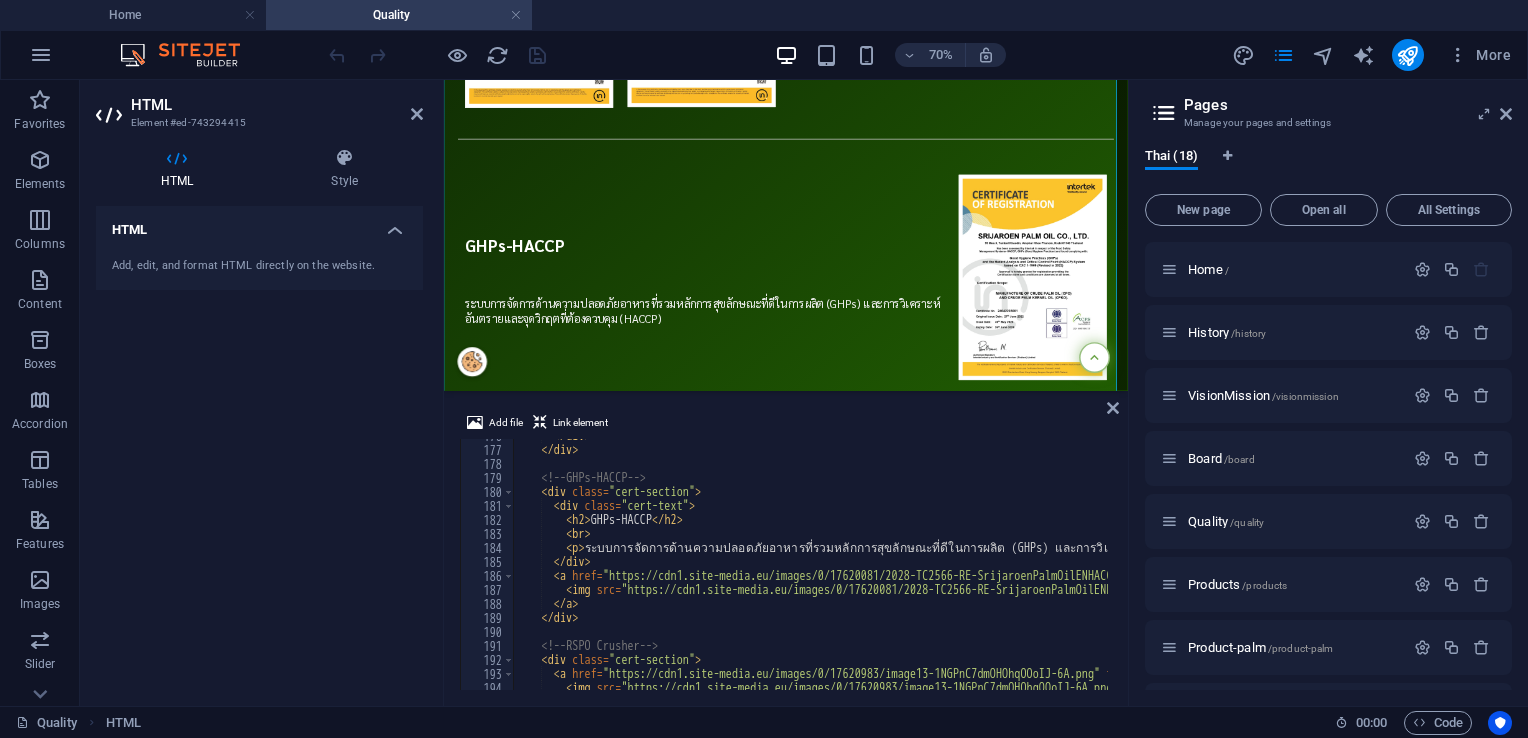 click on "</ div >      </ div >      <!--  GHPs-HACCP  -->      < div   class = "cert-section" >         < div   class = "cert-text" >           < h2 > GHPs-HACCP </ h2 >           < br >           < p > ระบบการจัดการด้านความปลอดภัยอาหารที่รวมหลักการสุขลักษณะที่ดีในการผลิต (GHPs) และการวิเคราะห์อันตรายและจุดวิกฤตที่ต้องควบคุม (HACCP) </ p >         </ div >         < a   href = "https://cdn1.site-media.eu/images/0/17620081/2028-TC2566-RE-SrijaroenPalmOilENHACCPGHPs_page-0001-3oAHJgdewpUlUeRl81Ze6Q.jpg"   target = "_blank" >           < img   src = "https://cdn1.site-media.eu/images/0/17620081/2028-TC2566-RE-SrijaroenPalmOilENHACCPGHPs_page-0001-3oAHJgdewpUlUeRl81Ze6Q.jpg"   alt = "GHPS" >         </ a >      </ div >      <!--  RSPO Crusher  -->      < div   class = "cert-section" > <" at bounding box center (1049, 566) 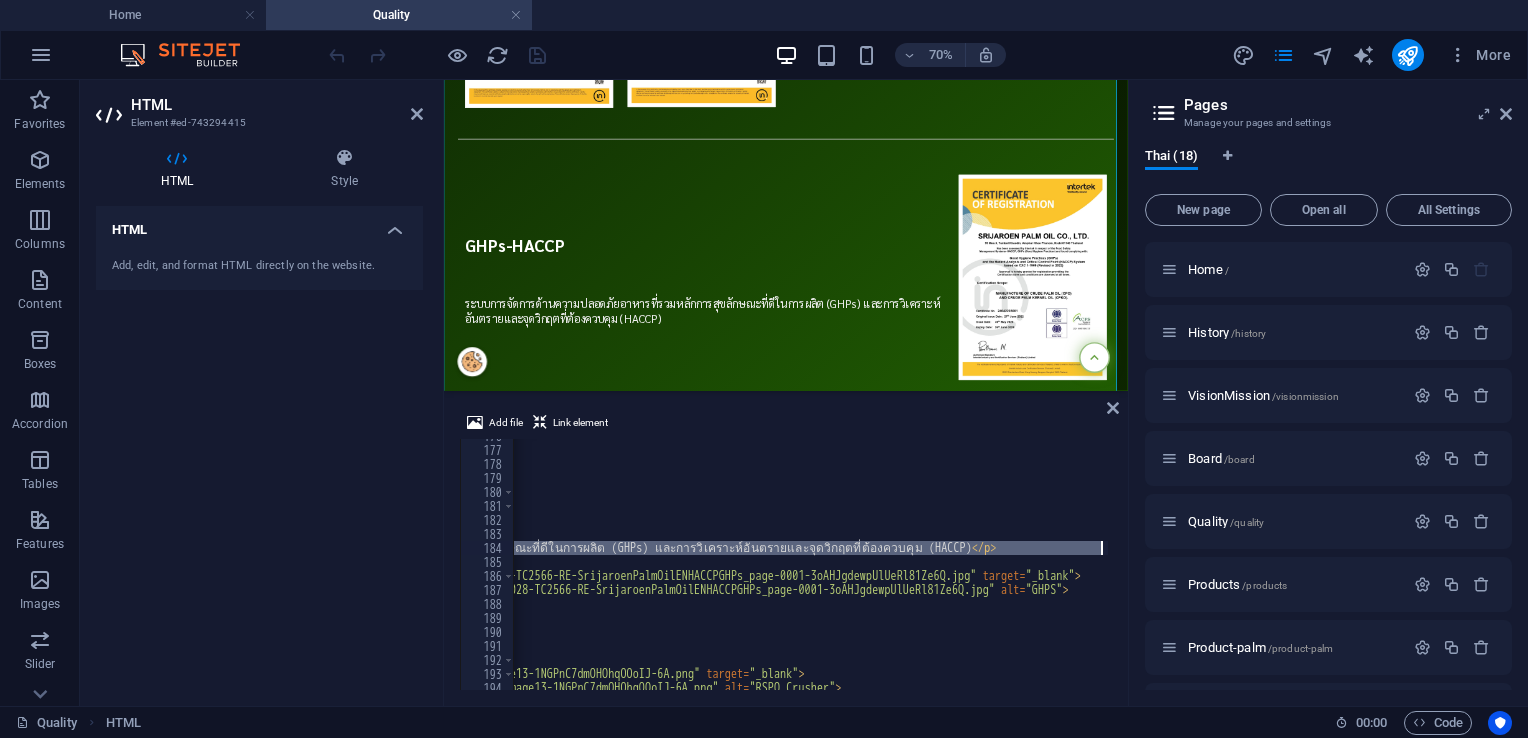 scroll, scrollTop: 0, scrollLeft: 400, axis: horizontal 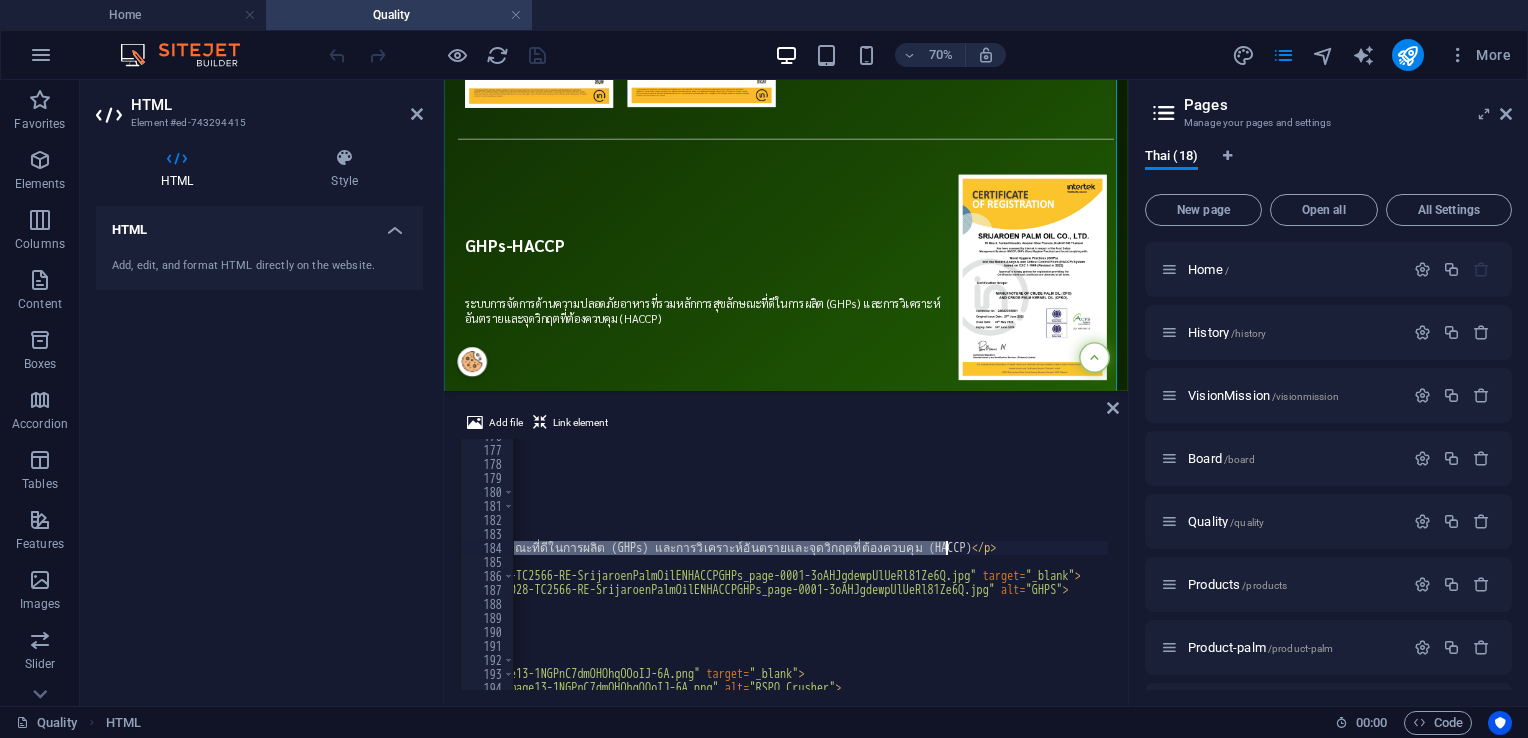 drag, startPoint x: 591, startPoint y: 550, endPoint x: 947, endPoint y: 553, distance: 356.01263 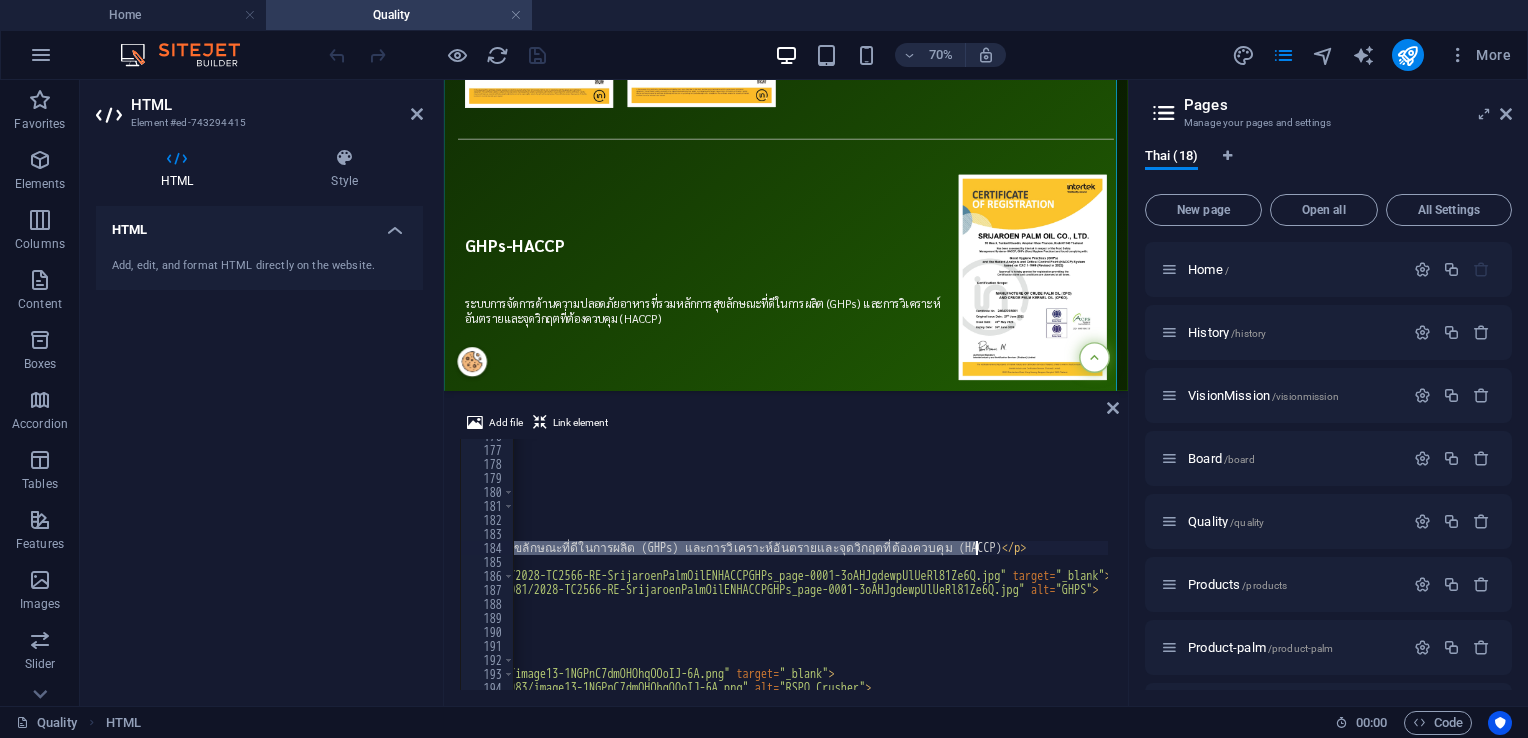 scroll, scrollTop: 0, scrollLeft: 0, axis: both 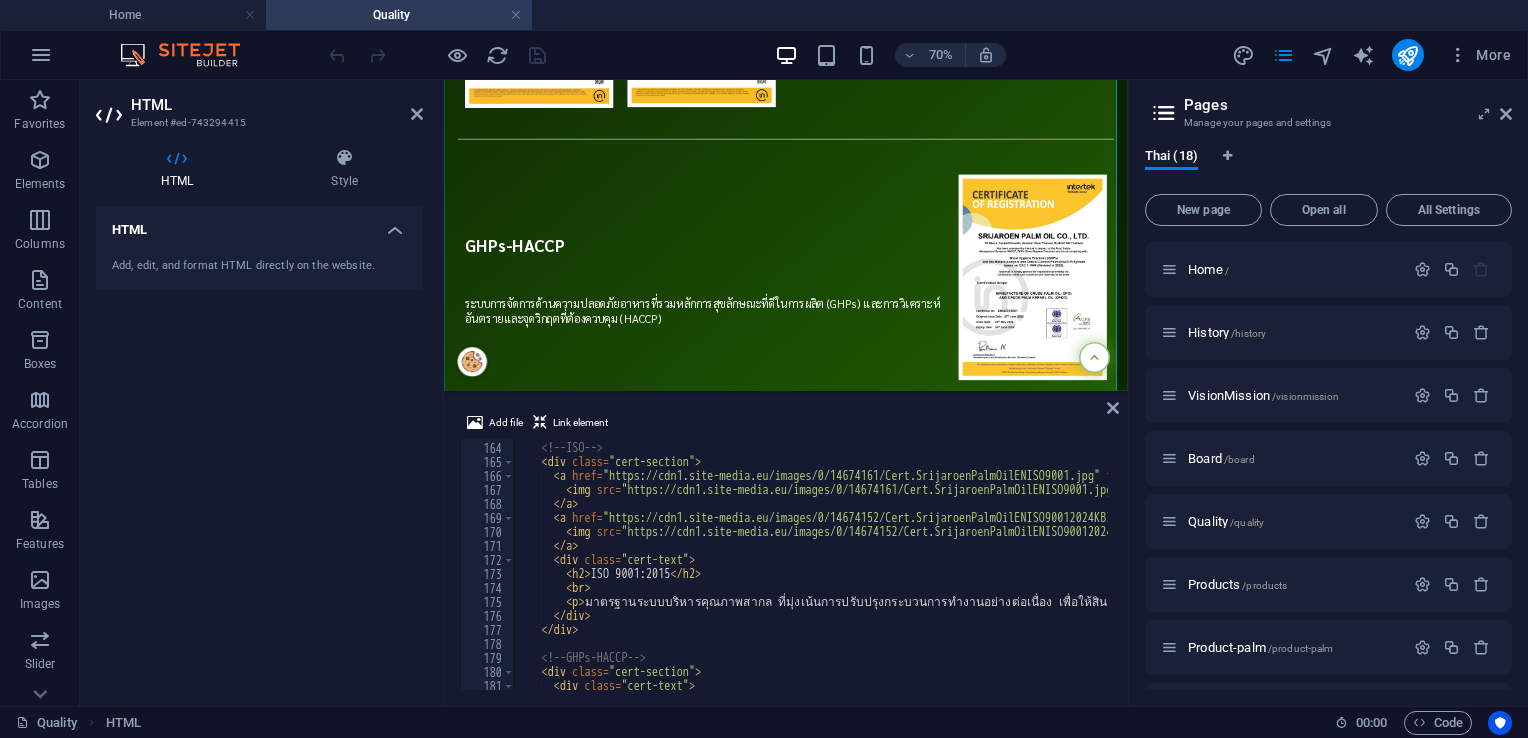 click on "<!--  ISO  -->      < div   class = "cert-section" >         < a   href = "https://cdn1.site-media.eu/images/0/14674161/Cert.SrijaroenPalmOilENISO9001.jpg"   target = "_blank" >           < img   src = "https://cdn1.site-media.eu/images/0/14674161/Cert.SrijaroenPalmOilENISO9001.jpg"   alt = "ISO" >         </ a >         < a   href = "https://cdn1.site-media.eu/images/0/14674152/Cert.SrijaroenPalmOilENISO90012024KBI.jpg"   target = "_blank" >           < img   src = "https://cdn1.site-media.eu/images/0/14674152/Cert.SrijaroenPalmOilENISO90012024KBI.jpg"   alt = "ISO" >         </ a >         < div   class = "cert-text" >           < h2 > ISO 9001:2015 </ h2 >           < br >           < p > </ p >         </ div >      </ div >      <!--  GHPs-HACCP  -->      < div   class = "cert-section" >         < div   class = "cert-text" >" at bounding box center [1049, 564] 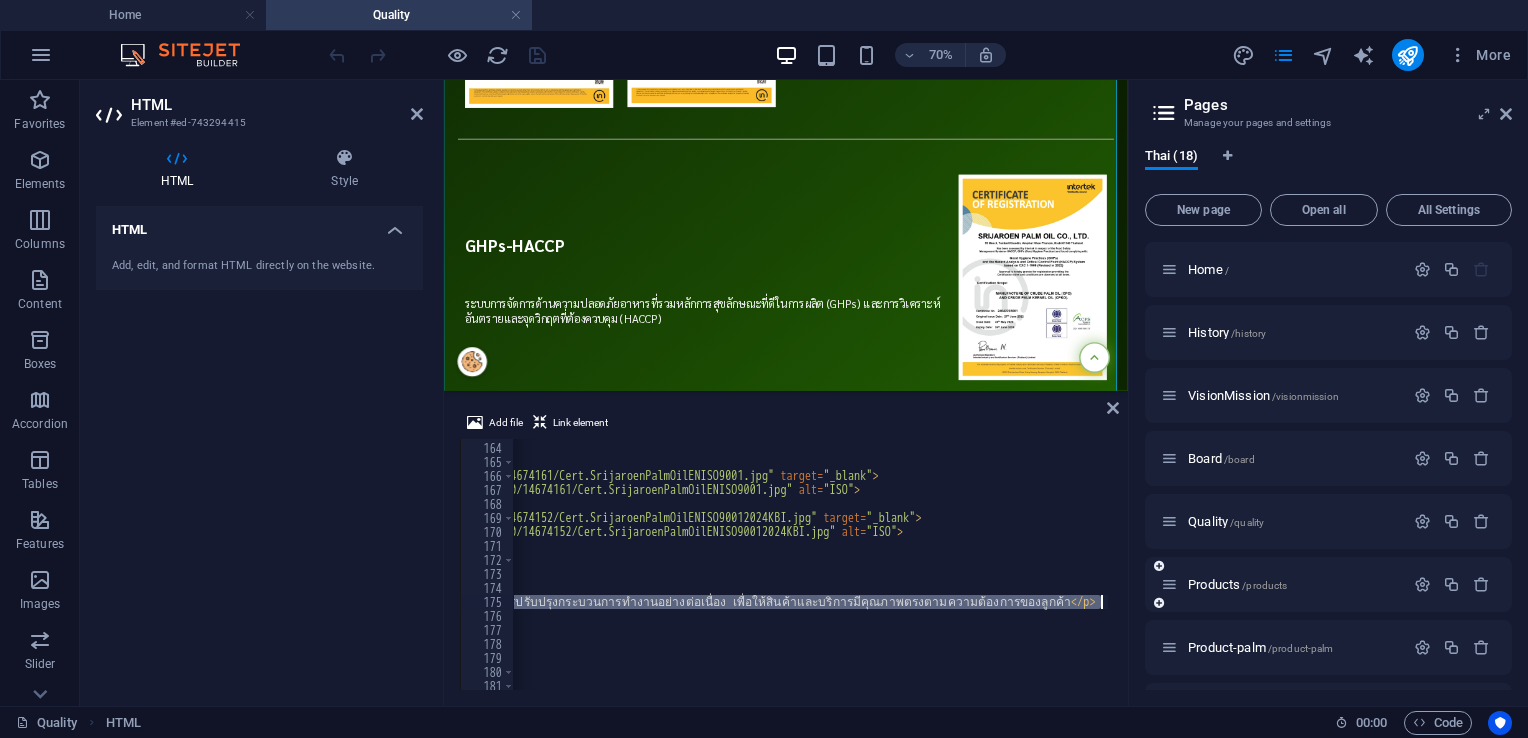 scroll, scrollTop: 0, scrollLeft: 432, axis: horizontal 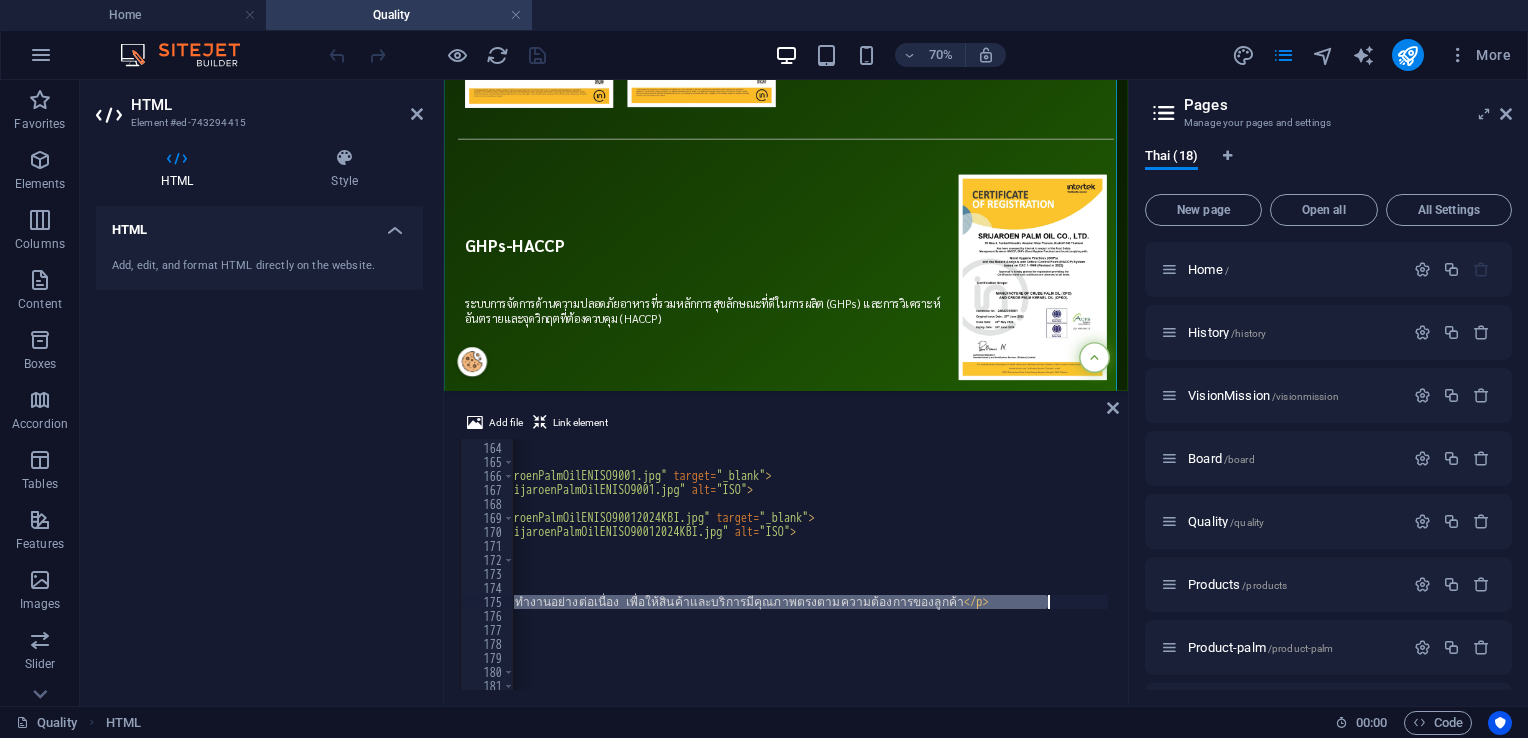 drag, startPoint x: 592, startPoint y: 602, endPoint x: 1045, endPoint y: 603, distance: 453.0011 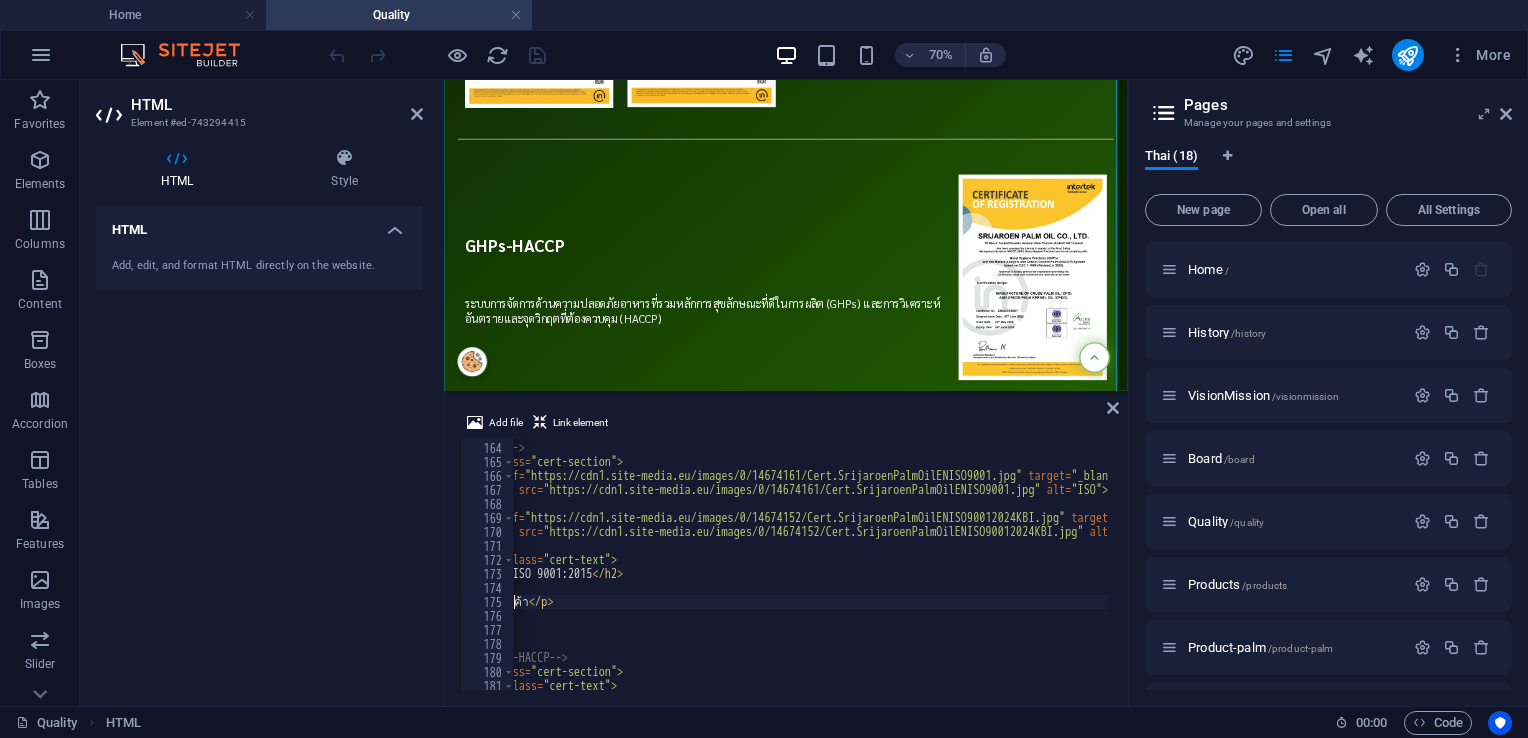 scroll, scrollTop: 0, scrollLeft: 0, axis: both 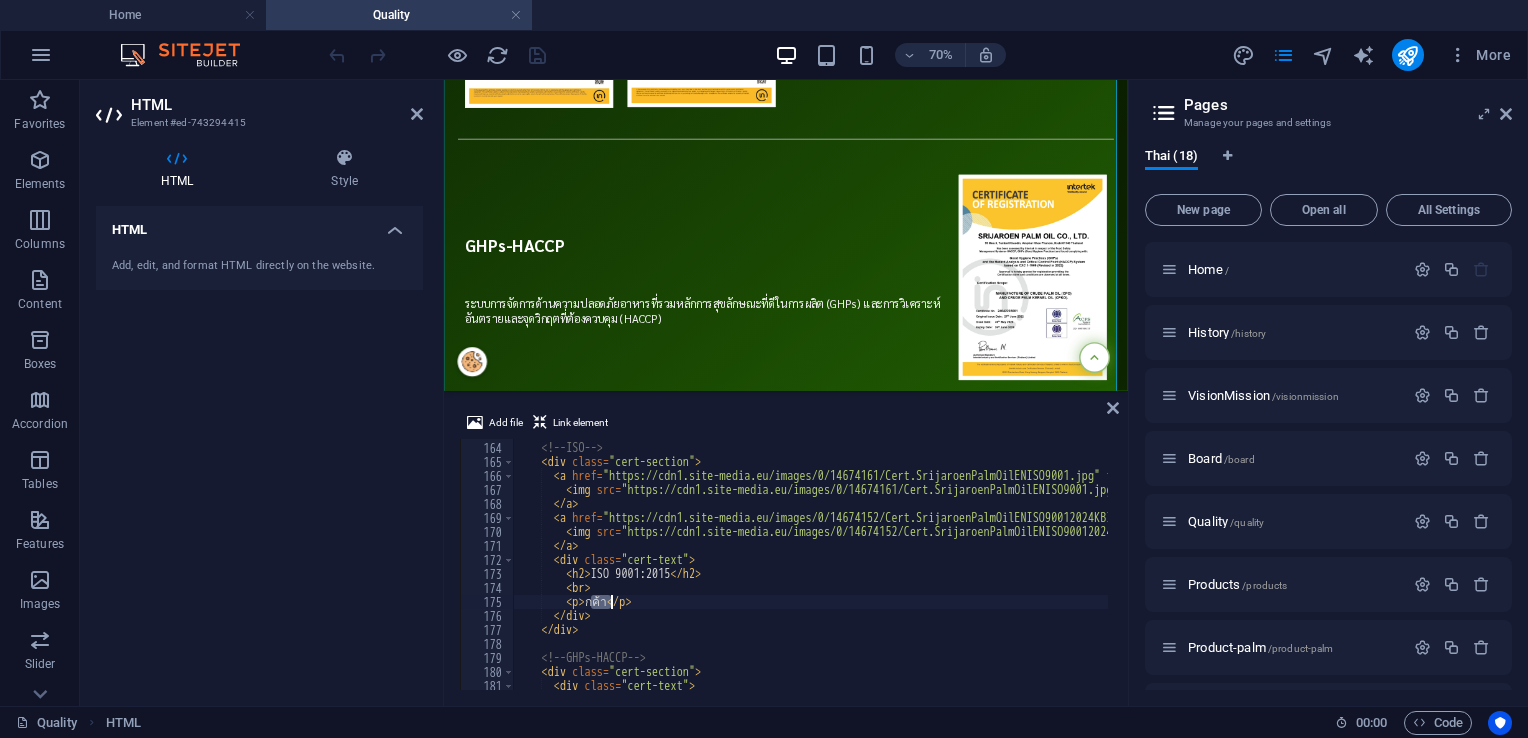 drag, startPoint x: 594, startPoint y: 598, endPoint x: 611, endPoint y: 598, distance: 17 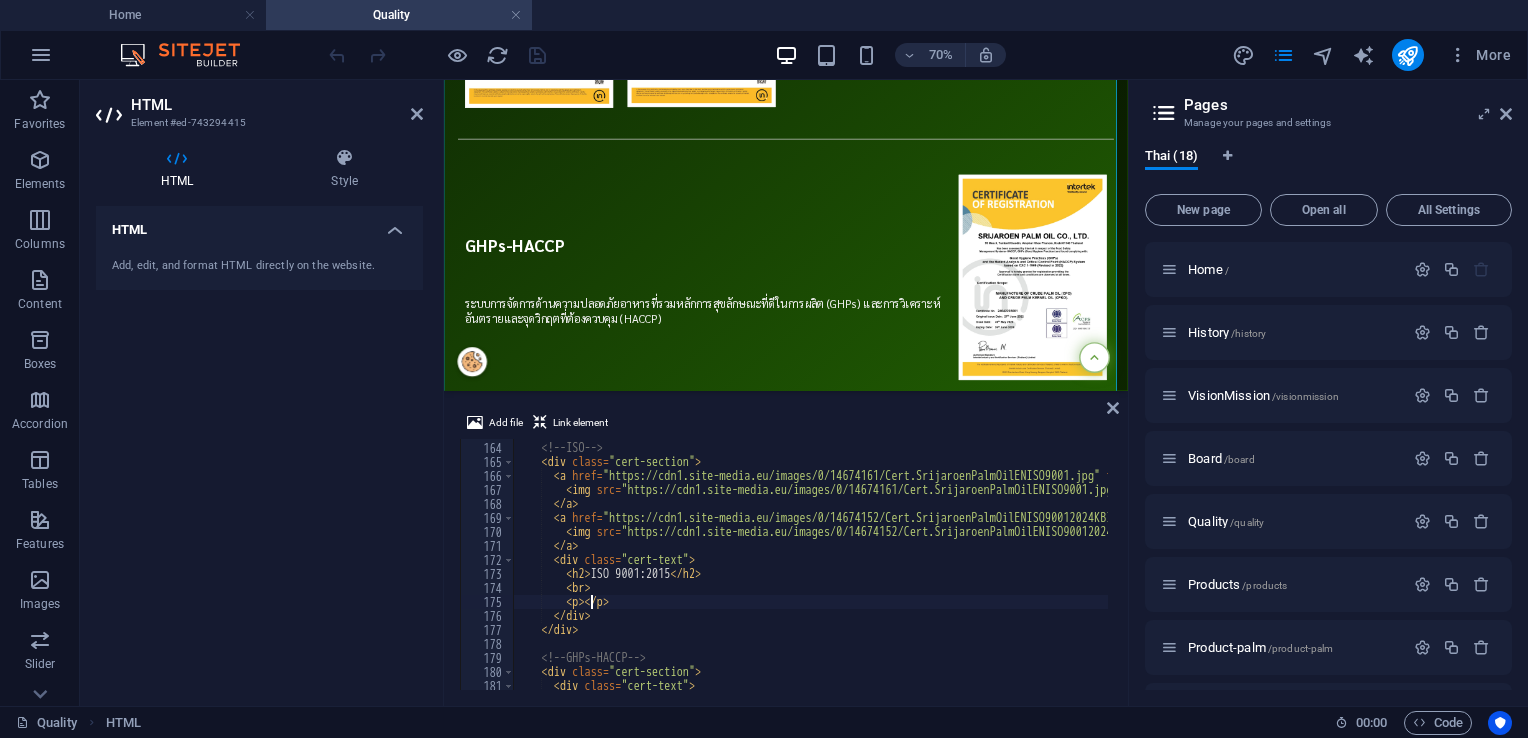 paste on "มาตรฐานระบบบริหารคุณภาพสากล ที่มุ่งเน้นการปรับปรุงกระบวนการทำงานอย่างต่อเนื่อง เพื่อให้สินค้าและบริการมีคุณภาพตรงตามความต้องการของลูกค้า" 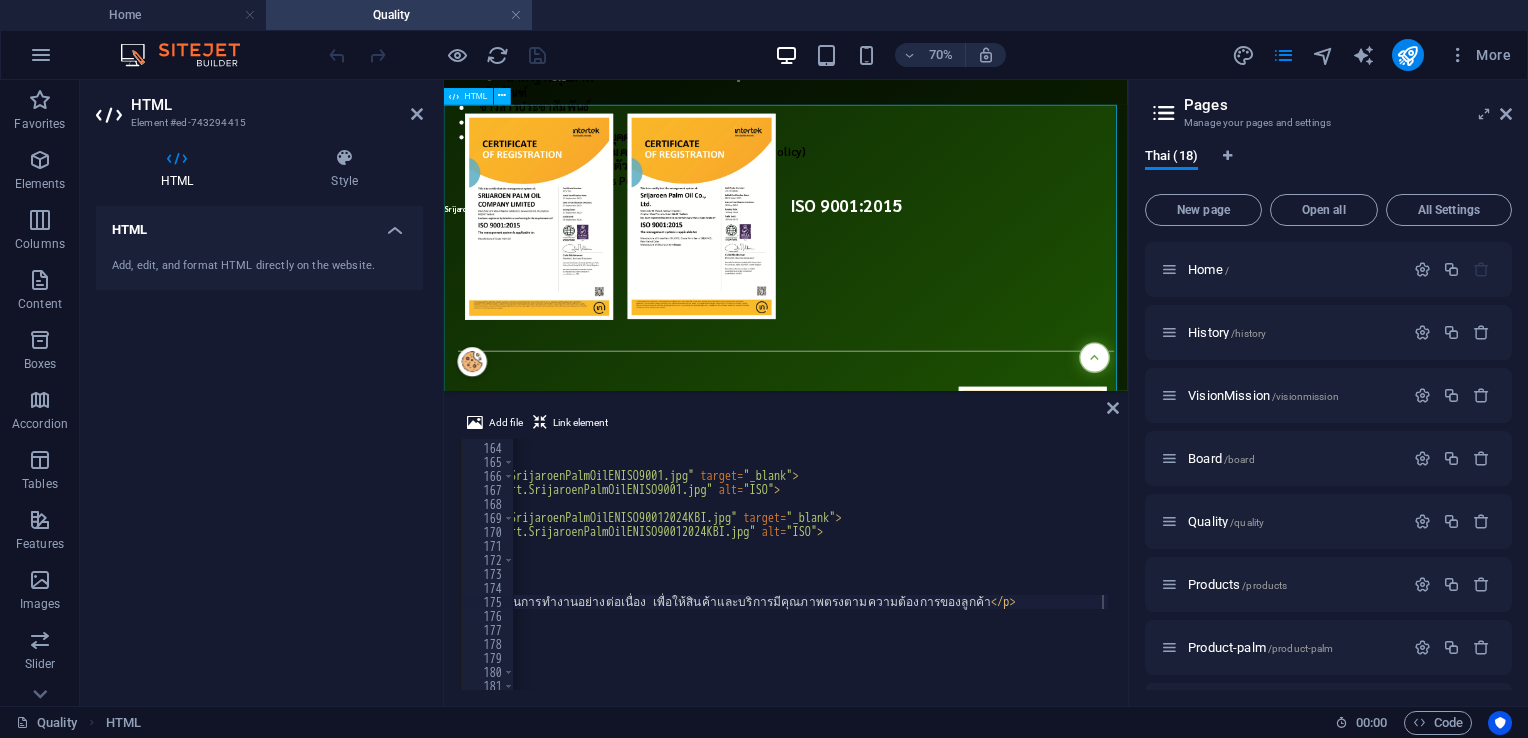 scroll, scrollTop: 200, scrollLeft: 0, axis: vertical 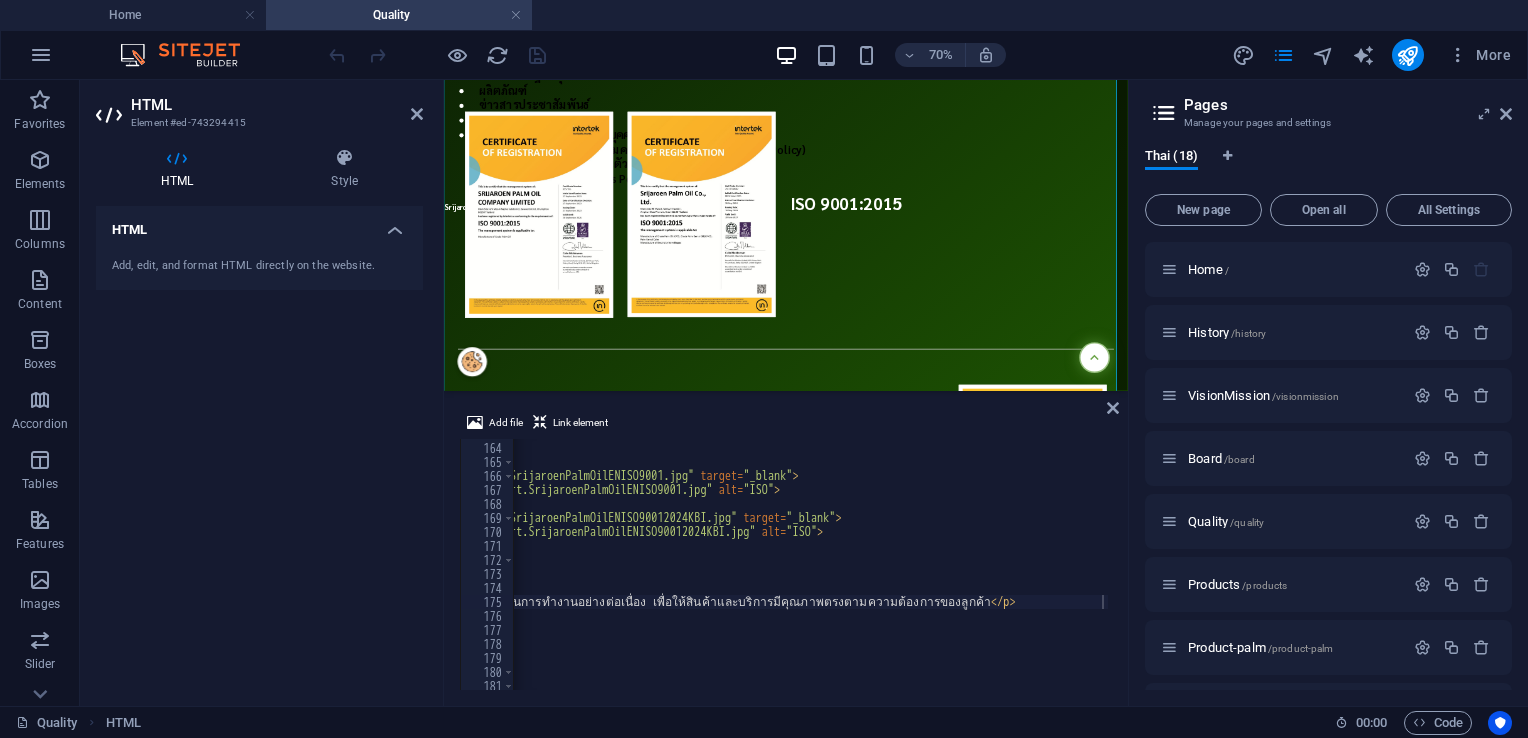 click on "<!--  ISO  -->      < div   class = "cert-section" >         < a   href = "https://cdn1.site-media.eu/images/0/14674161/Cert.SrijaroenPalmOilENISO9001.jpg"   target = "_blank" >           < img   src = "https://cdn1.site-media.eu/images/0/14674161/Cert.SrijaroenPalmOilENISO9001.jpg"   alt = "ISO" >         </ a >         < a   href = "https://cdn1.site-media.eu/images/0/14674152/Cert.SrijaroenPalmOilENISO90012024KBI.jpg"   target = "_blank" >           < img   src = "https://cdn1.site-media.eu/images/0/14674152/Cert.SrijaroenPalmOilENISO90012024KBI.jpg"   alt = "ISO" >         </ a >         < div   class = "cert-text" >           < h2 > ISO 9001:2015 </ h2 >           < br >           < p > </ p >         </ div >      </ div >      <!--  GHPs-HACCP  -->      < div   class = "cert-section" >         < div   class = "cert-text" >" at bounding box center (643, 564) 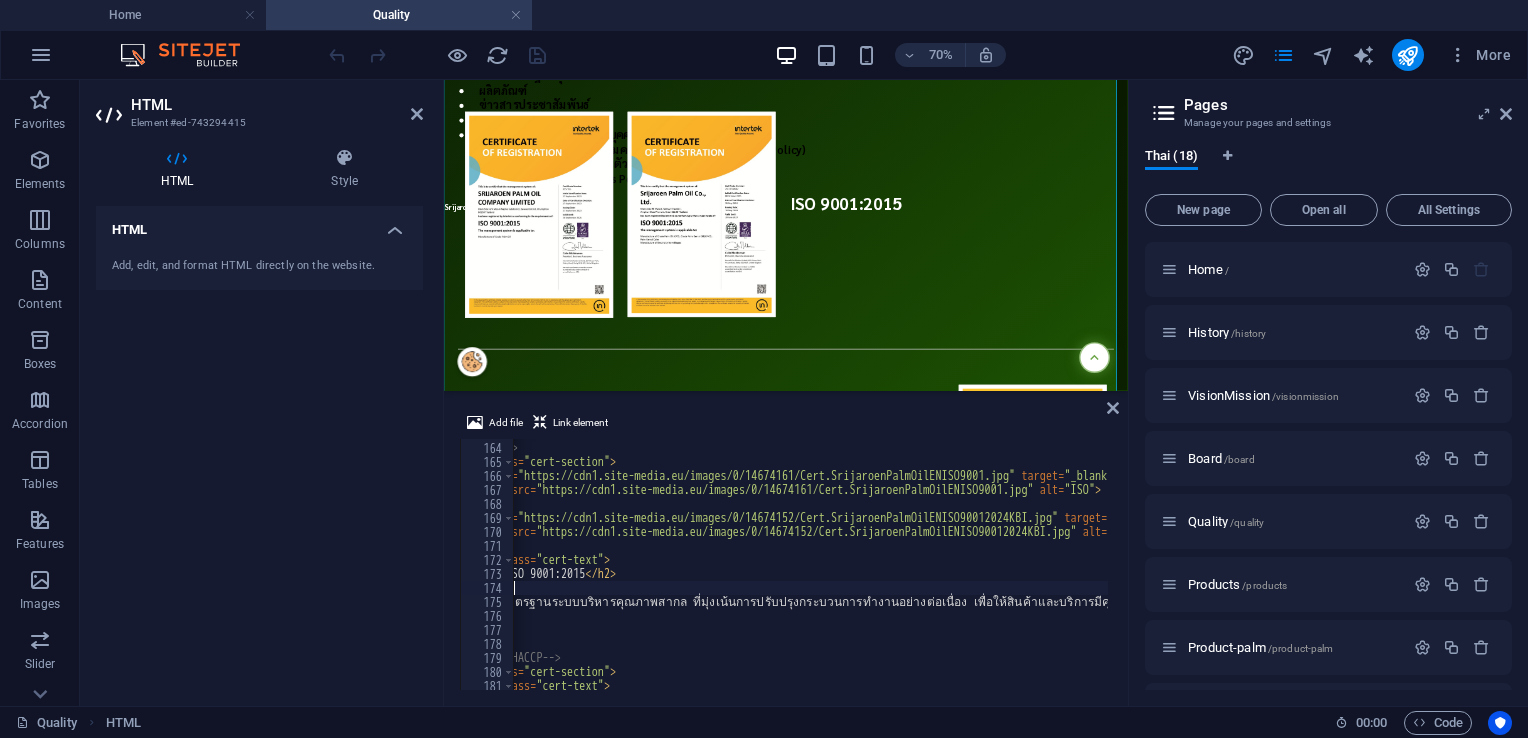 click on "<!--  ISO  -->      < div   class = "cert-section" >         < a   href = "https://cdn1.site-media.eu/images/0/14674161/Cert.SrijaroenPalmOilENISO9001.jpg"   target = "_blank" >           < img   src = "https://cdn1.site-media.eu/images/0/14674161/Cert.SrijaroenPalmOilENISO9001.jpg"   alt = "ISO" >         </ a >         < a   href = "https://cdn1.site-media.eu/images/0/14674152/Cert.SrijaroenPalmOilENISO90012024KBI.jpg"   target = "_blank" >           < img   src = "https://cdn1.site-media.eu/images/0/14674152/Cert.SrijaroenPalmOilENISO90012024KBI.jpg"   alt = "ISO" >         </ a >         < div   class = "cert-text" >           < h2 > ISO 9001:2015 </ h2 >           < br >           < p > </ p >         </ div >      </ div >      <!--  GHPs-HACCP  -->      < div   class = "cert-section" >         < div   class = "cert-text" >" at bounding box center [964, 564] 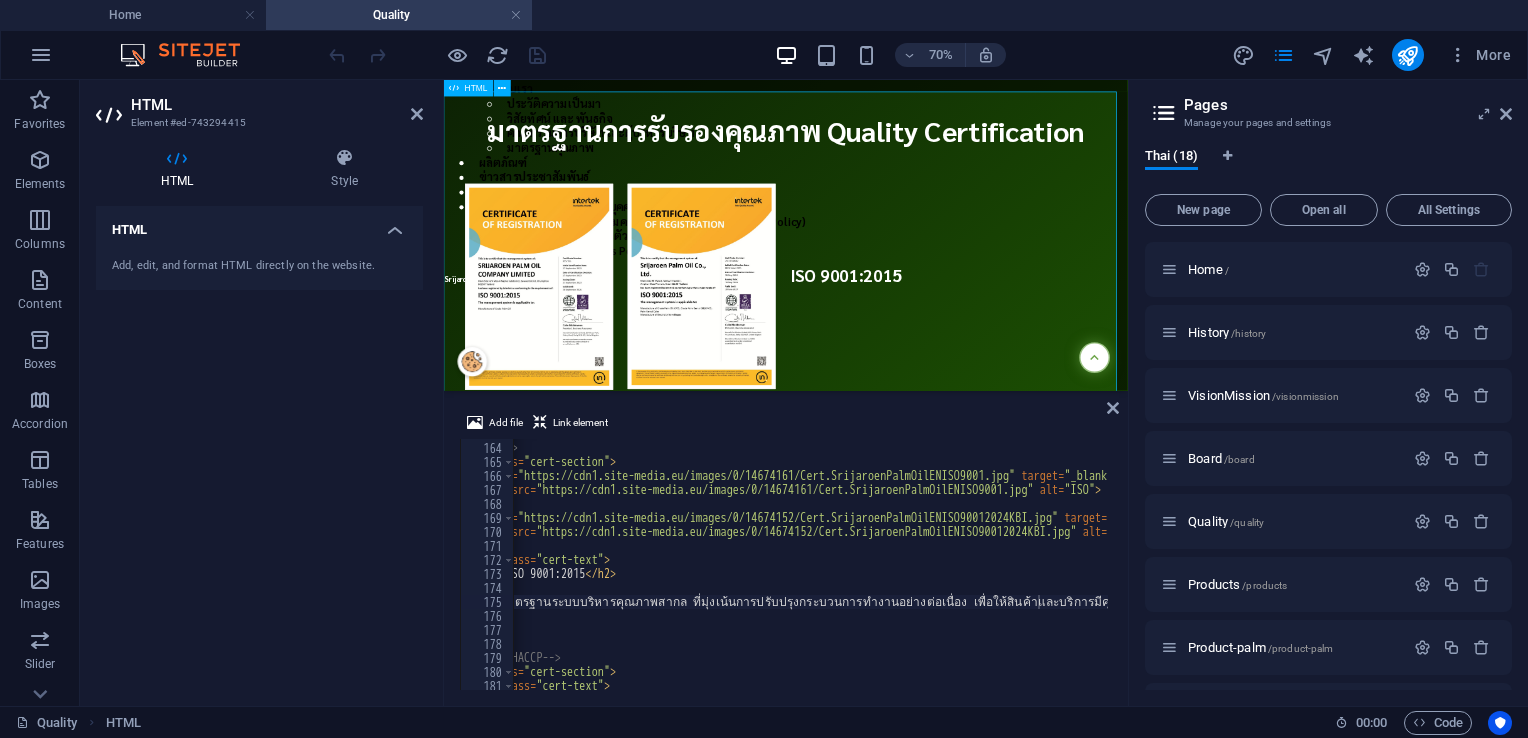 scroll, scrollTop: 0, scrollLeft: 0, axis: both 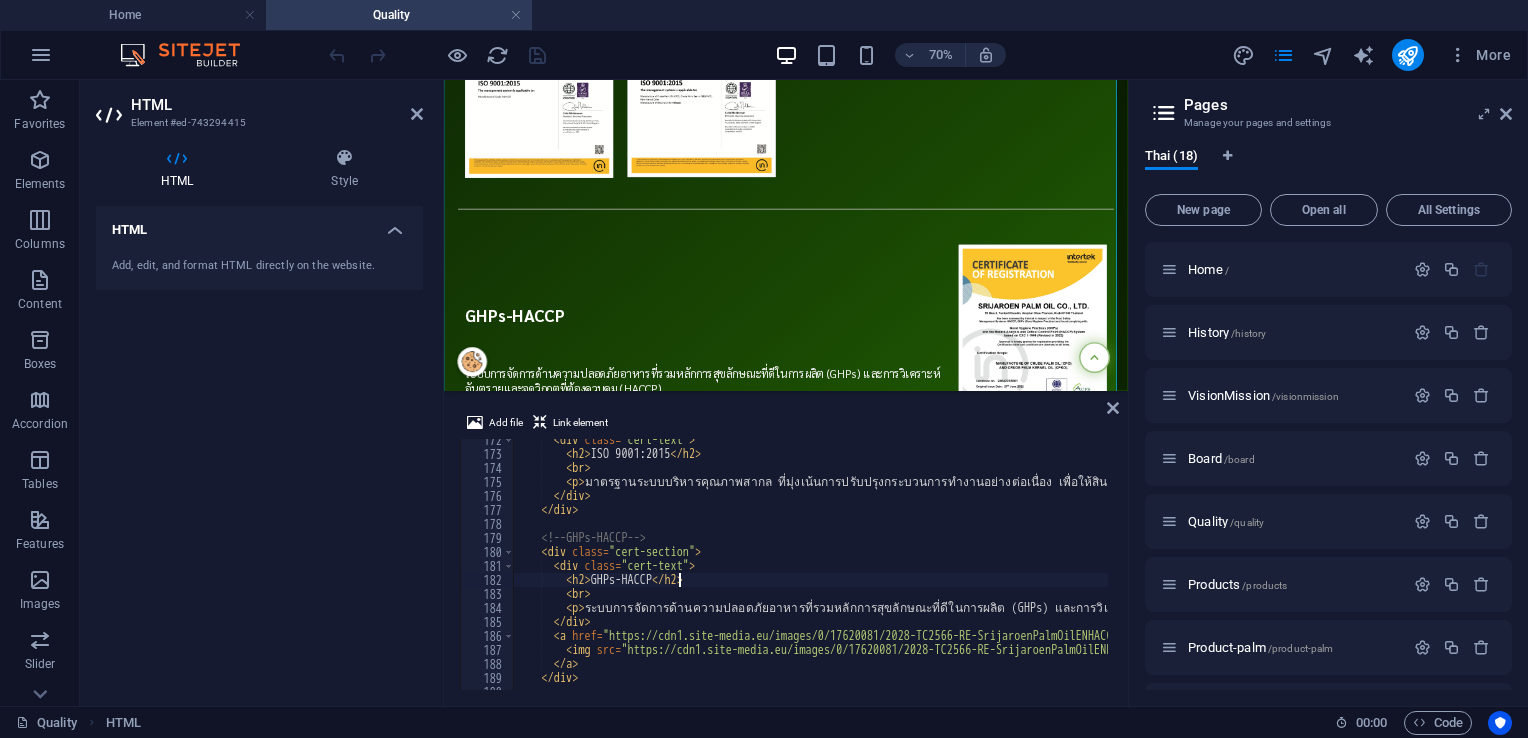 click on "< div   class = "cert-text" >           < h2 > ISO 9001:2015 </ h2 >           < br >           < p > มาตรฐานระบบบริหารคุณภาพสากล ที่มุ่งเน้นการปรับปรุงกระบวนการทำงานอย่างต่อเนื่อง เพื่อให้สินค้าและบริการมีคุณภาพตรงตามความต้องการของลูกค้า </ p >         </ div >      </ div >      <!--  GHPs-HACCP  -->      < div   class = "cert-section" >         < div   class = "cert-text" >           < h2 > GHPs-HACCP </ h2 >           < br >           < p > </ p >         </ div >         < a   href = "https://cdn1.site-media.eu/images/0/17620081/2028-TC2566-RE-SrijaroenPalmOilENHACCPGHPs_page-0001-3oAHJgdewpUlUeRl81Ze6Q.jpg"   target = "_blank" >           < img   src =   alt = "GHPS" >         </ a >      </ div >" at bounding box center (1049, 570) 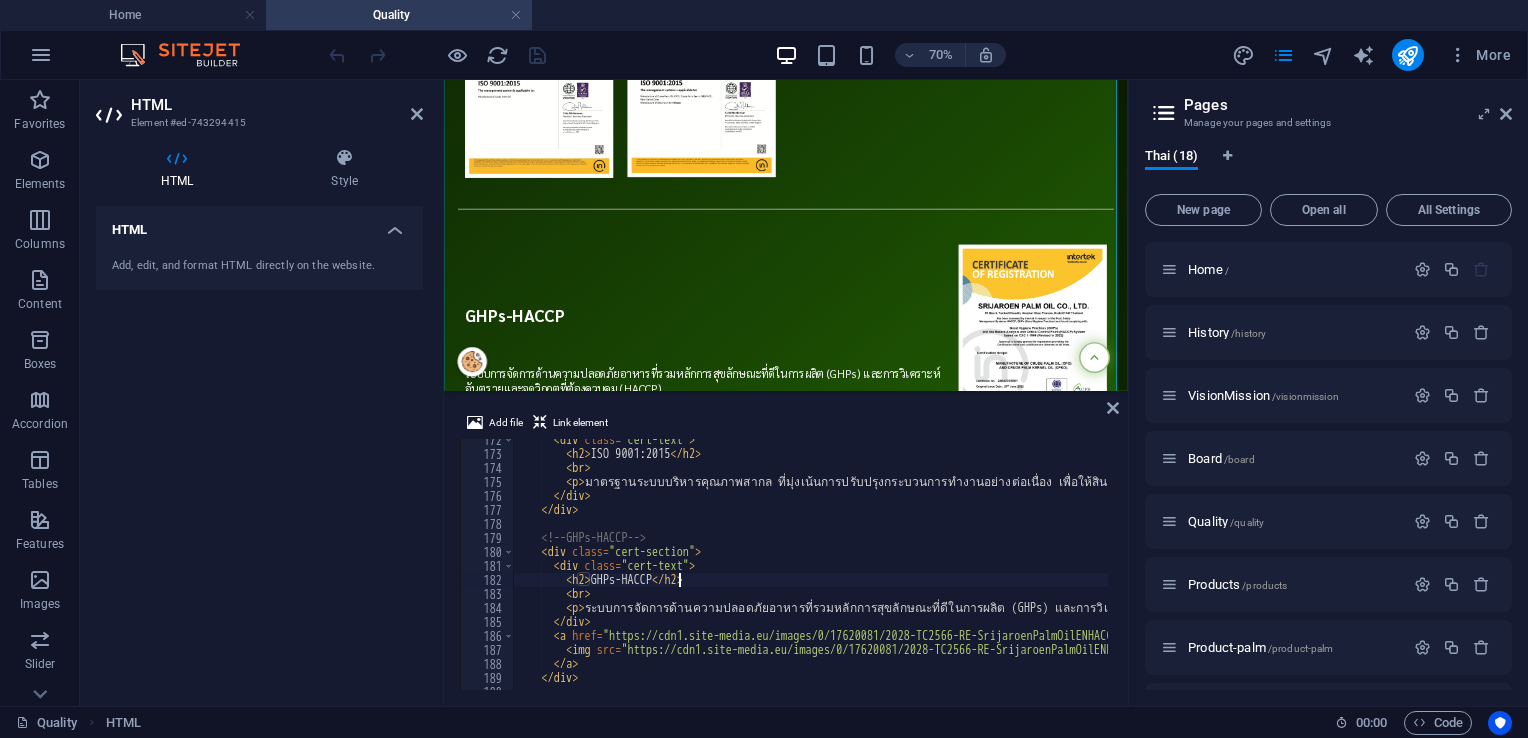 click on "< div   class = "cert-text" >           < h2 > ISO 9001:2015 </ h2 >           < br >           < p > มาตรฐานระบบบริหารคุณภาพสากล ที่มุ่งเน้นการปรับปรุงกระบวนการทำงานอย่างต่อเนื่อง เพื่อให้สินค้าและบริการมีคุณภาพตรงตามความต้องการของลูกค้า </ p >         </ div >      </ div >      <!--  GHPs-HACCP  -->      < div   class = "cert-section" >         < div   class = "cert-text" >           < h2 > GHPs-HACCP </ h2 >           < br >           < p > </ p >         </ div >         < a   href = "https://cdn1.site-media.eu/images/0/17620081/2028-TC2566-RE-SrijaroenPalmOilENHACCPGHPs_page-0001-3oAHJgdewpUlUeRl81Ze6Q.jpg"   target = "_blank" >           < img   src =   alt = "GHPS" >         </ a >      </ div >" at bounding box center (1049, 570) 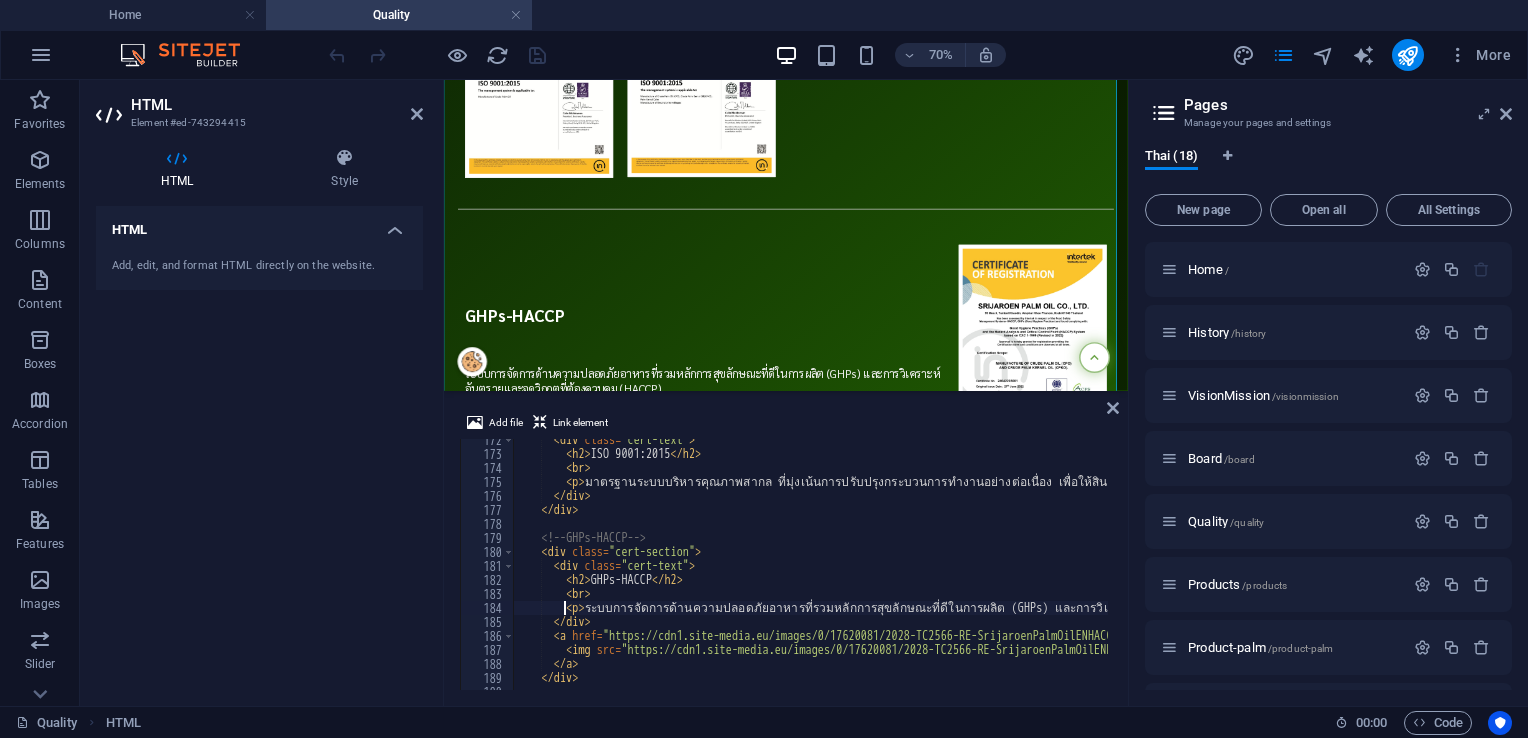 click on "< div   class = "cert-text" >           < h2 > ISO 9001:2015 </ h2 >           < br >           < p > มาตรฐานระบบบริหารคุณภาพสากล ที่มุ่งเน้นการปรับปรุงกระบวนการทำงานอย่างต่อเนื่อง เพื่อให้สินค้าและบริการมีคุณภาพตรงตามความต้องการของลูกค้า </ p >         </ div >      </ div >      <!--  GHPs-HACCP  -->      < div   class = "cert-section" >         < div   class = "cert-text" >           < h2 > GHPs-HACCP </ h2 >           < br >           < p > </ p >         </ div >         < a   href = "https://cdn1.site-media.eu/images/0/17620081/2028-TC2566-RE-SrijaroenPalmOilENHACCPGHPs_page-0001-3oAHJgdewpUlUeRl81Ze6Q.jpg"   target = "_blank" >           < img   src =   alt = "GHPS" >         </ a >      </ div >" at bounding box center (1049, 570) 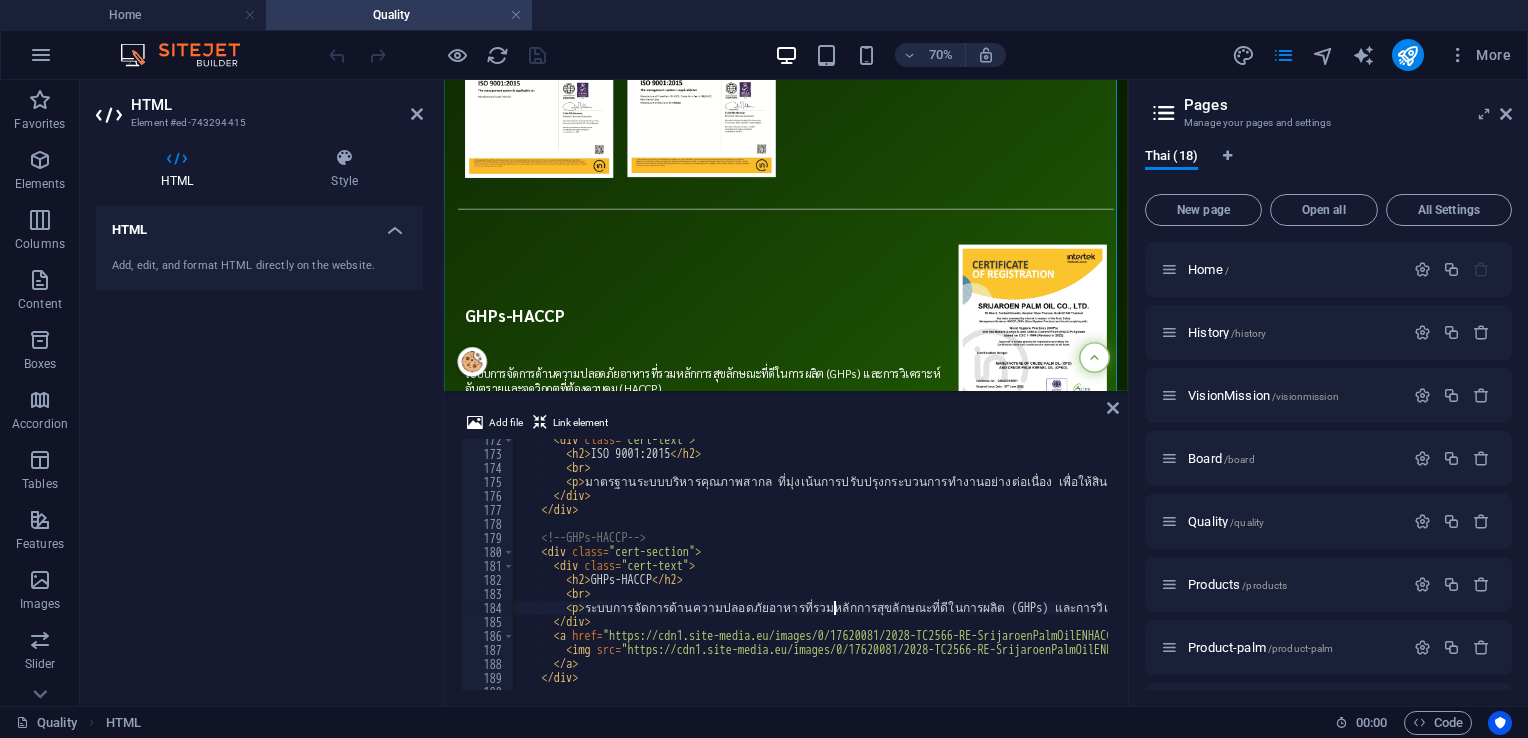 click on "< div   class = "cert-text" >           < h2 > ISO 9001:2015 </ h2 >           < br >           < p > มาตรฐานระบบบริหารคุณภาพสากล ที่มุ่งเน้นการปรับปรุงกระบวนการทำงานอย่างต่อเนื่อง เพื่อให้สินค้าและบริการมีคุณภาพตรงตามความต้องการของลูกค้า </ p >         </ div >      </ div >      <!--  GHPs-HACCP  -->      < div   class = "cert-section" >         < div   class = "cert-text" >           < h2 > GHPs-HACCP </ h2 >           < br >           < p > </ p >         </ div >         < a   href = "https://cdn1.site-media.eu/images/0/17620081/2028-TC2566-RE-SrijaroenPalmOilENHACCPGHPs_page-0001-3oAHJgdewpUlUeRl81Ze6Q.jpg"   target = "_blank" >           < img   src =   alt = "GHPS" >         </ a >      </ div >" at bounding box center (1049, 570) 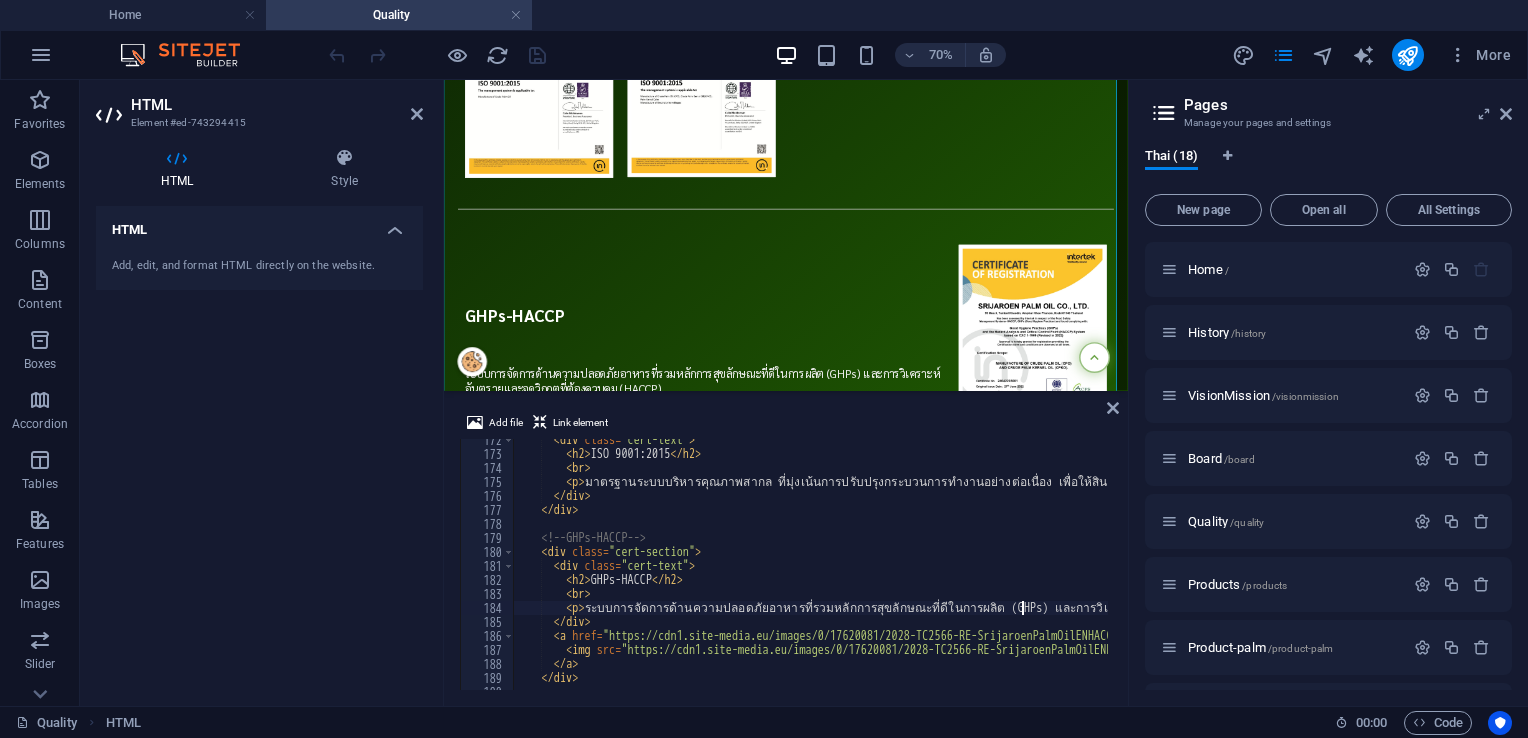 scroll, scrollTop: 2340, scrollLeft: 0, axis: vertical 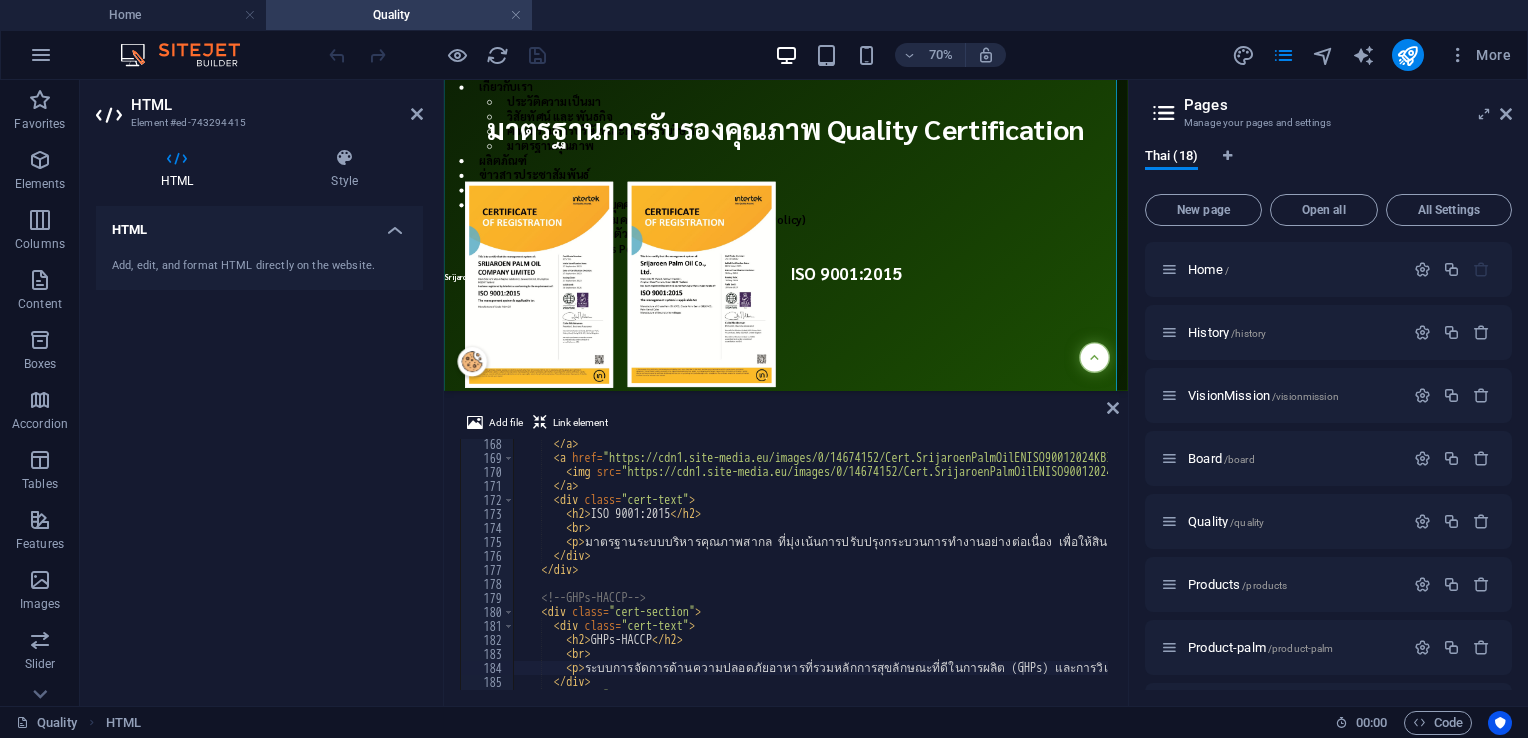 click on "</ a >         < a   href = "https://cdn1.site-media.eu/images/0/14674152/Cert.SrijaroenPalmOilENISO90012024KBI.jpg"   target = "_blank" >           < img   src = "https://cdn1.site-media.eu/images/0/14674152/Cert.SrijaroenPalmOilENISO90012024KBI.jpg"   alt = "ISO" >         </ a >         < div   class = "cert-text" >           < h2 > ISO 9001:2015 </ h2 >           < br >           < p > มาตรฐานระบบบริหารคุณภาพสากล ที่มุ่งเน้นการปรับปรุงกระบวนการทำงานอย่างต่อเนื่อง เพื่อให้สินค้าและบริการมีคุณภาพตรงตามความต้องการของลูกค้า </ p >         </ div >      </ div >      <!--  GHPs-HACCP  -->      < div   class = "cert-section" >         < div   class = "cert-text" >           < h2 > GHPs-HACCP </ h2 >           < br >           < p > </ p > >" at bounding box center (1049, 574) 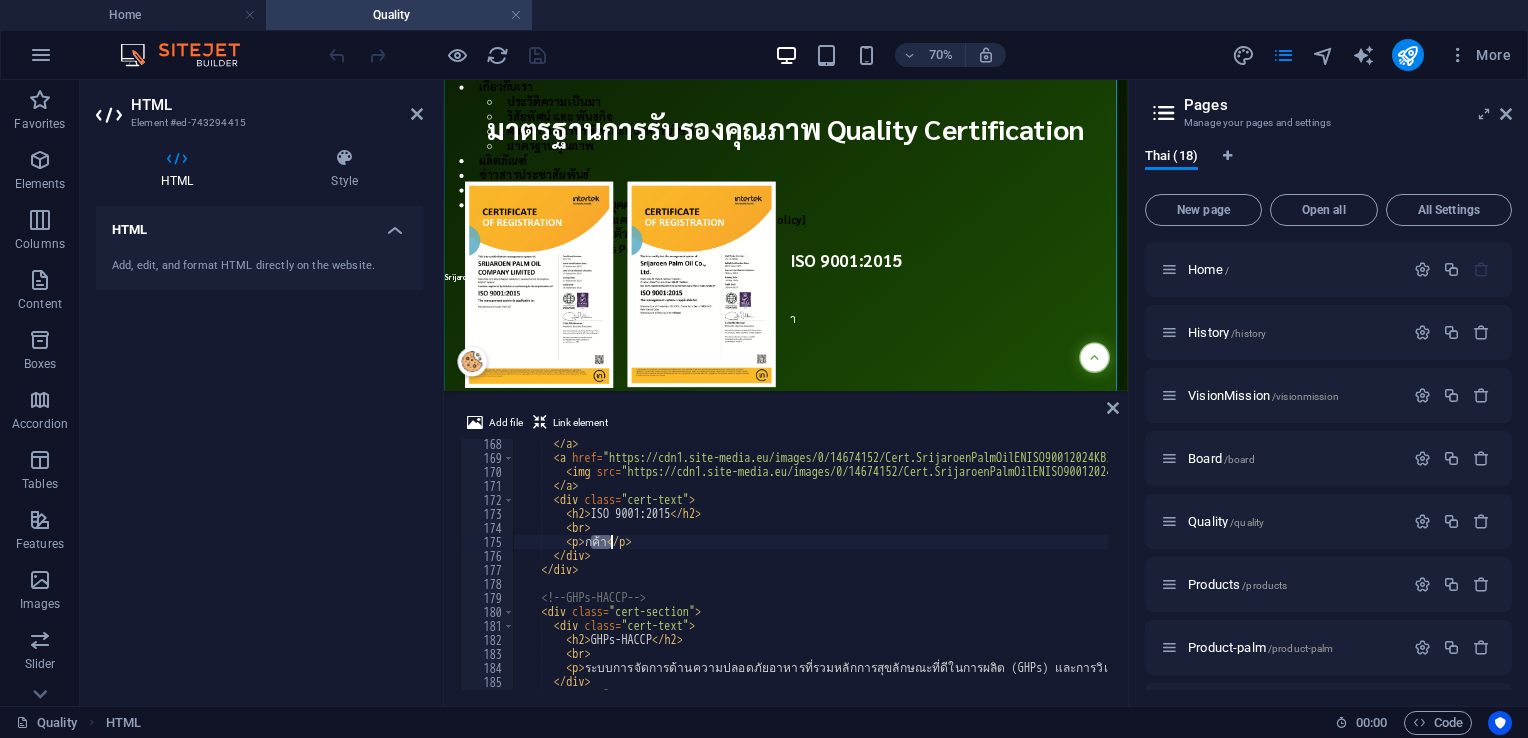 scroll, scrollTop: 0, scrollLeft: 380, axis: horizontal 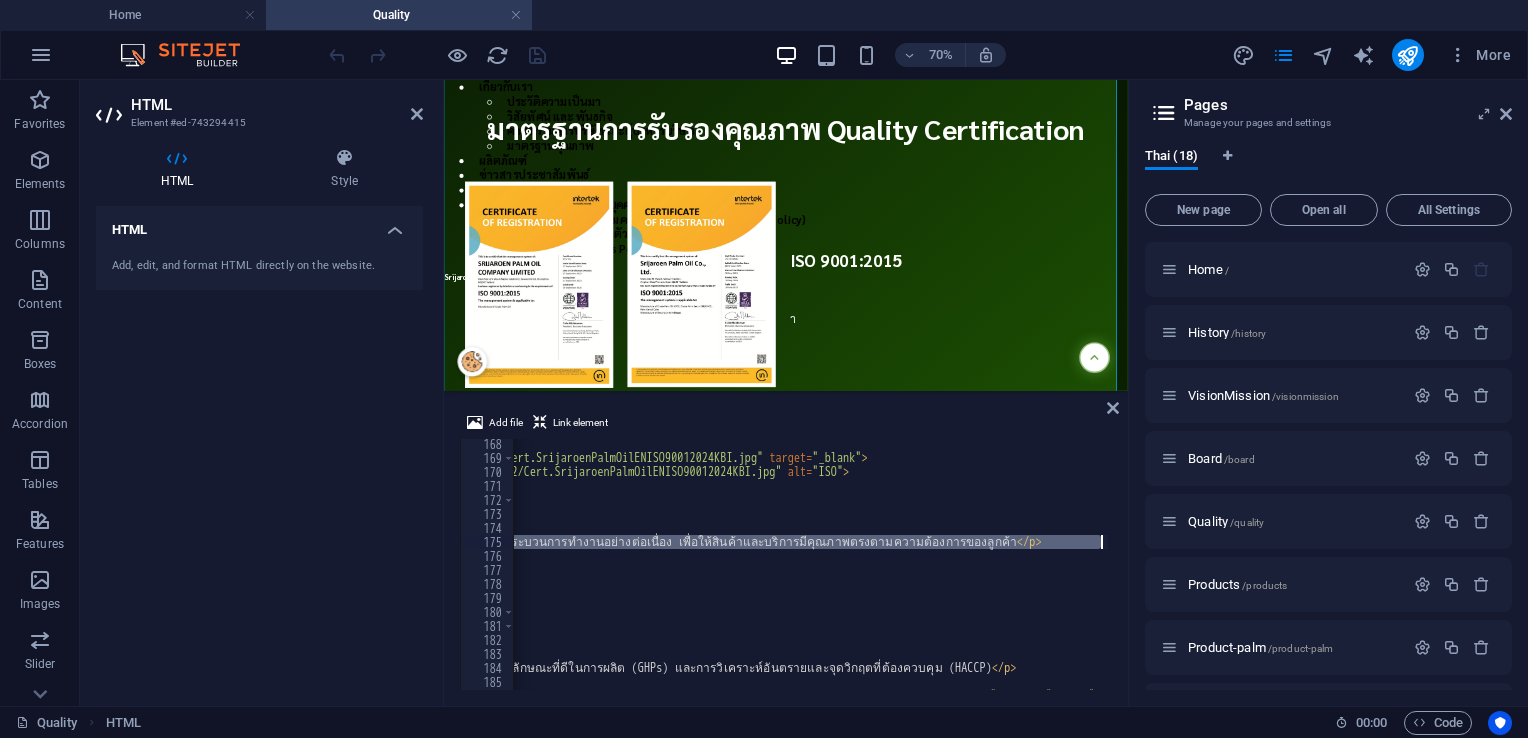 click on "</ a >         < a   href = "https://cdn1.site-media.eu/images/0/14674152/Cert.SrijaroenPalmOilENISO90012024KBI.jpg"   target = "_blank" >           < img   src = "https://cdn1.site-media.eu/images/0/14674152/Cert.SrijaroenPalmOilENISO90012024KBI.jpg"   alt = "ISO" >         </ a >         < div   class = "cert-text" >           < h2 > ISO 9001:2015 </ h2 >           < br >           < p > มาตรฐานระบบบริหารคุณภาพสากล ที่มุ่งเน้นการปรับปรุงกระบวนการทำงานอย่างต่อเนื่อง เพื่อให้สินค้าและบริการมีคุณภาพตรงตามความต้องการของลูกค้า </ p >         </ div >      </ div >      <!--  GHPs-HACCP  -->      < div   class = "cert-section" >         < div   class = "cert-text" >           < h2 > GHPs-HACCP </ h2 >           < br >           < p > </ p > >" at bounding box center [669, 574] 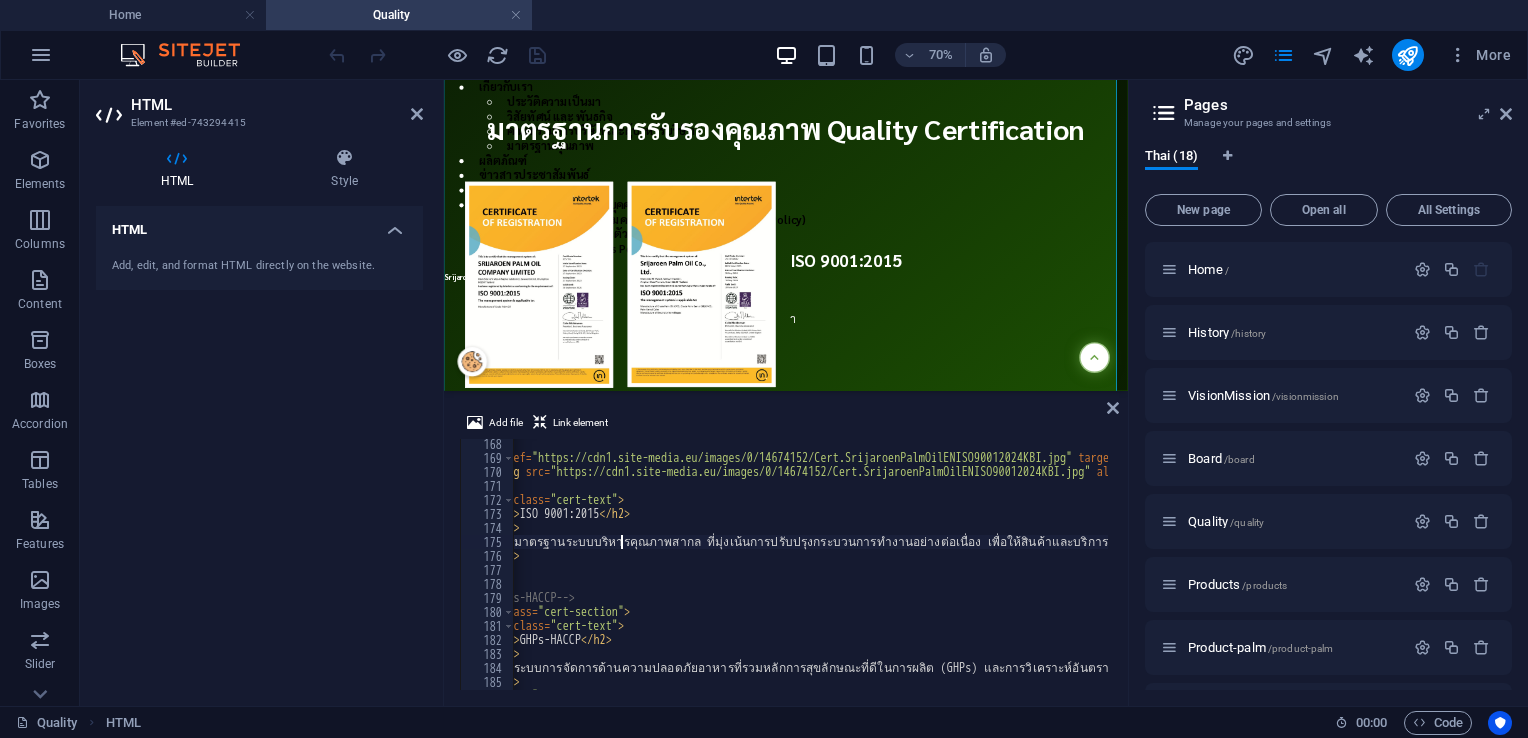 click on "</ a >         < a   href = "https://cdn1.site-media.eu/images/0/14674152/Cert.SrijaroenPalmOilENISO90012024KBI.jpg"   target = "_blank" >           < img   src = "https://cdn1.site-media.eu/images/0/14674152/Cert.SrijaroenPalmOilENISO90012024KBI.jpg"   alt = "ISO" >         </ a >         < div   class = "cert-text" >           < h2 > ISO 9001:2015 </ h2 >           < br >           < p > มาตรฐานระบบบริหารคุณภาพสากล ที่มุ่งเน้นการปรับปรุงกระบวนการทำงานอย่างต่อเนื่อง เพื่อให้สินค้าและบริการมีคุณภาพตรงตามความต้องการของลูกค้า </ p >         </ div >      </ div >      <!--  GHPs-HACCP  -->      < div   class = "cert-section" >         < div   class = "cert-text" >           < h2 > GHPs-HACCP </ h2 >           < br >           < p > </ p > >" at bounding box center (978, 574) 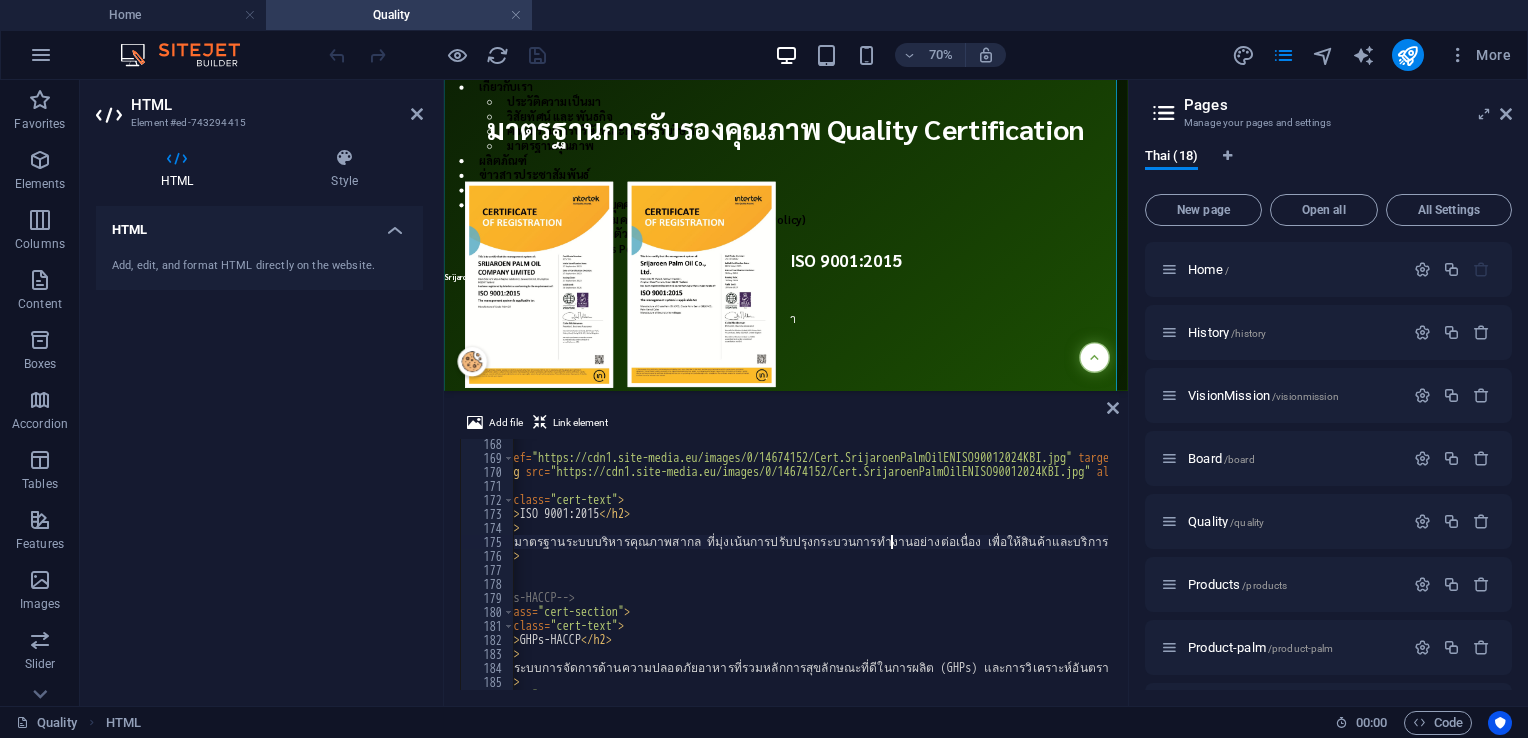 click on "</ a >         < a   href = "https://cdn1.site-media.eu/images/0/14674152/Cert.SrijaroenPalmOilENISO90012024KBI.jpg"   target = "_blank" >           < img   src = "https://cdn1.site-media.eu/images/0/14674152/Cert.SrijaroenPalmOilENISO90012024KBI.jpg"   alt = "ISO" >         </ a >         < div   class = "cert-text" >           < h2 > ISO 9001:2015 </ h2 >           < br >           < p > มาตรฐานระบบบริหารคุณภาพสากล ที่มุ่งเน้นการปรับปรุงกระบวนการทำงานอย่างต่อเนื่อง เพื่อให้สินค้าและบริการมีคุณภาพตรงตามความต้องการของลูกค้า </ p >         </ div >      </ div >      <!--  GHPs-HACCP  -->      < div   class = "cert-section" >         < div   class = "cert-text" >           < h2 > GHPs-HACCP </ h2 >           < br >           < p > </ p > >" at bounding box center [978, 574] 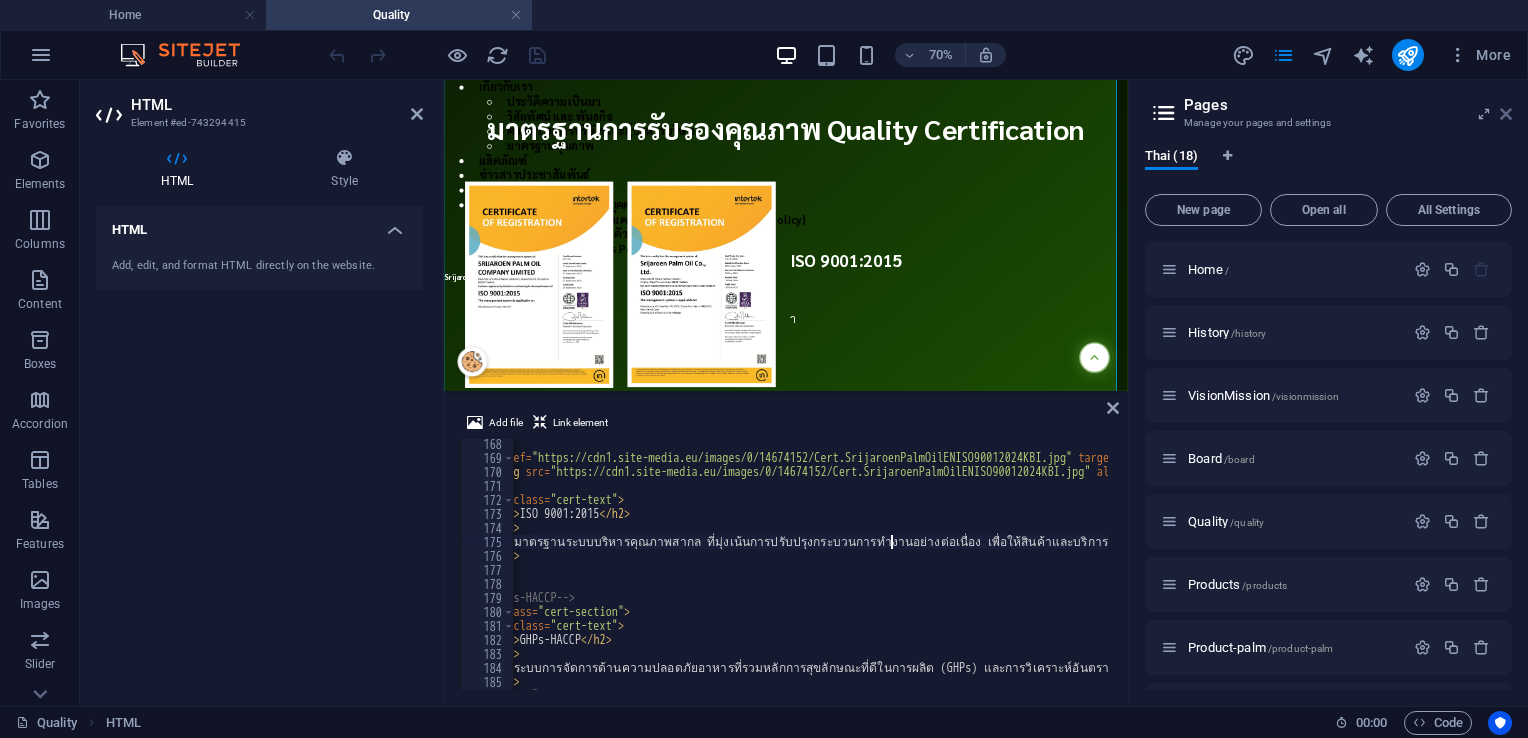 click at bounding box center [1506, 114] 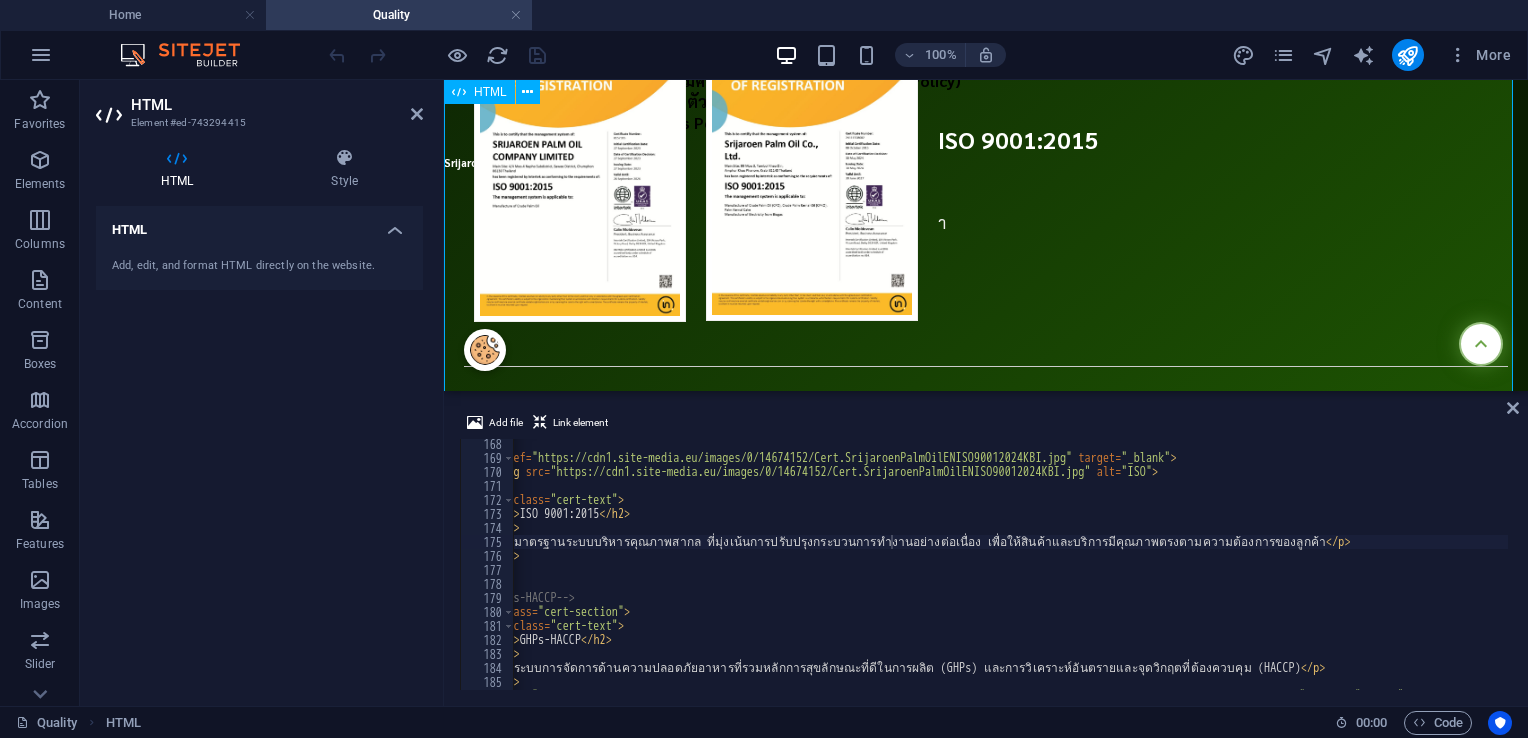scroll 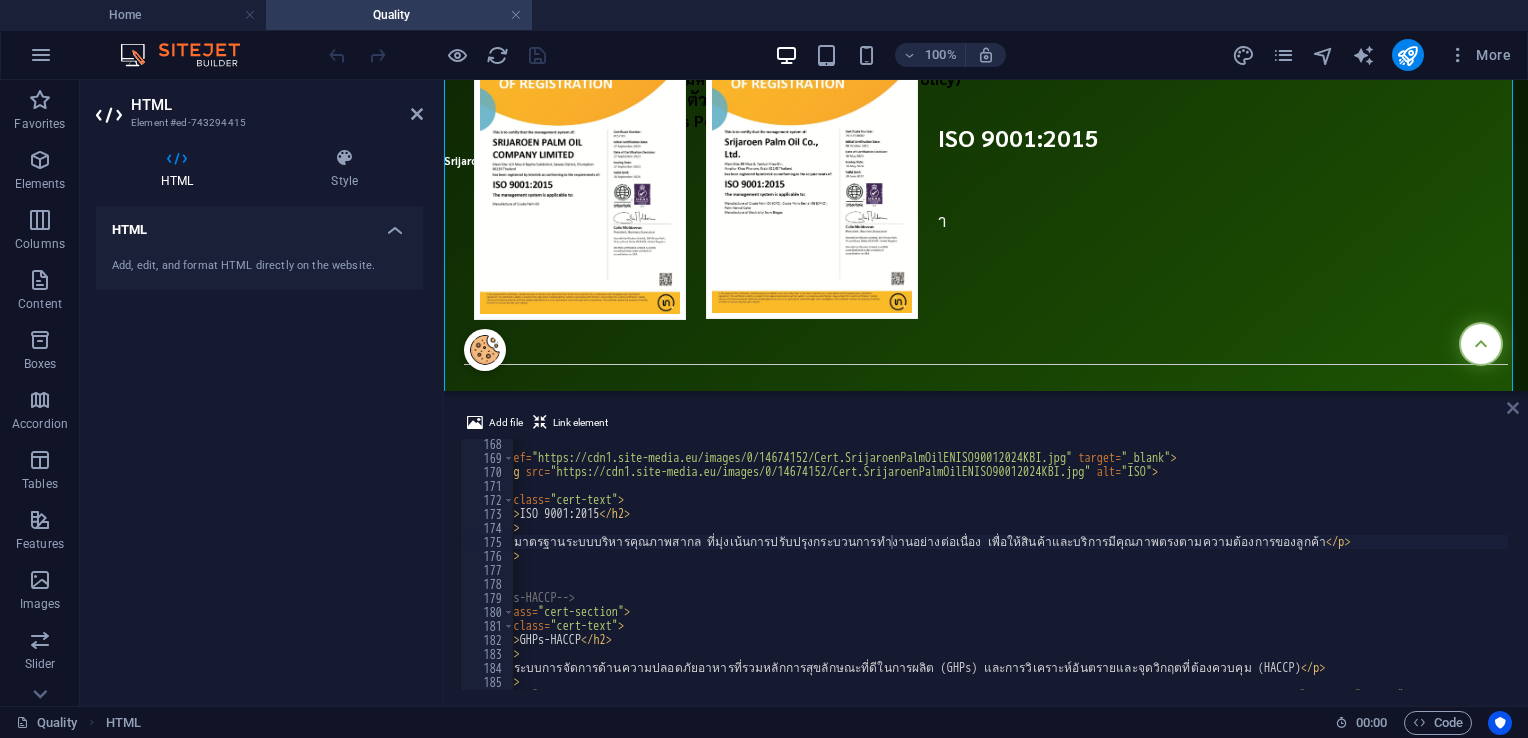 click at bounding box center (1513, 408) 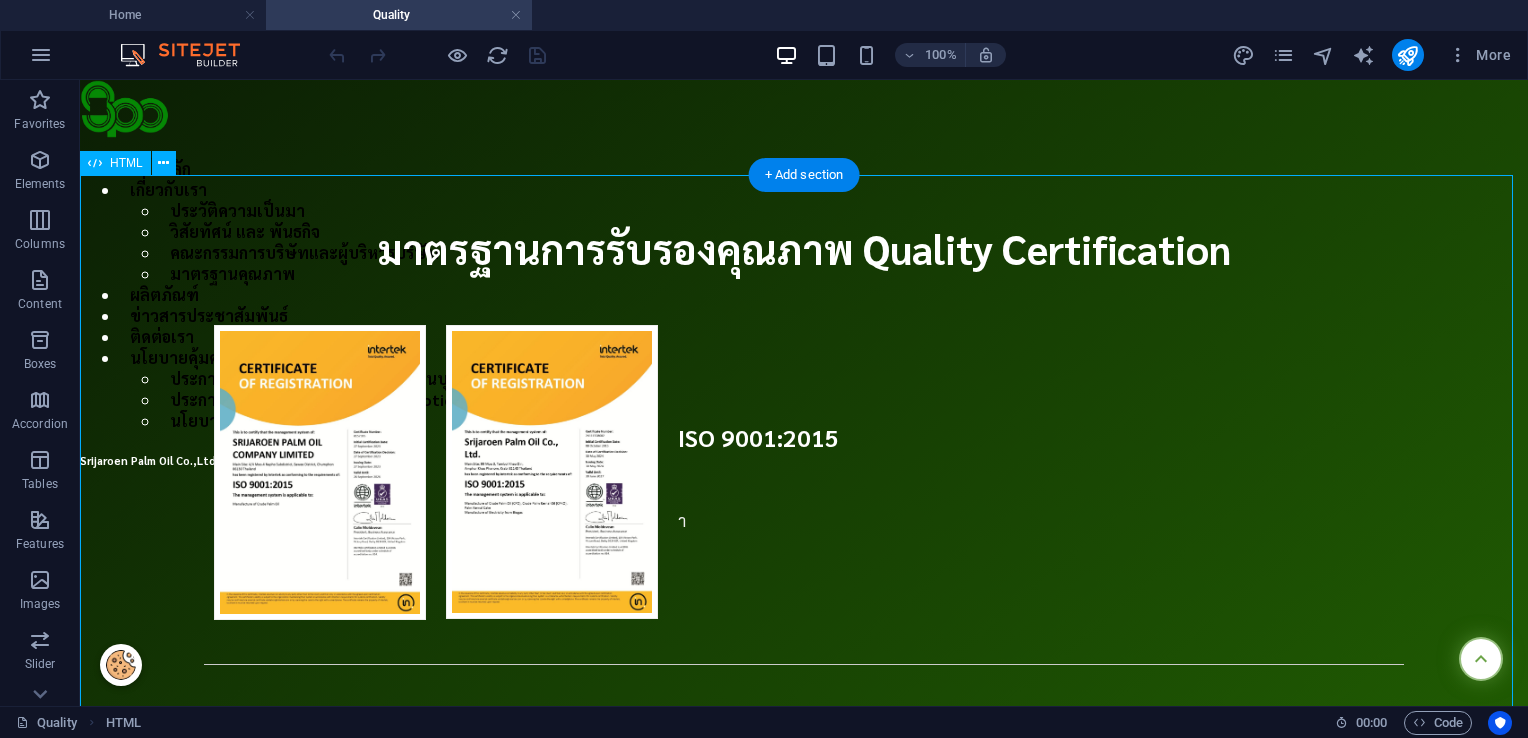click on "Quality Certification
มาตรฐานการรับรองคุณภาพ Quality Certification
ISO 9001:2015
า
GHPs-HACCP
ระบบการจัดการด้านความปลอดภัยอาหารที่รวมหลักการสุขลักษณะที่ดีในการผลิต (GHPs) และการวิเคราะห์อันตรายและจุดวิกฤตที่ต้องควบคุม (HACCP)
RSPO SCCS (Crusher)
RSPO SCCS (Mill)" at bounding box center (804, 1520) 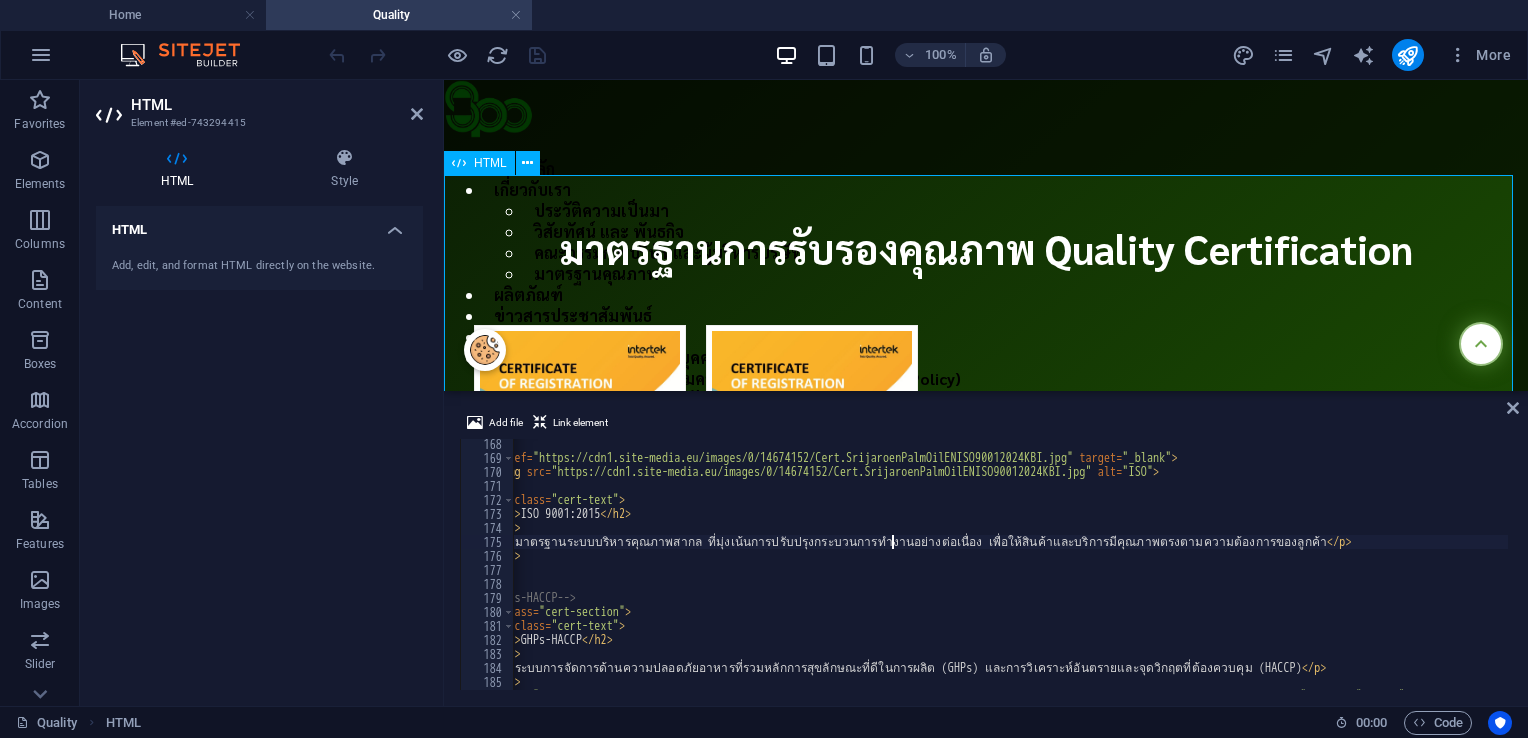 click on "Quality Certification
มาตรฐานการรับรองคุณภาพ Quality Certification
ISO 9001:2015
า
GHPs-HACCP
ระบบการจัดการด้านความปลอดภัยอาหารที่รวมหลักการสุขลักษณะที่ดีในการผลิต (GHPs) และการวิเคราะห์อันตรายและจุดวิกฤตที่ต้องควบคุม (HACCP)
RSPO SCCS (Crusher)
RSPO SCCS (Mill)" at bounding box center [986, 1520] 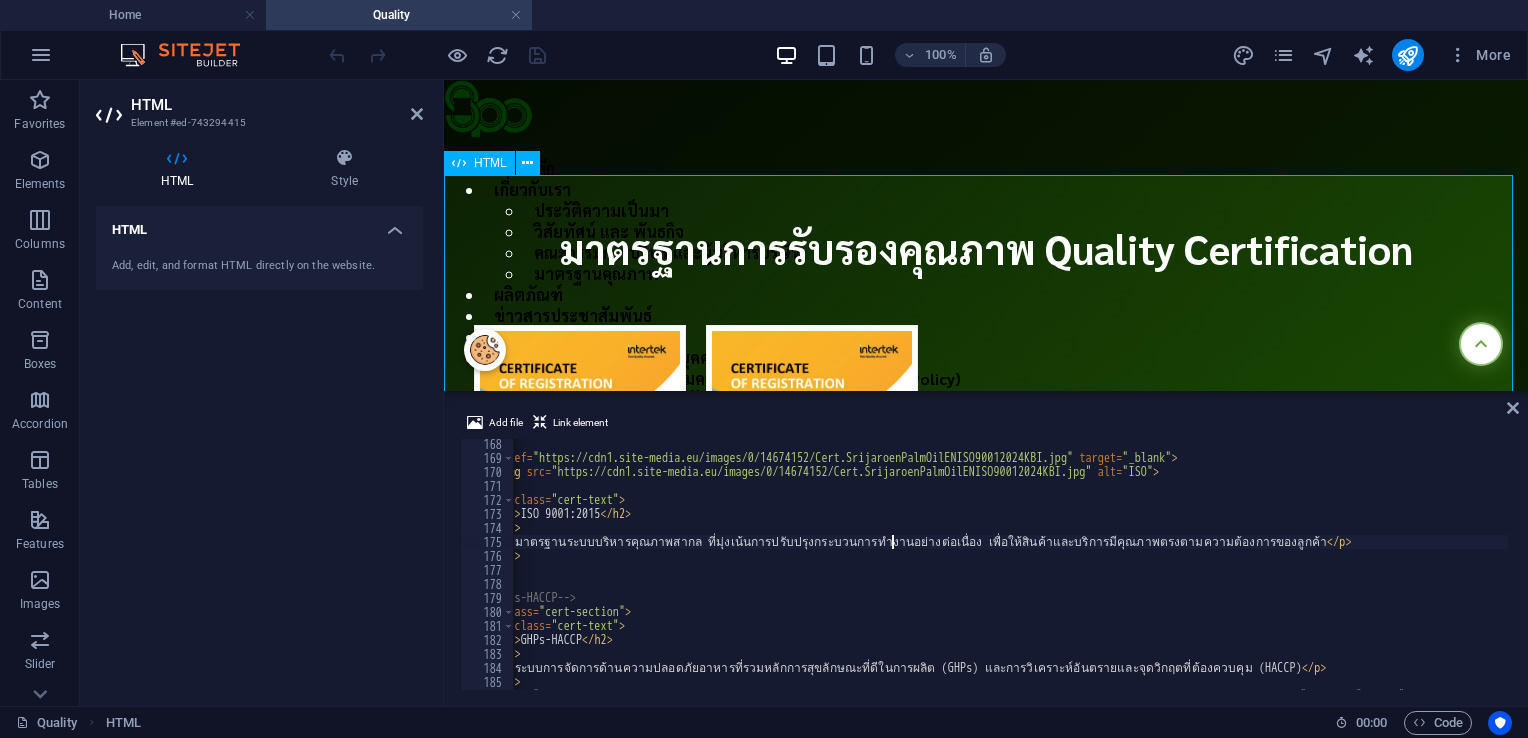 click on "Quality Certification
มาตรฐานการรับรองคุณภาพ Quality Certification
ISO 9001:2015
า
GHPs-HACCP
ระบบการจัดการด้านความปลอดภัยอาหารที่รวมหลักการสุขลักษณะที่ดีในการผลิต (GHPs) และการวิเคราะห์อันตรายและจุดวิกฤตที่ต้องควบคุม (HACCP)
RSPO SCCS (Crusher)
RSPO SCCS (Mill)" at bounding box center (986, 1520) 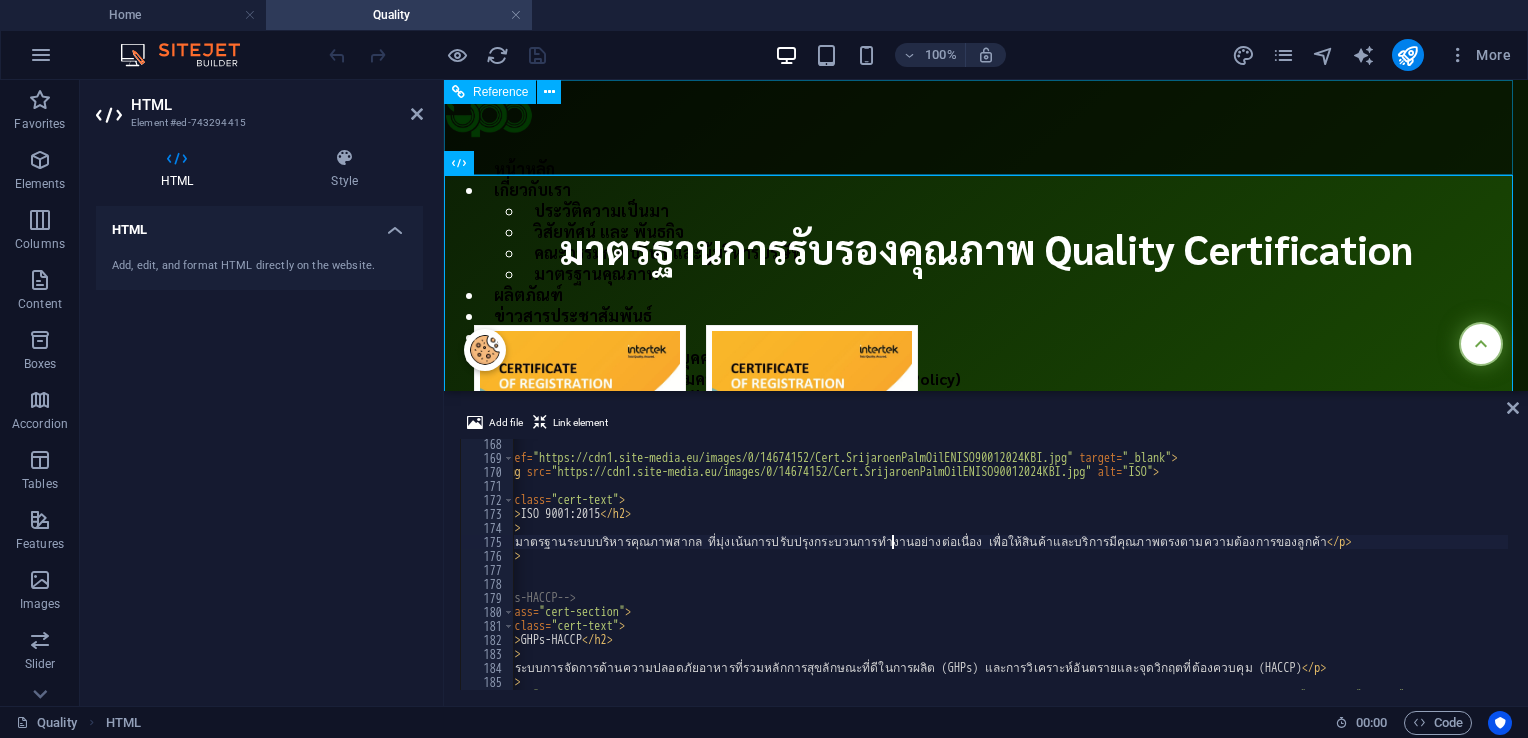 click on "หน้าหลัก เกี่ยวกับเรา ประวัติความเป็นมา วิสัยทัศน์ และ พันธกิจ คณะกรรมการบริษัทและผู้บริหารบริษัท มาตรฐานคุณภาพ ผลิตภัณฑ์ ข่าวสารประชาสัมพันธ์ ติดต่อเรา นโยบายคุ้มครองข้อมูลส่วนบุคคล​ ประกาศนโยบายการคุ้มครองข้อมูลส่วนบุคคล (Privacy Policy) ประกาศความเป็นส่วนตัว (Privacy Notice) นโยบายคุ้กกี้ (Cookies Policy)" at bounding box center (986, 294) 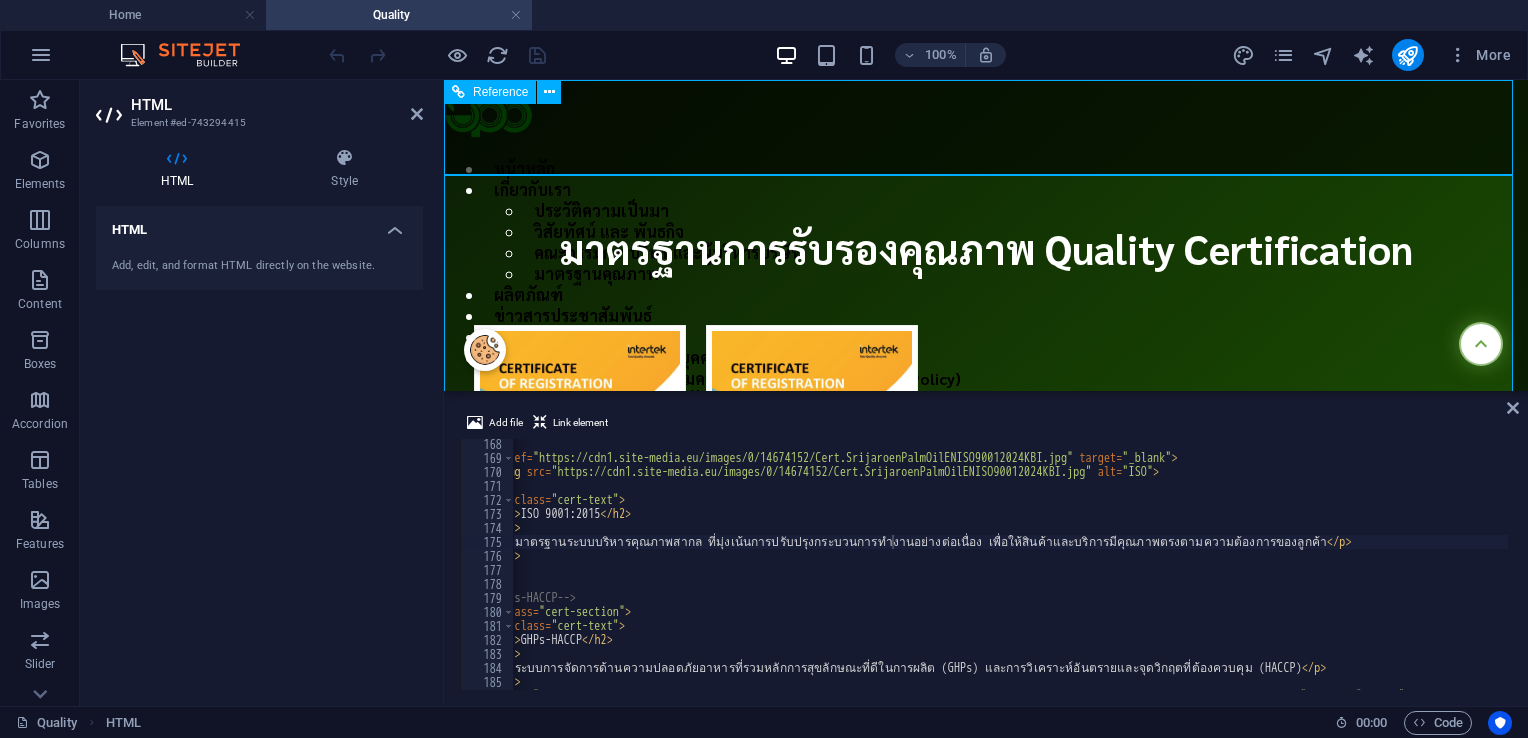 click on "หน้าหลัก เกี่ยวกับเรา ประวัติความเป็นมา วิสัยทัศน์ และ พันธกิจ คณะกรรมการบริษัทและผู้บริหารบริษัท มาตรฐานคุณภาพ ผลิตภัณฑ์ ข่าวสารประชาสัมพันธ์ ติดต่อเรา นโยบายคุ้มครองข้อมูลส่วนบุคคล​ ประกาศนโยบายการคุ้มครองข้อมูลส่วนบุคคล (Privacy Policy) ประกาศความเป็นส่วนตัว (Privacy Notice) นโยบายคุ้กกี้ (Cookies Policy)" at bounding box center [986, 294] 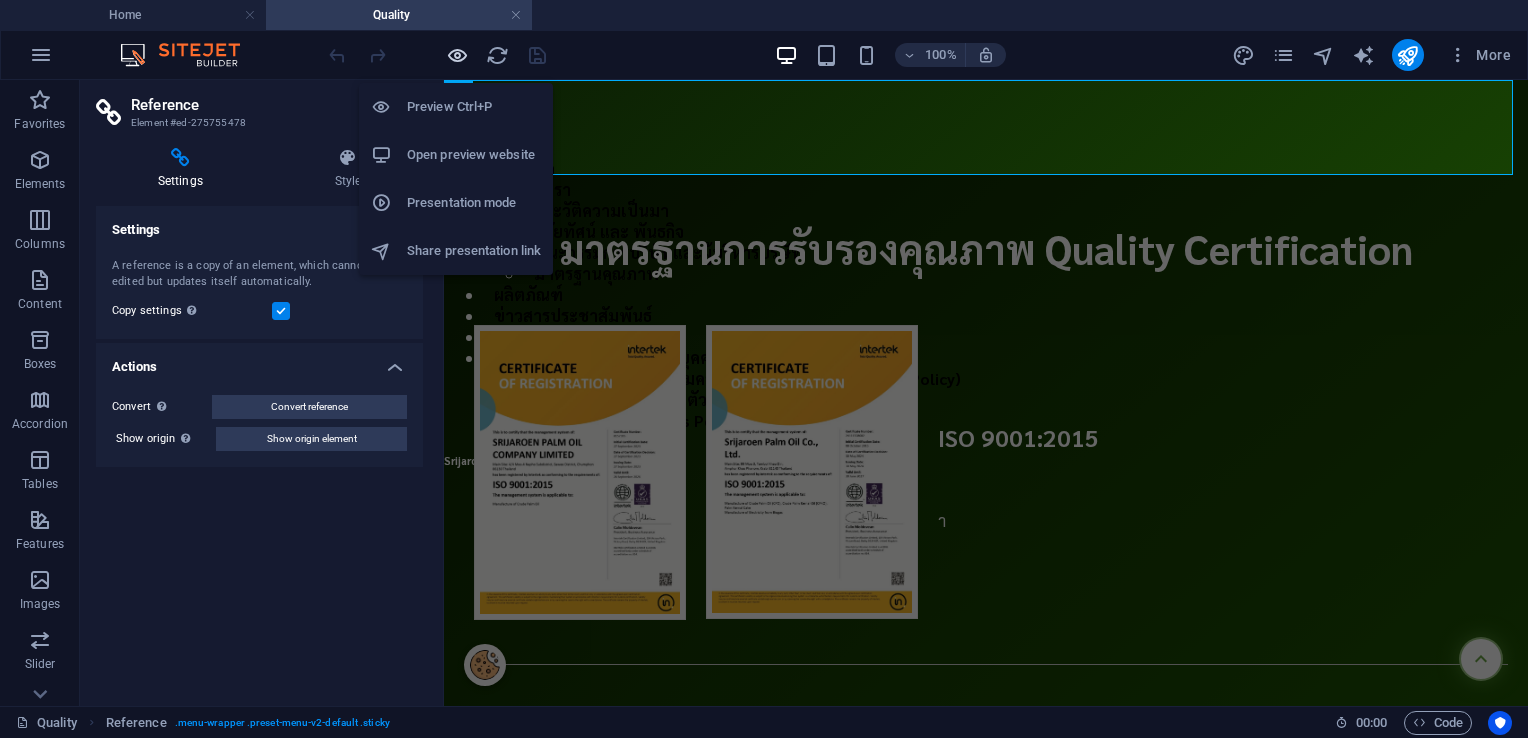 click at bounding box center [457, 55] 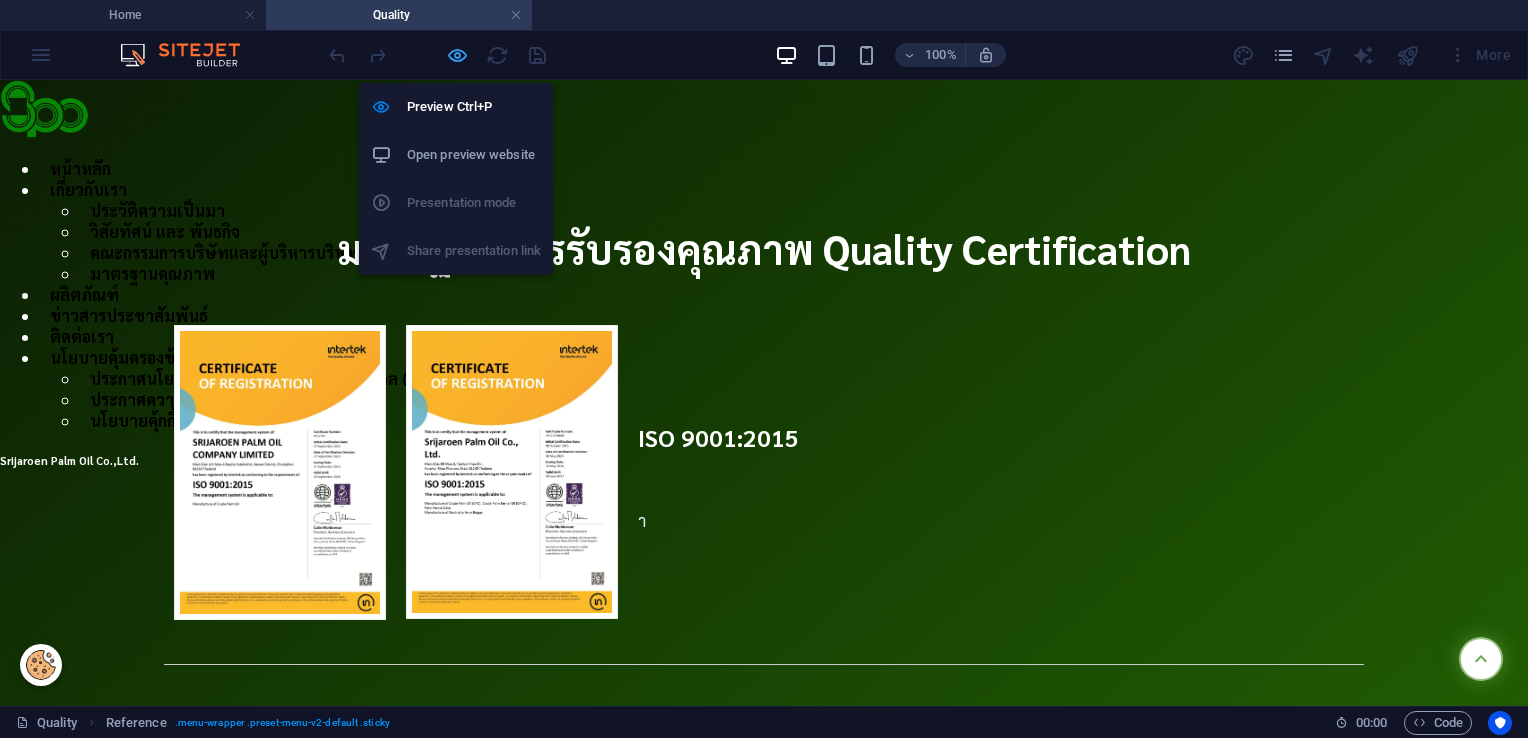 click at bounding box center (457, 55) 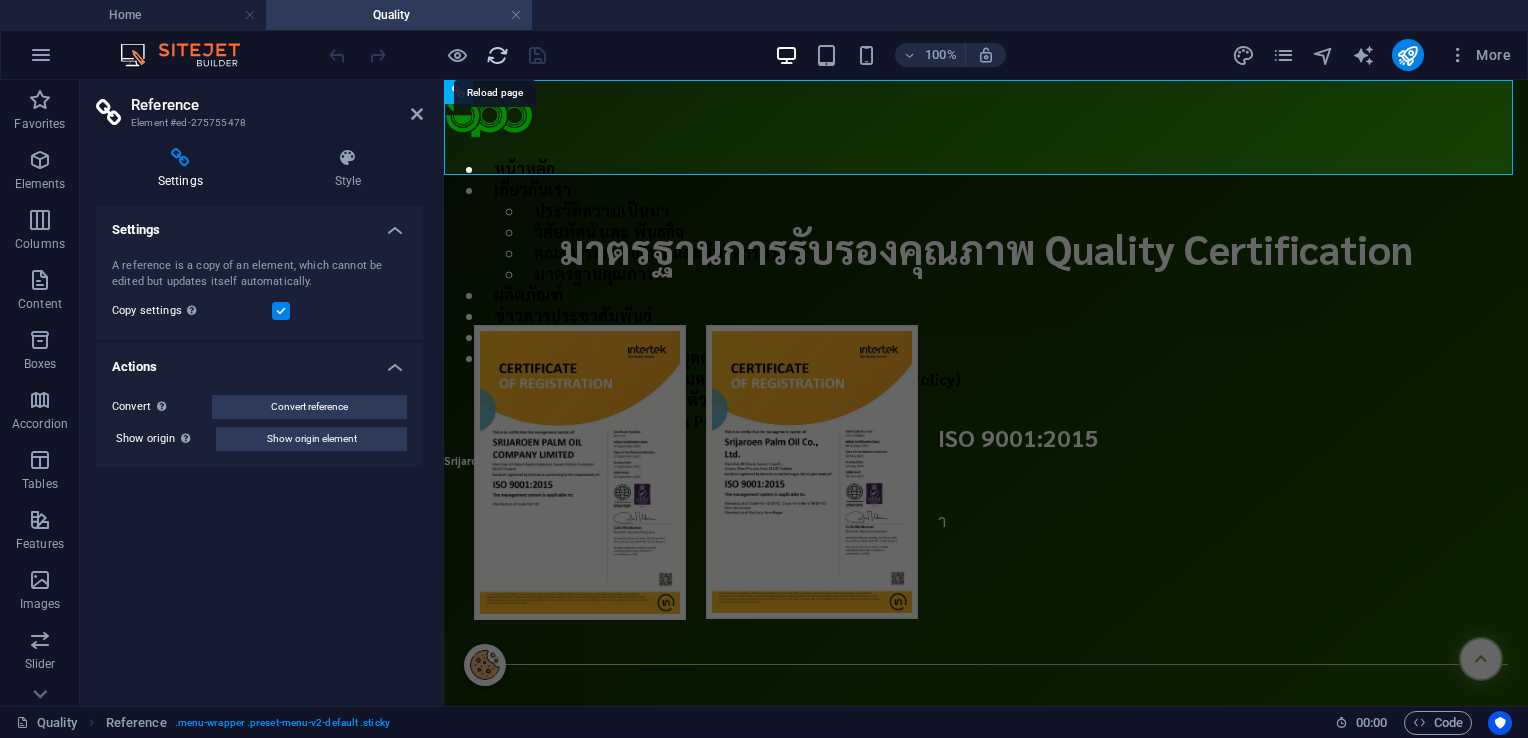 click at bounding box center [497, 55] 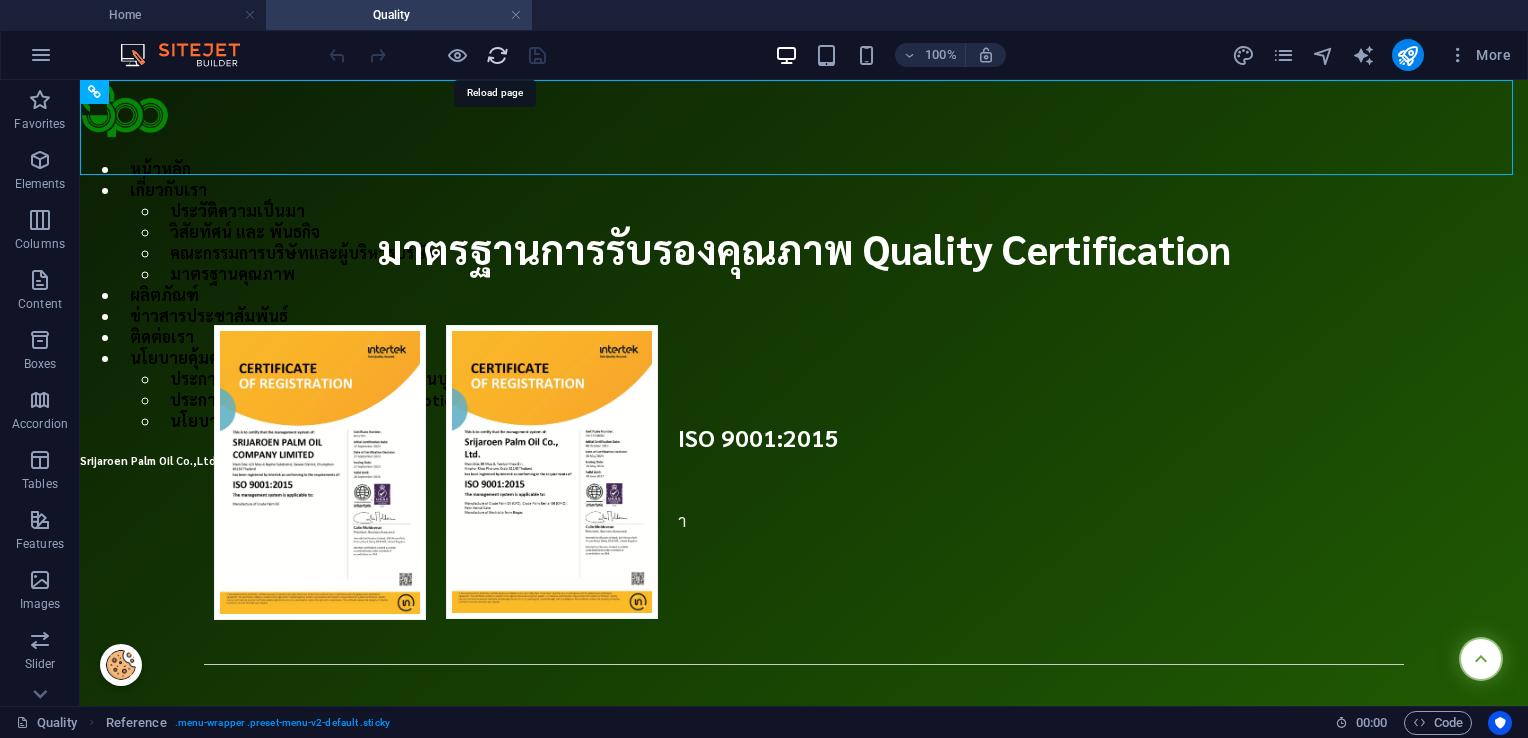 click at bounding box center (497, 55) 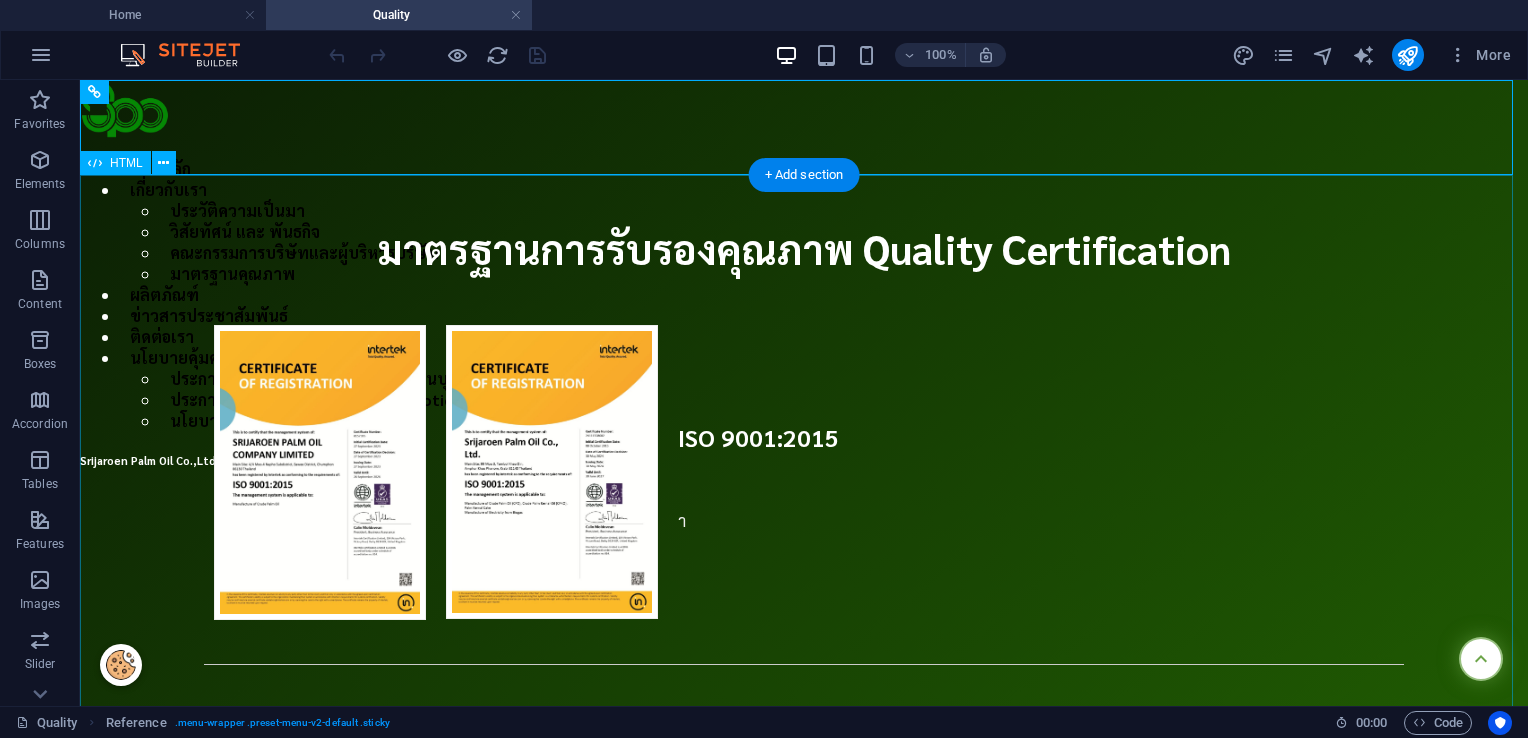 click on "Quality Certification
มาตรฐานการรับรองคุณภาพ Quality Certification
ISO 9001:2015
า
GHPs-HACCP
ระบบการจัดการด้านความปลอดภัยอาหารที่รวมหลักการสุขลักษณะที่ดีในการผลิต (GHPs) และการวิเคราะห์อันตรายและจุดวิกฤตที่ต้องควบคุม (HACCP)
RSPO SCCS (Crusher)
RSPO SCCS (Mill)" at bounding box center (804, 1520) 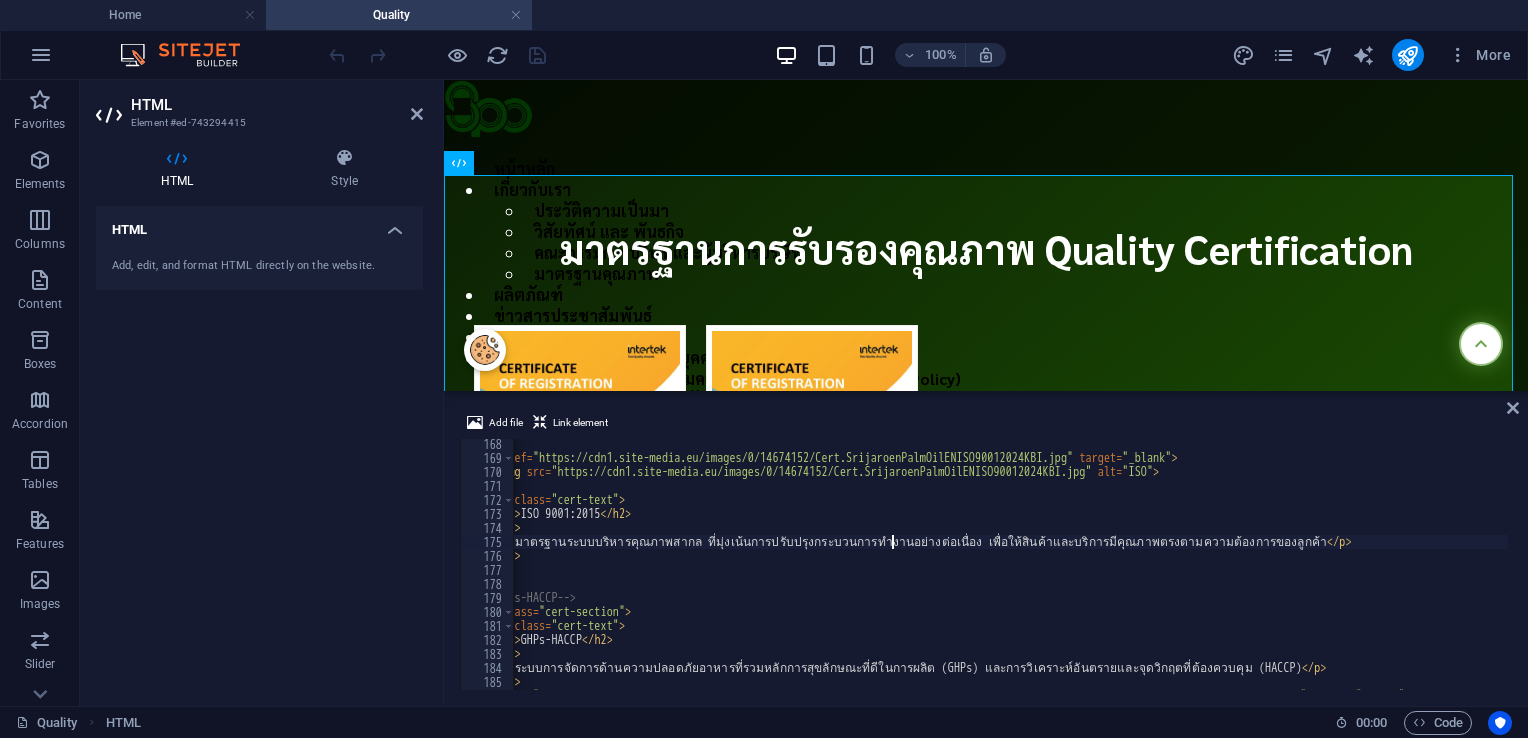 click on "</ a >         < a   href = "https://cdn1.site-media.eu/images/0/14674152/Cert.SrijaroenPalmOilENISO90012024KBI.jpg"   target = "_blank" >           < img   src = "https://cdn1.site-media.eu/images/0/14674152/Cert.SrijaroenPalmOilENISO90012024KBI.jpg"   alt = "ISO" >         </ a >         < div   class = "cert-text" >           < h2 > ISO 9001:2015 </ h2 >           < br >           < p > มาตรฐานระบบบริหารคุณภาพสากล ที่มุ่งเน้นการปรับปรุงกระบวนการทำงานอย่างต่อเนื่อง เพื่อให้สินค้าและบริการมีคุณภาพตรงตามความต้องการของลูกค้า </ p >         </ div >      </ div >      <!--  GHPs-HACCP  -->      < div   class = "cert-section" >         < div   class = "cert-text" >           < h2 > GHPs-HACCP </ h2 >           < br >           < p > </ p > >" at bounding box center (979, 574) 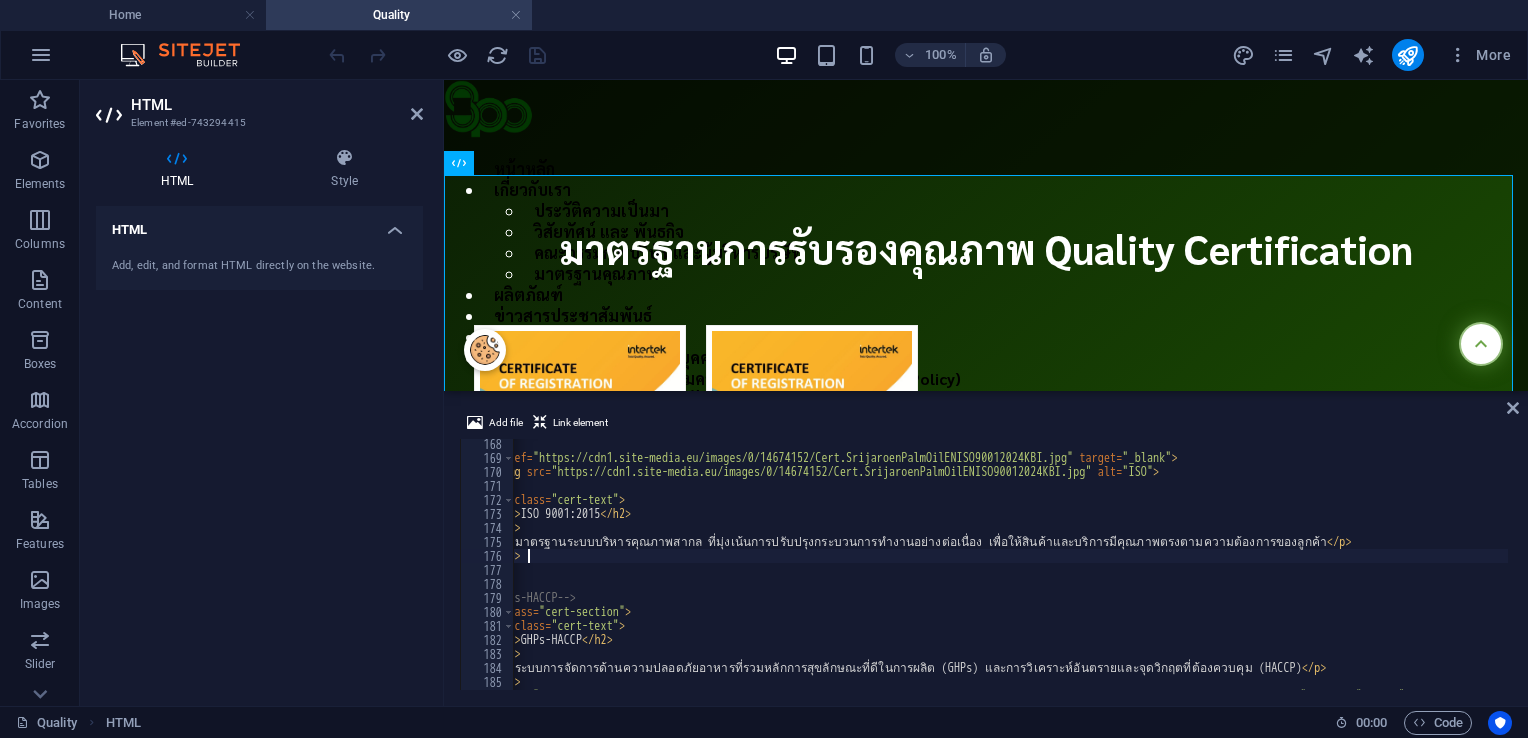 click on "</ a >         < a   href = "https://cdn1.site-media.eu/images/0/14674152/Cert.SrijaroenPalmOilENISO90012024KBI.jpg"   target = "_blank" >           < img   src = "https://cdn1.site-media.eu/images/0/14674152/Cert.SrijaroenPalmOilENISO90012024KBI.jpg"   alt = "ISO" >         </ a >         < div   class = "cert-text" >           < h2 > ISO 9001:2015 </ h2 >           < br >           < p > มาตรฐานระบบบริหารคุณภาพสากล ที่มุ่งเน้นการปรับปรุงกระบวนการทำงานอย่างต่อเนื่อง เพื่อให้สินค้าและบริการมีคุณภาพตรงตามความต้องการของลูกค้า </ p >         </ div >      </ div >      <!--  GHPs-HACCP  -->      < div   class = "cert-section" >         < div   class = "cert-text" >           < h2 > GHPs-HACCP </ h2 >           < br >           < p > </ p > >" at bounding box center [979, 574] 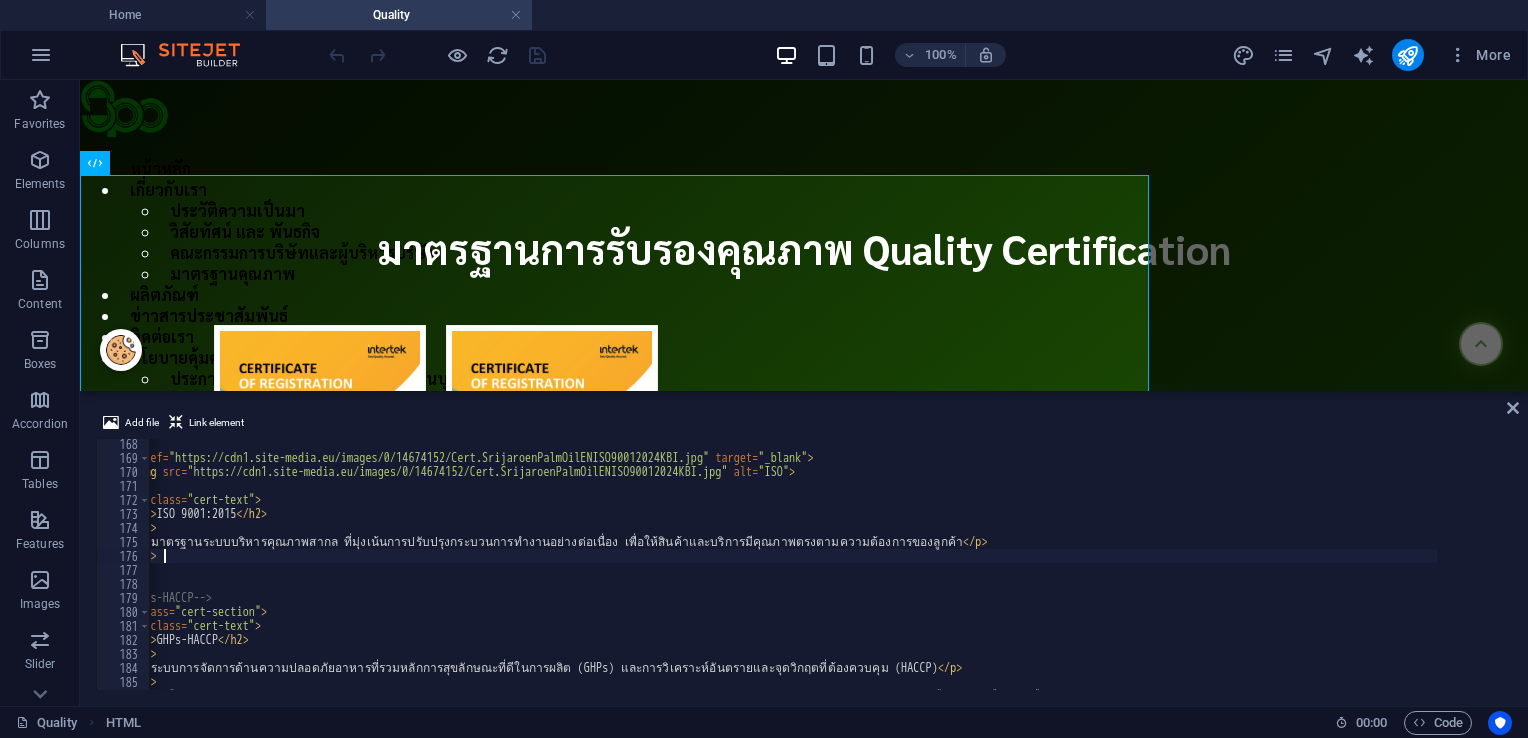 click on "มาตรฐานการรับรองคุณภาพ Quality Certification" at bounding box center [804, 248] 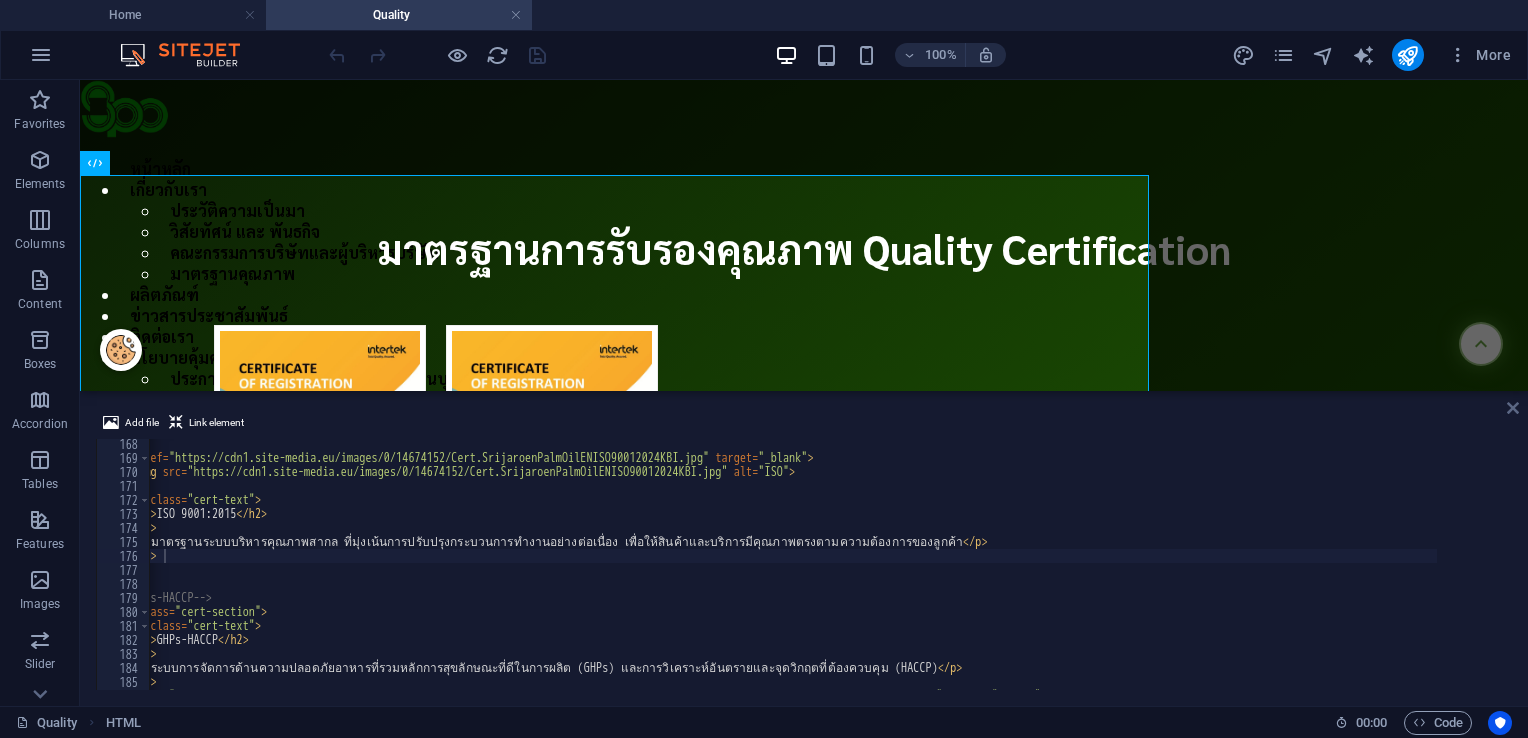 click at bounding box center [1513, 408] 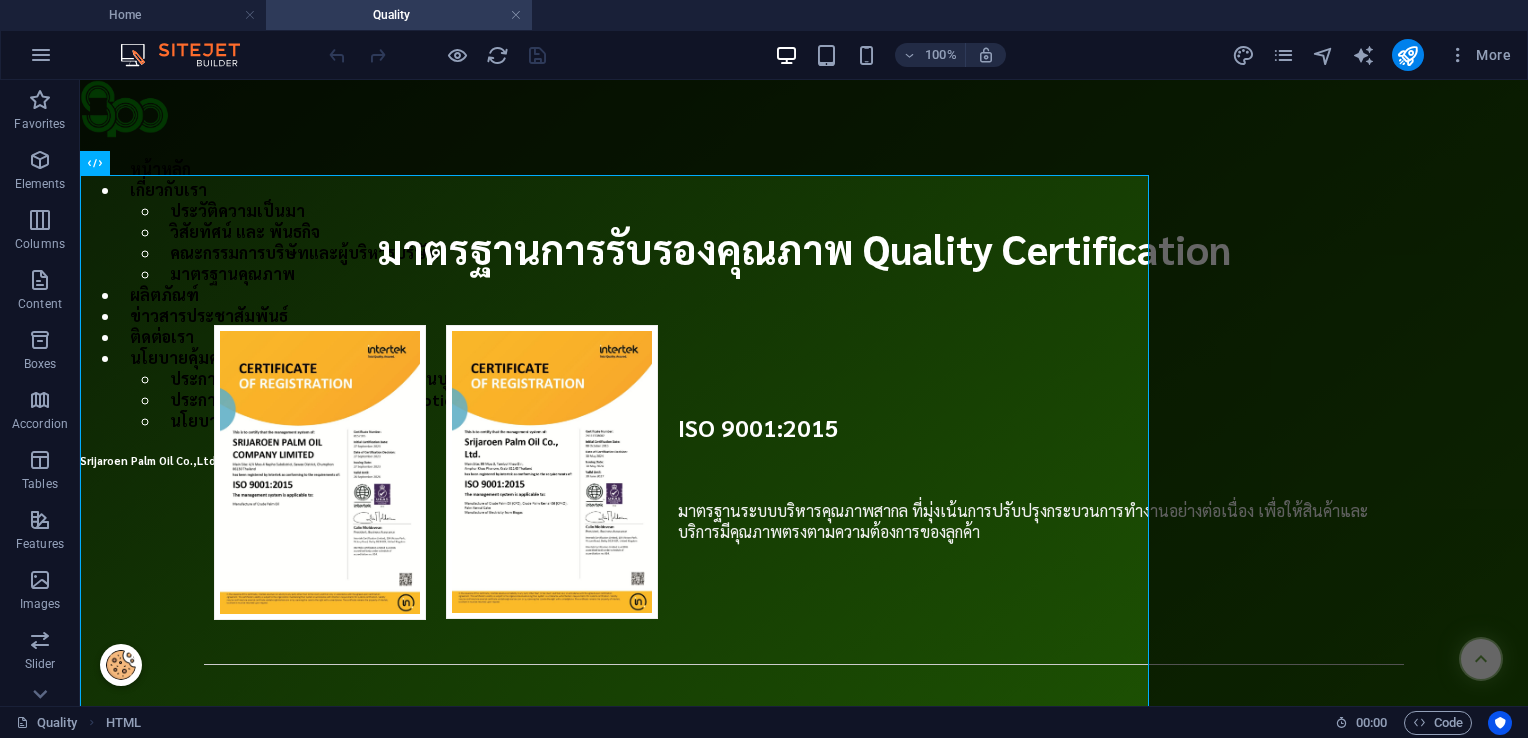 click on "Quality Certification
มาตรฐานการรับรองคุณภาพ Quality Certification
ISO 9001:2015
มาตรฐานระบบบริหารคุณภาพสากล ที่มุ่งเน้นการปรับปรุงกระบวนการทำงานอย่างต่อเนื่อง เพื่อให้สินค้าและบริการมีคุณภาพตรงตามความต้องการของลูกค้า
GHPs-HACCP
RSPO SCCS (Crusher)
RSPO SCCS (Mill)" at bounding box center (804, 1520) 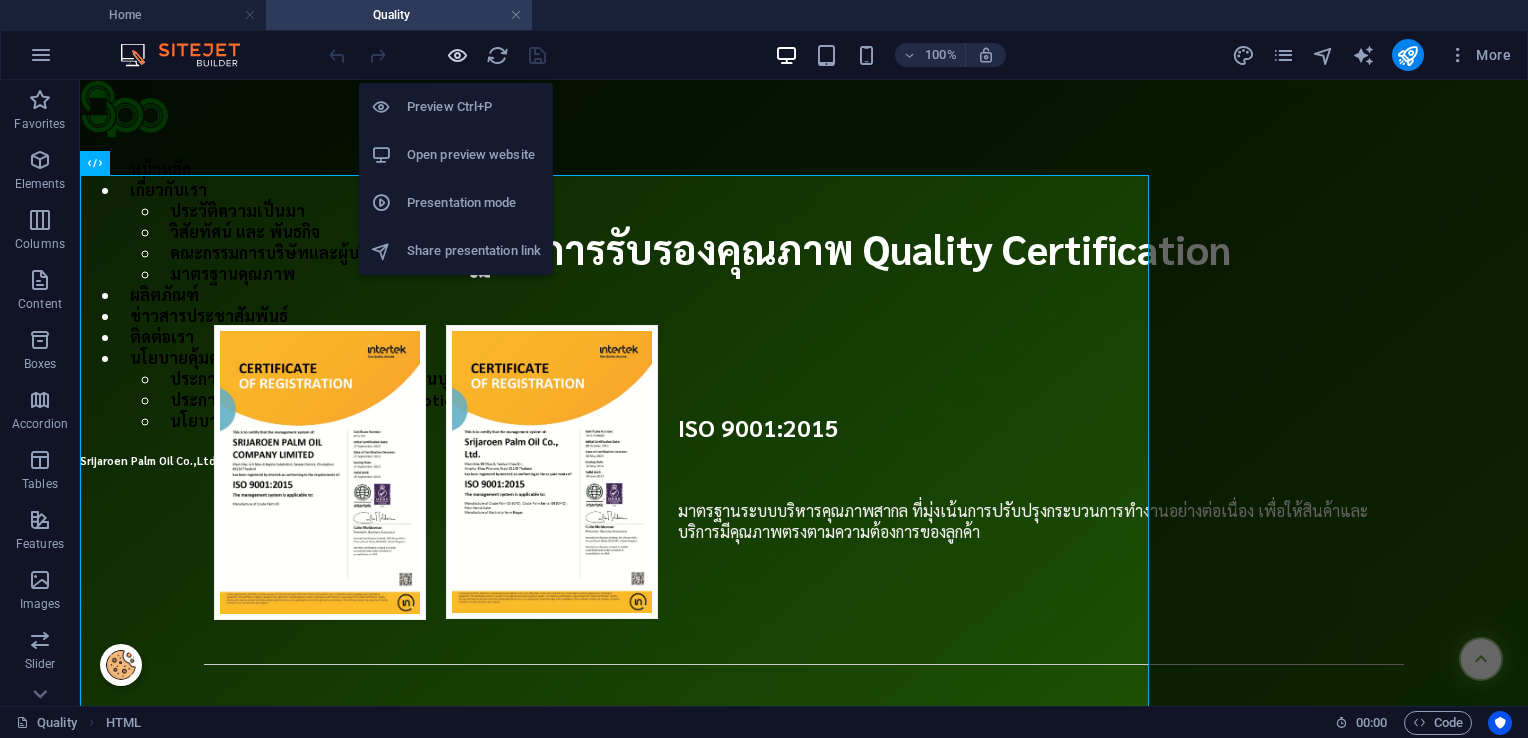 click at bounding box center [457, 55] 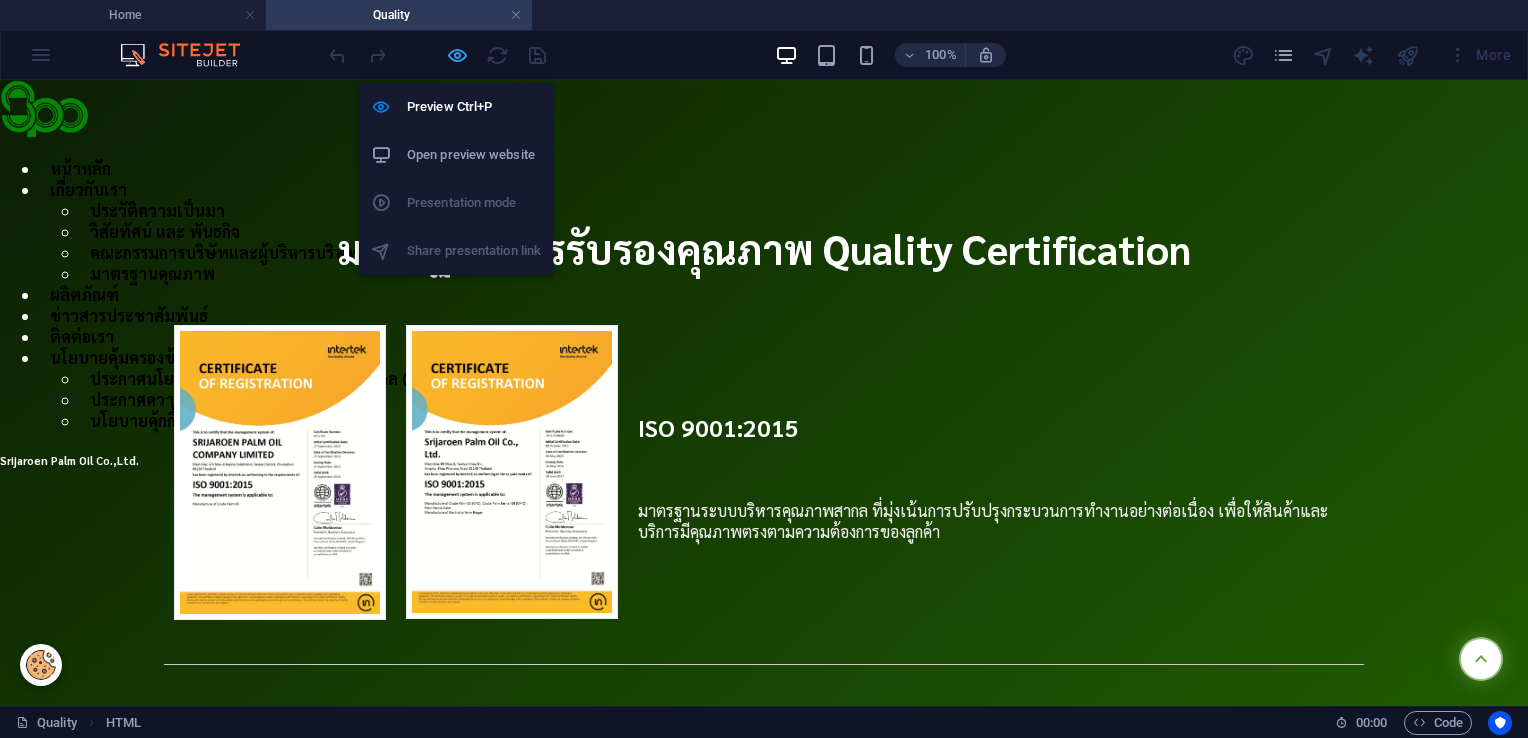 click at bounding box center [457, 55] 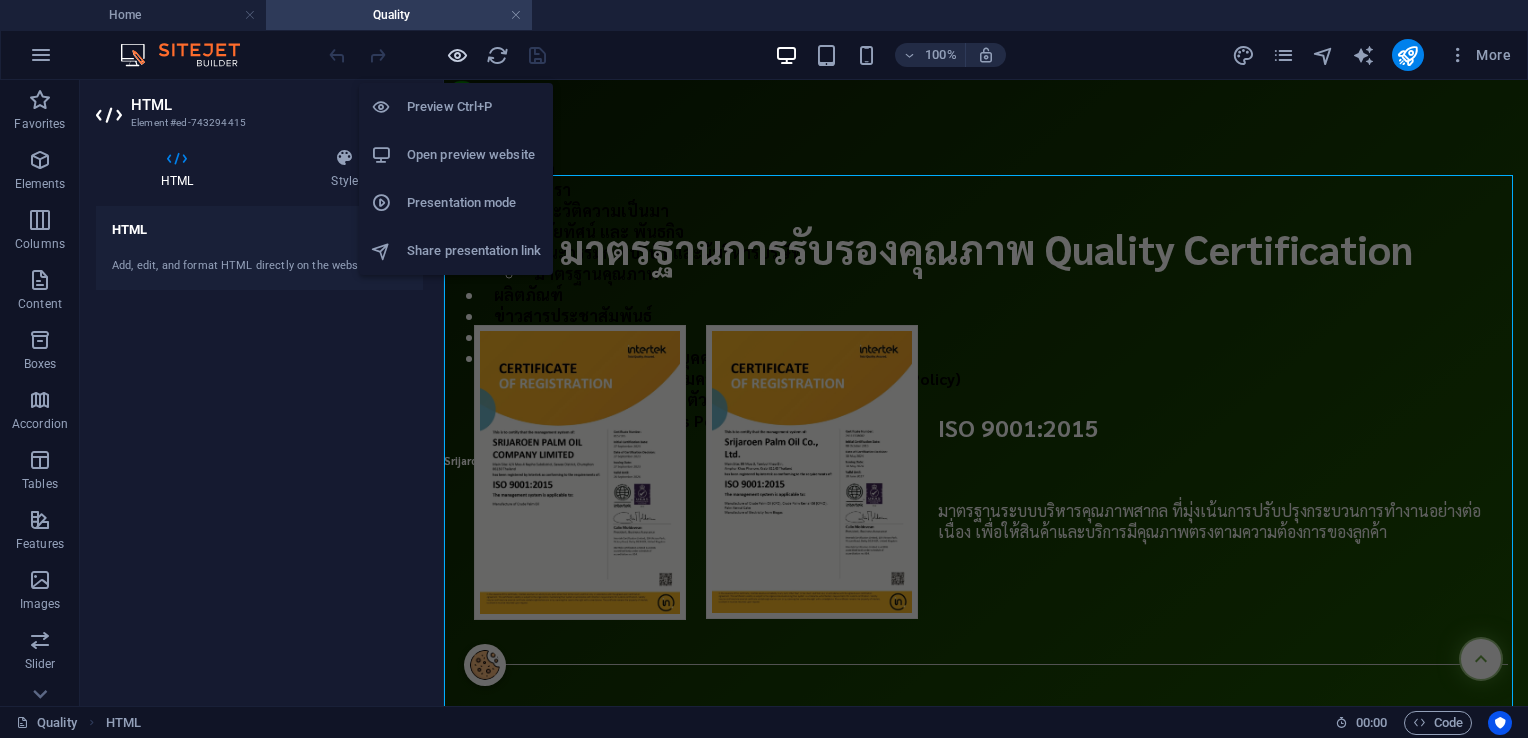 click at bounding box center (457, 55) 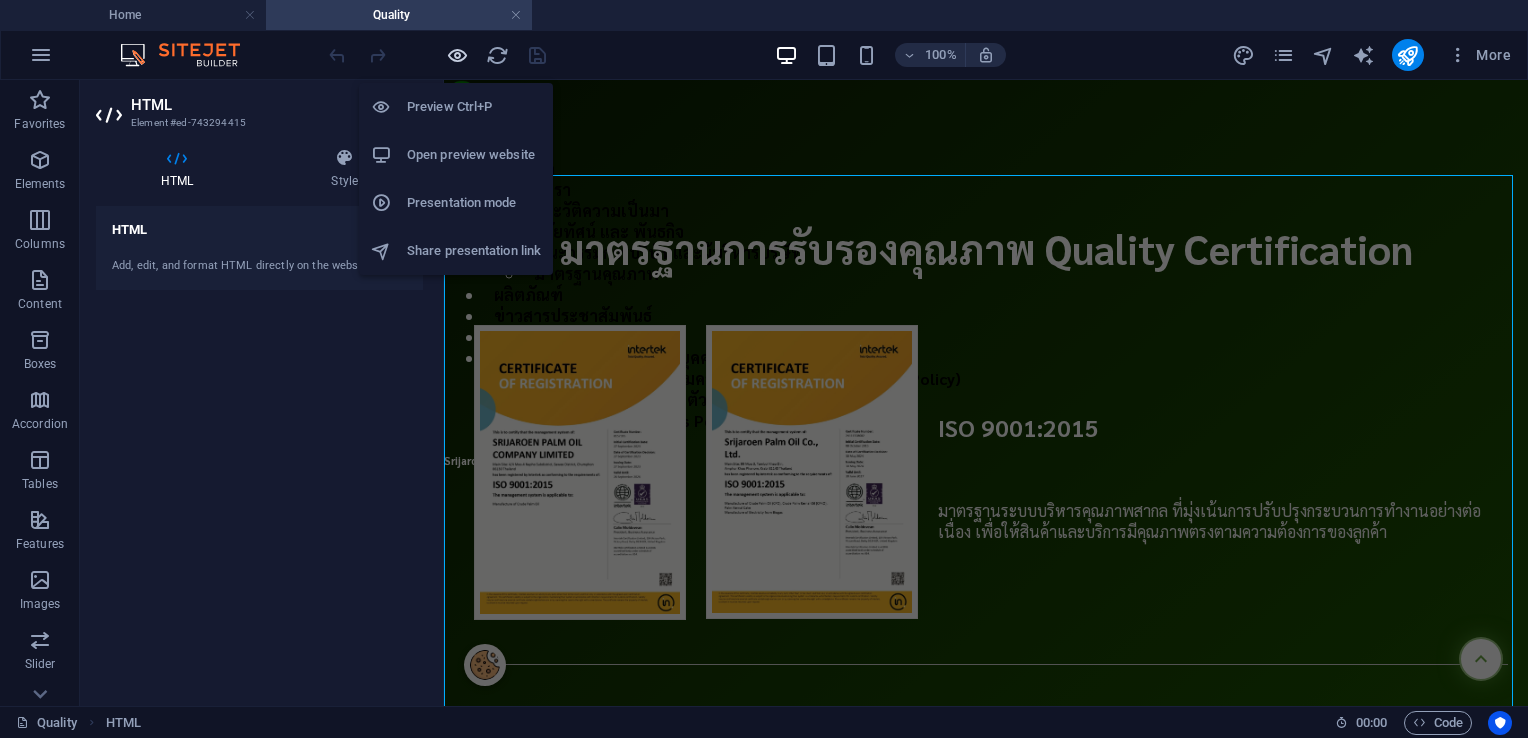 click at bounding box center [457, 55] 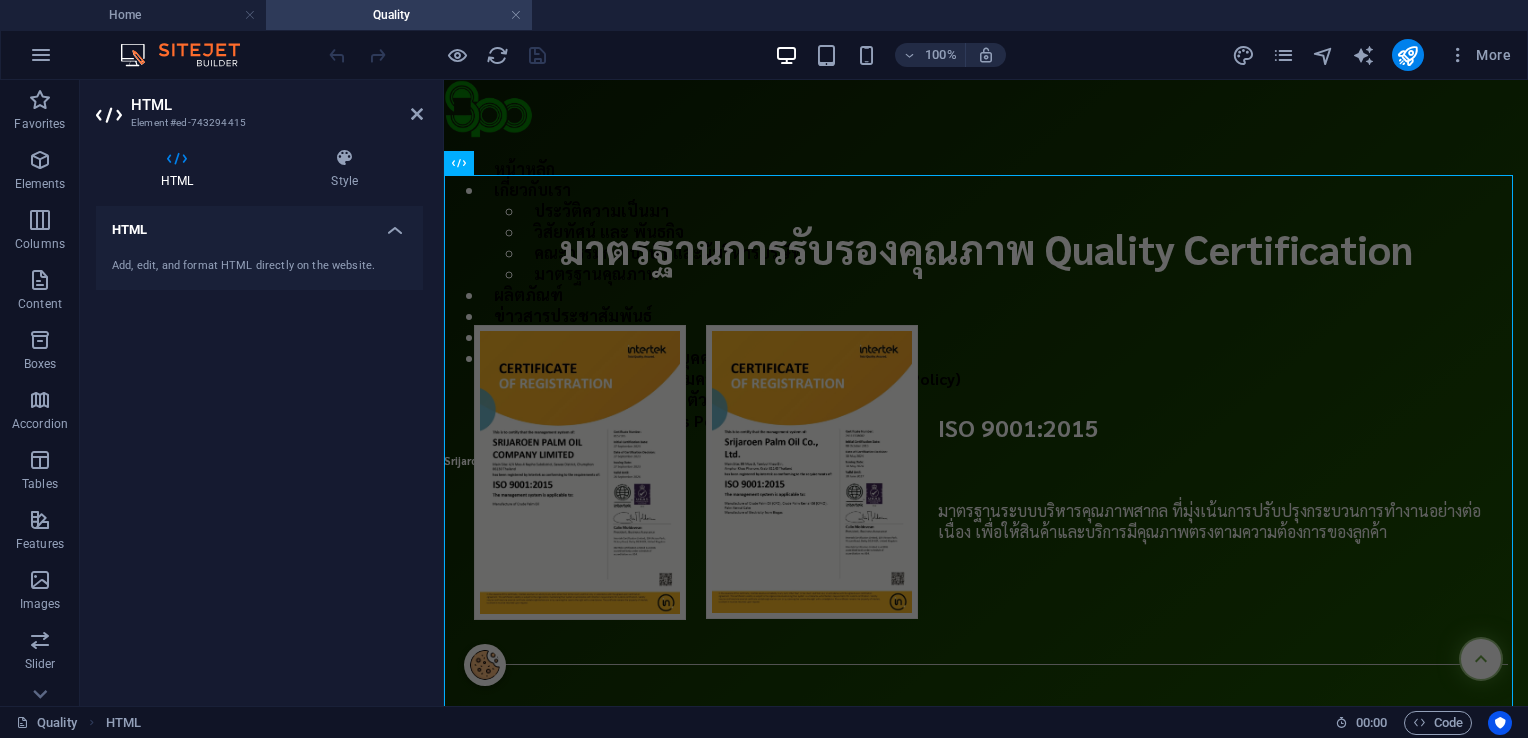 click on "Quality Certification
มาตรฐานการรับรองคุณภาพ Quality Certification
ISO 9001:2015
มาตรฐานระบบบริหารคุณภาพสากล ที่มุ่งเน้นการปรับปรุงกระบวนการทำงานอย่างต่อเนื่อง เพื่อให้สินค้าและบริการมีคุณภาพตรงตามความต้องการของลูกค้า
GHPs-HACCP
RSPO SCCS (Crusher)
RSPO SCCS (Mill)" at bounding box center (986, 1520) 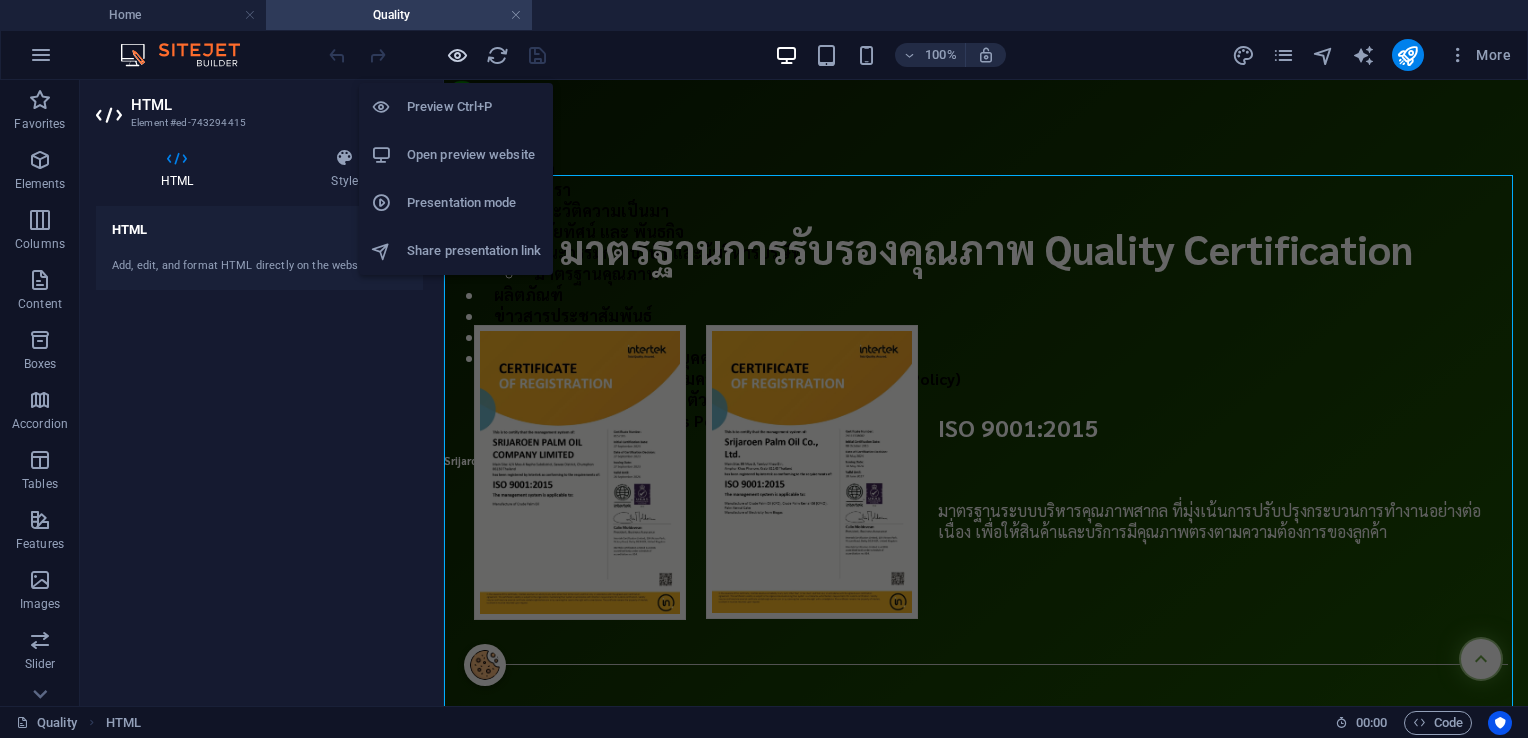 click at bounding box center (457, 55) 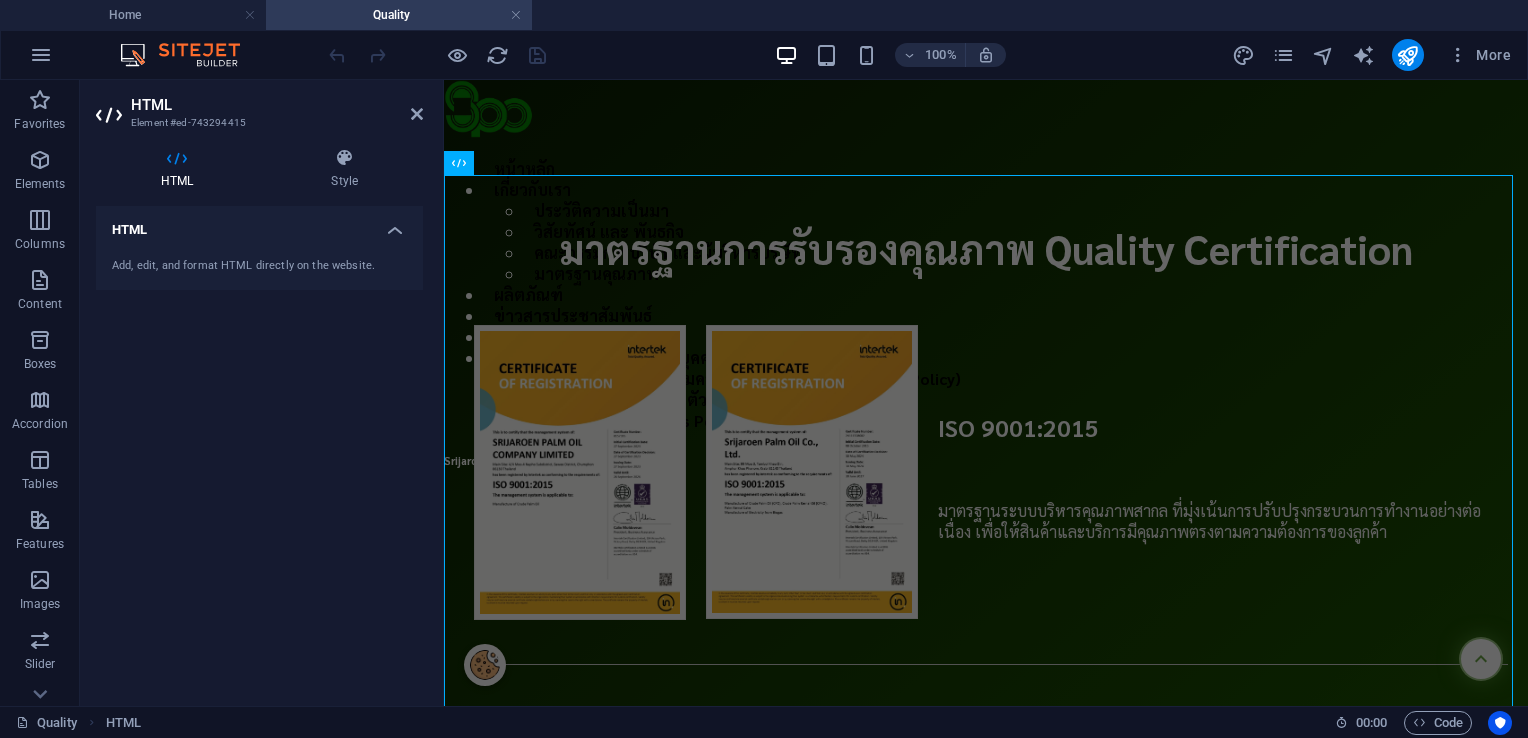 click on "Quality Certification
มาตรฐานการรับรองคุณภาพ Quality Certification
ISO 9001:2015
มาตรฐานระบบบริหารคุณภาพสากล ที่มุ่งเน้นการปรับปรุงกระบวนการทำงานอย่างต่อเนื่อง เพื่อให้สินค้าและบริการมีคุณภาพตรงตามความต้องการของลูกค้า
GHPs-HACCP
RSPO SCCS (Crusher)
RSPO SCCS (Mill)" at bounding box center [986, 1520] 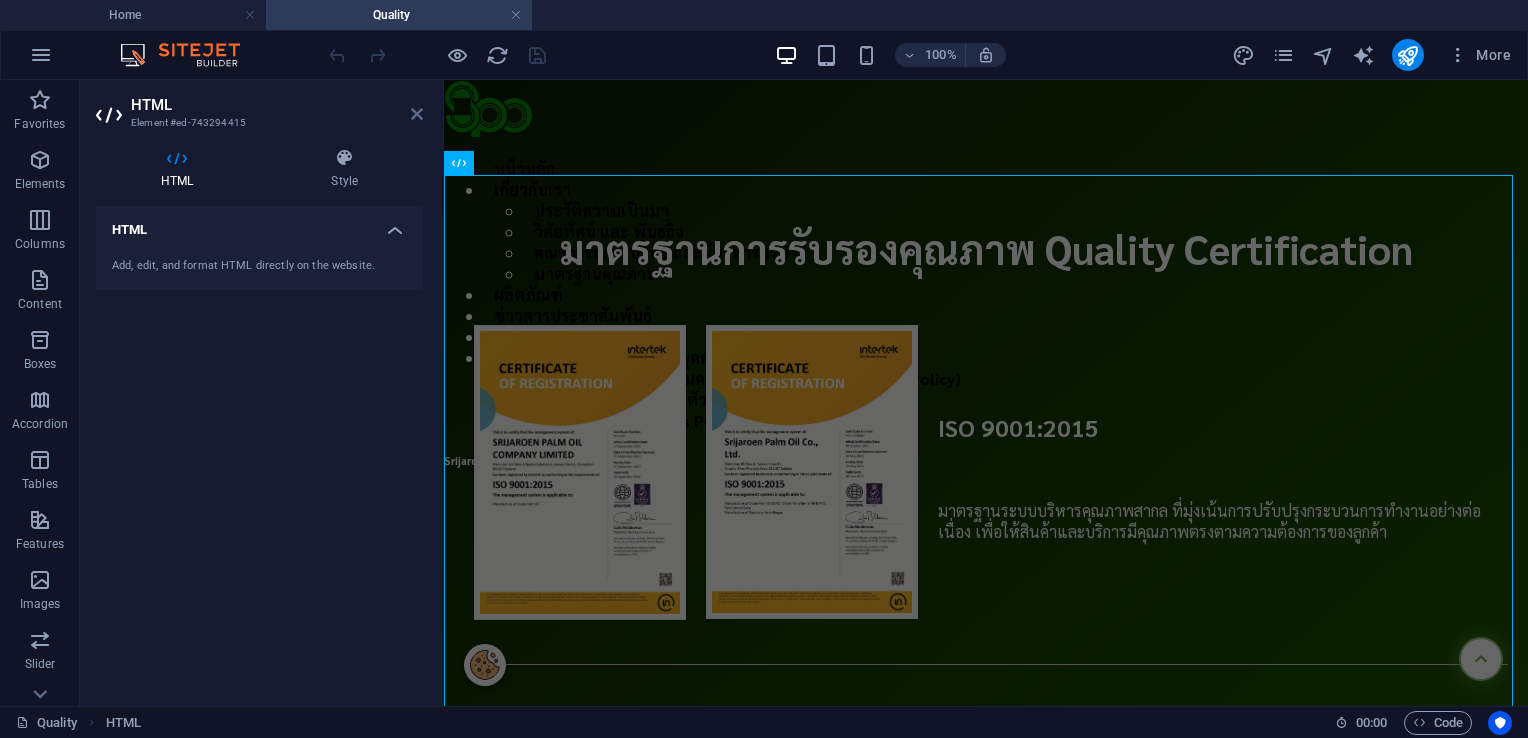 click at bounding box center (417, 114) 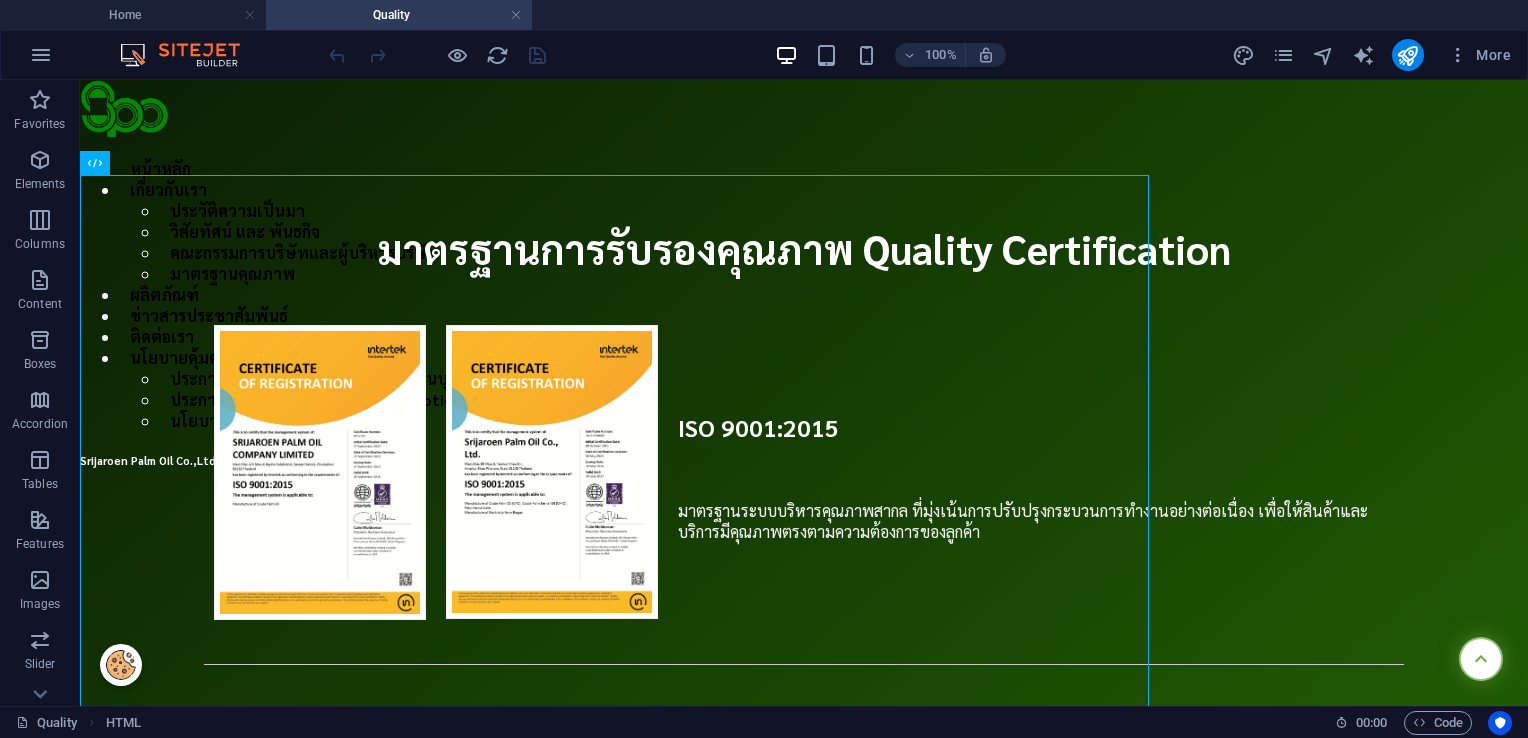 click on "Quality Certification
มาตรฐานการรับรองคุณภาพ Quality Certification
ISO 9001:2015
มาตรฐานระบบบริหารคุณภาพสากล ที่มุ่งเน้นการปรับปรุงกระบวนการทำงานอย่างต่อเนื่อง เพื่อให้สินค้าและบริการมีคุณภาพตรงตามความต้องการของลูกค้า
GHPs-HACCP
RSPO SCCS (Crusher)
RSPO SCCS (Mill)" at bounding box center (804, 1520) 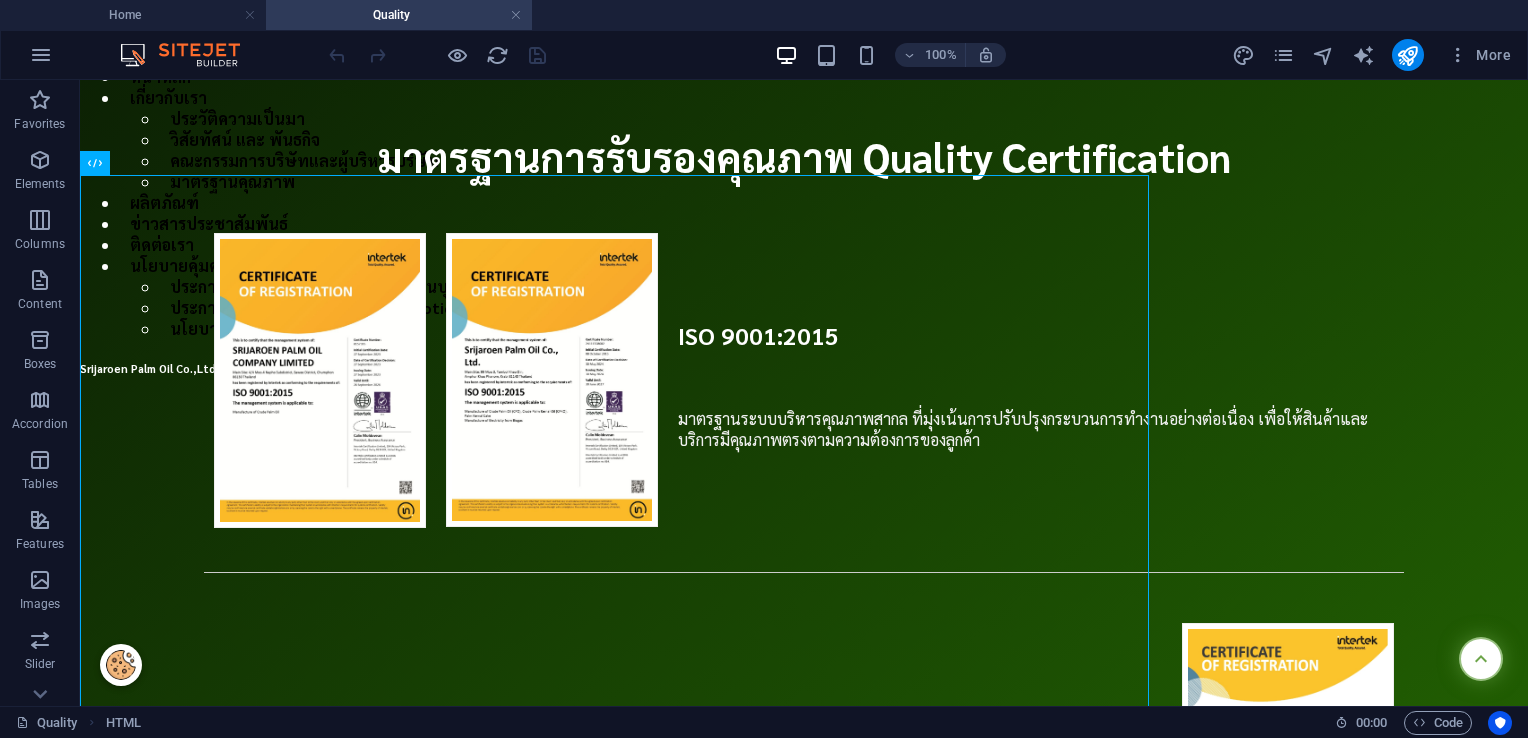 scroll, scrollTop: 0, scrollLeft: 0, axis: both 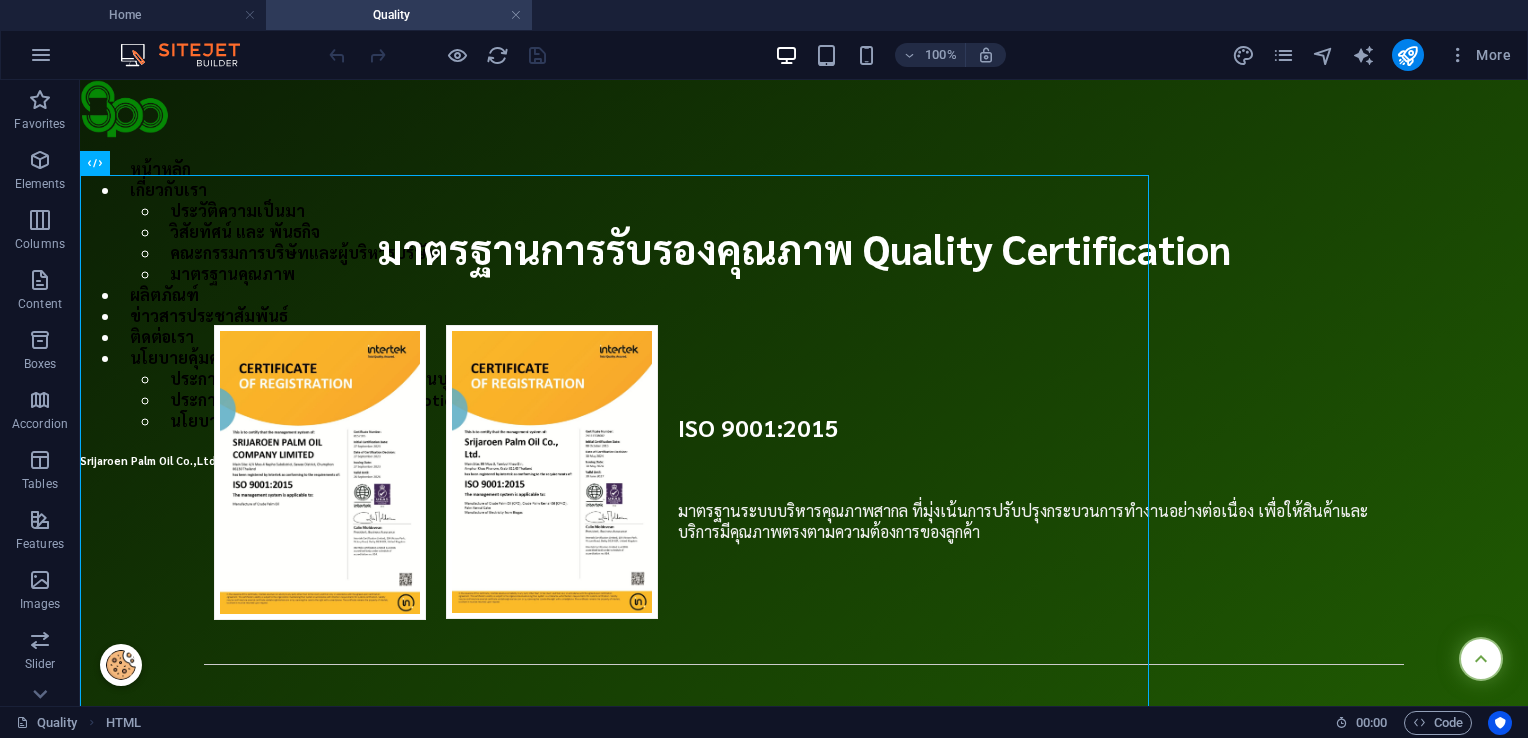 click on "Quality Certification
มาตรฐานการรับรองคุณภาพ Quality Certification
ISO 9001:2015
มาตรฐานระบบบริหารคุณภาพสากล ที่มุ่งเน้นการปรับปรุงกระบวนการทำงานอย่างต่อเนื่อง เพื่อให้สินค้าและบริการมีคุณภาพตรงตามความต้องการของลูกค้า
GHPs-HACCP
RSPO SCCS (Crusher)
RSPO SCCS (Mill)" at bounding box center [804, 1520] 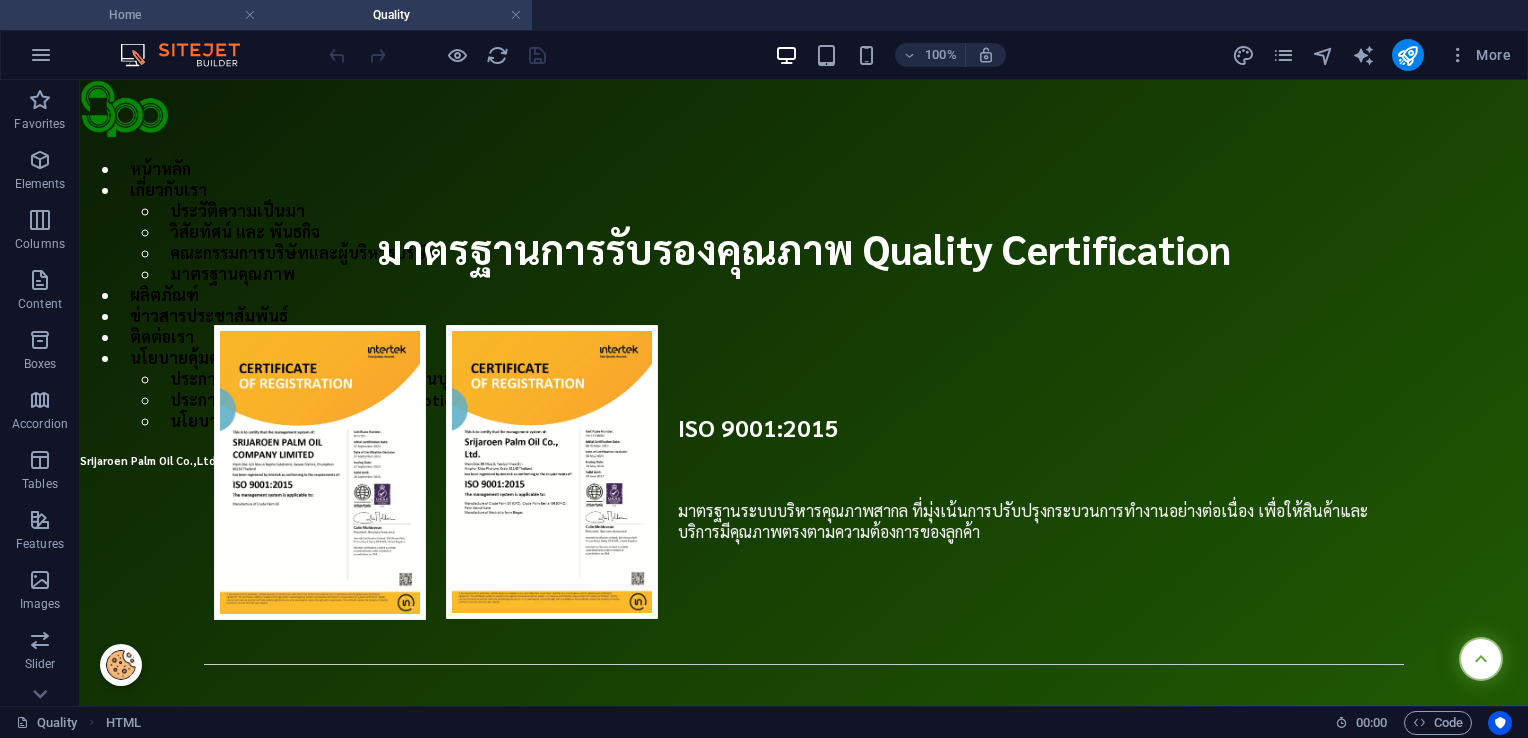 scroll, scrollTop: 0, scrollLeft: 0, axis: both 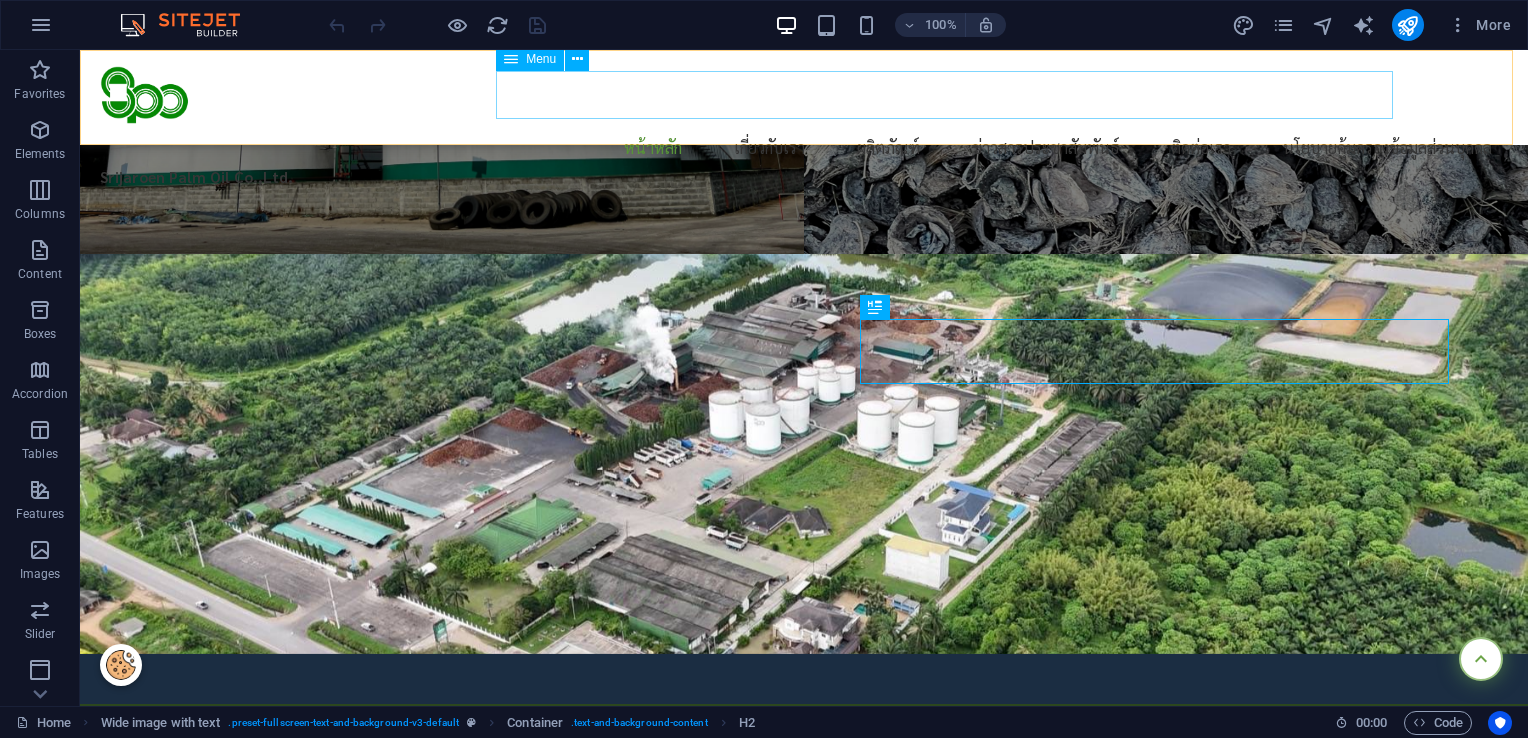 click on "หน้าหลัก เกี่ยวกับเรา ประวัติความเป็นมา วิสัยทัศน์ และ พันธกิจ คณะกรรมการบริษัทและผู้บริหารบริษัท มาตรฐานคุณภาพ ผลิตภัณฑ์ ข่าวสารประชาสัมพันธ์ ติดต่อเรา นโยบายคุ้มครองข้อมูลส่วนบุคคล​ ประกาศนโยบายการคุ้มครองข้อมูลส่วนบุคคล (Privacy Policy) ประกาศความเป็นส่วนตัว (Privacy Notice) นโยบายคุ้กกี้ (Cookies Policy)" at bounding box center [804, 148] 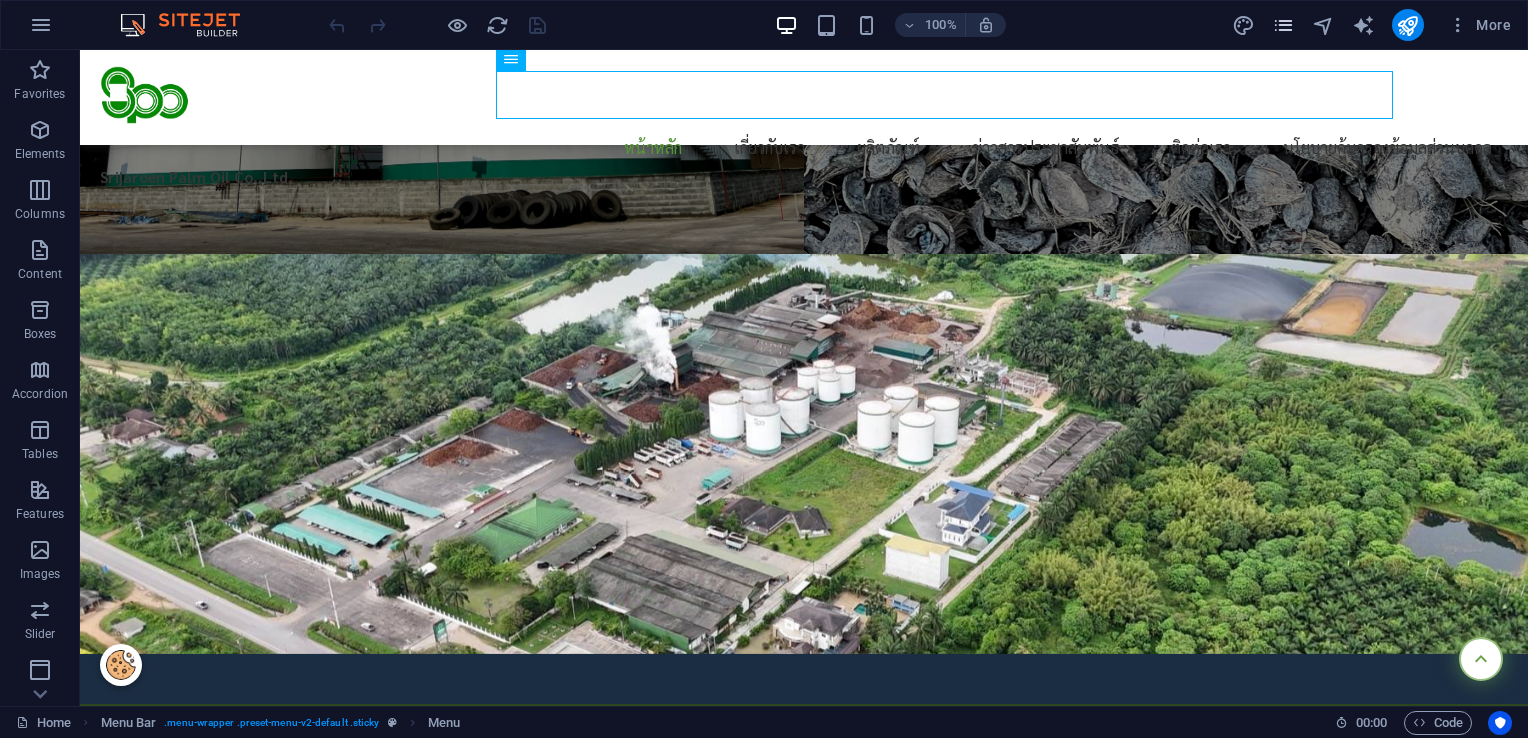 click at bounding box center [1283, 25] 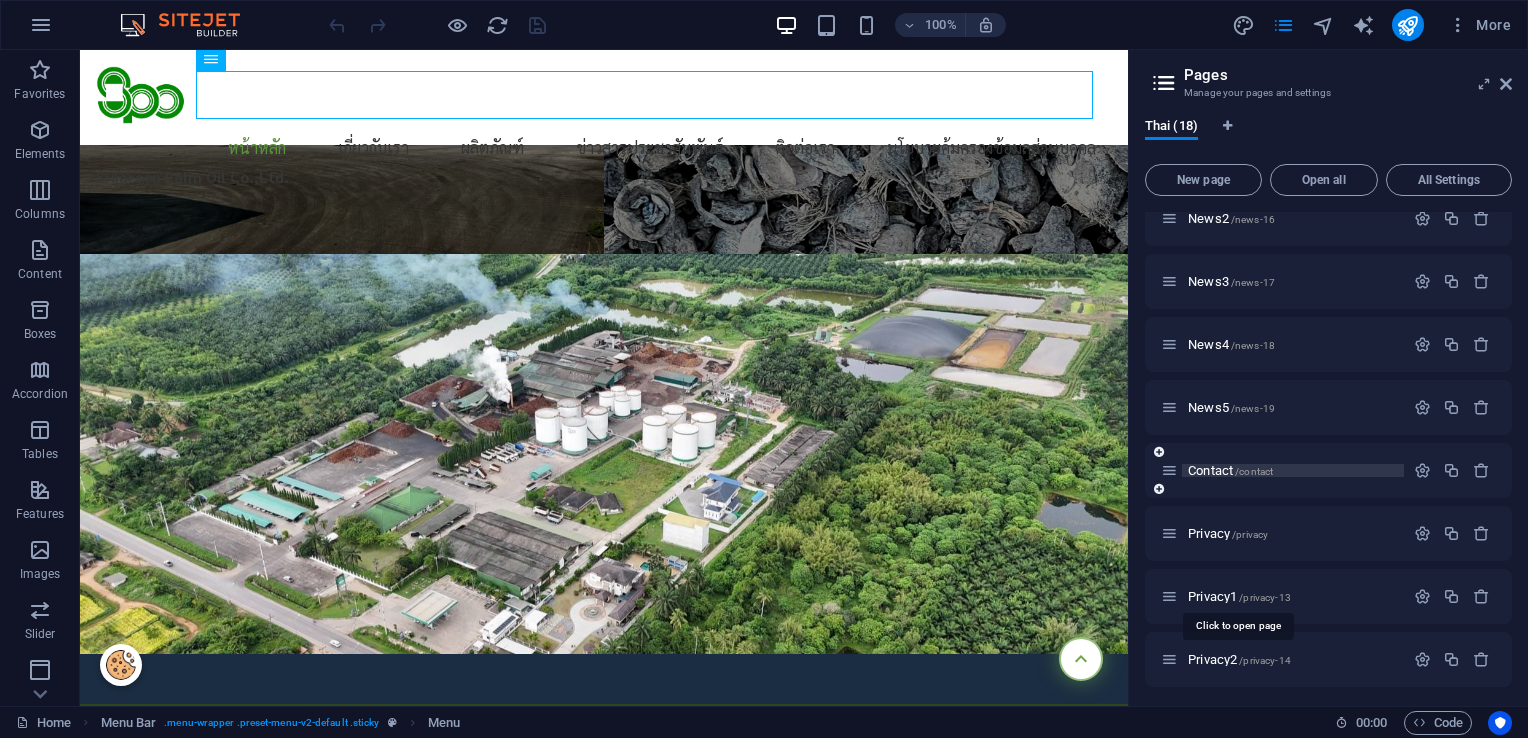scroll, scrollTop: 656, scrollLeft: 0, axis: vertical 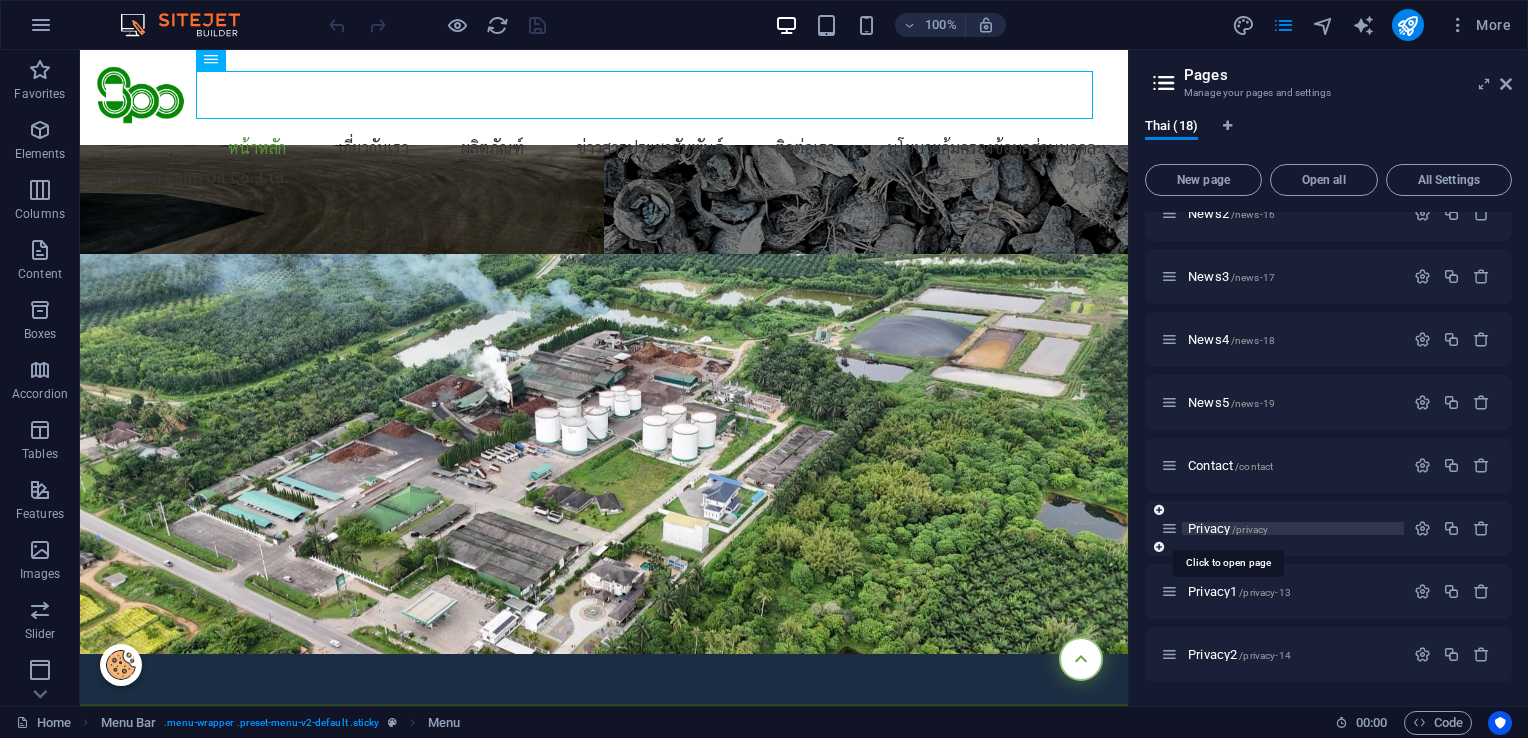 click on "Privacy /privacy" at bounding box center [1228, 528] 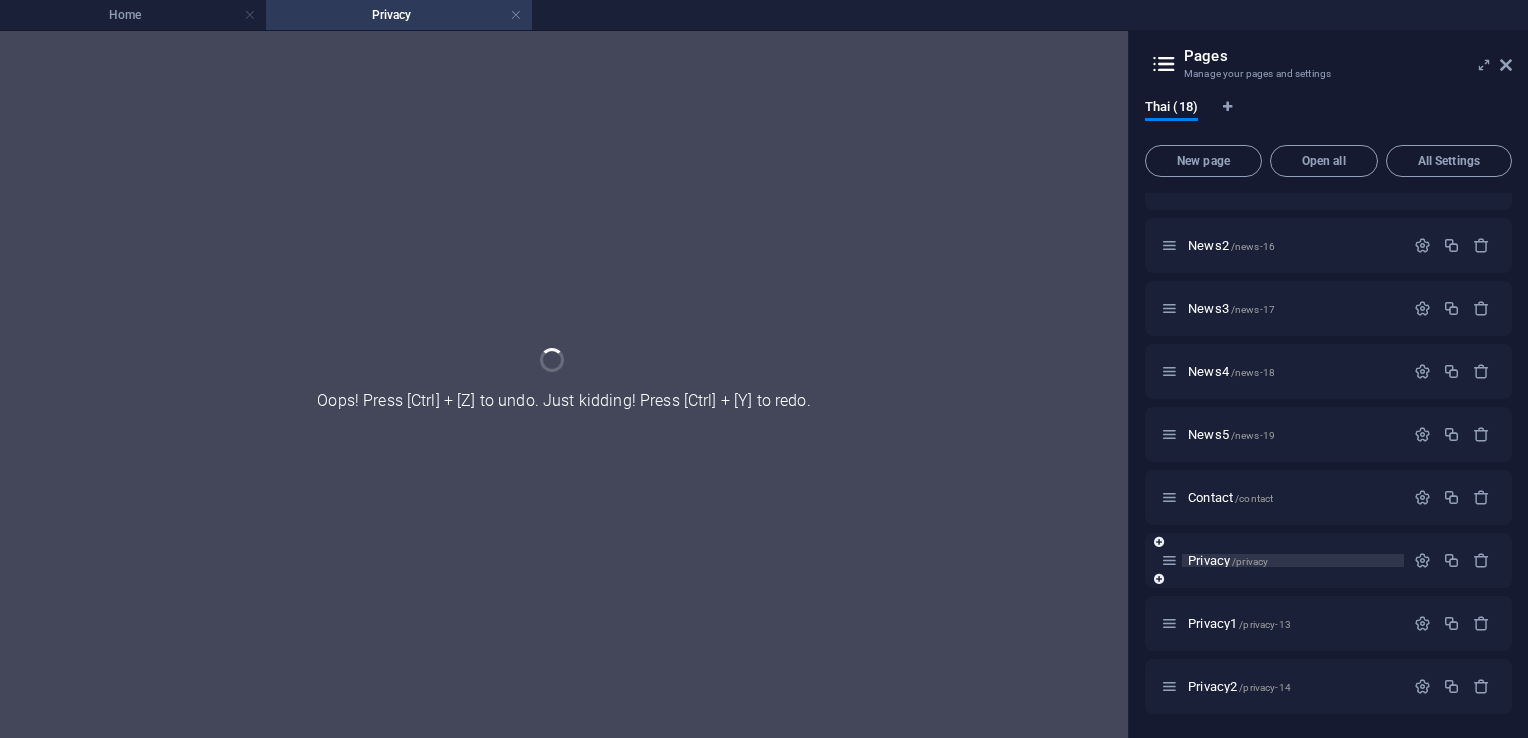 scroll, scrollTop: 0, scrollLeft: 0, axis: both 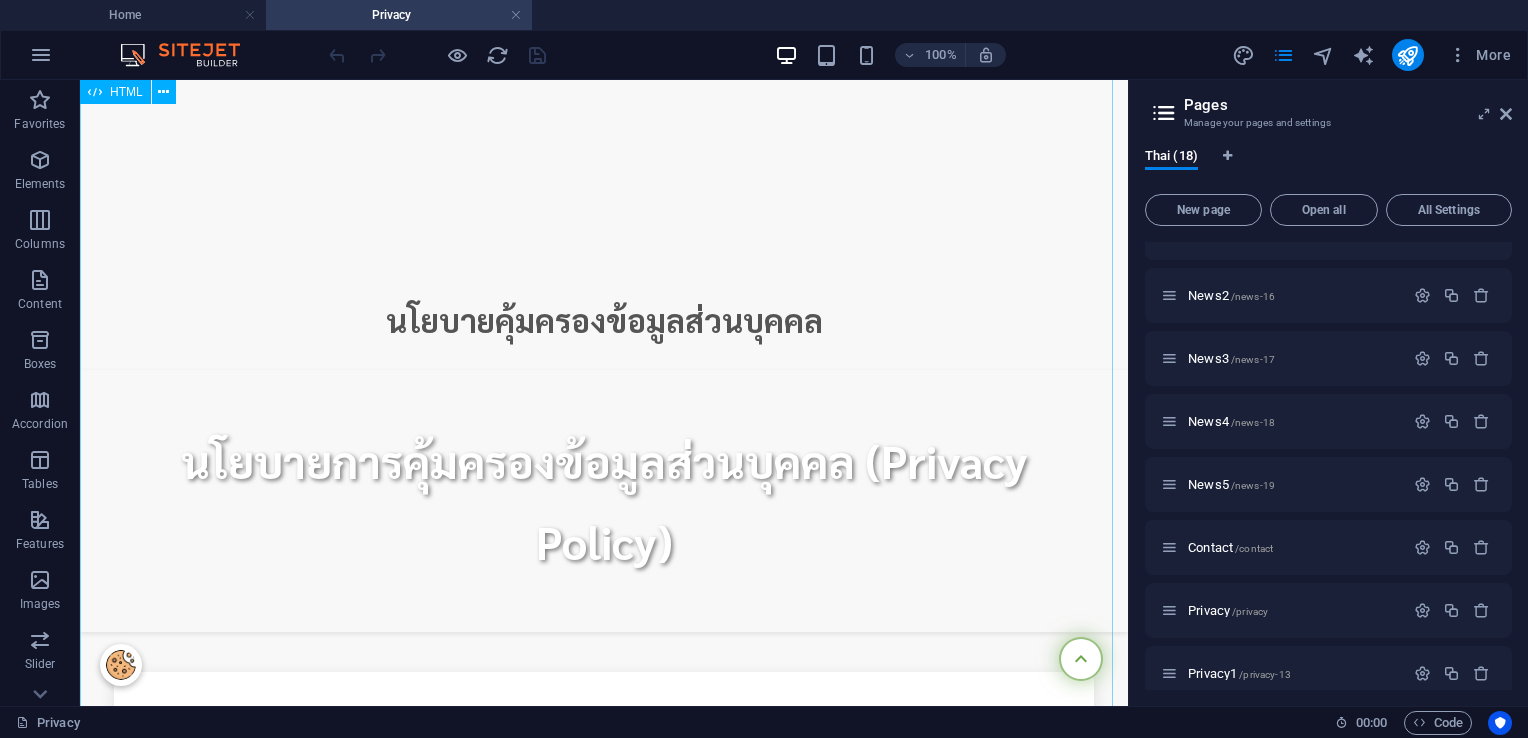 click on "นโยบายการใช้คุกกี้ - ศรีเจริญ ปาล์ม ออยล์ จำกัด
นโยบายการคุ้มครองข้อมูลส่วนบุคคล
(Privacy Policy)
บริษัท ศรีเจริญ ปาล์ม ออยล์ จำกัด
และเพื่อเป็นการป้องกันผลกระทบต่อบุคลากรในทุกระดับของบริษัท รวมถึงกรรมการ และผู้บริหารของบริษัท  ประธานเจ้าหน้าที่บริหาร
กรรมการ ผู้บริหาร และพนักงาน
มาตรการควบคุมภายใน" at bounding box center (604, 1104) 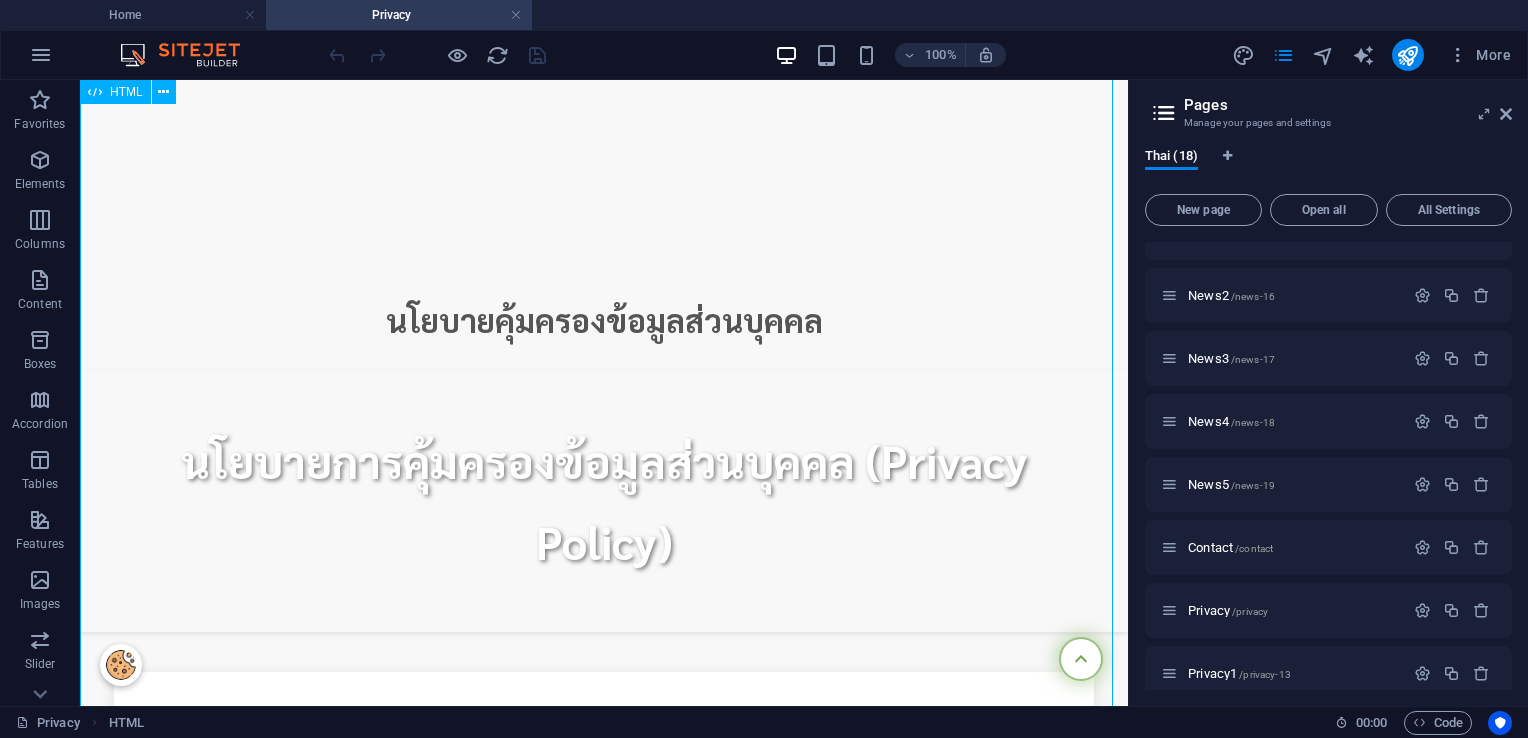 click on "นโยบายการใช้คุกกี้ - ศรีเจริญ ปาล์ม ออยล์ จำกัด
นโยบายการคุ้มครองข้อมูลส่วนบุคคล
(Privacy Policy)
บริษัท ศรีเจริญ ปาล์ม ออยล์ จำกัด
และเพื่อเป็นการป้องกันผลกระทบต่อบุคลากรในทุกระดับของบริษัท รวมถึงกรรมการ และผู้บริหารของบริษัท  ประธานเจ้าหน้าที่บริหาร
กรรมการ ผู้บริหาร และพนักงาน
มาตรการควบคุมภายใน" at bounding box center [604, 1104] 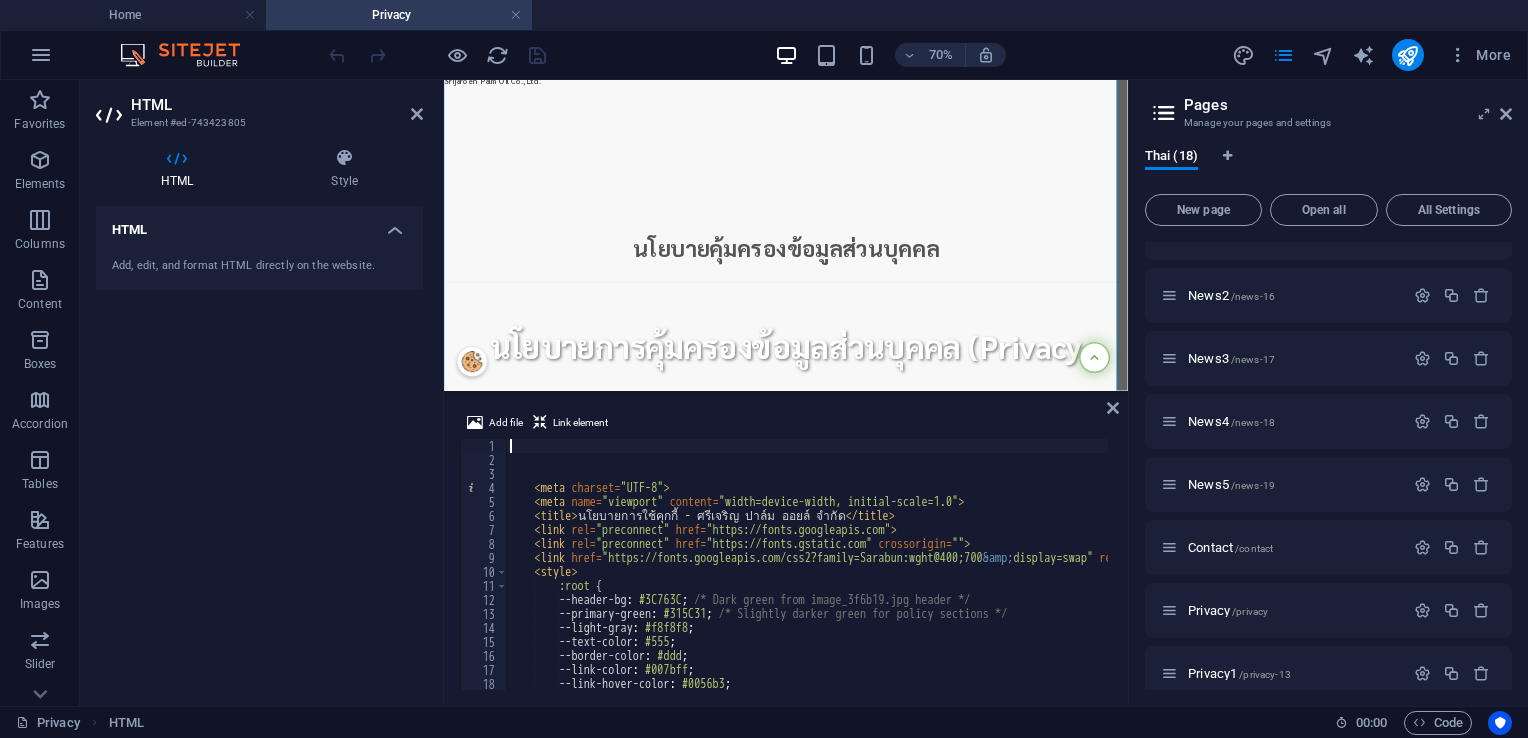 click on "< meta   charset = "UTF-8" >      < meta   name = "viewport"   content = "width=device-width, initial-scale=1.0" >      < title > นโยบายการใช้คุกกี้ - [COMPANY] </ title >      < link   rel = "preconnect"   href = "https://fonts.googleapis.com" >      < link   rel = "preconnect"   href = "https://fonts.gstatic.com"   crossorigin = "" >      < link   href = "https://fonts.googleapis.com/css2?family=Sarabun:wght@400;700 &amp; display=swap"   rel = "stylesheet" >      < style >           :root   {               --header-bg :   #3C763C ;   /* Dark green from image_3f6b19.jpg header */               --primary-green :   #315C31 ;   /* Slightly darker green for policy sections */               --light-gray :   #f8f8f8 ;               --text-color :   #555 ;               --border-color :   #ddd ;               --link-color :   #007bff ;               --link-hover-color :   #0056b3 ;           }" at bounding box center (2467, 576) 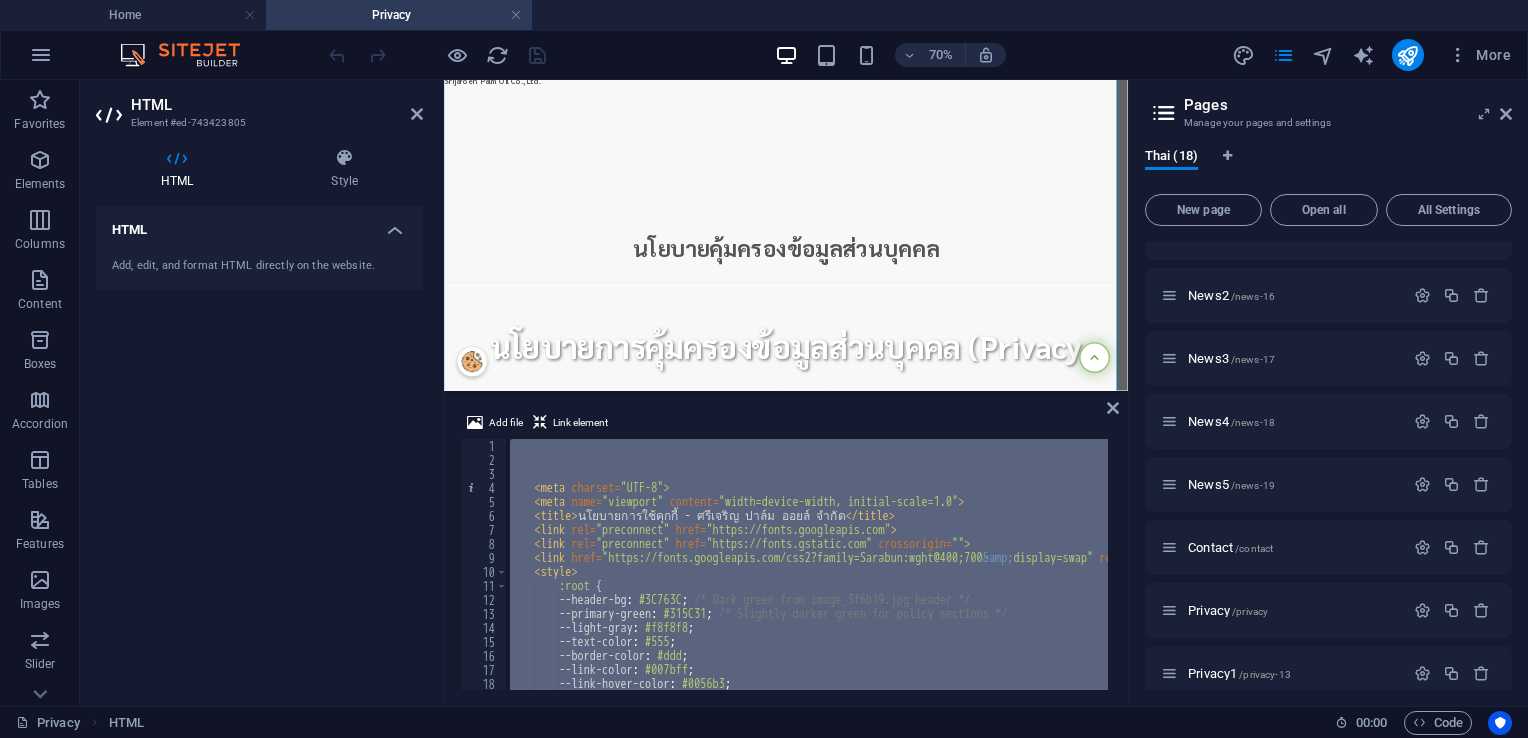 click on "< meta   charset = "UTF-8" >      < meta   name = "viewport"   content = "width=device-width, initial-scale=1.0" >      < title > นโยบายการใช้คุกกี้ - [COMPANY] </ title >      < link   rel = "preconnect"   href = "https://fonts.googleapis.com" >      < link   rel = "preconnect"   href = "https://fonts.gstatic.com"   crossorigin = "" >      < link   href = "https://fonts.googleapis.com/css2?family=Sarabun:wght@400;700 &amp; display=swap"   rel = "stylesheet" >      < style >           :root   {               --header-bg :   #3C763C ;   /* Dark green from image_3f6b19.jpg header */               --primary-green :   #315C31 ;   /* Slightly darker green for policy sections */               --light-gray :   #f8f8f8 ;               --text-color :   #555 ;               --border-color :   #ddd ;               --link-color :   #007bff ;               --link-hover-color :   #0056b3 ;           }" at bounding box center (807, 564) 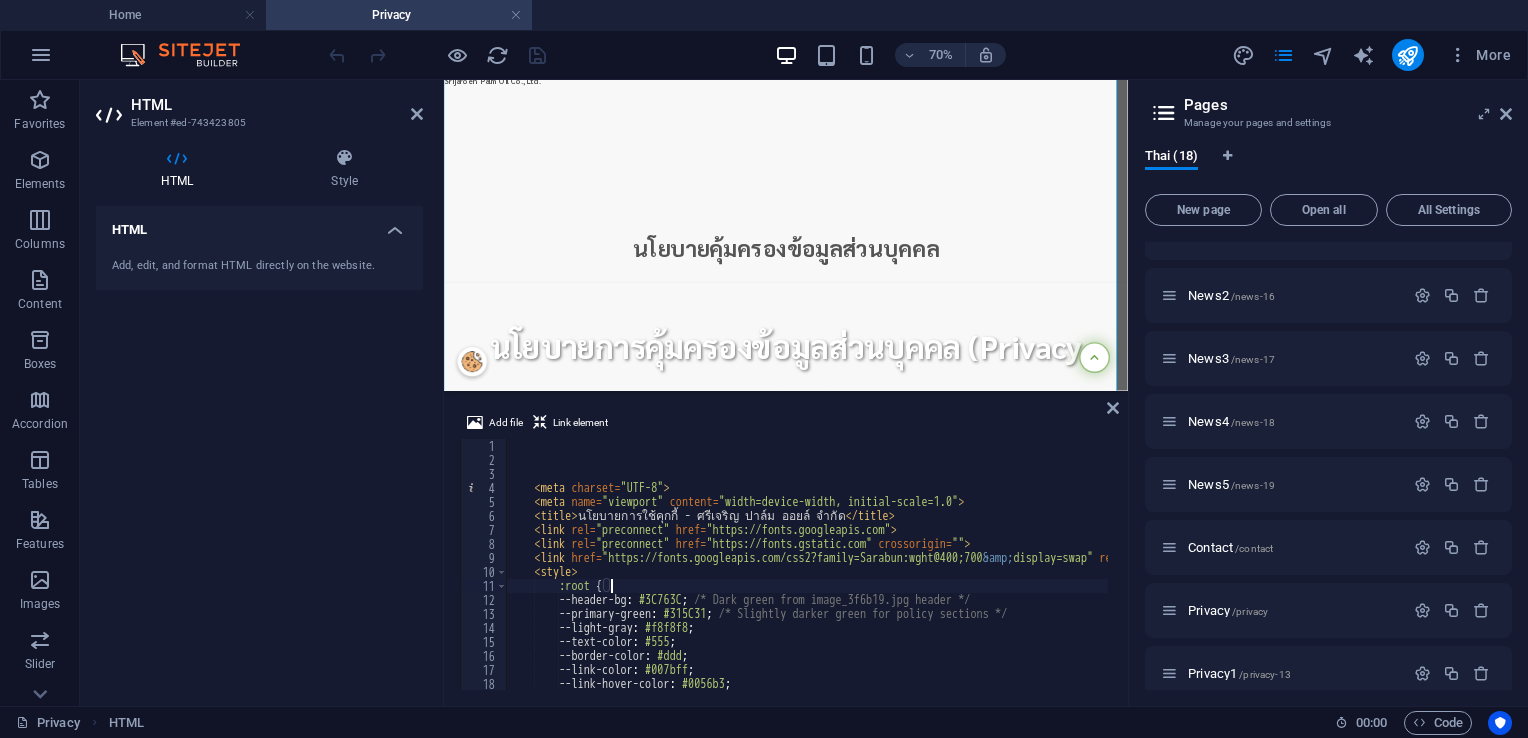 click on "< meta   charset = "UTF-8" >      < meta   name = "viewport"   content = "width=device-width, initial-scale=1.0" >      < title > นโยบายการใช้คุกกี้ - [COMPANY] </ title >      < link   rel = "preconnect"   href = "https://fonts.googleapis.com" >      < link   rel = "preconnect"   href = "https://fonts.gstatic.com"   crossorigin = "" >      < link   href = "https://fonts.googleapis.com/css2?family=Sarabun:wght@400;700 &amp; display=swap"   rel = "stylesheet" >      < style >           :root   {               --header-bg :   #3C763C ;   /* Dark green from image_3f6b19.jpg header */               --primary-green :   #315C31 ;   /* Slightly darker green for policy sections */               --light-gray :   #f8f8f8 ;               --text-color :   #555 ;               --border-color :   #ddd ;               --link-color :   #007bff ;               --link-hover-color :   #0056b3 ;           }" at bounding box center (2467, 576) 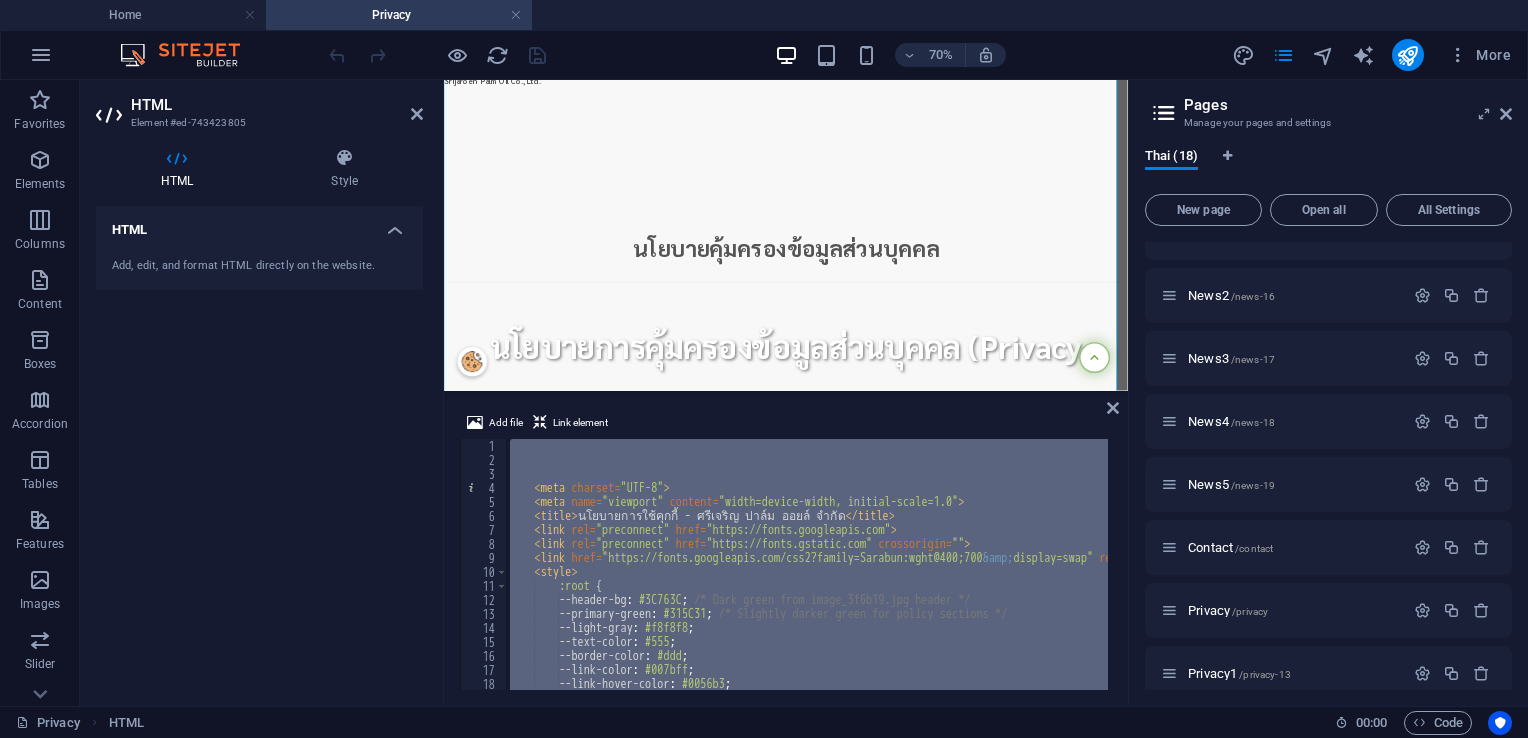 paste 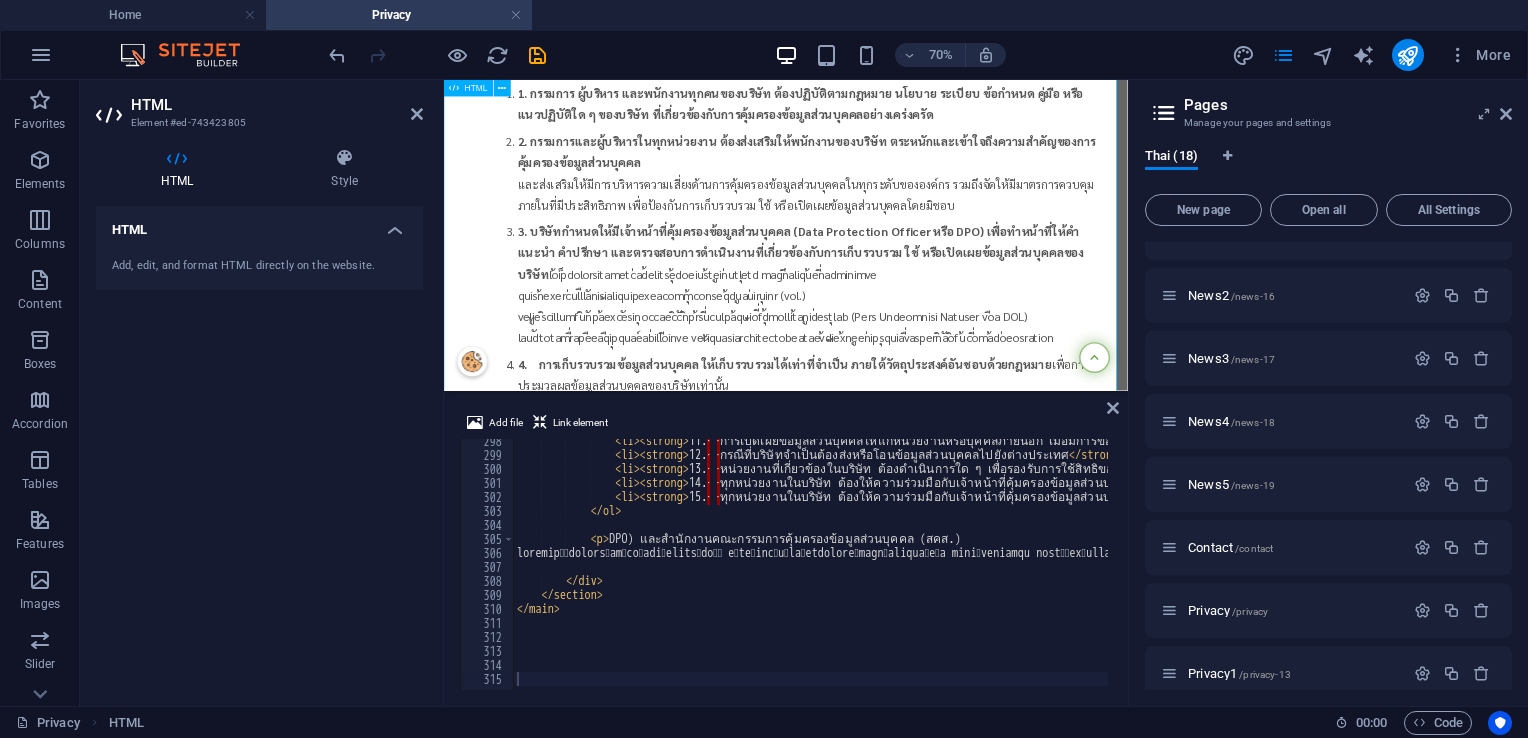 scroll, scrollTop: 1600, scrollLeft: 0, axis: vertical 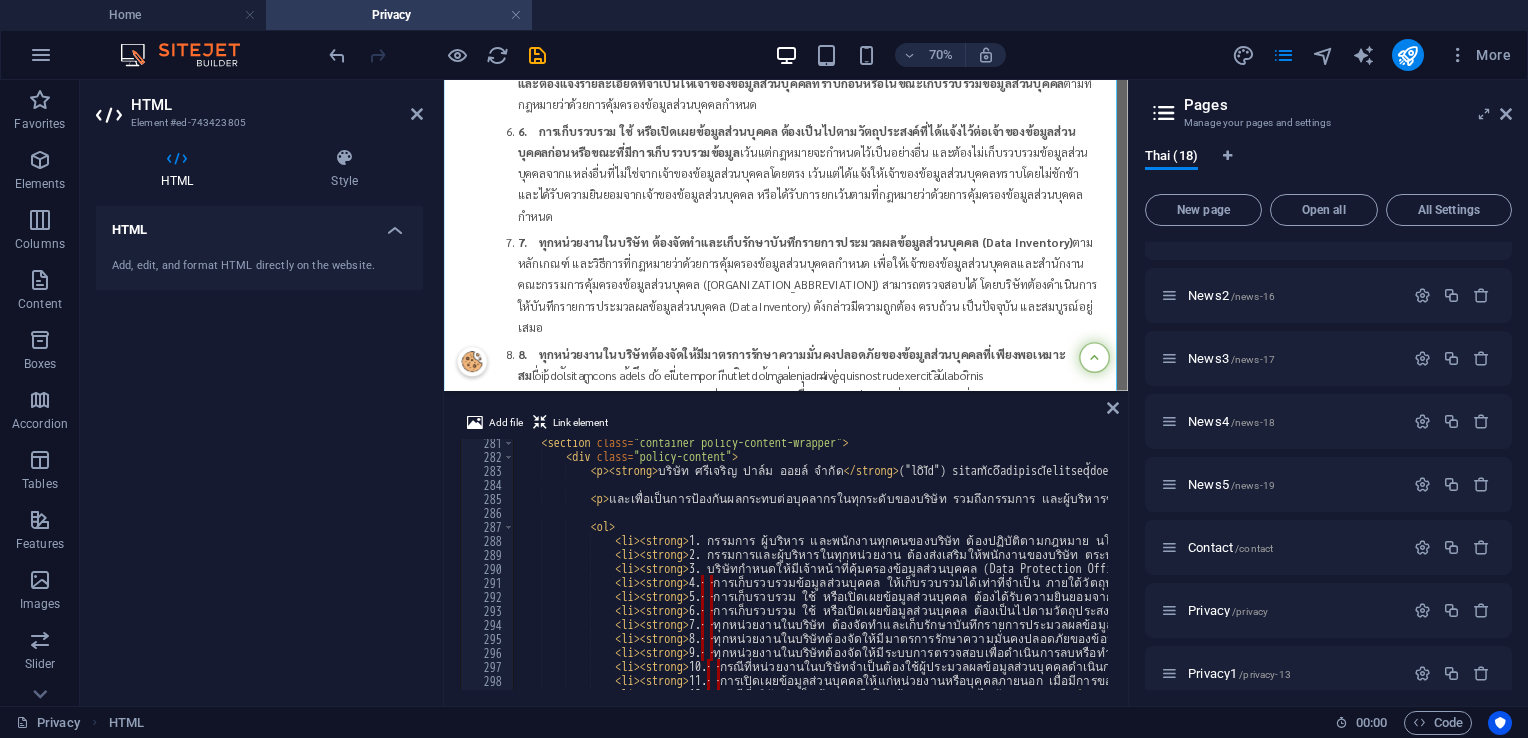click on "บริษัท [COMPANY_NAME] และเพื่อเป็นการป้องกันผลกระทบต่อบุคลากรในทุกระดับของบริษัท รวมถึงกรรมการ และผู้บริหารของบริษัท ประธานเจ้าหน้าที่บริหาร จึงเห็นสมควร กำหนดนโยบายคุ้มครองข้อมูลส่วนบุคคลของบริษัทขึ้น โดยมีสาระสำคัญดังต่อไปนี้" at bounding box center [3081, 573] 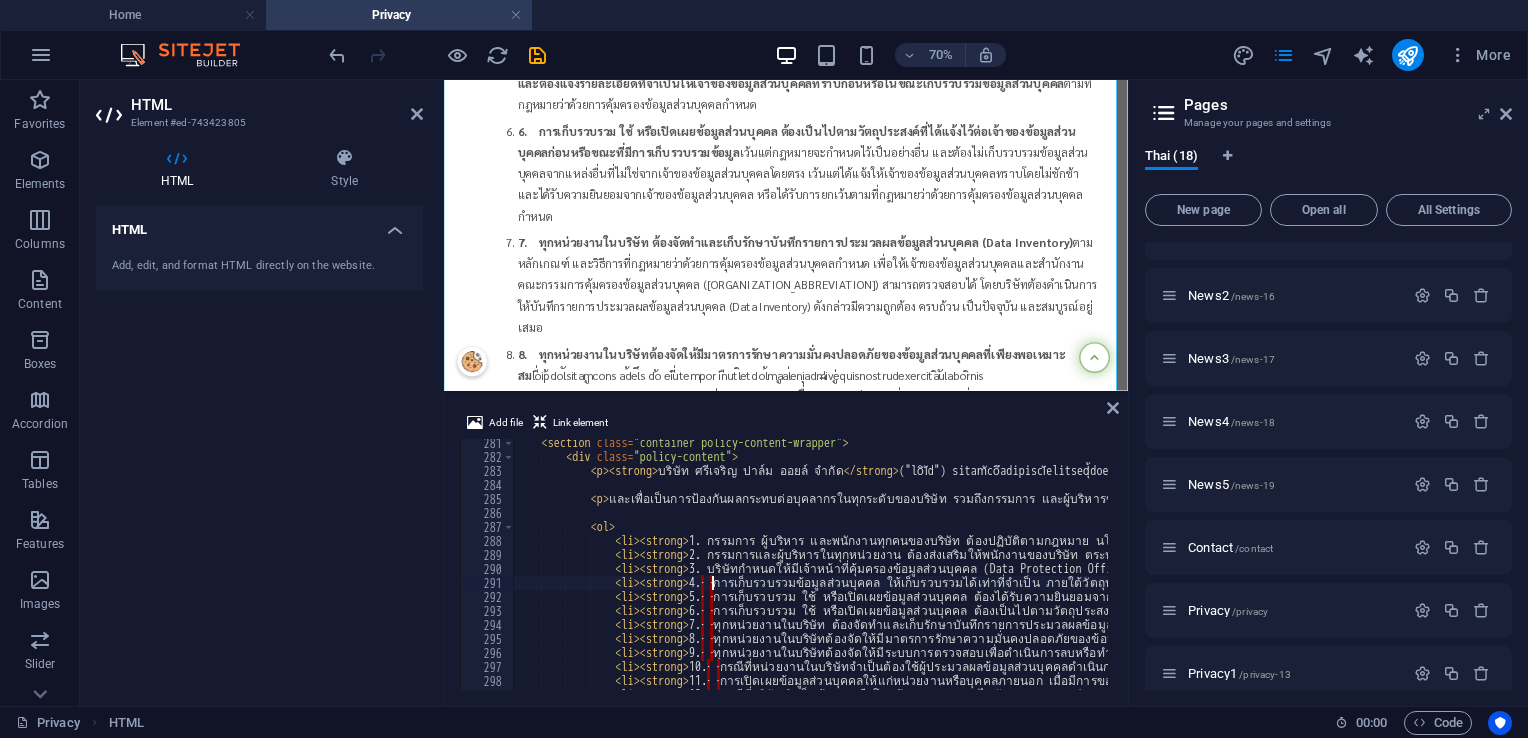 click on "บริษัท [COMPANY_NAME] และเพื่อเป็นการป้องกันผลกระทบต่อบุคลากรในทุกระดับของบริษัท รวมถึงกรรมการ และผู้บริหารของบริษัท ประธานเจ้าหน้าที่บริหาร จึงเห็นสมควร กำหนดนโยบายคุ้มครองข้อมูลส่วนบุคคลของบริษัทขึ้น โดยมีสาระสำคัญดังต่อไปนี้" at bounding box center [3081, 573] 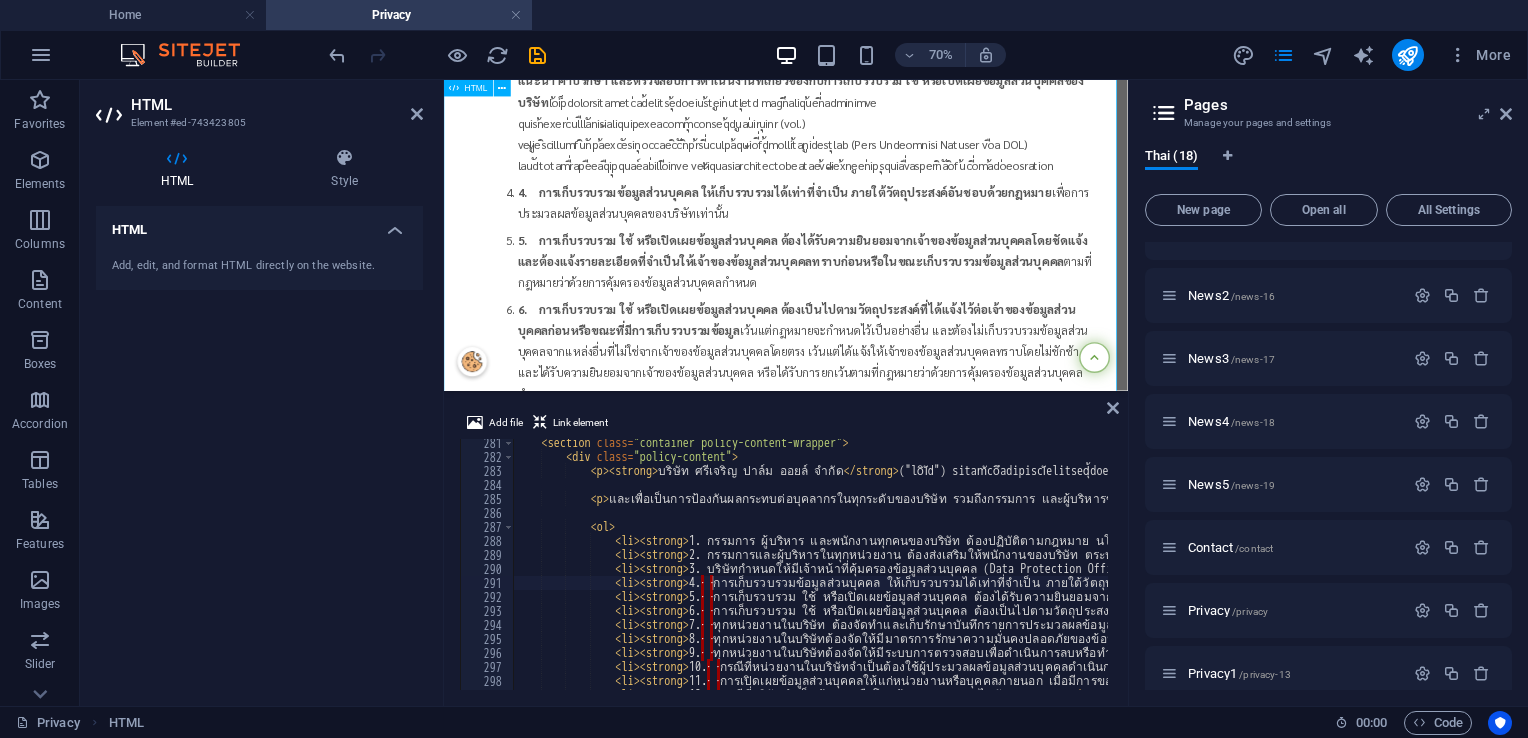scroll, scrollTop: 1500, scrollLeft: 0, axis: vertical 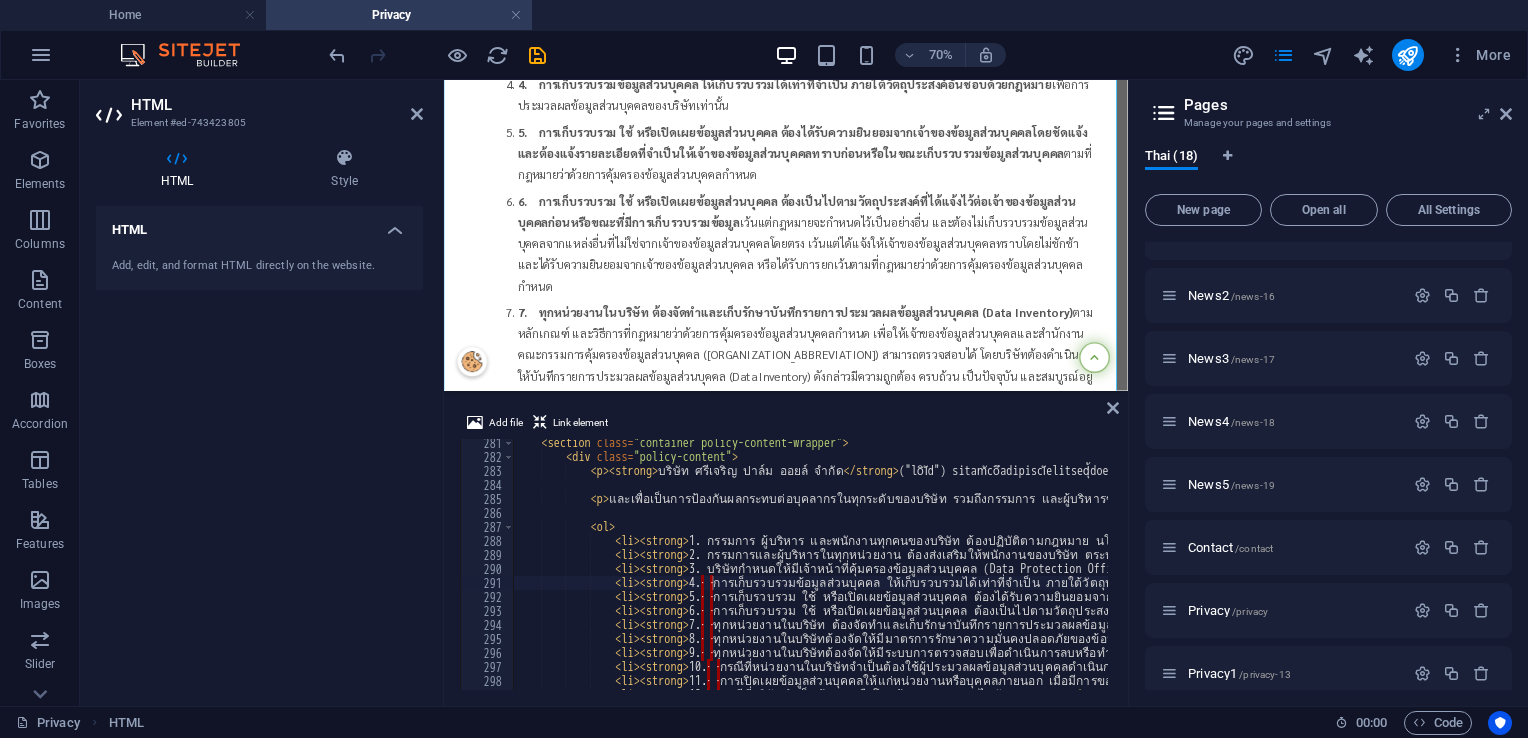click on "บริษัท [COMPANY_NAME] และเพื่อเป็นการป้องกันผลกระทบต่อบุคลากรในทุกระดับของบริษัท รวมถึงกรรมการ และผู้บริหารของบริษัท ประธานเจ้าหน้าที่บริหาร จึงเห็นสมควร กำหนดนโยบายคุ้มครองข้อมูลส่วนบุคคลของบริษัทขึ้น โดยมีสาระสำคัญดังต่อไปนี้" at bounding box center (3081, 573) 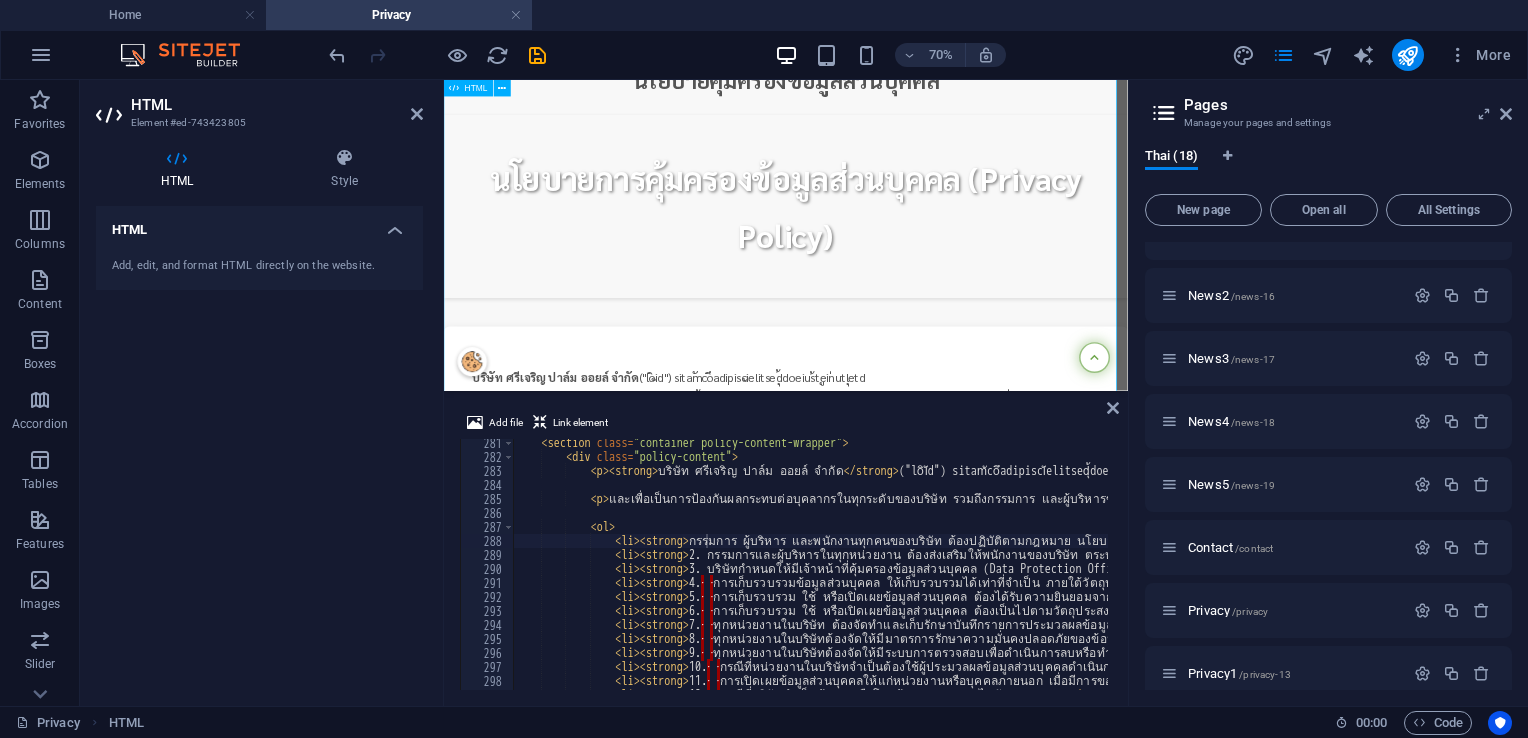 scroll, scrollTop: 600, scrollLeft: 0, axis: vertical 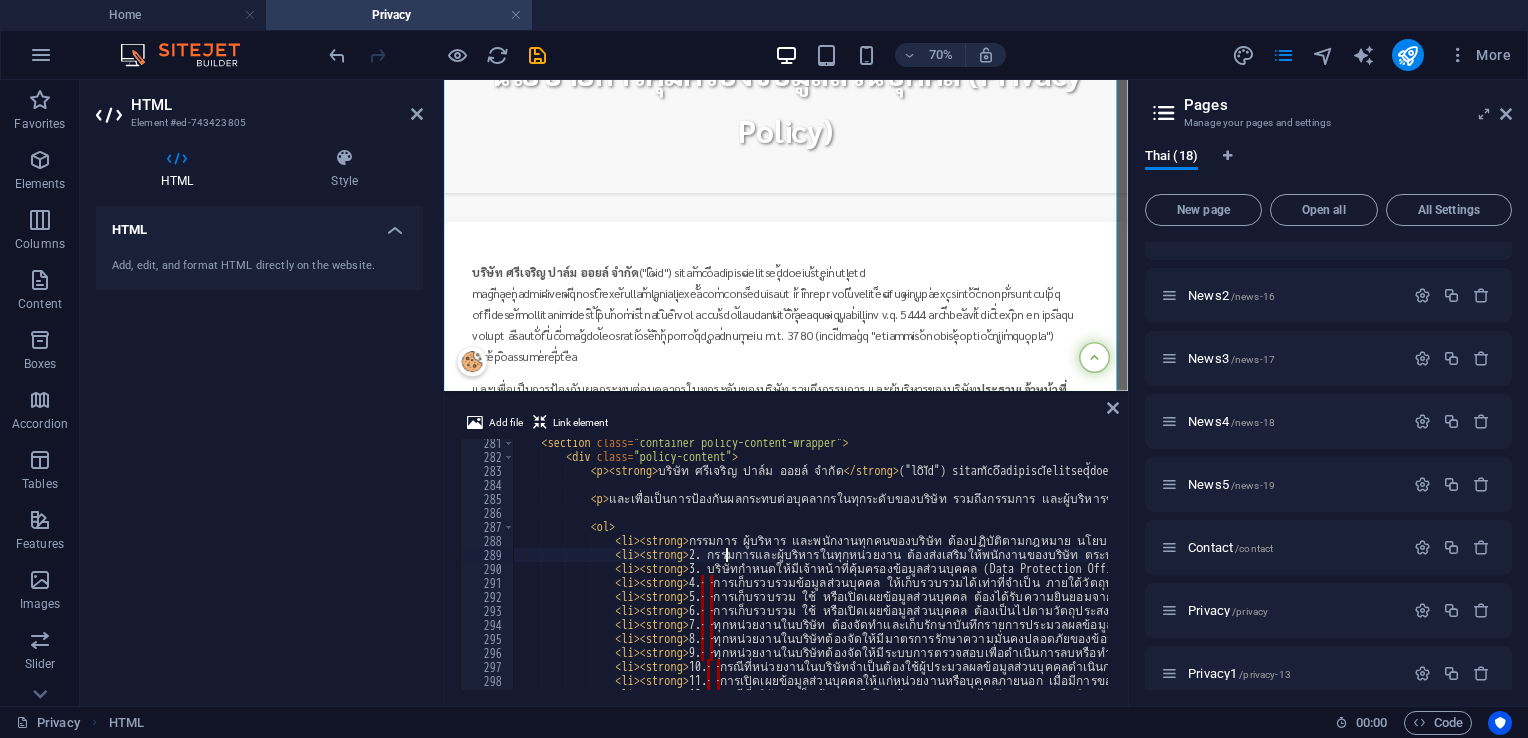 click on "บริษัท [COMPANY_NAME] และเพื่อเป็นการป้องกันผลกระทบต่อบุคลากรในทุกระดับของบริษัท รวมถึงกรรมการ และผู้บริหารของบริษัท ประธานเจ้าหน้าที่บริหาร จึงเห็นสมควร กำหนดนโยบายคุ้มครองข้อมูลส่วนบุคคลของบริษัทขึ้น โดยมีสาระสำคัญดังต่อไปนี้" at bounding box center [3081, 573] 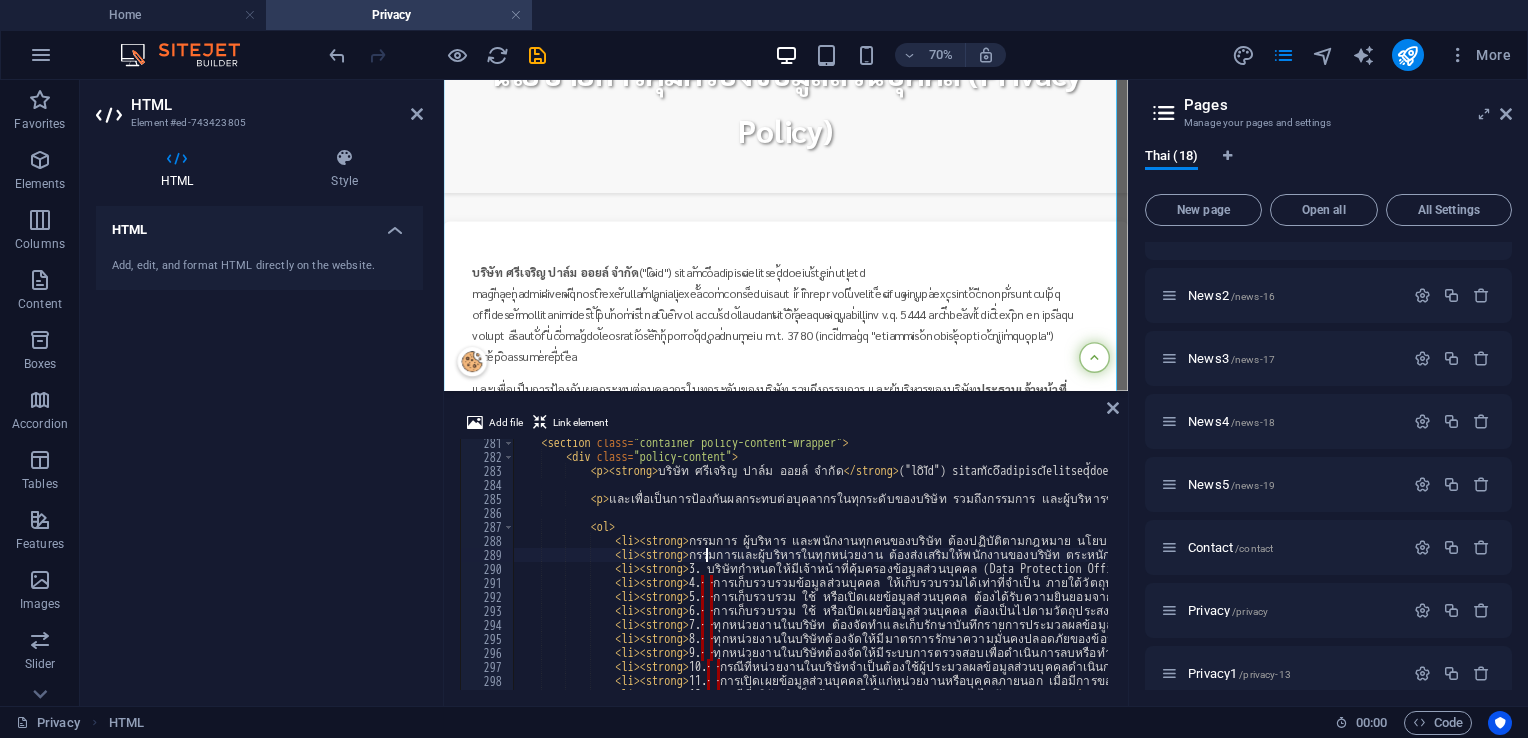 click on "บริษัท [COMPANY_NAME] และเพื่อเป็นการป้องกันผลกระทบต่อบุคลากรในทุกระดับของบริษัท รวมถึงกรรมการ และผู้บริหารของบริษัท ประธานเจ้าหน้าที่บริหาร จึงเห็นสมควร กำหนดนโยบายคุ้มครองข้อมูลส่วนบุคคลของบริษัทขึ้น โดยมีสาระสำคัญดังต่อไปนี้" at bounding box center [3081, 573] 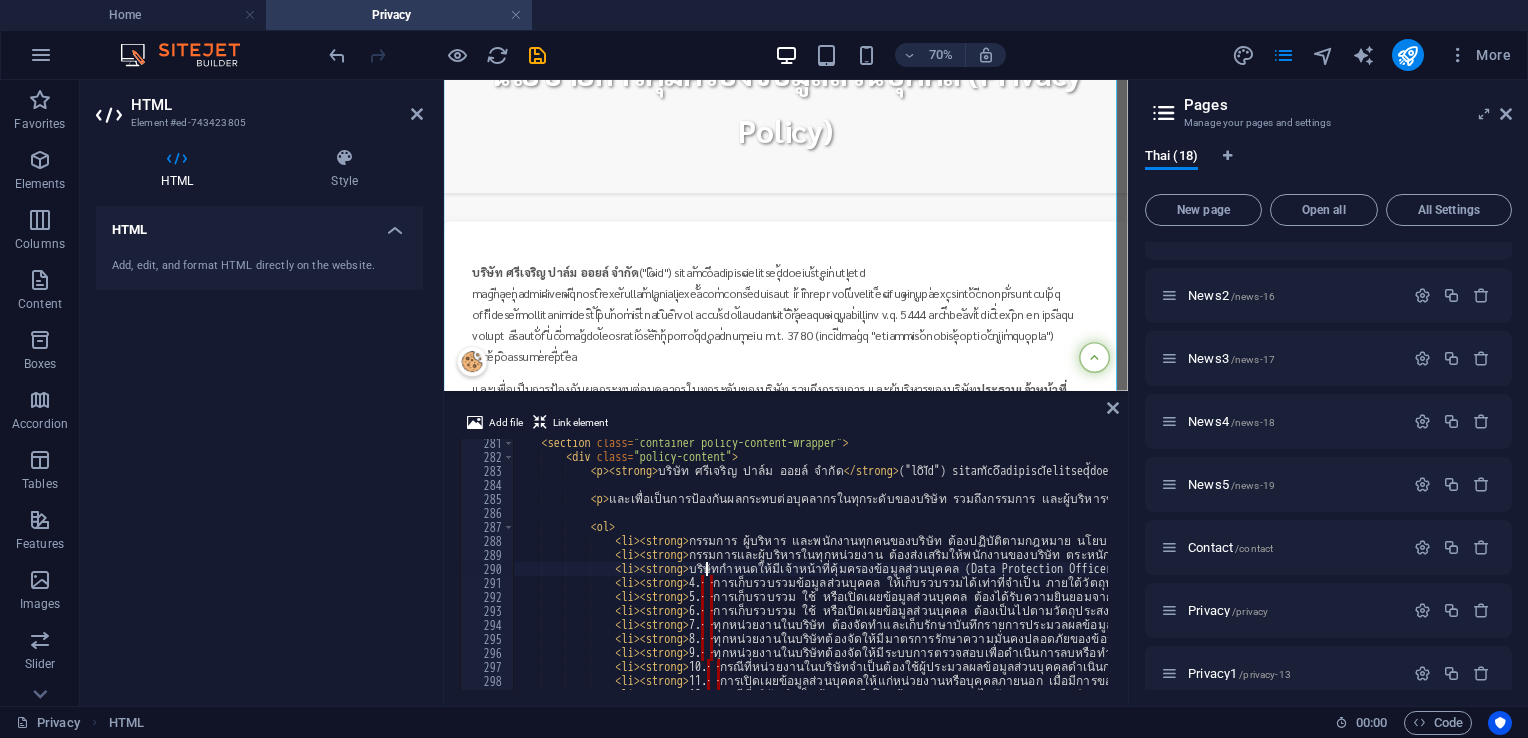 click on "บริษัท [COMPANY_NAME] และเพื่อเป็นการป้องกันผลกระทบต่อบุคลากรในทุกระดับของบริษัท รวมถึงกรรมการ และผู้บริหารของบริษัท ประธานเจ้าหน้าที่บริหาร จึงเห็นสมควร กำหนดนโยบายคุ้มครองข้อมูลส่วนบุคคลของบริษัทขึ้น โดยมีสาระสำคัญดังต่อไปนี้" at bounding box center (3081, 573) 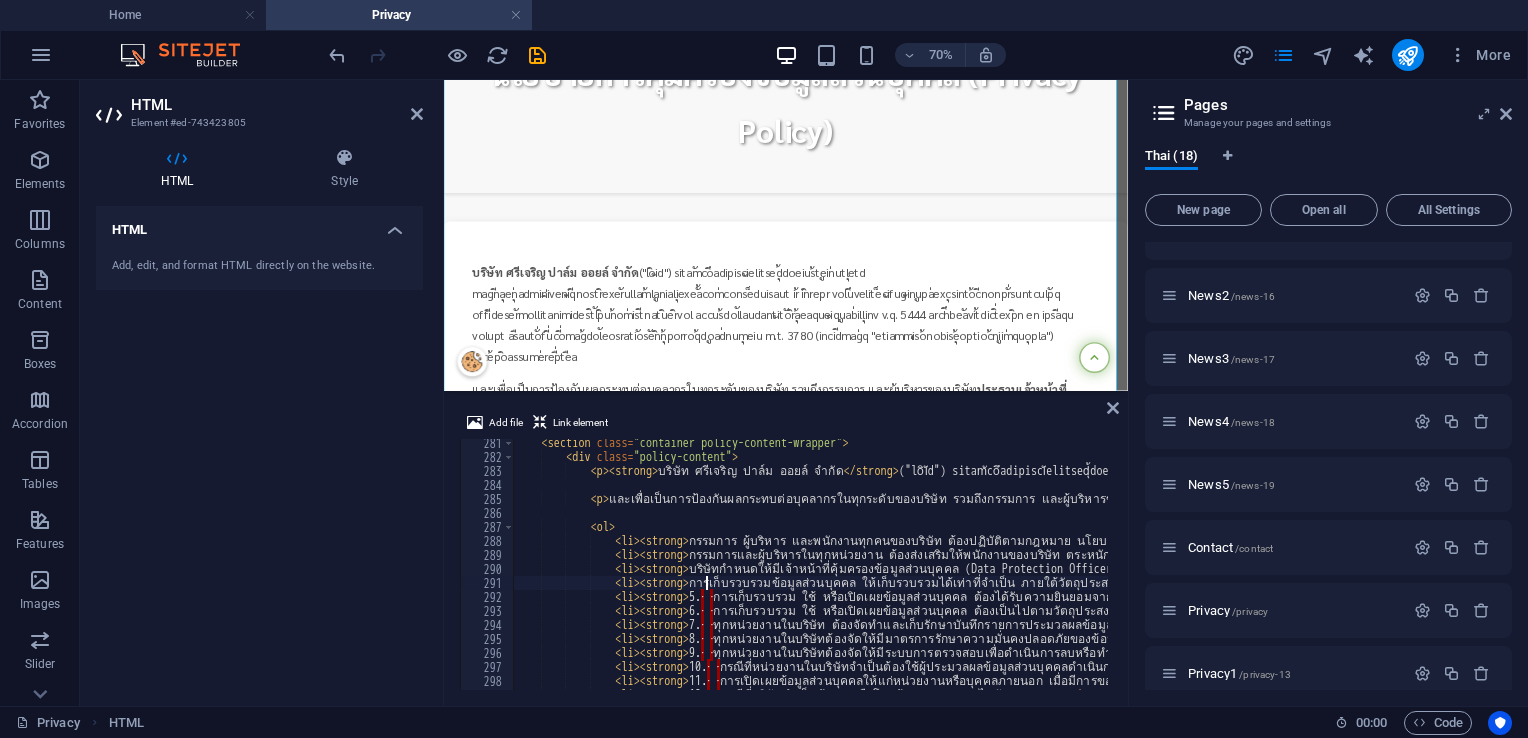 click on "บริษัท [COMPANY_NAME] และเพื่อเป็นการป้องกันผลกระทบต่อบุคลากรในทุกระดับของบริษัท รวมถึงกรรมการ และผู้บริหารของบริษัท ประธานเจ้าหน้าที่บริหาร จึงเห็นสมควร กำหนดนโยบายคุ้มครองข้อมูลส่วนบุคคลของบริษัทขึ้น โดยมีสาระสำคัญดังต่อไปนี้" at bounding box center (3081, 573) 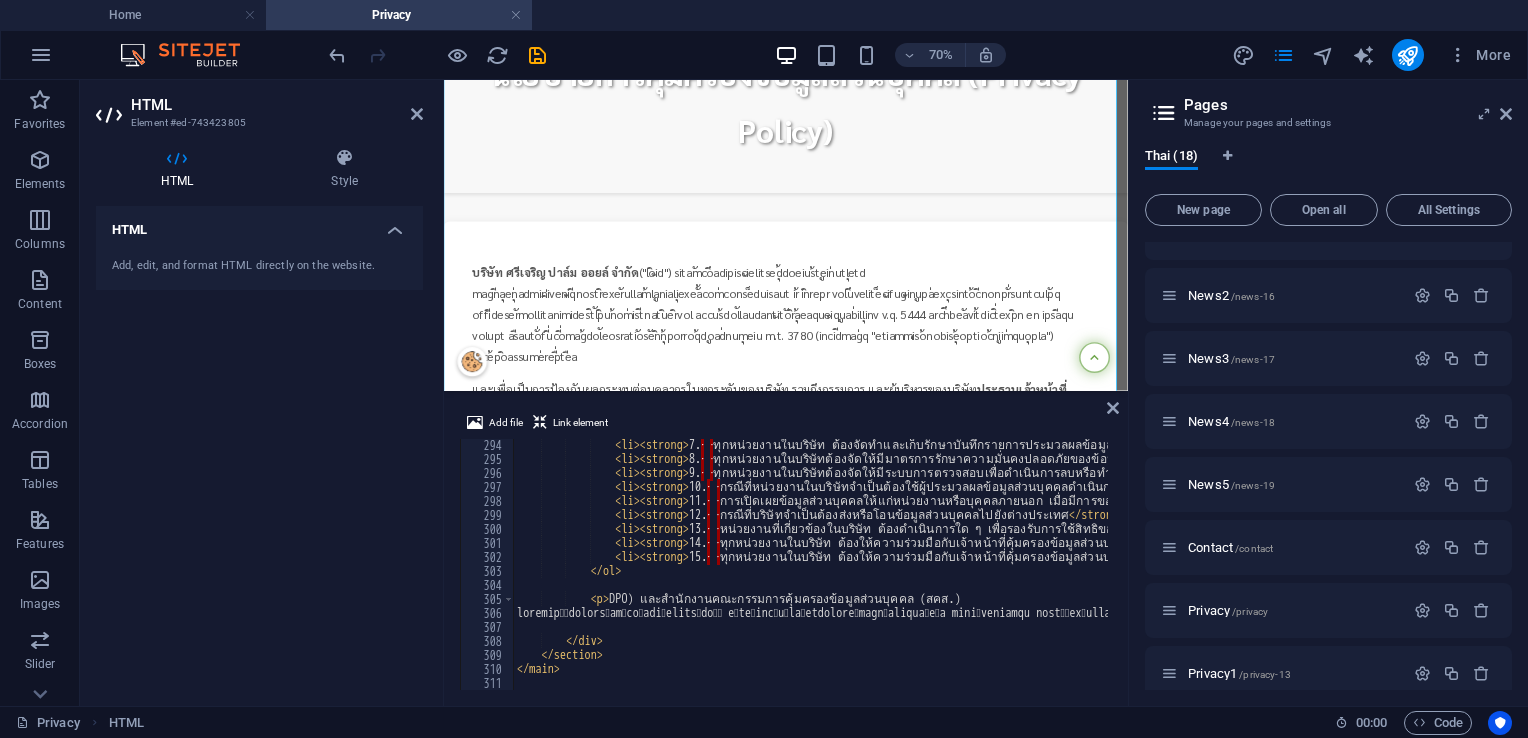 scroll, scrollTop: 4043, scrollLeft: 0, axis: vertical 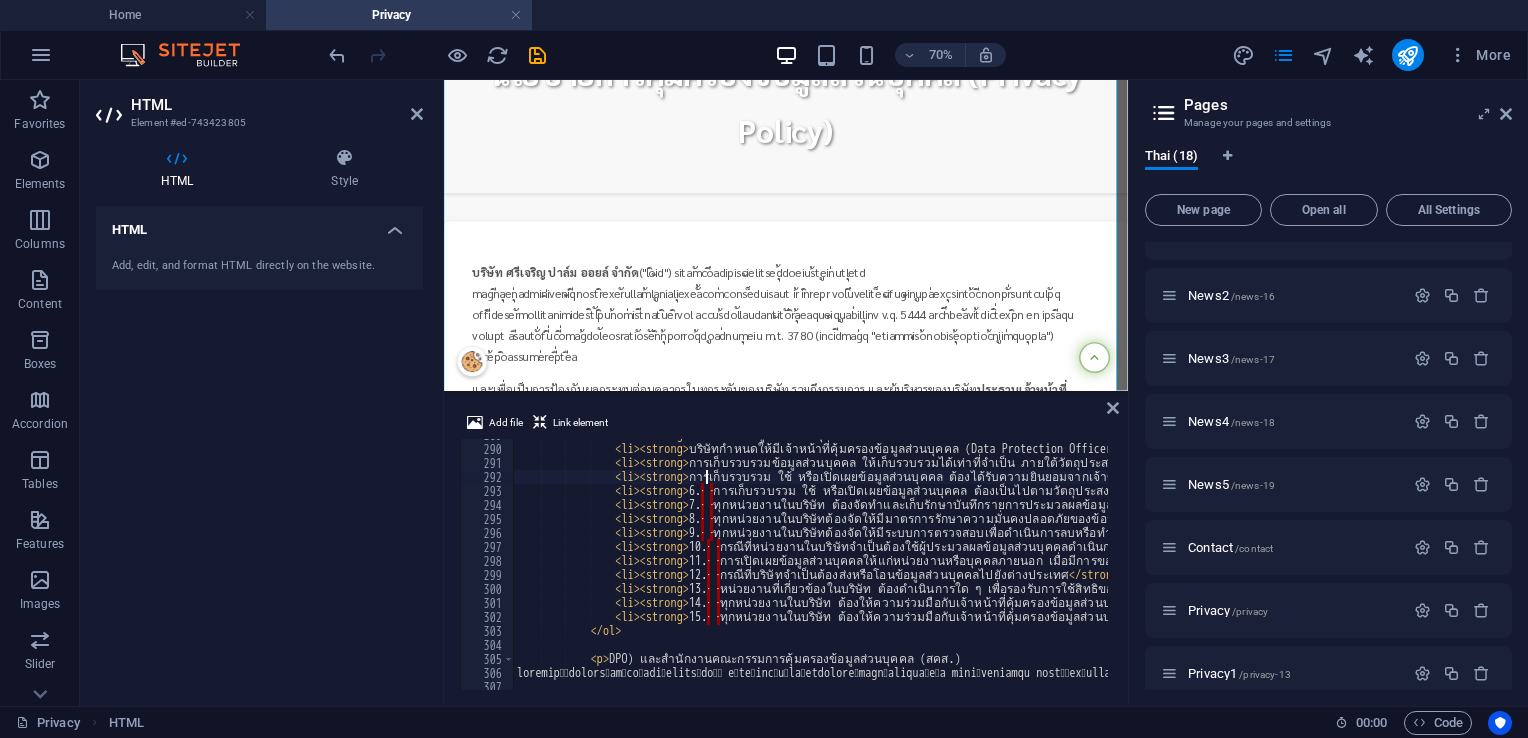 click on "กรรมการและผู้บริหารในทุกหน่วยงาน ต้องส่งเสริมให้พนักงานของบริษัท ตระหนักและเข้าใจถึงความสำคัญของการคุ้มครองข้อมูลส่วนบุคคล  และส่งเสริมให้มีการบริหารความเสี่ยงด้านการคุ้มครองข้อมูลส่วนบุคคลในทุกระดับขององค์กร รวมถึงจัดให้มีมาตรการควบคุมภายในที่มีประสิทธิภาพ เพื่อป้องกันการเก็บรวบรวม ใช้ หรือเปิดเผยข้อมูลส่วนบุคคลโดยมิชอบ" at bounding box center [3081, 565] 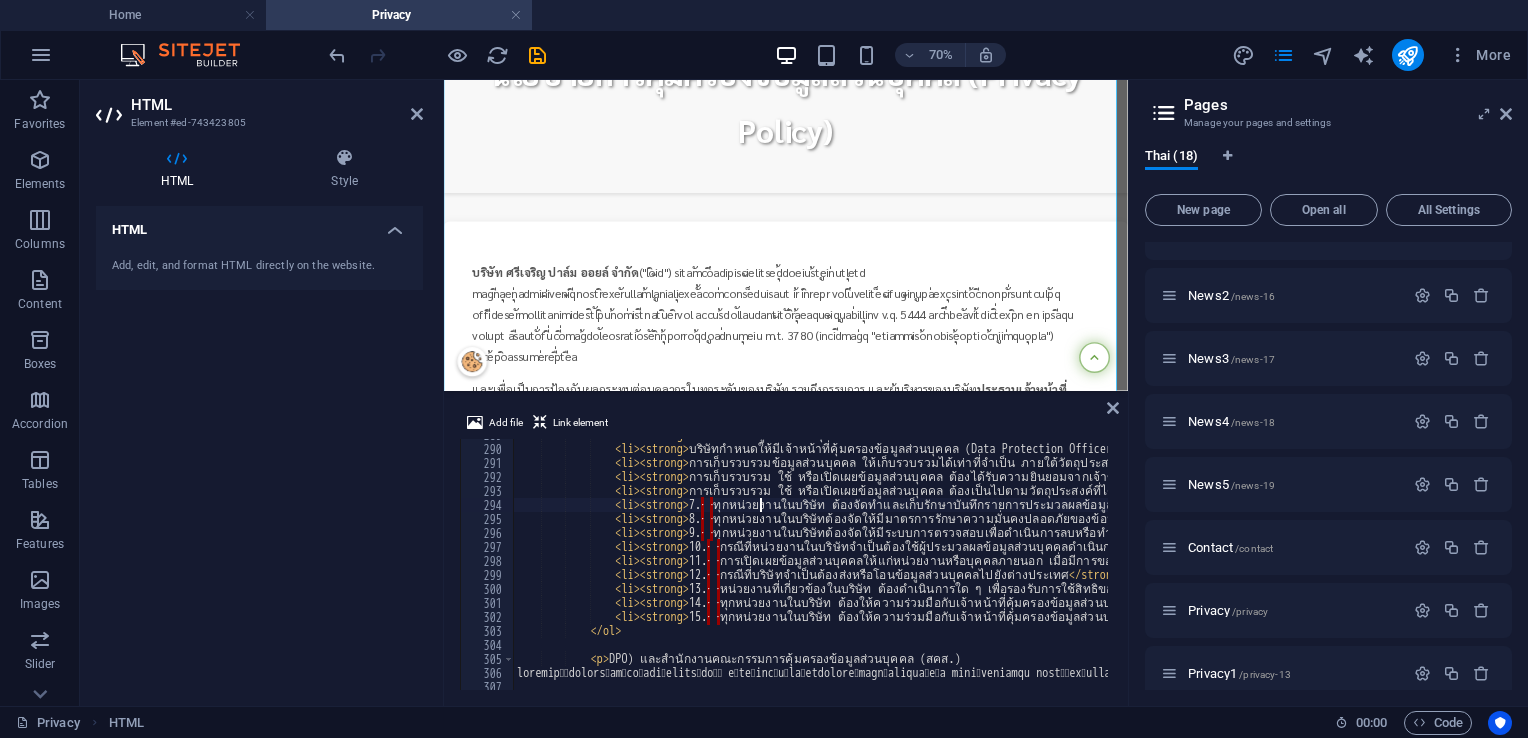 click on "กรรมการและผู้บริหารในทุกหน่วยงาน ต้องส่งเสริมให้พนักงานของบริษัท ตระหนักและเข้าใจถึงความสำคัญของการคุ้มครองข้อมูลส่วนบุคคล  และส่งเสริมให้มีการบริหารความเสี่ยงด้านการคุ้มครองข้อมูลส่วนบุคคลในทุกระดับขององค์กร รวมถึงจัดให้มีมาตรการควบคุมภายในที่มีประสิทธิภาพ เพื่อป้องกันการเก็บรวบรวม ใช้ หรือเปิดเผยข้อมูลส่วนบุคคลโดยมิชอบ" at bounding box center [3081, 565] 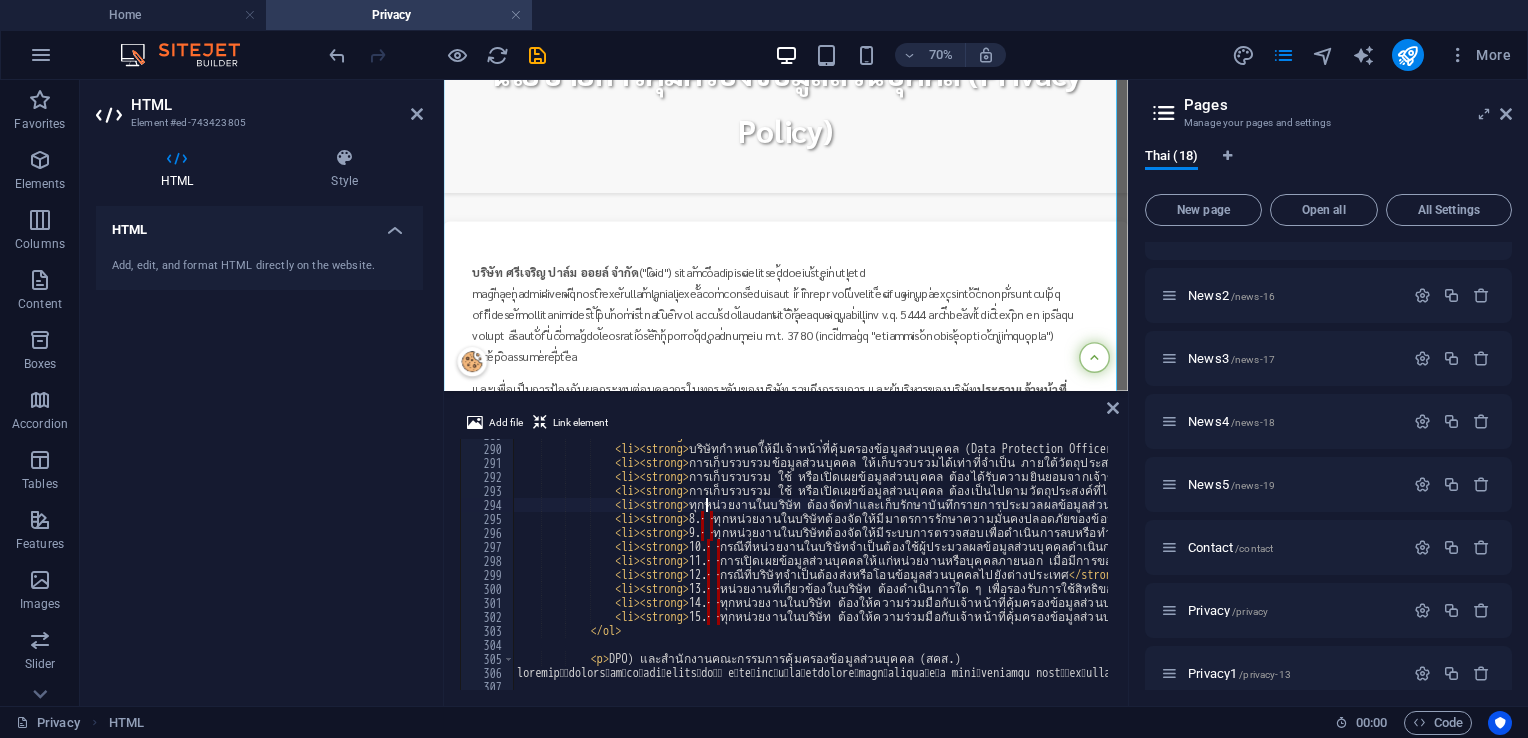 click on "กรรมการและผู้บริหารในทุกหน่วยงาน ต้องส่งเสริมให้พนักงานของบริษัท ตระหนักและเข้าใจถึงความสำคัญของการคุ้มครองข้อมูลส่วนบุคคล  และส่งเสริมให้มีการบริหารความเสี่ยงด้านการคุ้มครองข้อมูลส่วนบุคคลในทุกระดับขององค์กร รวมถึงจัดให้มีมาตรการควบคุมภายในที่มีประสิทธิภาพ เพื่อป้องกันการเก็บรวบรวม ใช้ หรือเปิดเผยข้อมูลส่วนบุคคลโดยมิชอบ" at bounding box center (3081, 565) 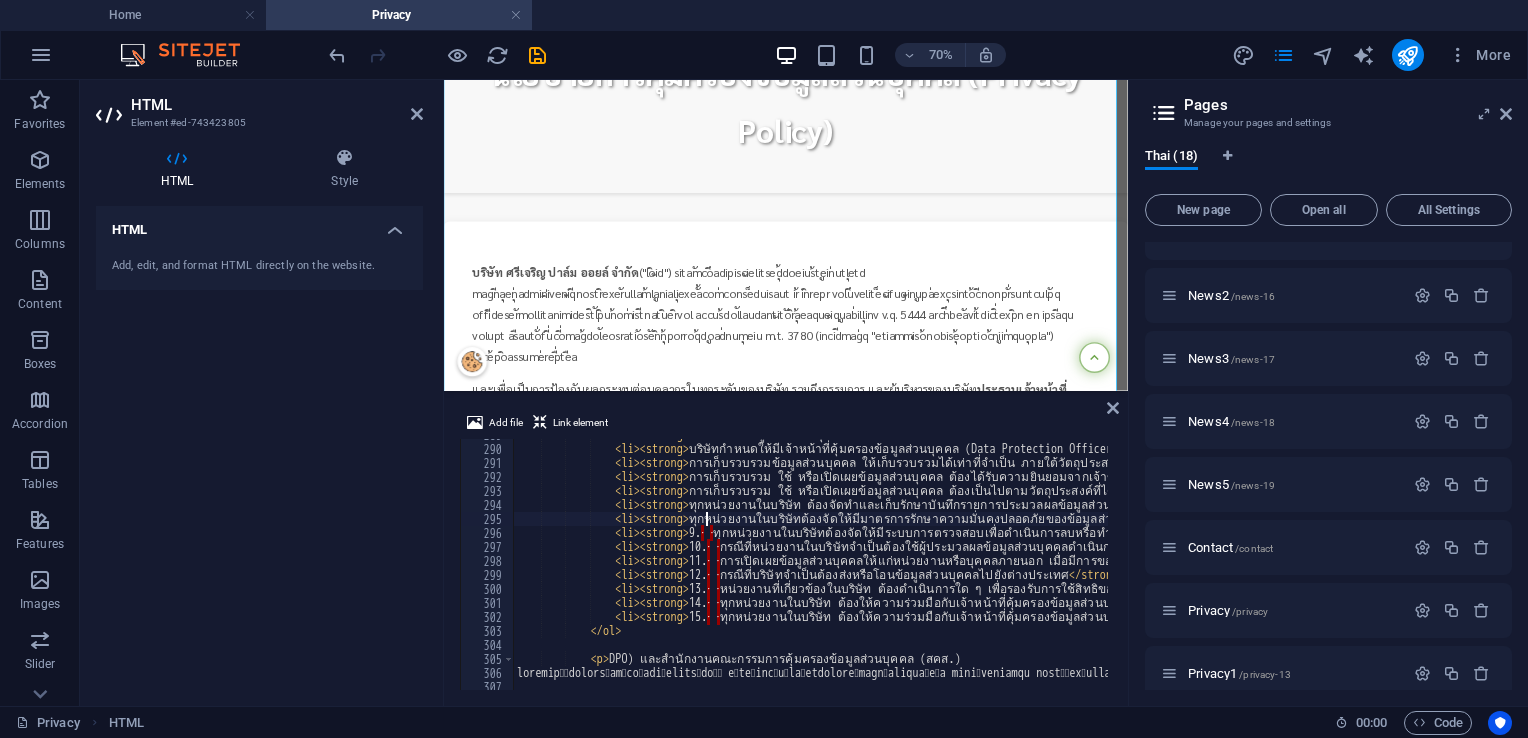 click on "กรรมการและผู้บริหารในทุกหน่วยงาน ต้องส่งเสริมให้พนักงานของบริษัท ตระหนักและเข้าใจถึงความสำคัญของการคุ้มครองข้อมูลส่วนบุคคล  และส่งเสริมให้มีการบริหารความเสี่ยงด้านการคุ้มครองข้อมูลส่วนบุคคลในทุกระดับขององค์กร รวมถึงจัดให้มีมาตรการควบคุมภายในที่มีประสิทธิภาพ เพื่อป้องกันการเก็บรวบรวม ใช้ หรือเปิดเผยข้อมูลส่วนบุคคลโดยมิชอบ" at bounding box center (3081, 565) 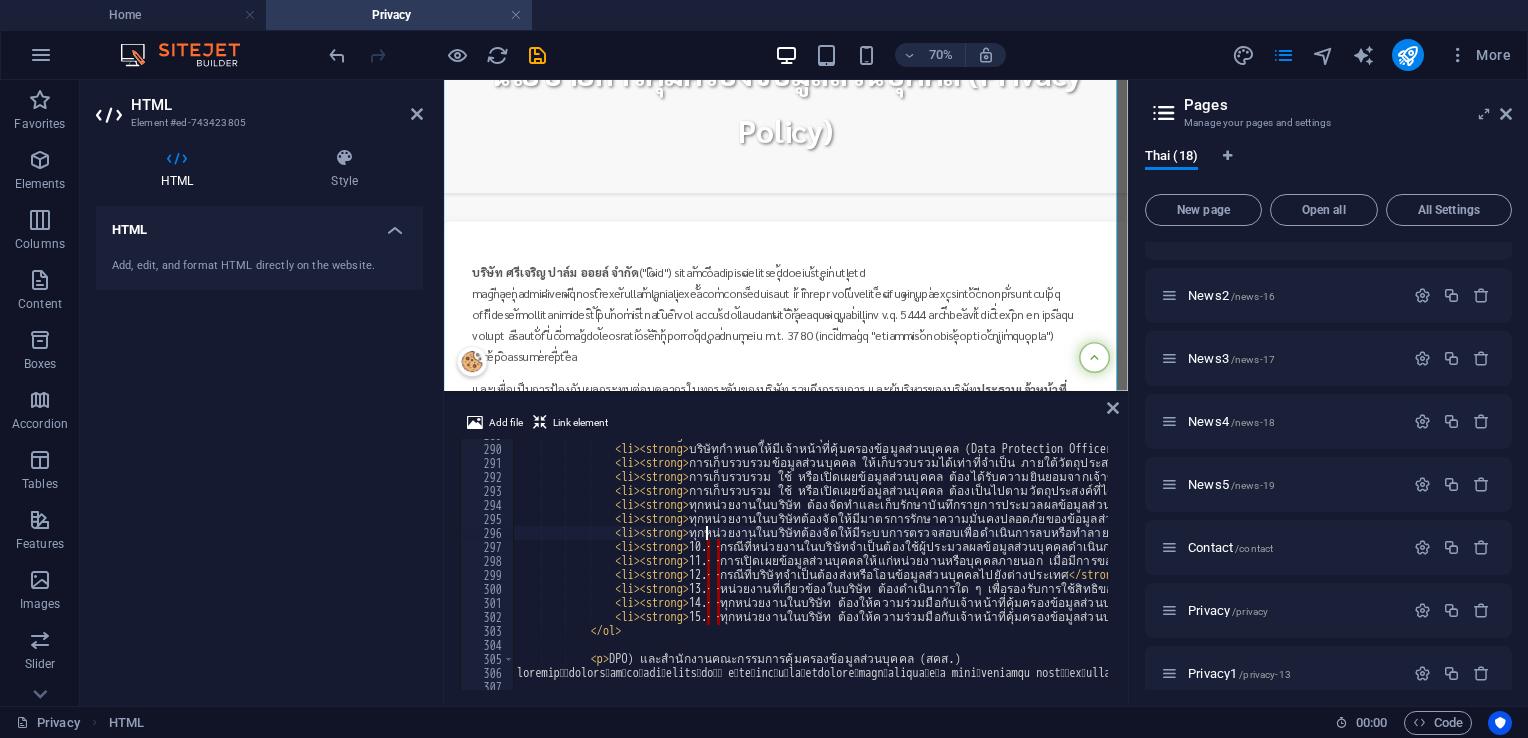 click on "กรรมการและผู้บริหารในทุกหน่วยงาน ต้องส่งเสริมให้พนักงานของบริษัท ตระหนักและเข้าใจถึงความสำคัญของการคุ้มครองข้อมูลส่วนบุคคล  และส่งเสริมให้มีการบริหารความเสี่ยงด้านการคุ้มครองข้อมูลส่วนบุคคลในทุกระดับขององค์กร รวมถึงจัดให้มีมาตรการควบคุมภายในที่มีประสิทธิภาพ เพื่อป้องกันการเก็บรวบรวม ใช้ หรือเปิดเผยข้อมูลส่วนบุคคลโดยมิชอบ" at bounding box center [3081, 565] 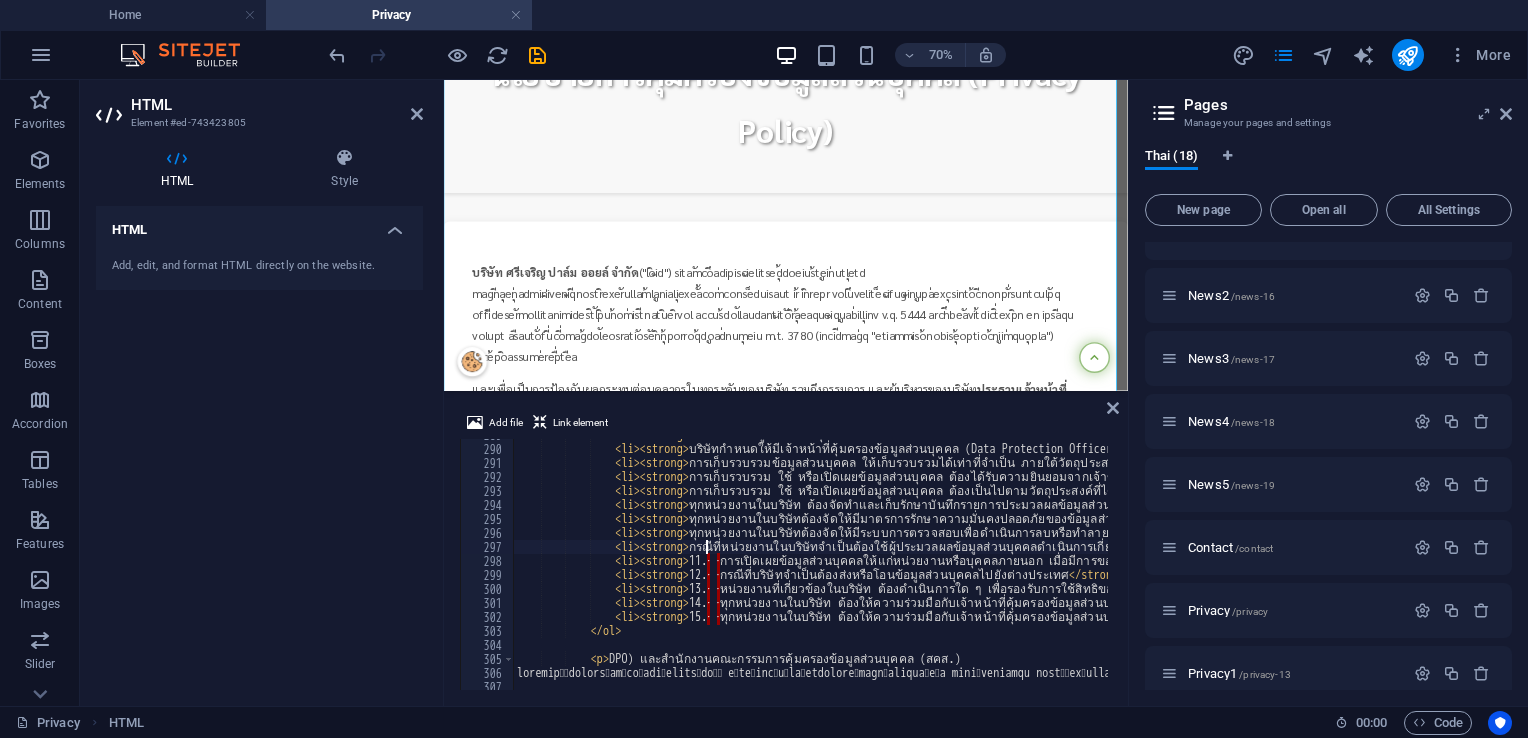 click on "กรรมการและผู้บริหารในทุกหน่วยงาน ต้องส่งเสริมให้พนักงานของบริษัท ตระหนักและเข้าใจถึงความสำคัญของการคุ้มครองข้อมูลส่วนบุคคล  และส่งเสริมให้มีการบริหารความเสี่ยงด้านการคุ้มครองข้อมูลส่วนบุคคลในทุกระดับขององค์กร รวมถึงจัดให้มีมาตรการควบคุมภายในที่มีประสิทธิภาพ เพื่อป้องกันการเก็บรวบรวม ใช้ หรือเปิดเผยข้อมูลส่วนบุคคลโดยมิชอบ" at bounding box center (3081, 565) 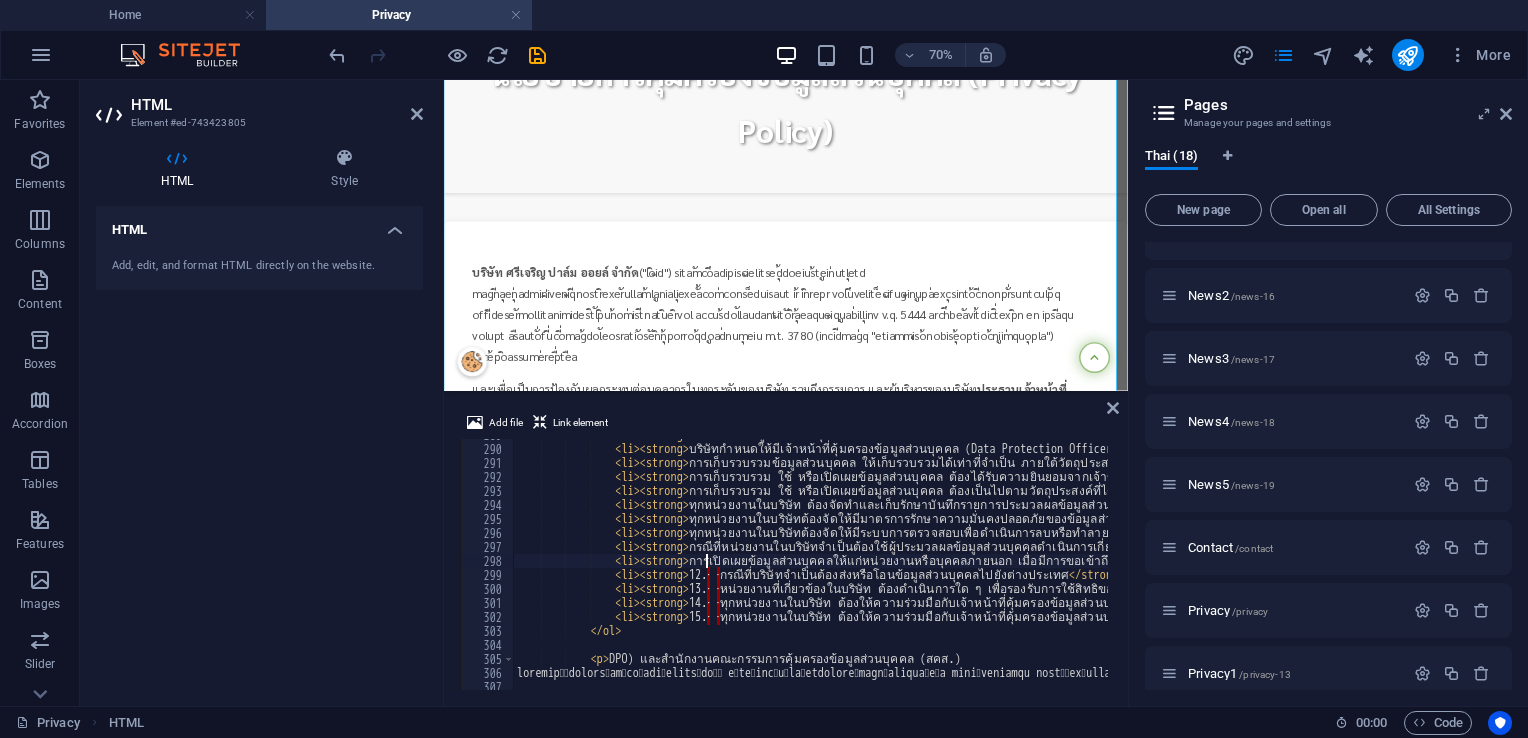 click on "กรรมการและผู้บริหารในทุกหน่วยงาน ต้องส่งเสริมให้พนักงานของบริษัท ตระหนักและเข้าใจถึงความสำคัญของการคุ้มครองข้อมูลส่วนบุคคล  และส่งเสริมให้มีการบริหารความเสี่ยงด้านการคุ้มครองข้อมูลส่วนบุคคลในทุกระดับขององค์กร รวมถึงจัดให้มีมาตรการควบคุมภายในที่มีประสิทธิภาพ เพื่อป้องกันการเก็บรวบรวม ใช้ หรือเปิดเผยข้อมูลส่วนบุคคลโดยมิชอบ" at bounding box center (3054, 565) 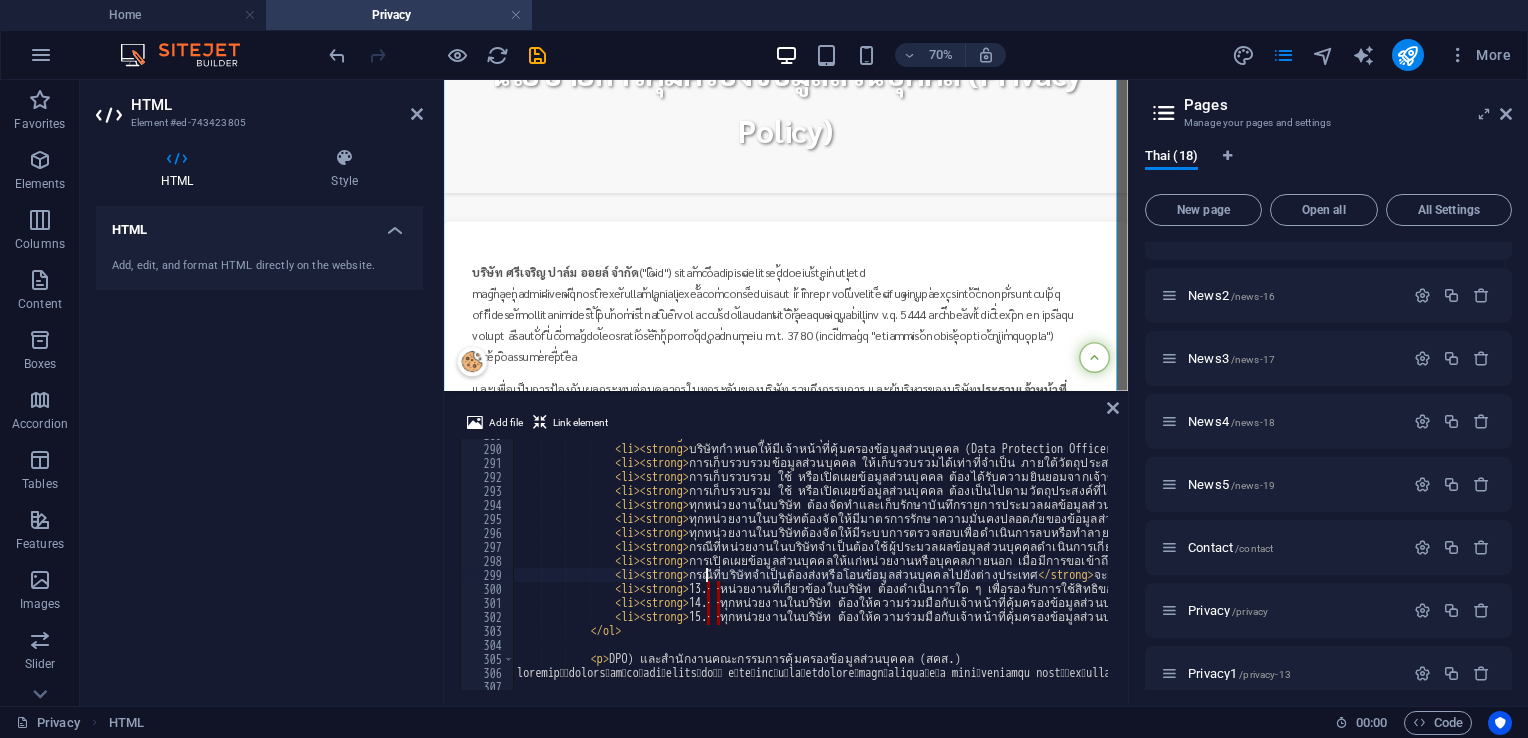 click on "กรรมการและผู้บริหารในทุกหน่วยงาน ต้องส่งเสริมให้พนักงานของบริษัท ตระหนักและเข้าใจถึงความสำคัญของการคุ้มครองข้อมูลส่วนบุคคล  และส่งเสริมให้มีการบริหารความเสี่ยงด้านการคุ้มครองข้อมูลส่วนบุคคลในทุกระดับขององค์กร รวมถึงจัดให้มีมาตรการควบคุมภายในที่มีประสิทธิภาพ เพื่อป้องกันการเก็บรวบรวม ใช้ หรือเปิดเผยข้อมูลส่วนบุคคลโดยมิชอบ" at bounding box center [3054, 565] 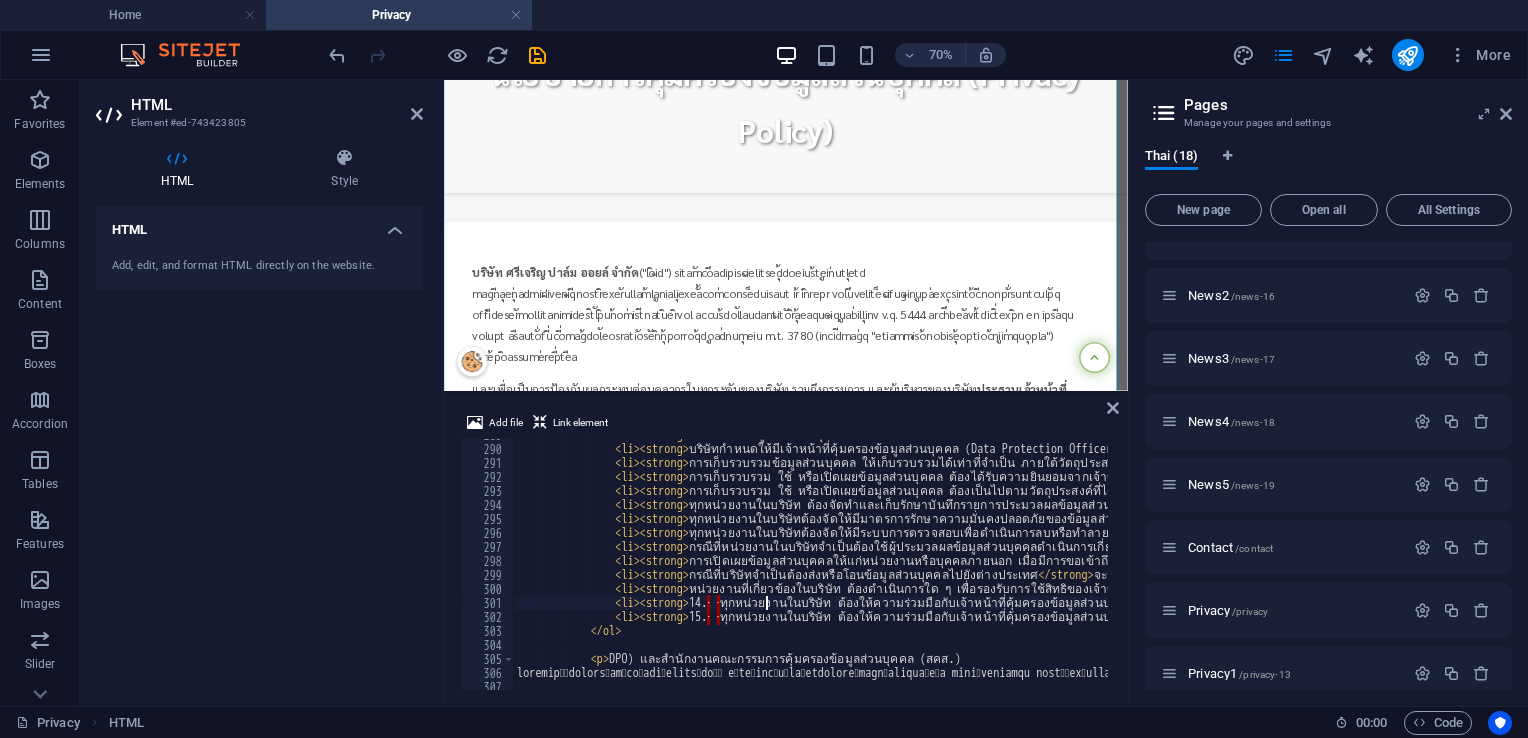 click on "กรรมการและผู้บริหารในทุกหน่วยงาน ต้องส่งเสริมให้พนักงานของบริษัท ตระหนักและเข้าใจถึงความสำคัญของการคุ้มครองข้อมูลส่วนบุคคล  และส่งเสริมให้มีการบริหารความเสี่ยงด้านการคุ้มครองข้อมูลส่วนบุคคลในทุกระดับขององค์กร รวมถึงจัดให้มีมาตรการควบคุมภายในที่มีประสิทธิภาพ เพื่อป้องกันการเก็บรวบรวม ใช้ หรือเปิดเผยข้อมูลส่วนบุคคลโดยมิชอบ" at bounding box center [3054, 565] 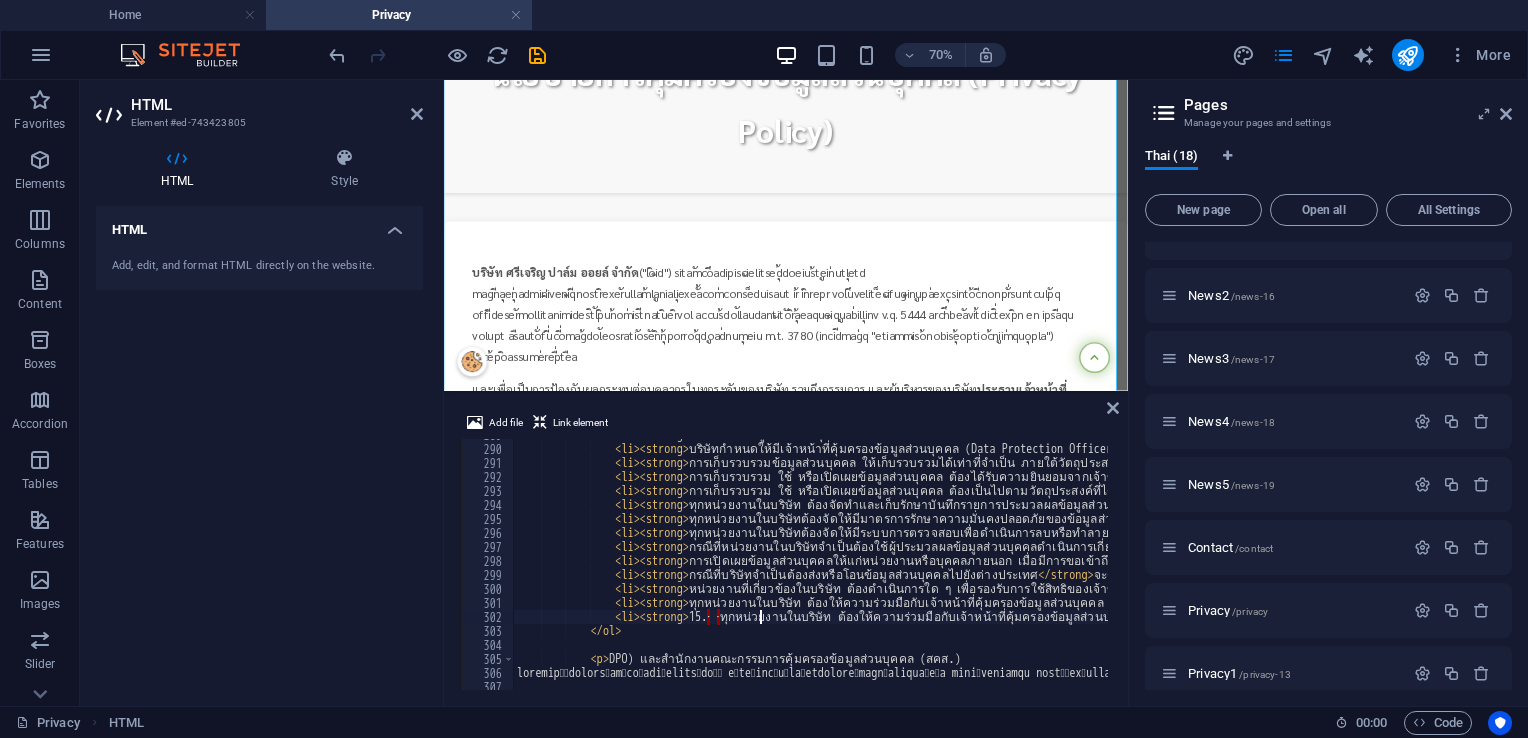 click on "กรรมการและผู้บริหารในทุกหน่วยงาน ต้องส่งเสริมให้พนักงานของบริษัท ตระหนักและเข้าใจถึงความสำคัญของการคุ้มครองข้อมูลส่วนบุคคล  และส่งเสริมให้มีการบริหารความเสี่ยงด้านการคุ้มครองข้อมูลส่วนบุคคลในทุกระดับขององค์กร รวมถึงจัดให้มีมาตรการควบคุมภายในที่มีประสิทธิภาพ เพื่อป้องกันการเก็บรวบรวม ใช้ หรือเปิดเผยข้อมูลส่วนบุคคลโดยมิชอบ" at bounding box center [3054, 565] 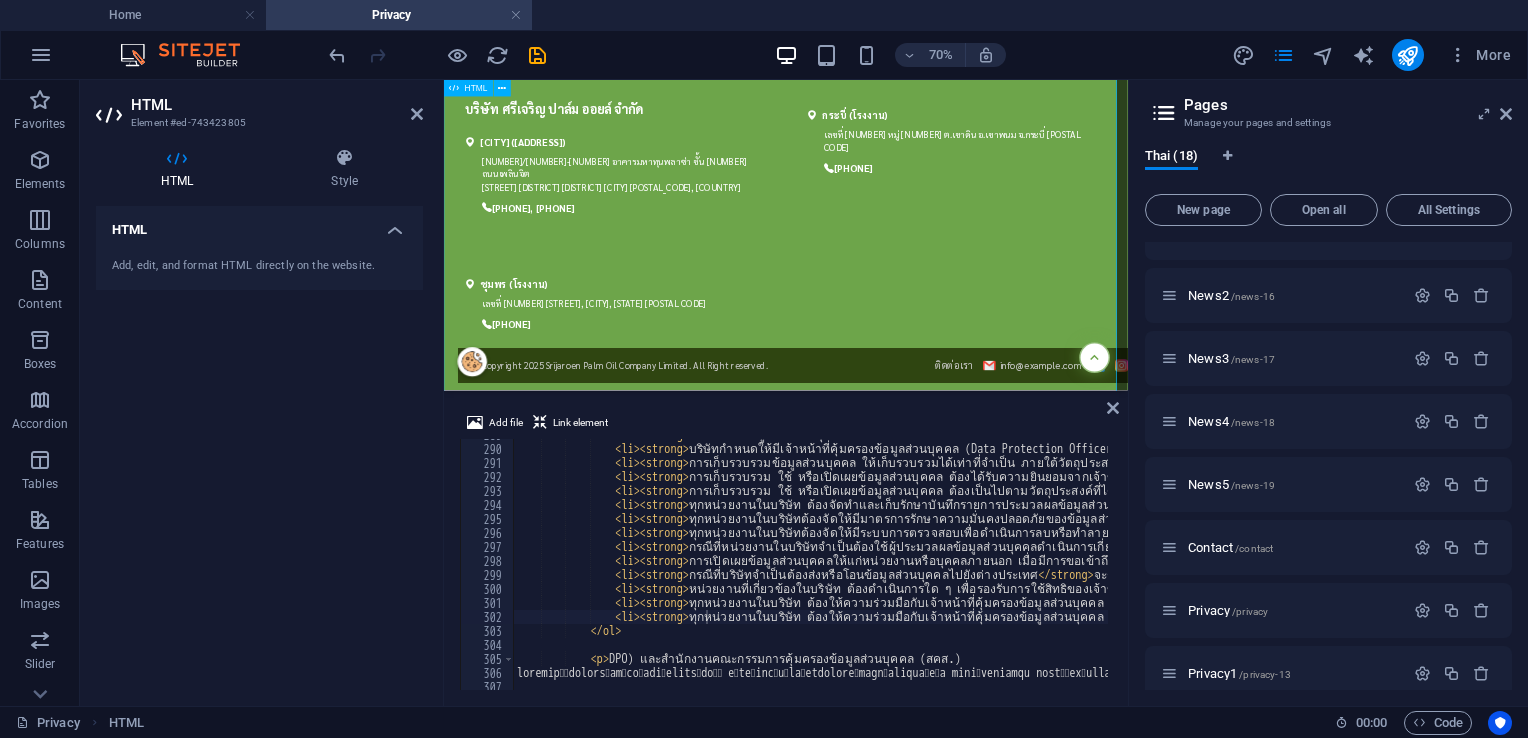 scroll, scrollTop: 4088, scrollLeft: 0, axis: vertical 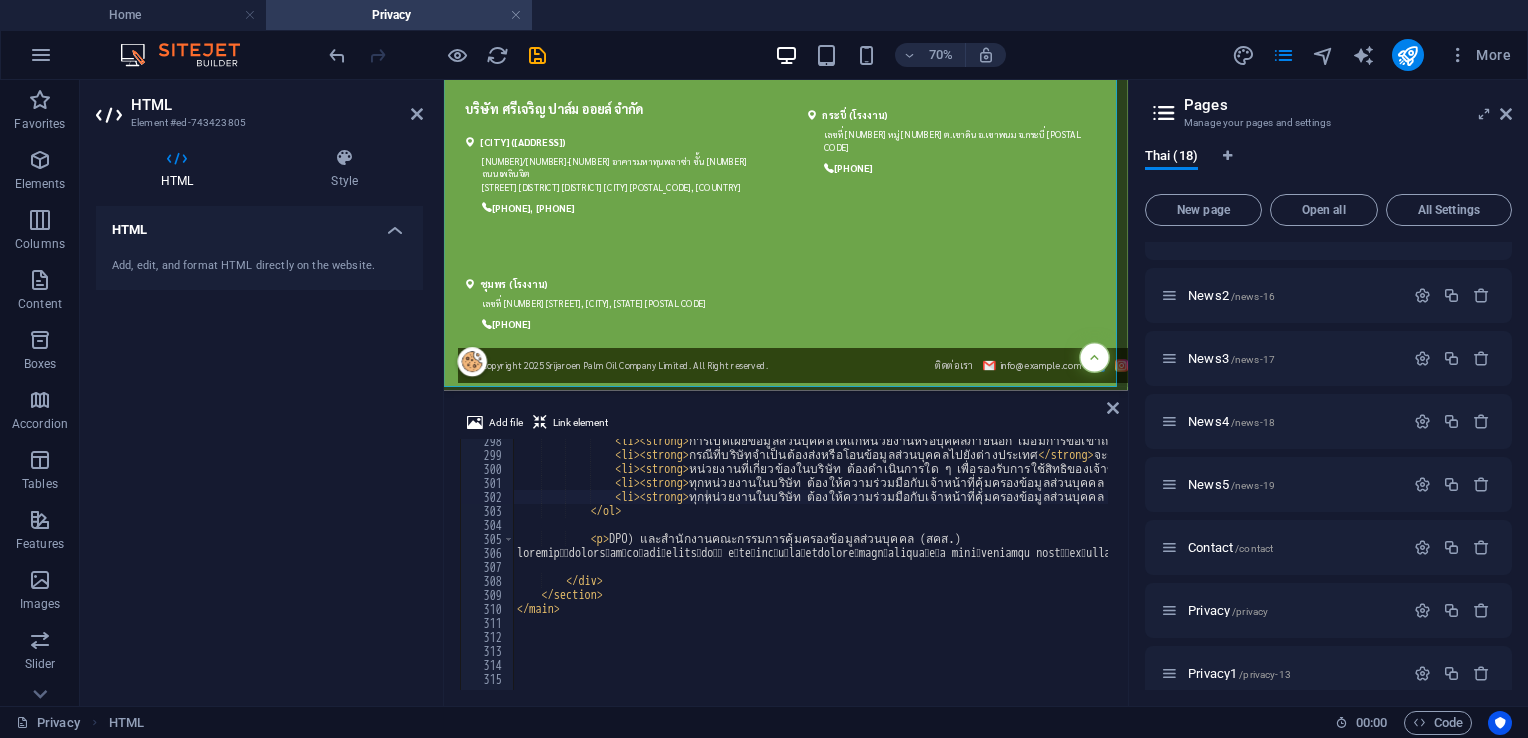click on "การเปิดเผยข้อมูลส่วนบุคคลให้แก่หน่วยงานหรือบุคคลภายนอก เมื่อมีการขอเข้าถึงหรือขอให้เปิดเผยข้อมูลส่วนบุคคลที่อยู่ในครอบครองของบริษัท เช่น หน่วยงานของรัฐ หน่วยงานกำกับดูแล หรือเจ้าพนักงานซึ่งใช้อำนาจตามกฎหมาย เป็นต้น
กรณีที่บริษัทจำเป็นต้องส่งหรือโอนข้อมูลส่วนบุคคลไปยังต่างประเทศ" at bounding box center [3054, 571] 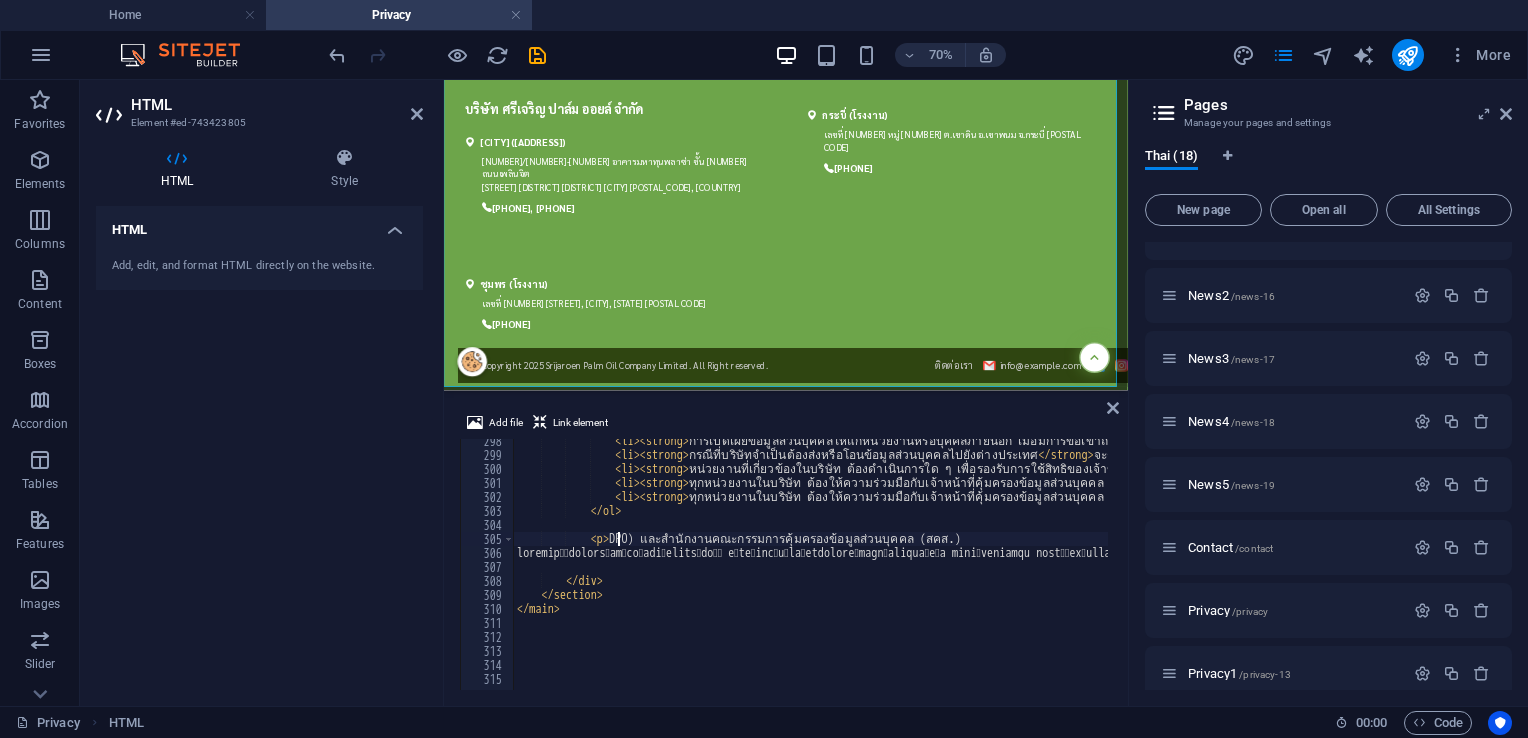 scroll, scrollTop: 0, scrollLeft: 8, axis: horizontal 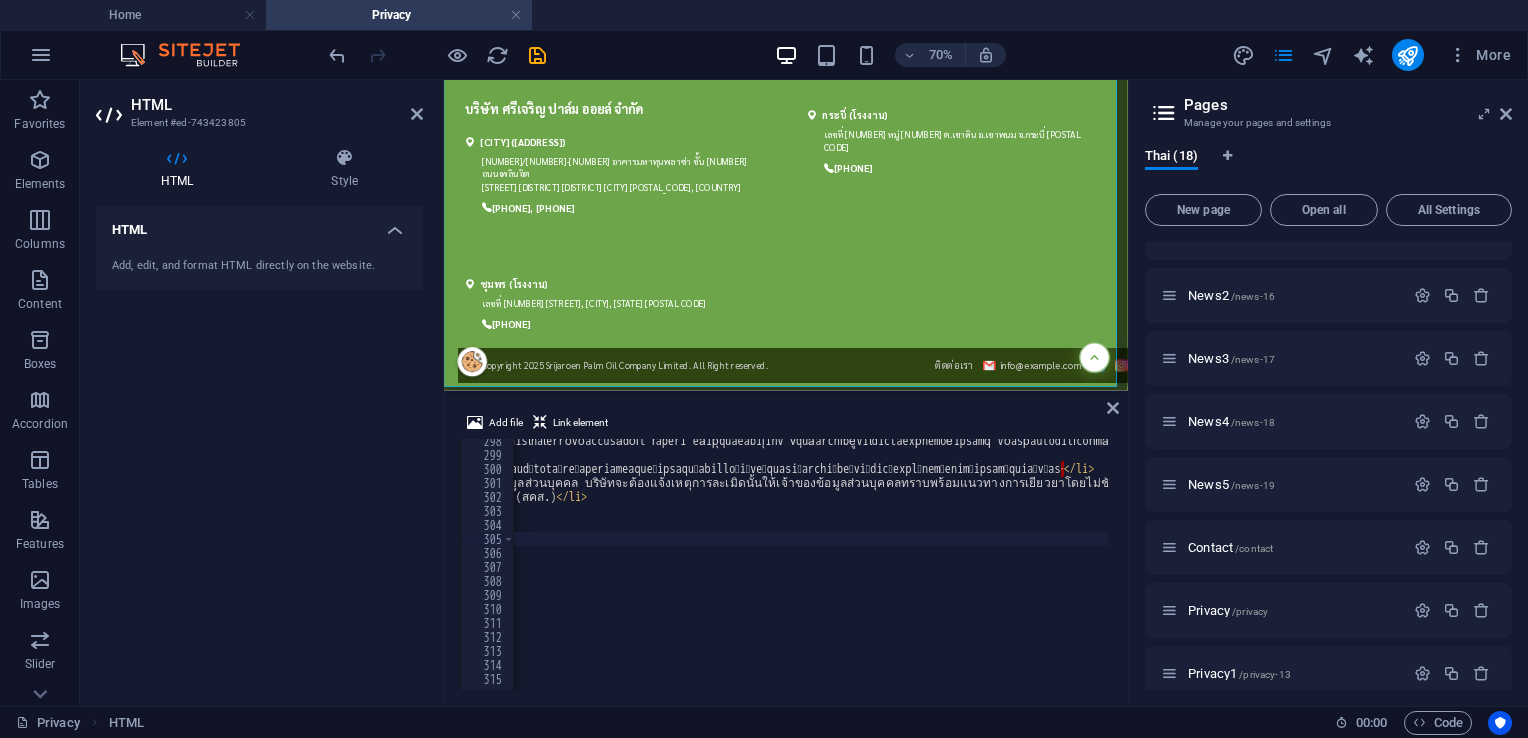 drag, startPoint x: 874, startPoint y: 690, endPoint x: 795, endPoint y: 690, distance: 79 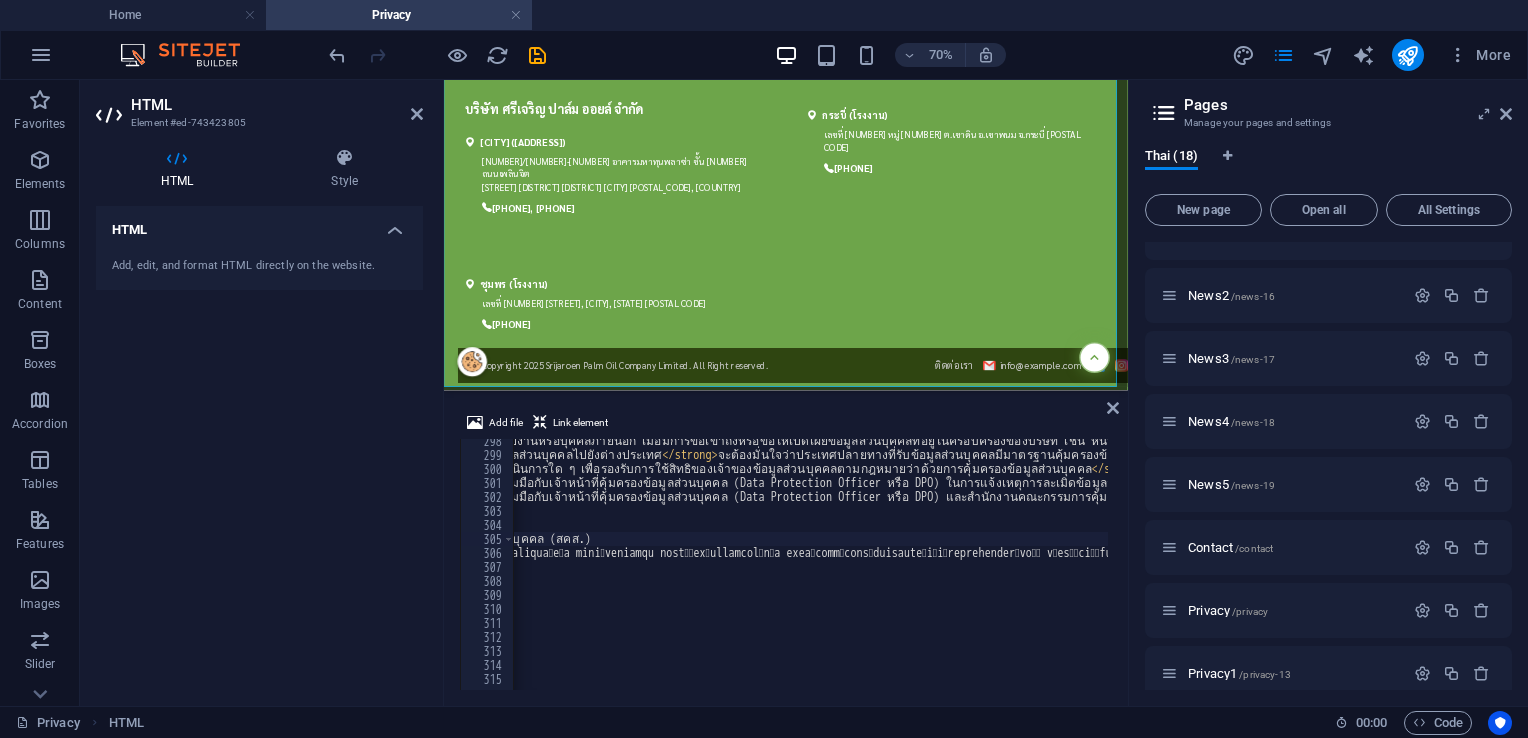 scroll, scrollTop: 0, scrollLeft: 0, axis: both 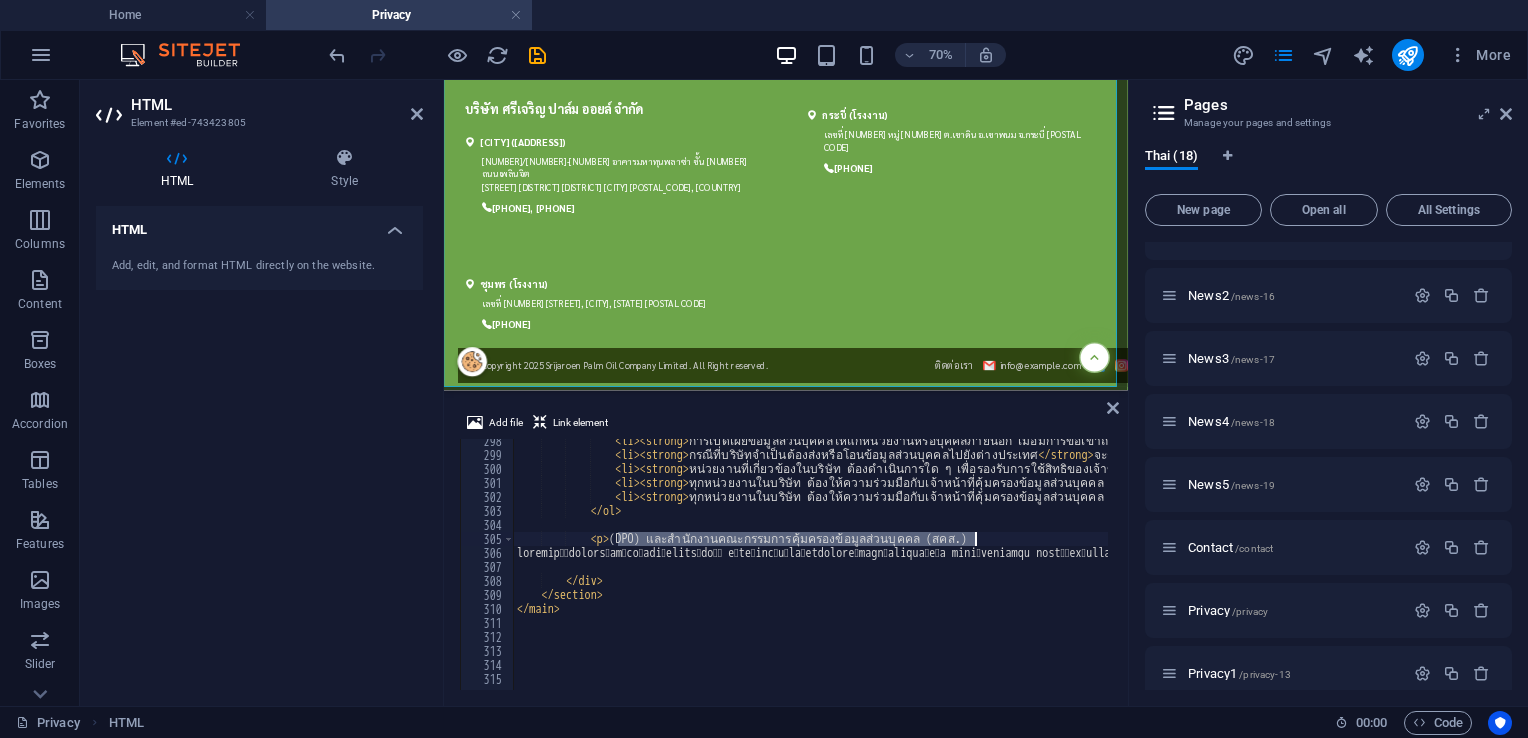drag, startPoint x: 616, startPoint y: 538, endPoint x: 978, endPoint y: 535, distance: 362.01242 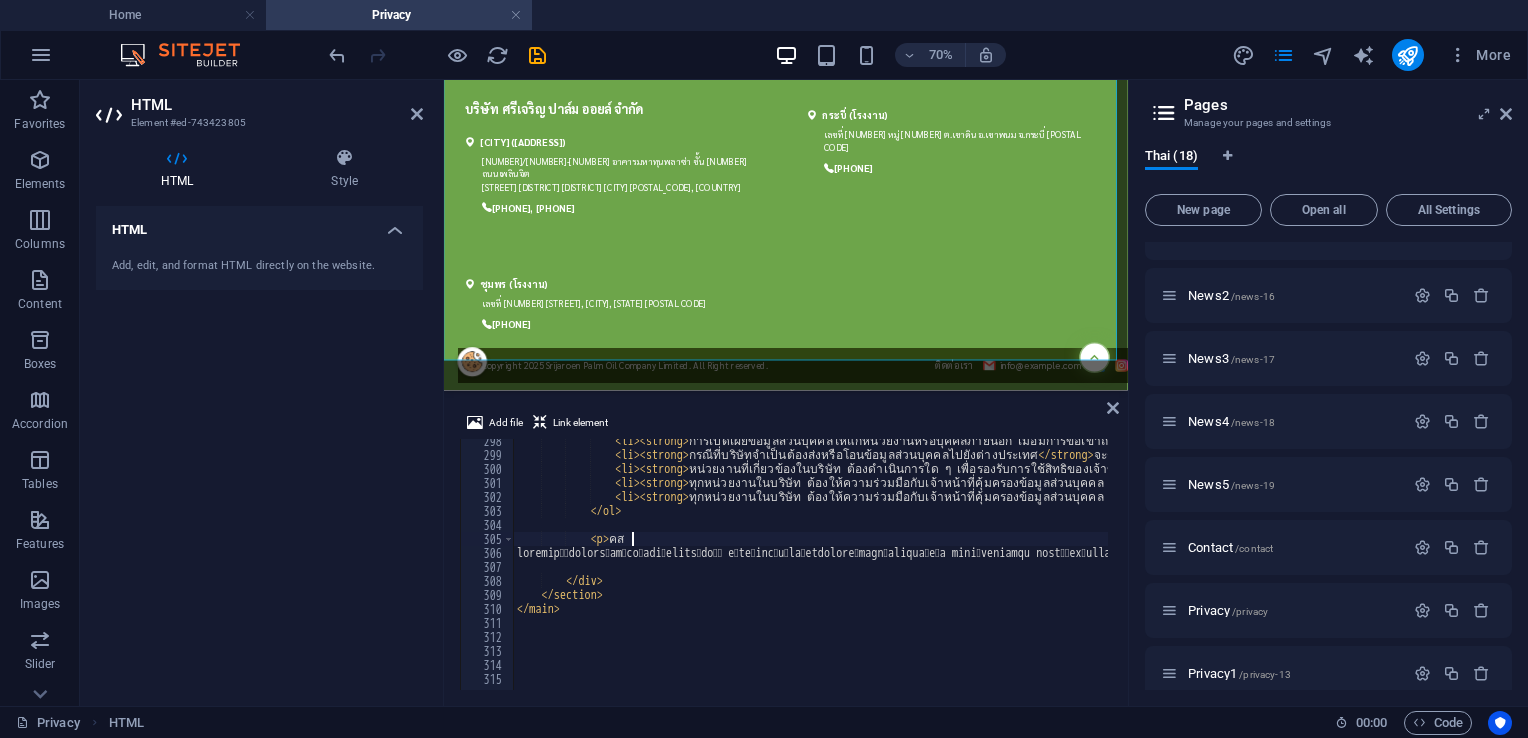scroll, scrollTop: 0, scrollLeft: 7, axis: horizontal 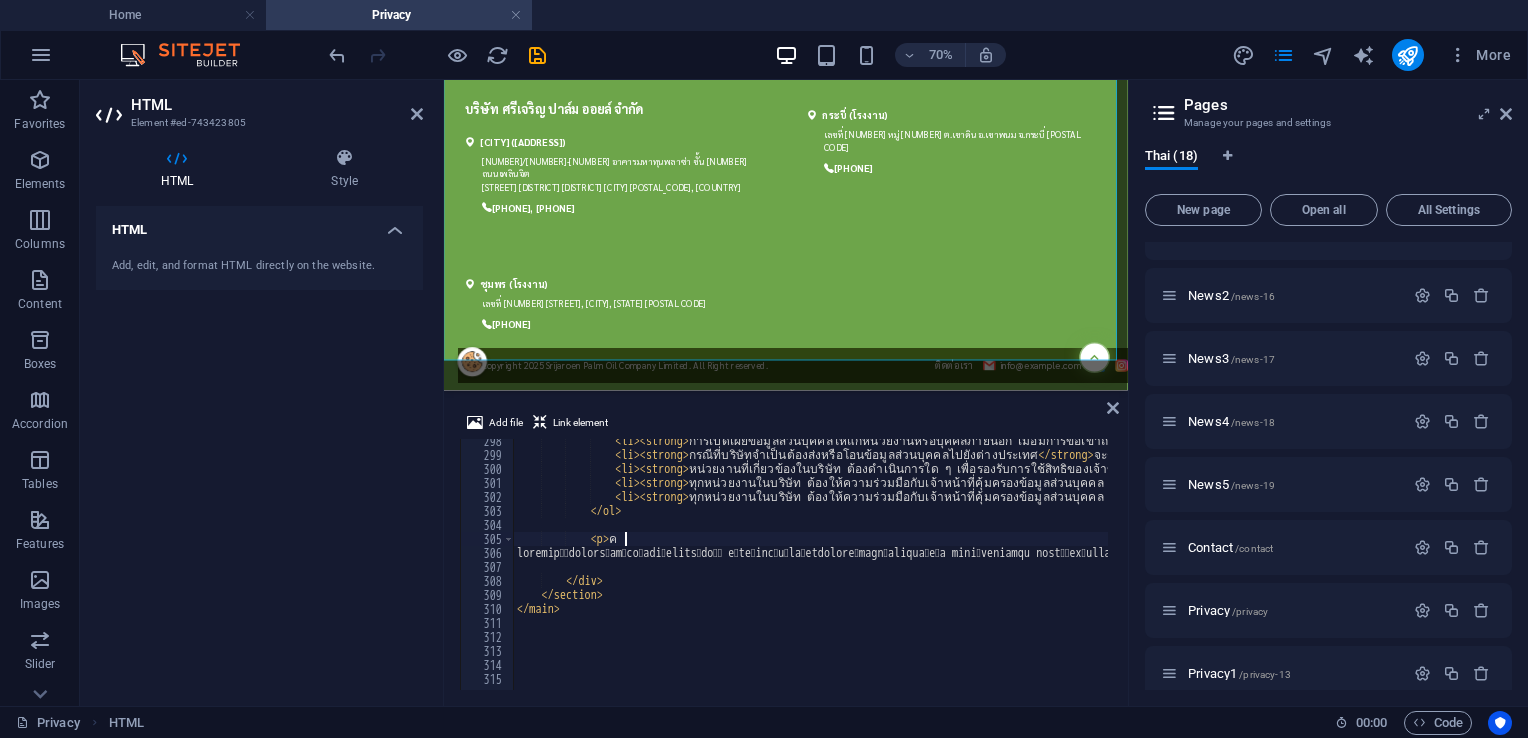 type on "<p>" 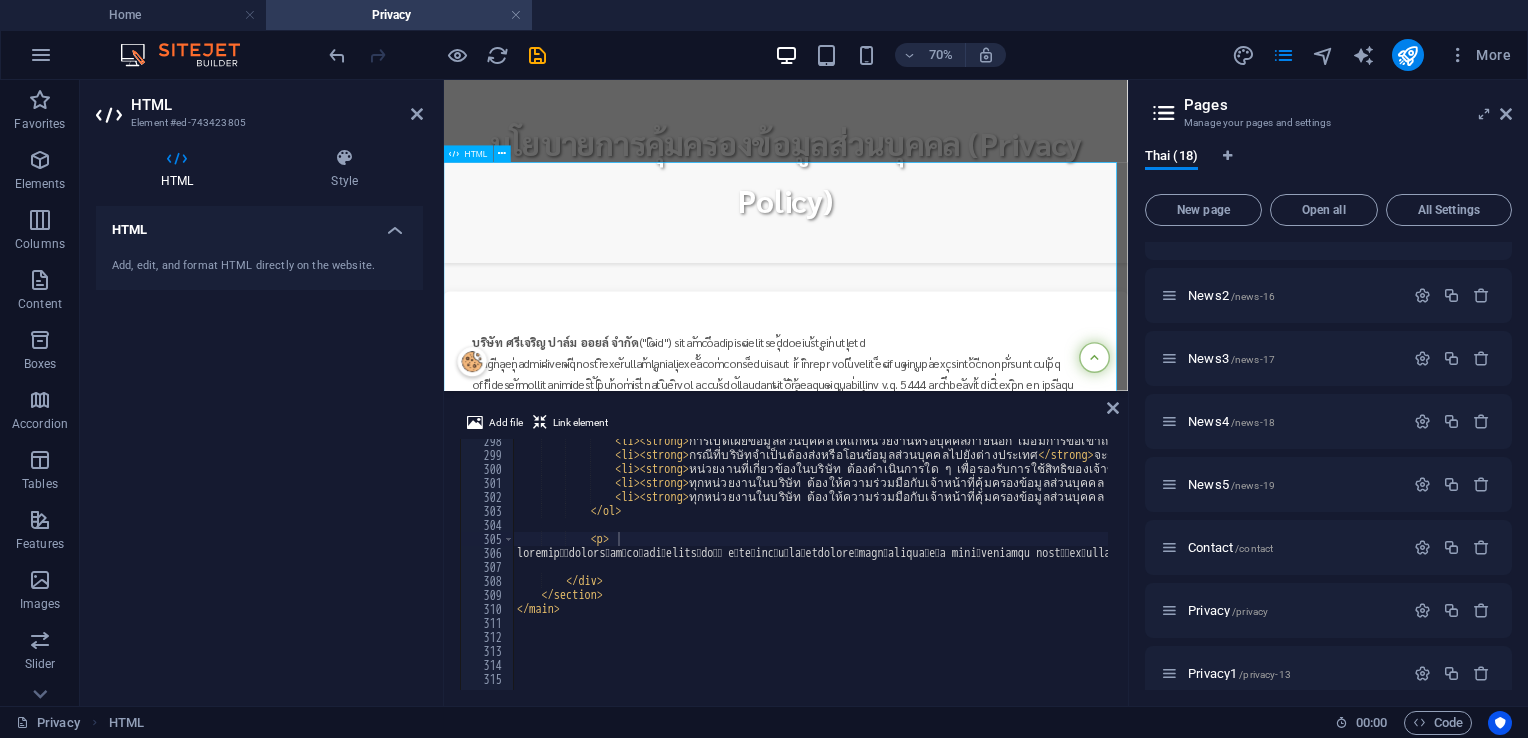 scroll, scrollTop: 900, scrollLeft: 0, axis: vertical 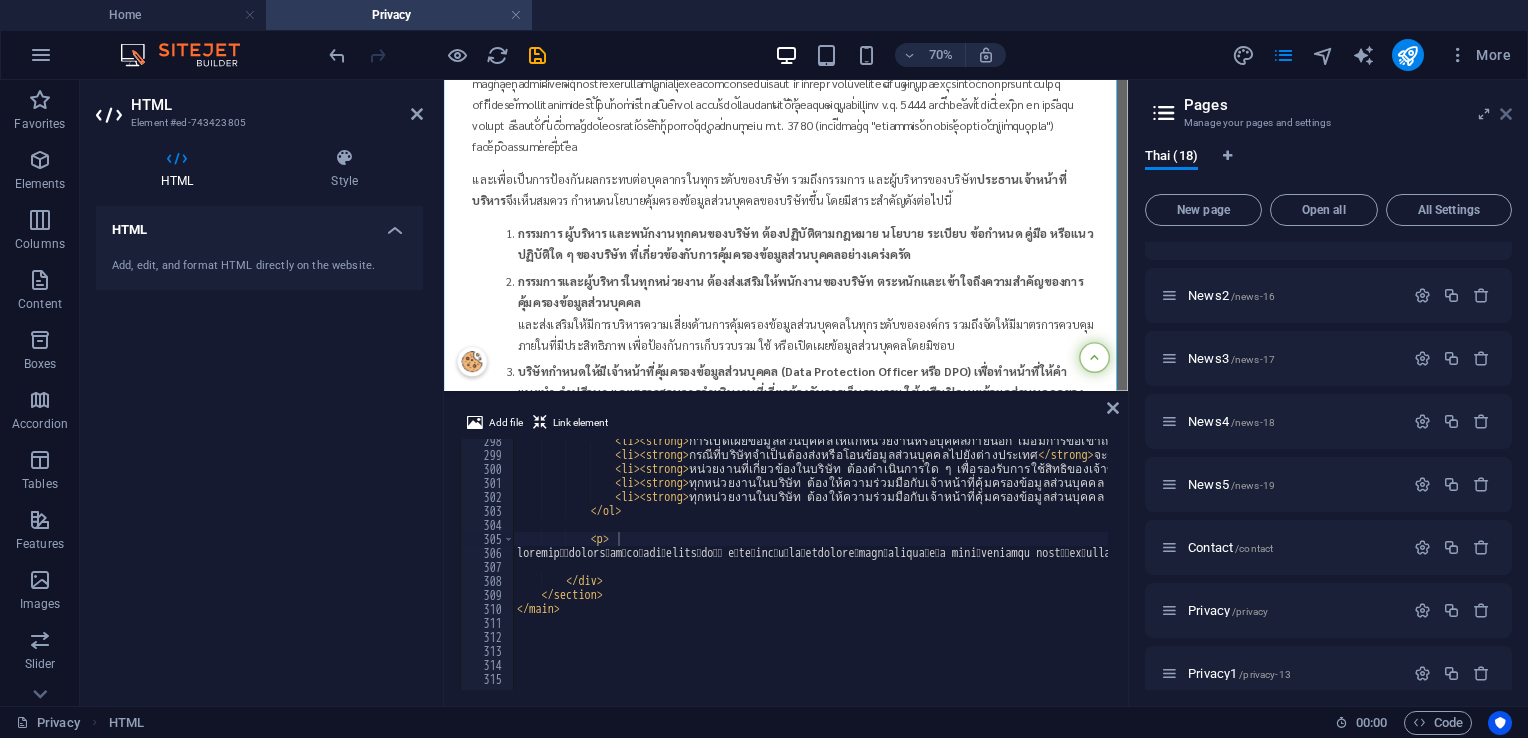 drag, startPoint x: 1509, startPoint y: 110, endPoint x: 813, endPoint y: 0, distance: 704.6389 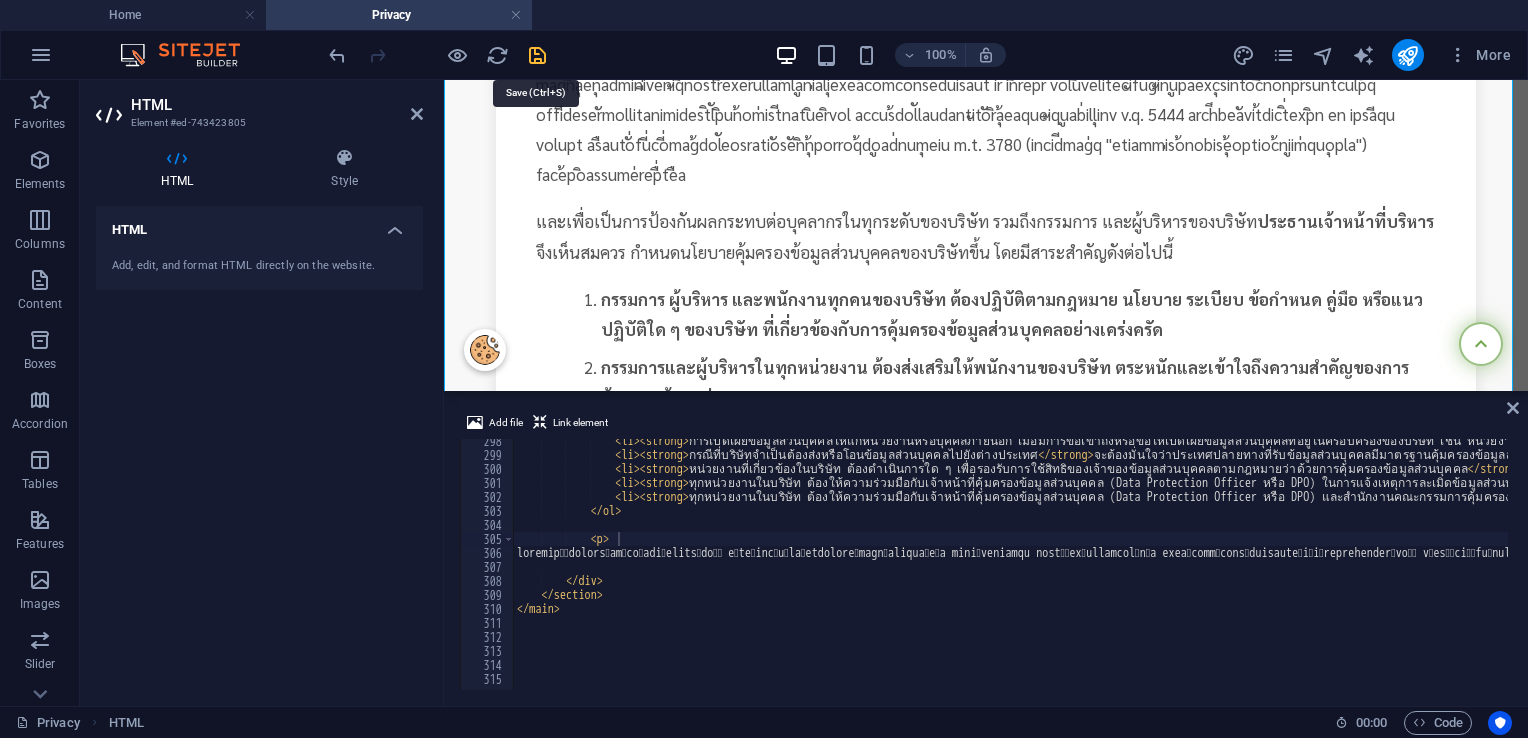 click at bounding box center [537, 55] 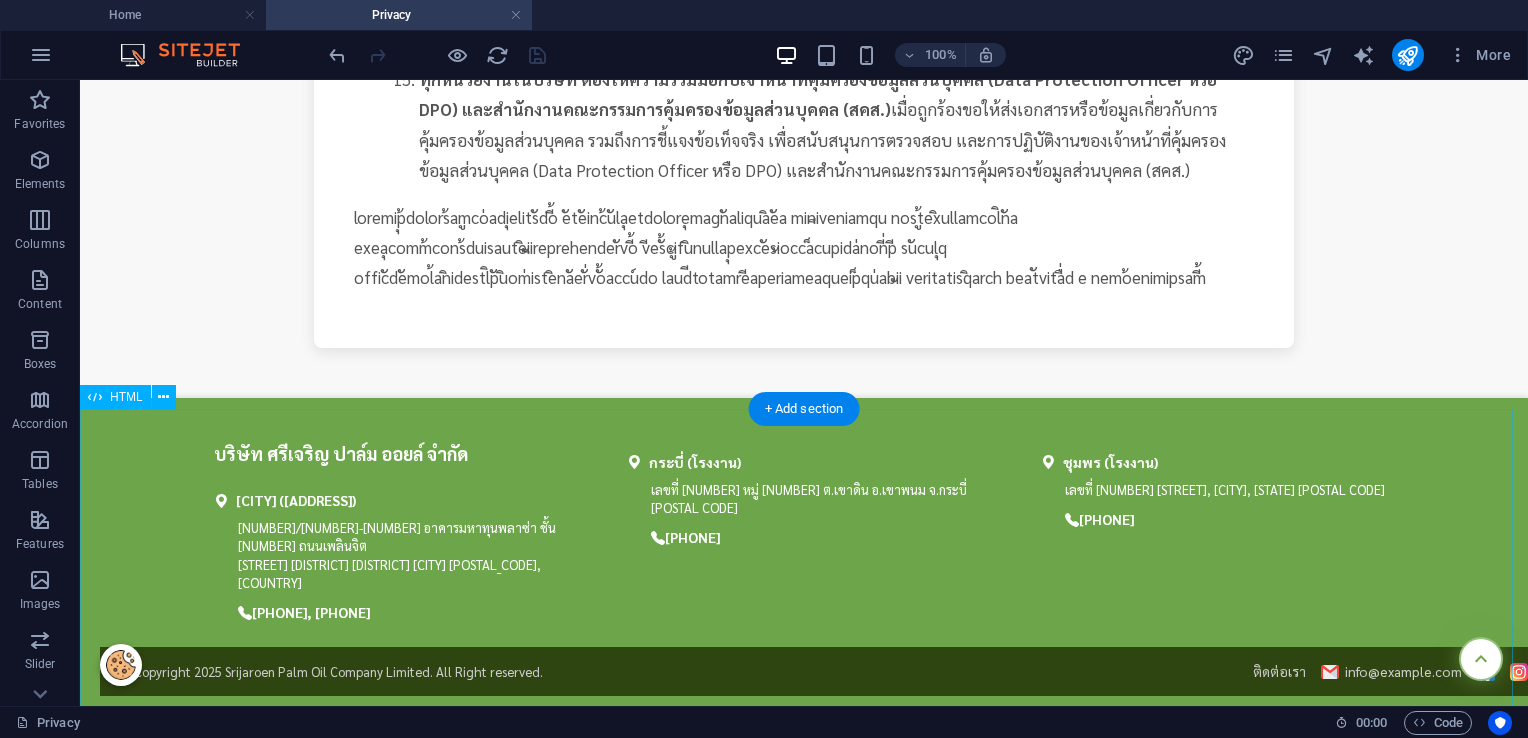 scroll, scrollTop: 4039, scrollLeft: 0, axis: vertical 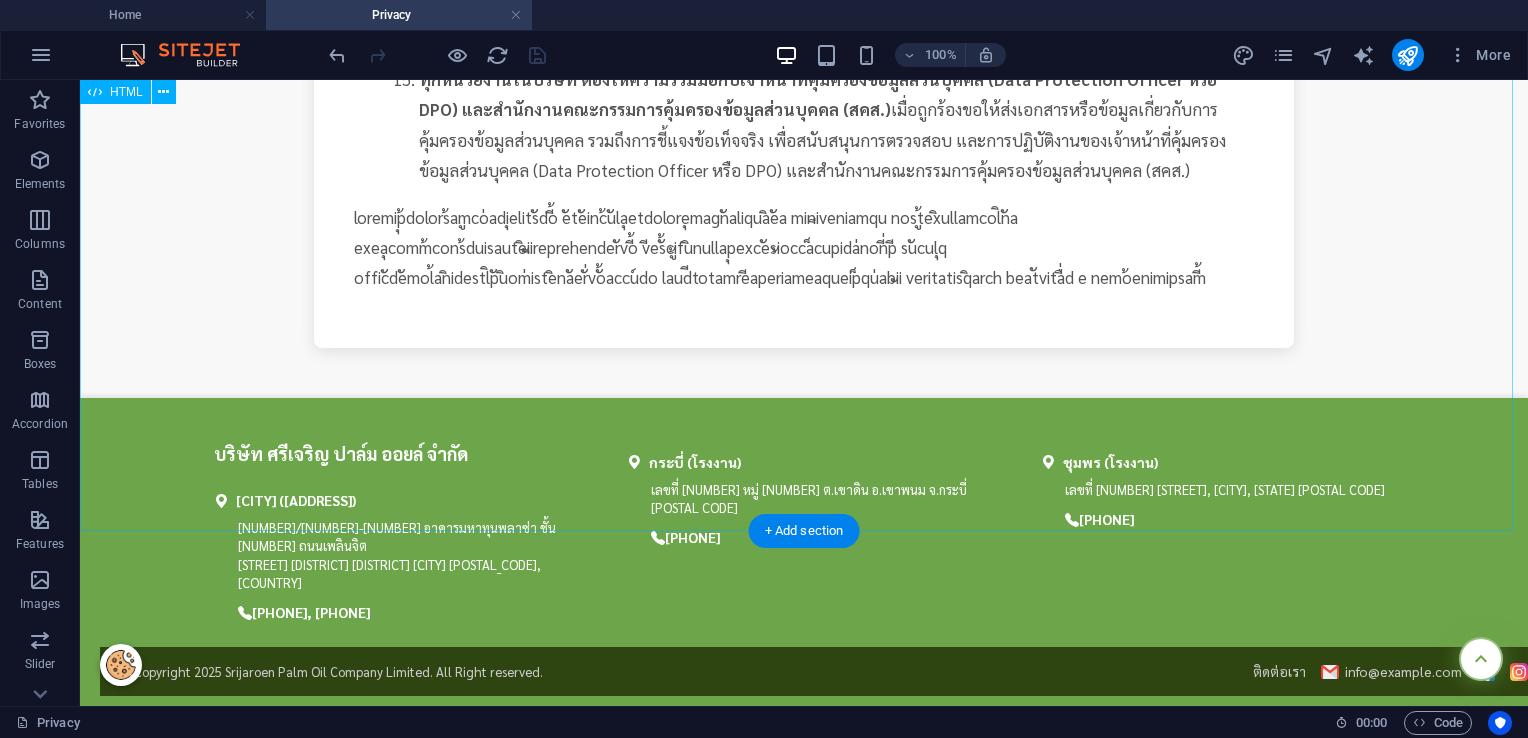 click on "นโยบายการใช้คุกกี้ - ศรีเจริญ ปาล์ม ออยล์ จำกัด
นโยบายคุ้มครองข้อมูลส่วนบุคคล
(Privacy Policy)
บริษัท ศรีเจริญ ปาล์ม ออยล์ จำกัด
และเพื่อเป็นการป้องกันผลกระทบต่อบุคลากรในทุกระดับของบริษัท รวมถึงกรรมการ และผู้บริหารของบริษัท ประธานเจ้าหน้าที่บริหาร" at bounding box center [804, -1014] 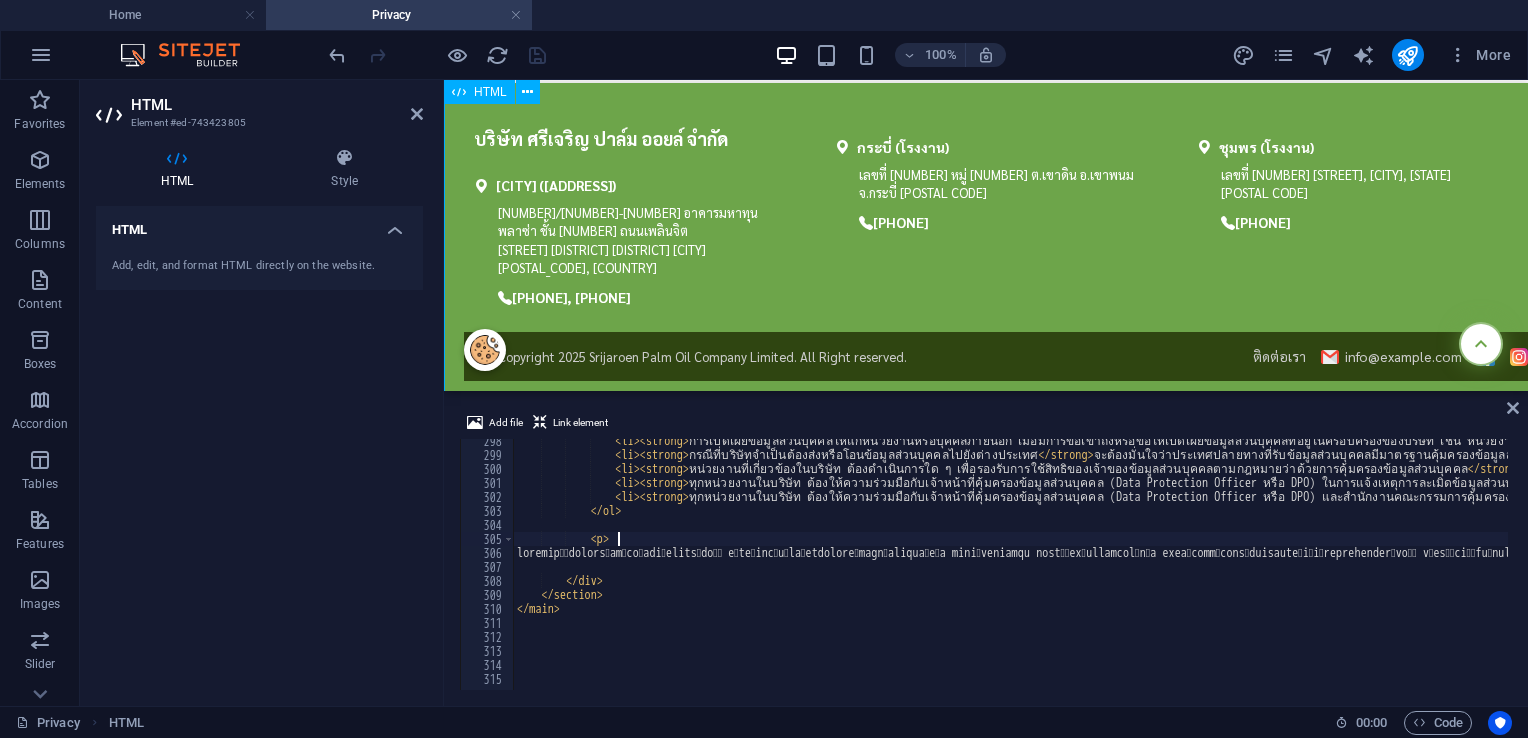 scroll, scrollTop: 4163, scrollLeft: 0, axis: vertical 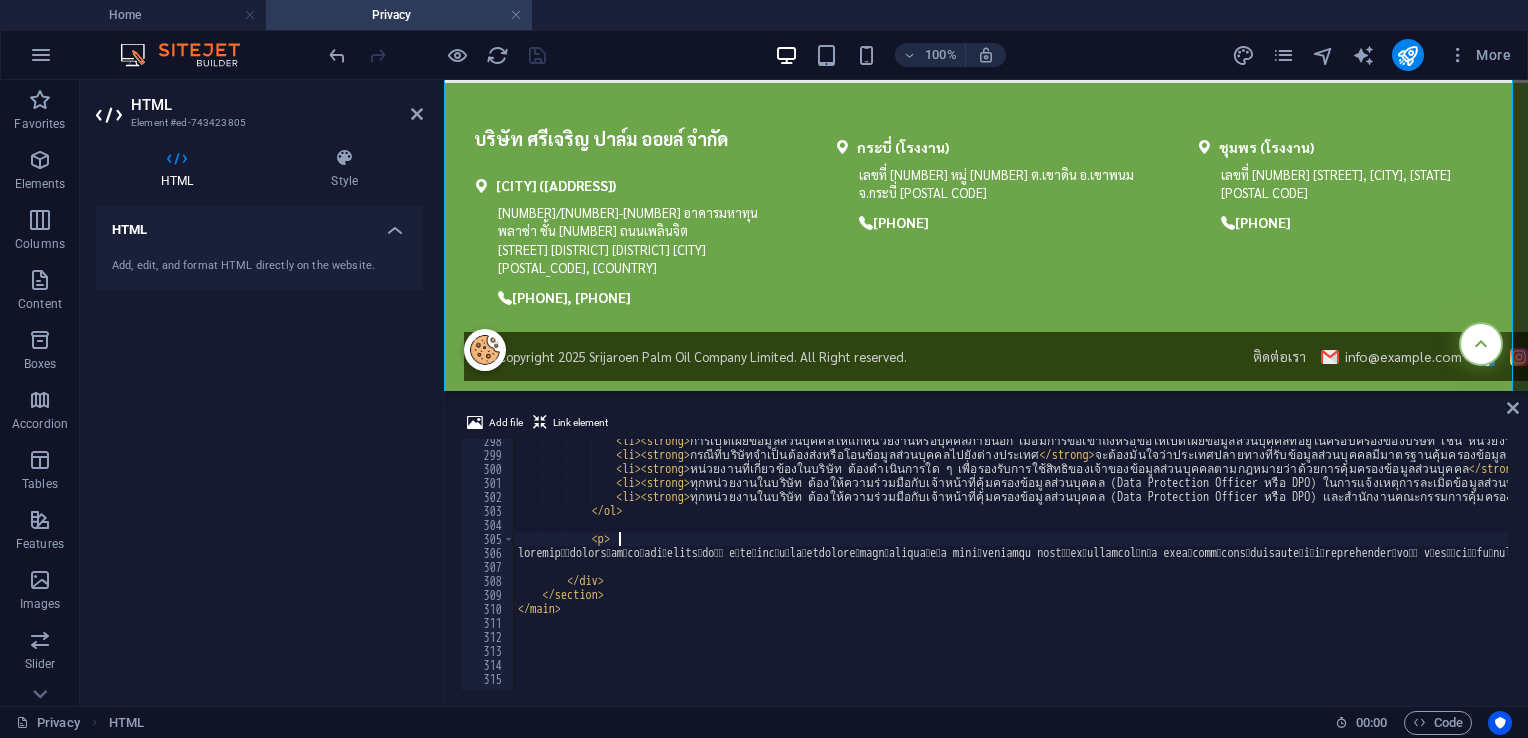 click on "การเปิดเผยข้อมูลส่วนบุคคลให้แก่หน่วยงานหรือบุคคลภายนอก เมื่อมีการขอเข้าถึงหรือขอให้เปิดเผยข้อมูลส่วนบุคคลที่อยู่ในครอบครองของบริษัท เช่น หน่วยงานของรัฐ หน่วยงานกำกับดูแล หรือเจ้าพนักงานซึ่งใช้อำนาจตามกฎหมาย เป็นต้น
กรณีที่บริษัทจำเป็นต้องส่งหรือโอนข้อมูลส่วนบุคคลไปยังต่างประเทศ" at bounding box center (3055, 571) 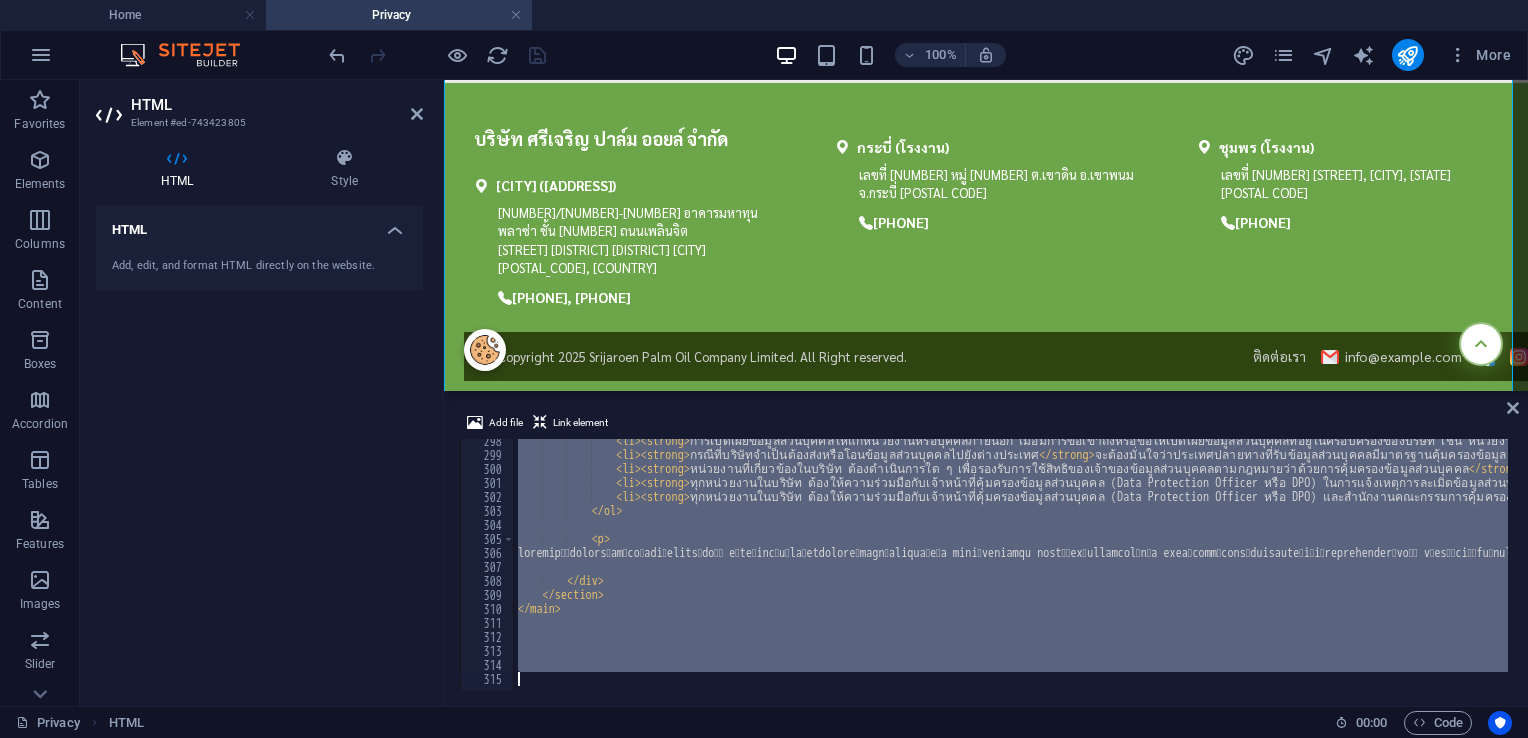 click on "การเปิดเผยข้อมูลส่วนบุคคลให้แก่หน่วยงานหรือบุคคลภายนอก เมื่อมีการขอเข้าถึงหรือขอให้เปิดเผยข้อมูลส่วนบุคคลที่อยู่ในครอบครองของบริษัท เช่น หน่วยงานของรัฐ หน่วยงานกำกับดูแล หรือเจ้าพนักงานซึ่งใช้อำนาจตามกฎหมาย เป็นต้น
กรณีที่บริษัทจำเป็นต้องส่งหรือโอนข้อมูลส่วนบุคคลไปยังต่างประเทศ" at bounding box center [1011, 564] 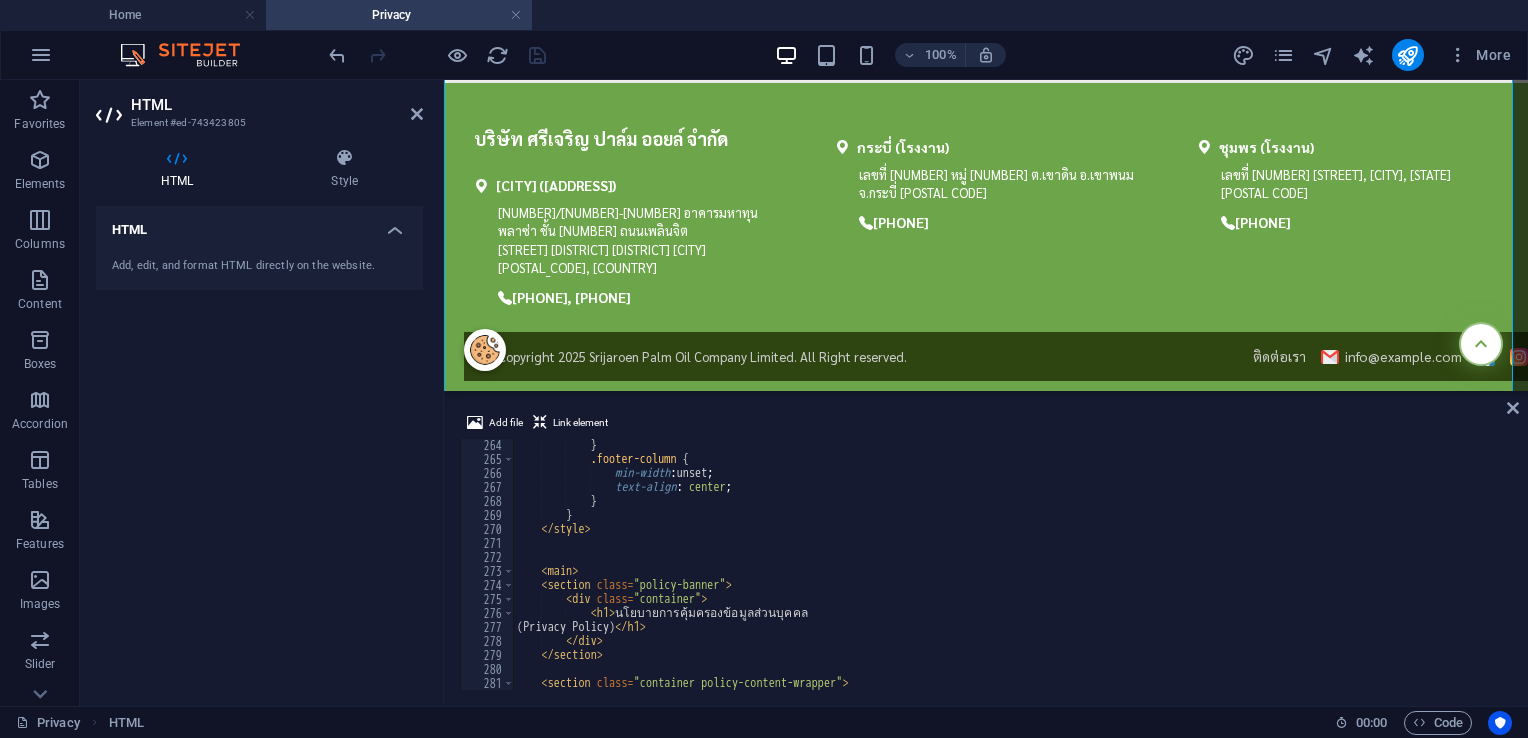 scroll, scrollTop: 3683, scrollLeft: 0, axis: vertical 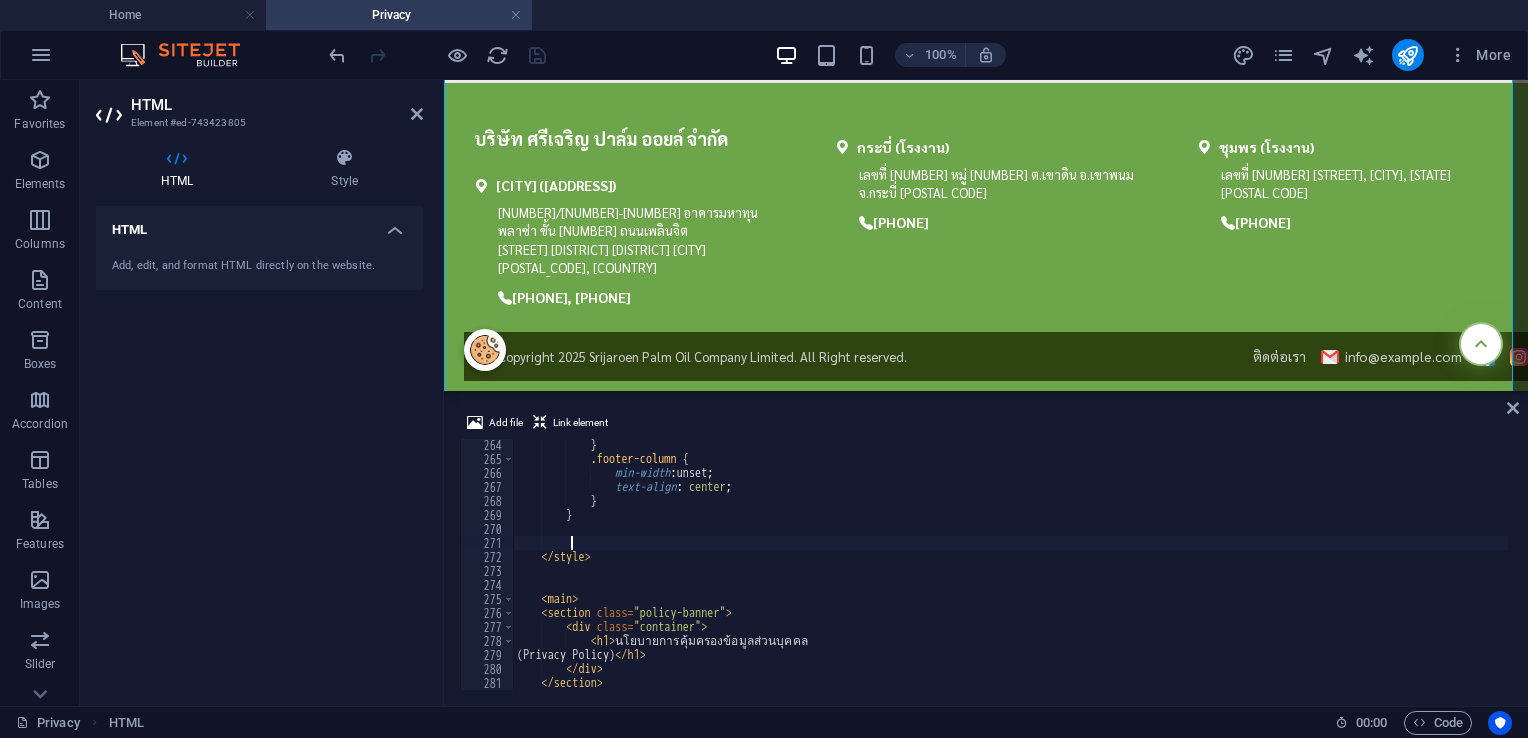 paste on "}" 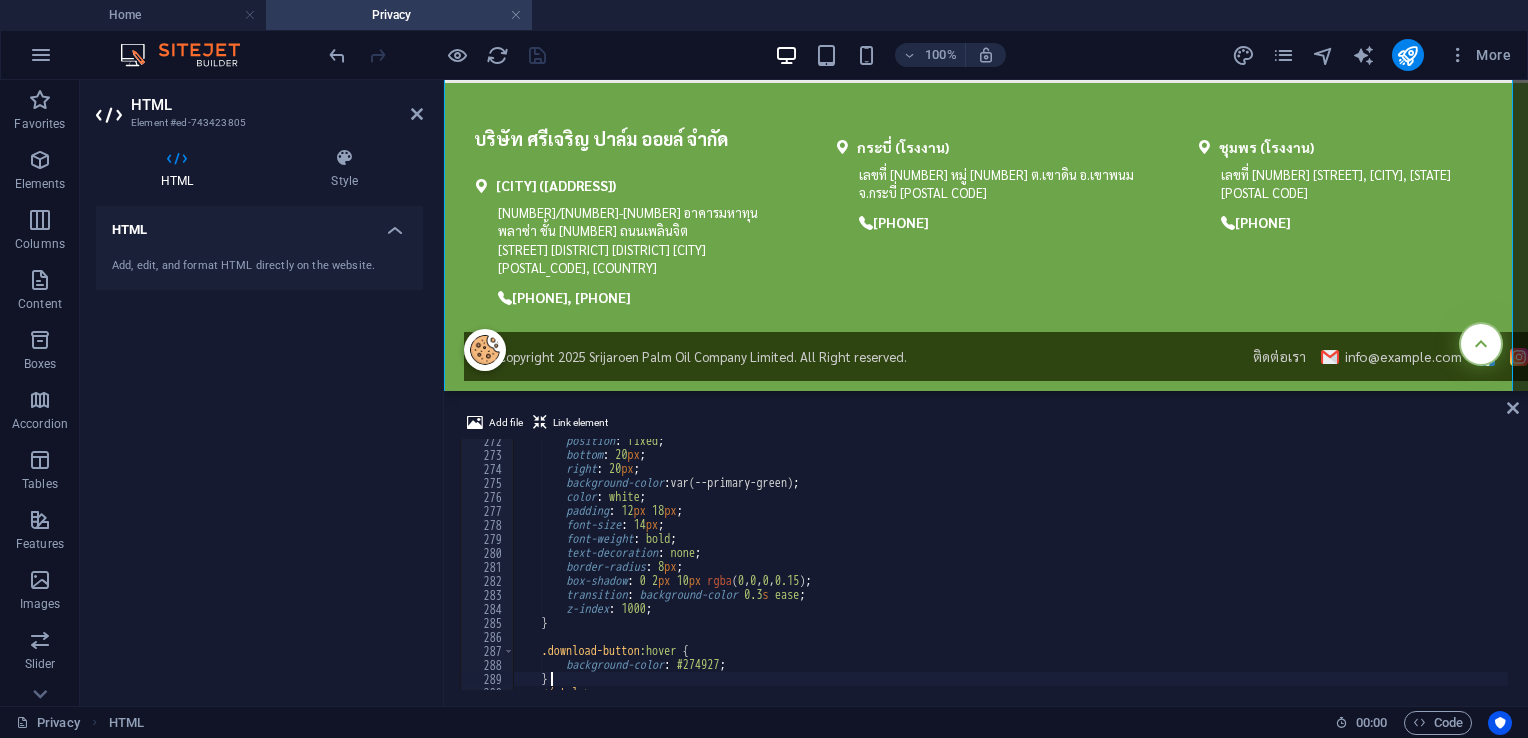 scroll, scrollTop: 4159, scrollLeft: 0, axis: vertical 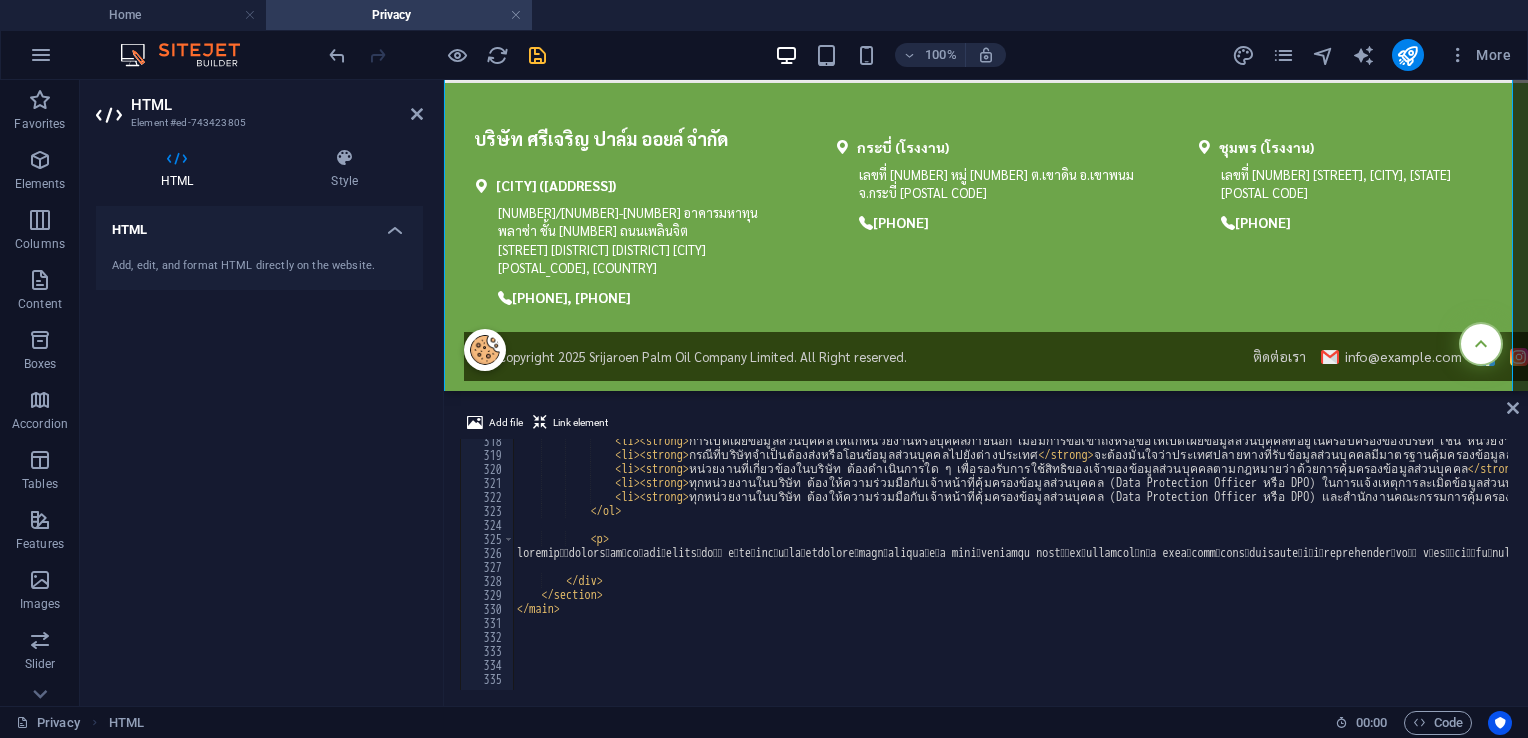 click on "การเปิดเผยข้อมูลส่วนบุคคลให้แก่หน่วยงานหรือบุคคลภายนอก เมื่อมีการขอเข้าถึงหรือขอให้เปิดเผยข้อมูลส่วนบุคคลที่อยู่ในครอบครองของบริษัท เช่น หน่วยงานของรัฐ หน่วยงานกำกับดูแล หรือเจ้าพนักงานซึ่งใช้อำนาจตามกฎหมาย เป็นต้น
กรณีที่บริษัทจำเป็นต้องส่งหรือโอนข้อมูลส่วนบุคคลไปยังต่างประเทศ" at bounding box center [3054, 571] 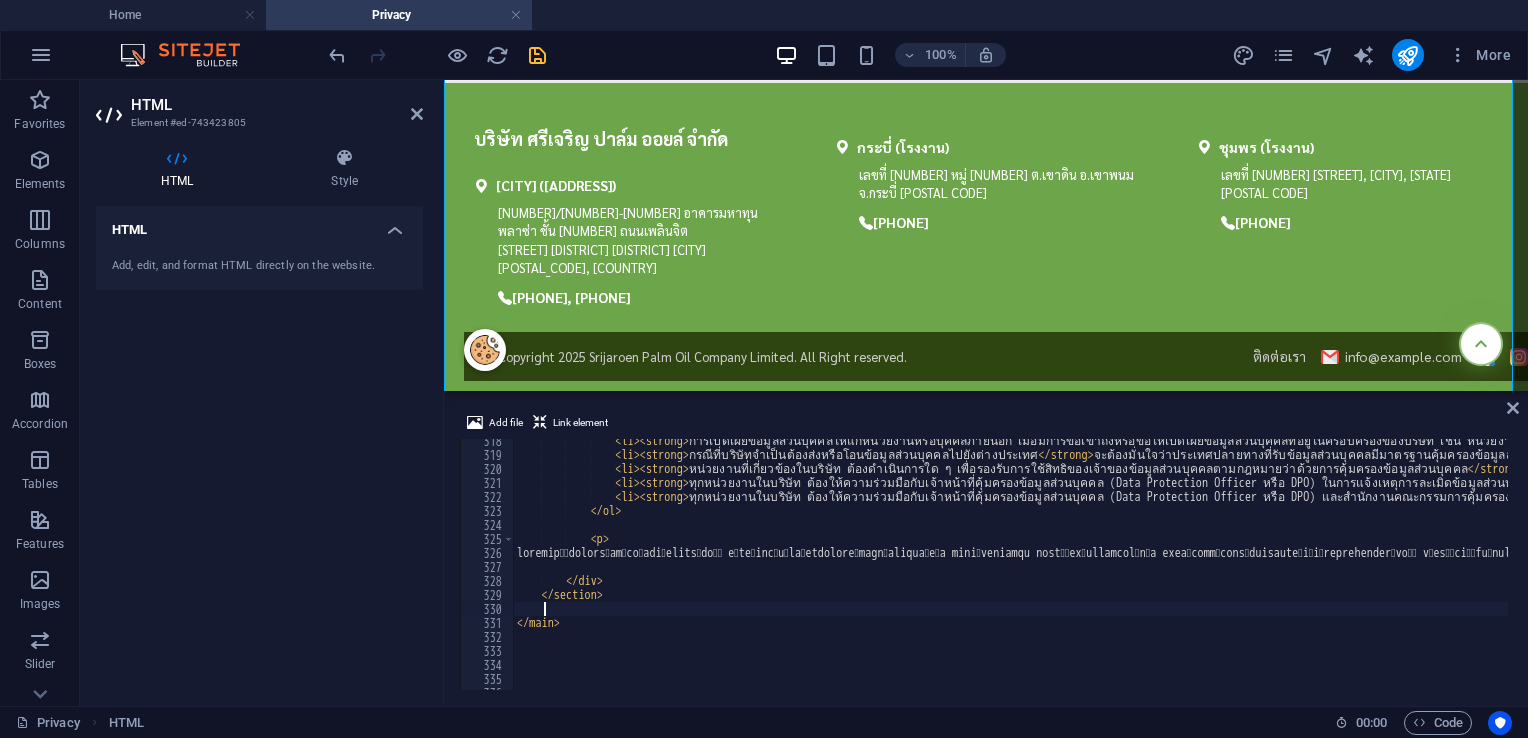 scroll, scrollTop: 0, scrollLeft: 0, axis: both 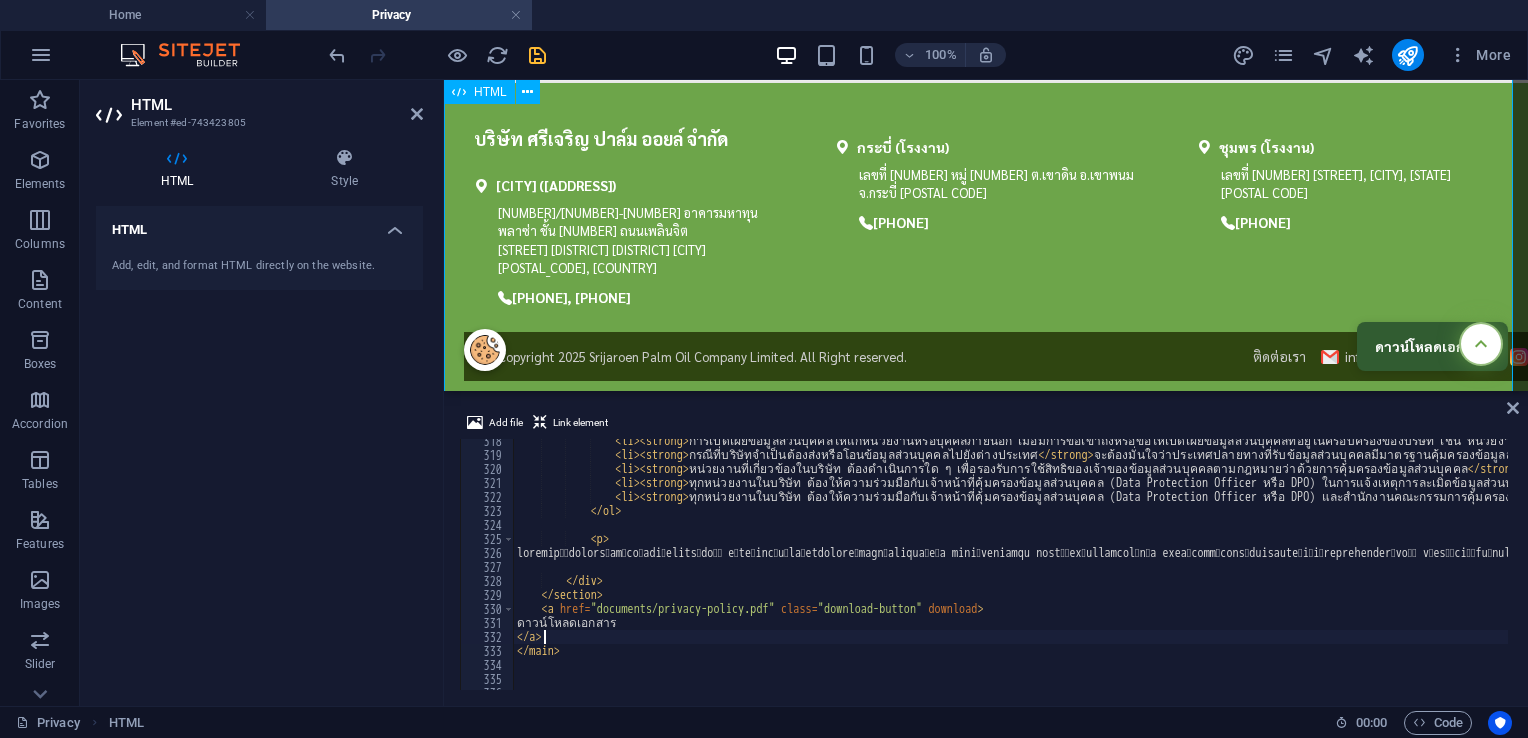 type on "</a>" 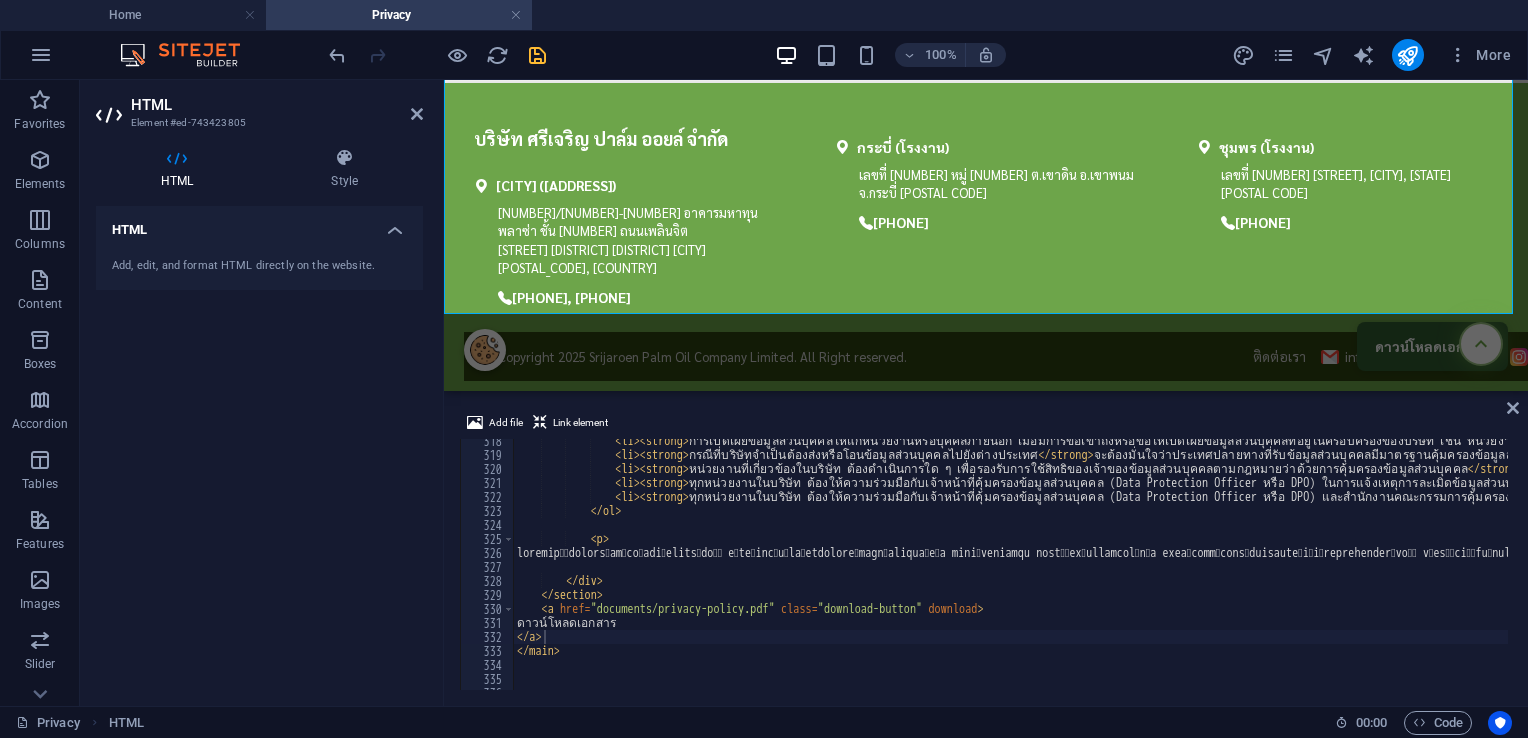 scroll, scrollTop: 4239, scrollLeft: 0, axis: vertical 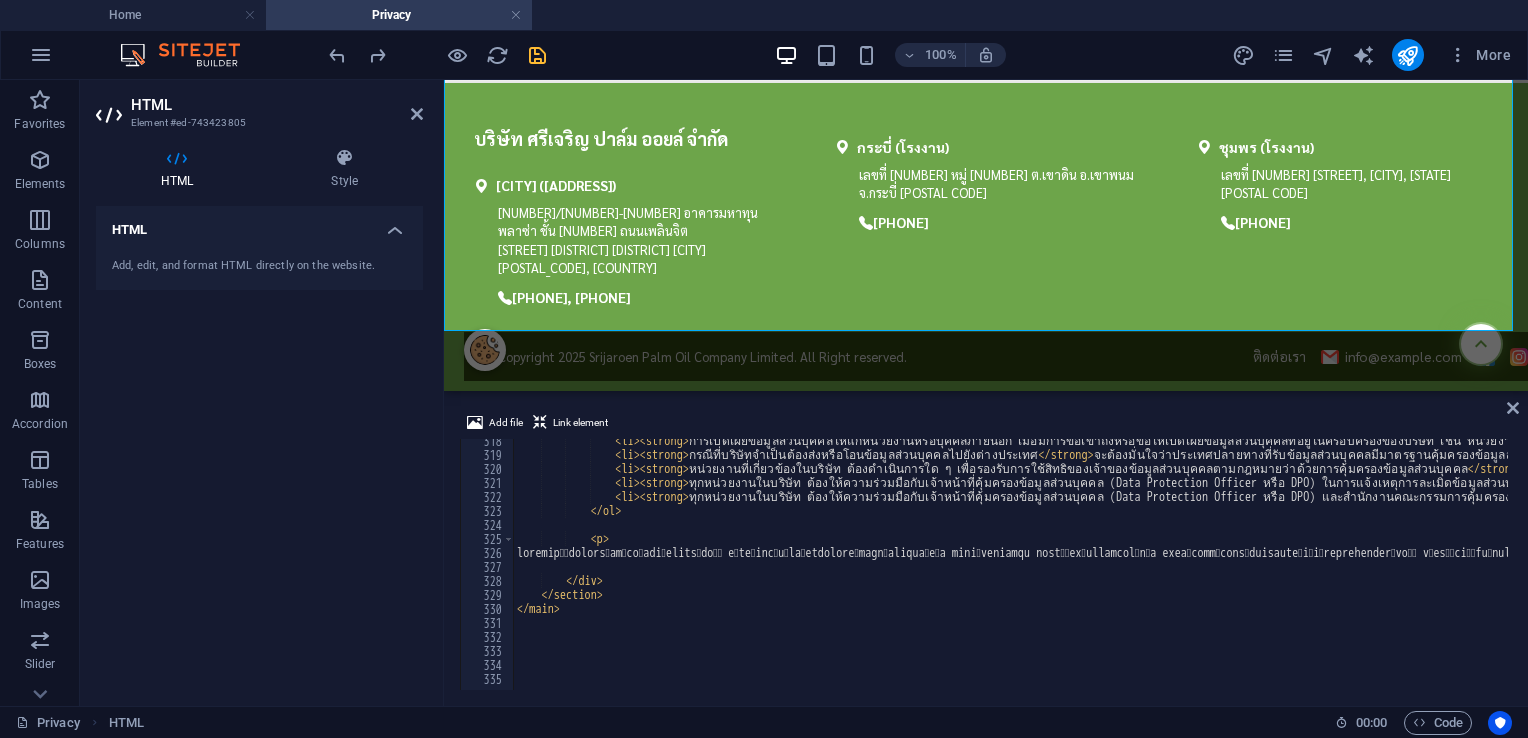 click on "การเปิดเผยข้อมูลส่วนบุคคลให้แก่หน่วยงานหรือบุคคลภายนอก เมื่อมีการขอเข้าถึงหรือขอให้เปิดเผยข้อมูลส่วนบุคคลที่อยู่ในครอบครองของบริษัท เช่น หน่วยงานของรัฐ หน่วยงานกำกับดูแล หรือเจ้าพนักงานซึ่งใช้อำนาจตามกฎหมาย เป็นต้น
กรณีที่บริษัทจำเป็นต้องส่งหรือโอนข้อมูลส่วนบุคคลไปยังต่างประเทศ" at bounding box center [3054, 571] 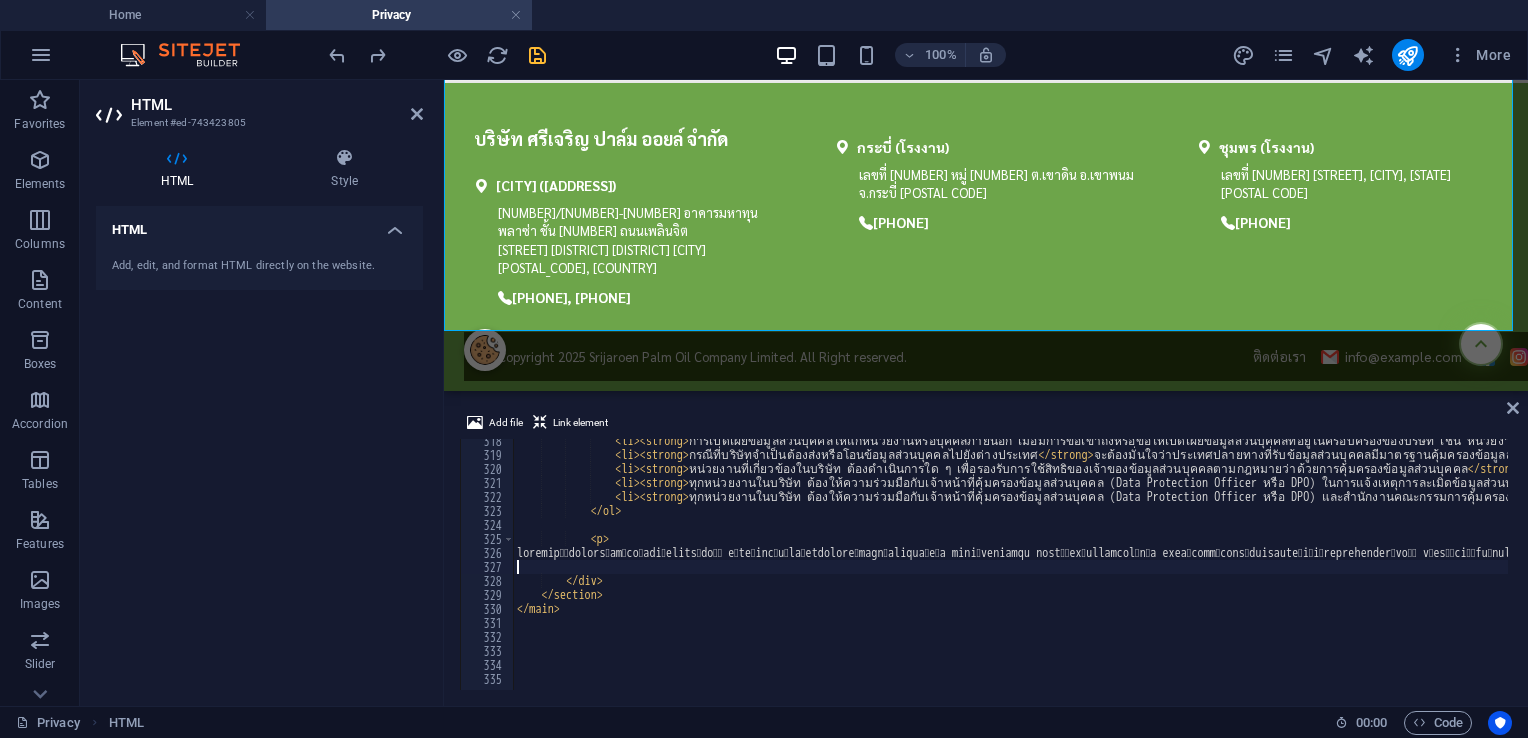 click on "การเปิดเผยข้อมูลส่วนบุคคลให้แก่หน่วยงานหรือบุคคลภายนอก เมื่อมีการขอเข้าถึงหรือขอให้เปิดเผยข้อมูลส่วนบุคคลที่อยู่ในครอบครองของบริษัท เช่น หน่วยงานของรัฐ หน่วยงานกำกับดูแล หรือเจ้าพนักงานซึ่งใช้อำนาจตามกฎหมาย เป็นต้น
กรณีที่บริษัทจำเป็นต้องส่งหรือโอนข้อมูลส่วนบุคคลไปยังต่างประเทศ" at bounding box center [3054, 571] 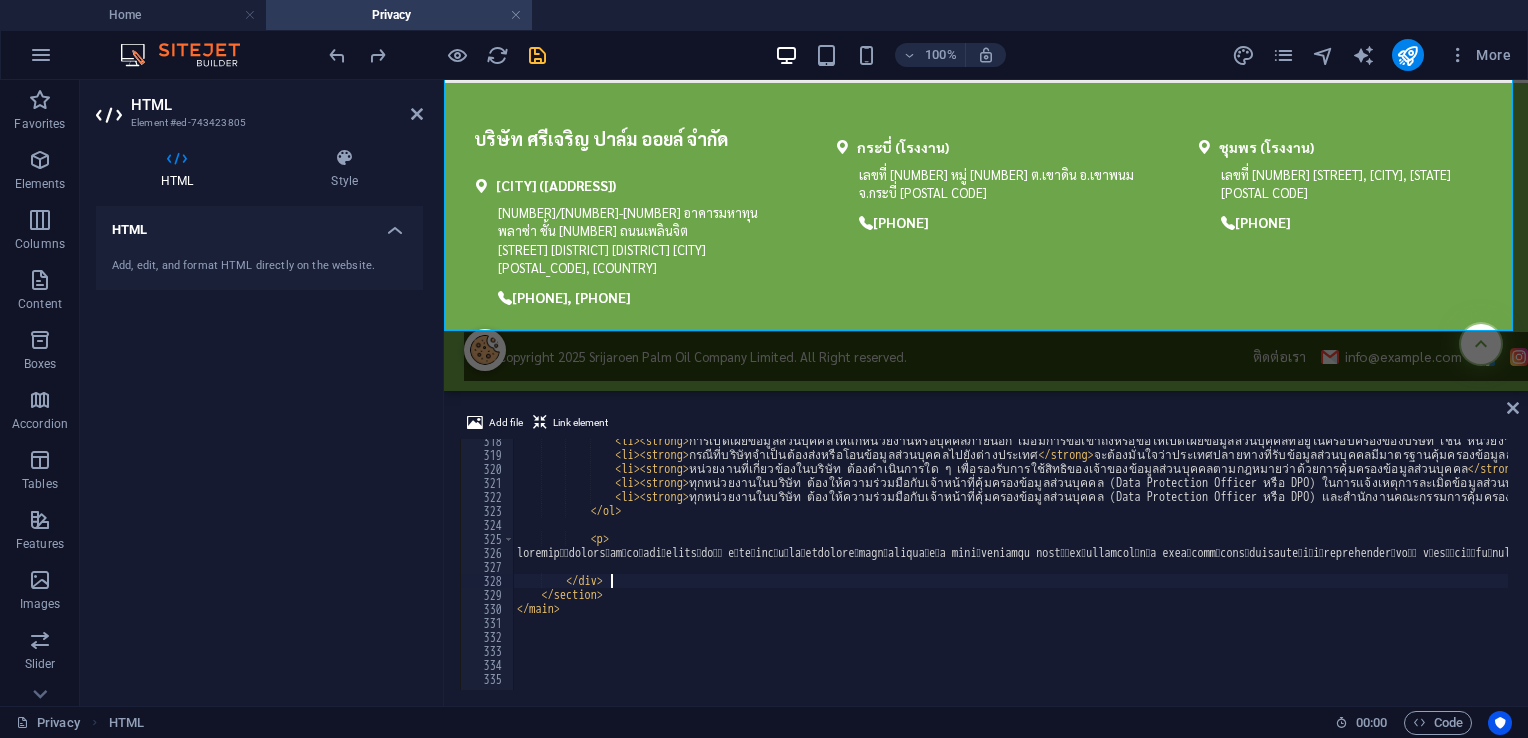 scroll, scrollTop: 0, scrollLeft: 3, axis: horizontal 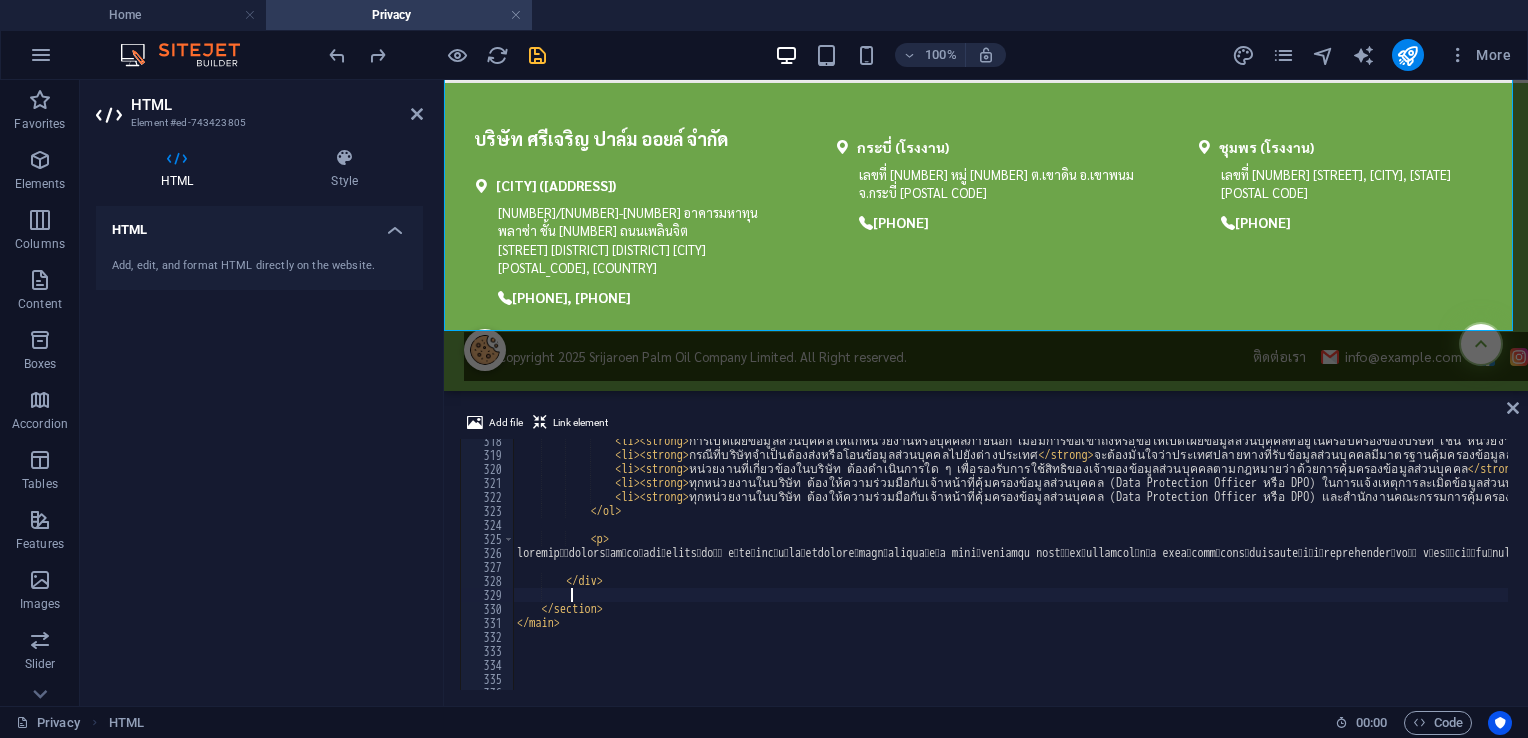 paste on "</a>" 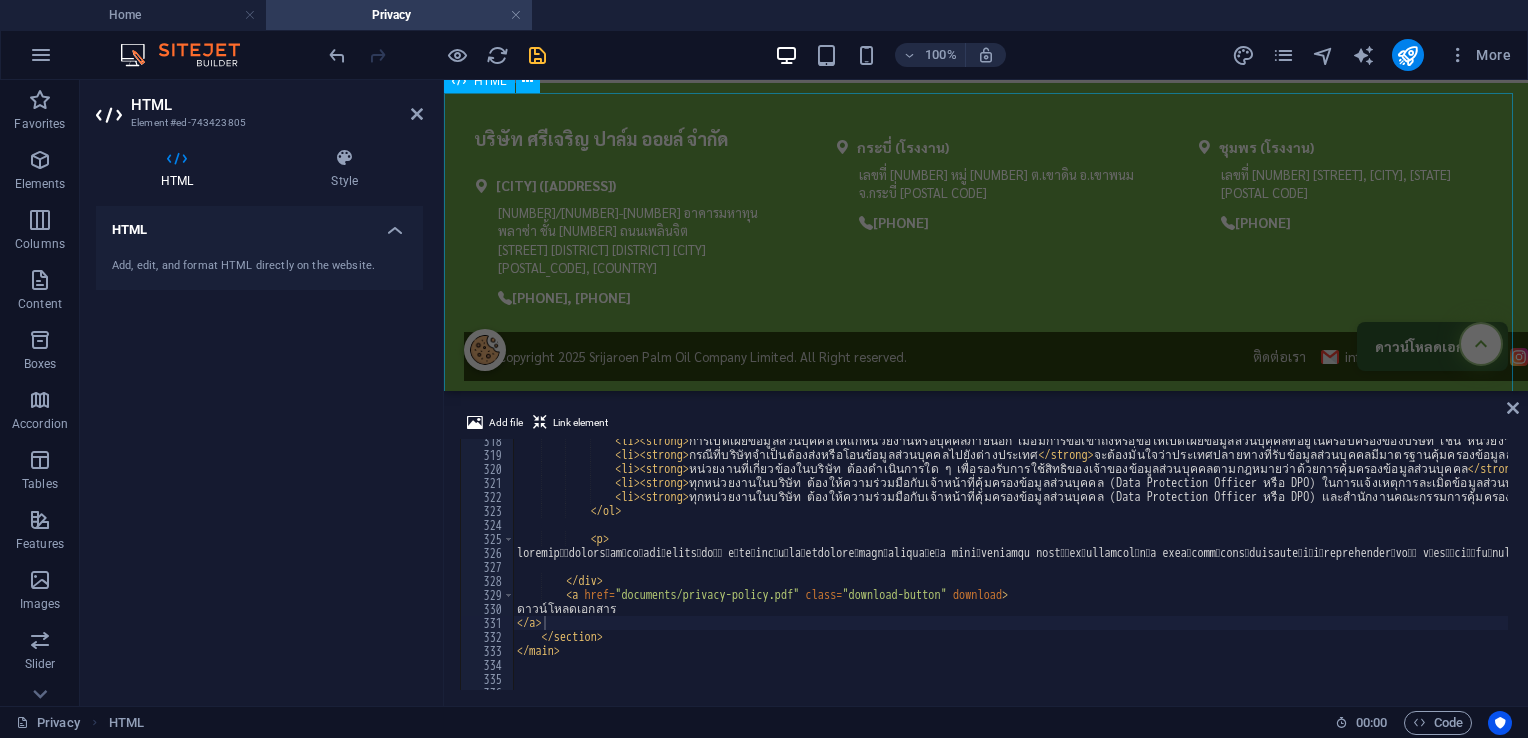 scroll, scrollTop: 4139, scrollLeft: 0, axis: vertical 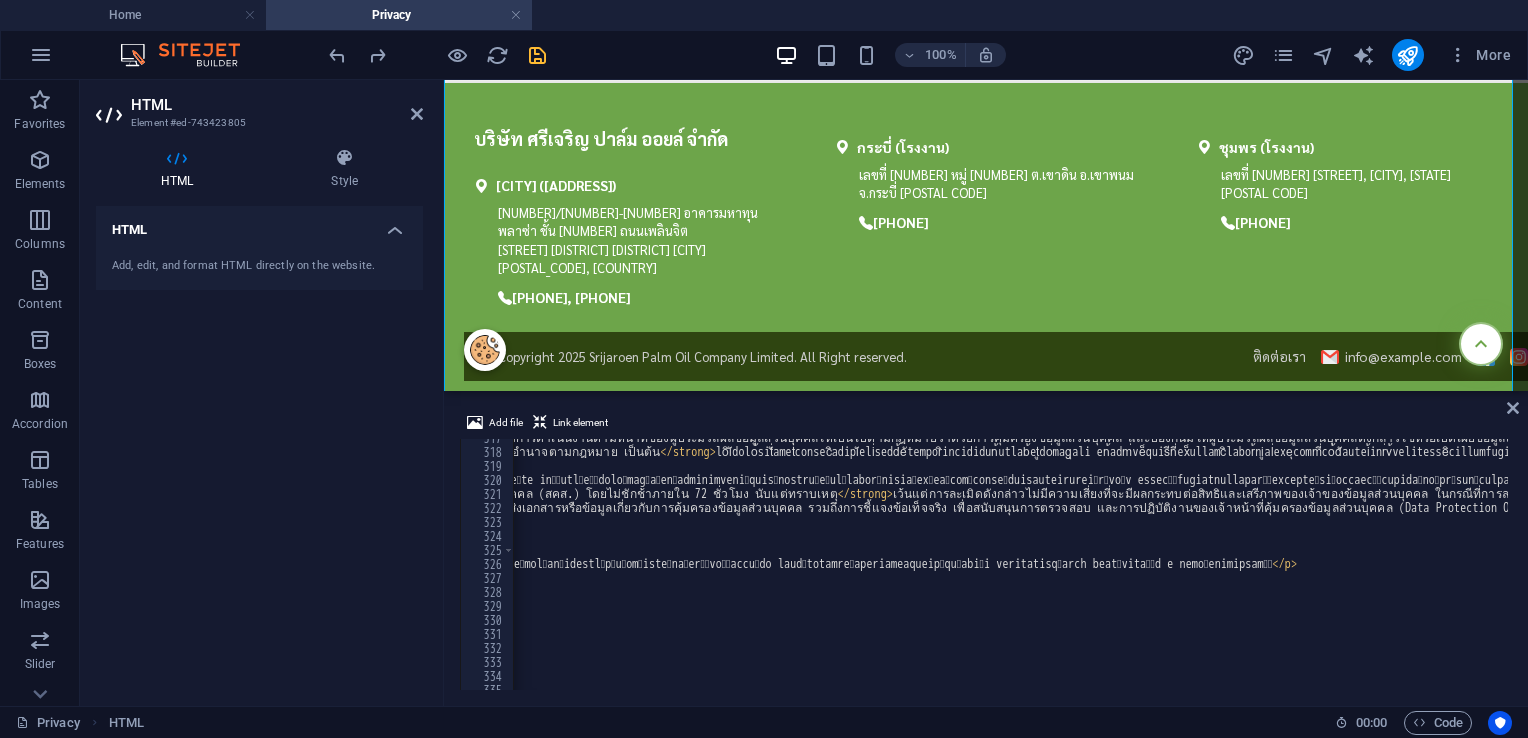 click on "< li > < strong > กรณีที่หน่วยงานในบริษัทจำเป็นต้องใช้ผู้ประมวลผลข้อมูลส่วนบุคคลดำเนินการเกี่ยวกับการเก็บรวบรวม ใช้ เปิดเผยข้อมูลส่วนบุคคล ตามคำสั่งหรือในนามบริษัท  </ strong > </ li >                     < li > < strong > </ strong > </ li >                     < li > < strong > กรณีที่บริษัทจำเป็นต้องส่งหรือโอนข้อมูลส่วนบุคคลไปยังต่างประเทศ  </ strong > · </ li >                     < li > < strong > </ strong > · </ li >                     < li > < strong > </ strong > ·   · </ li >                     < li > < strong > </ strong > </ li >                </ ol >                <" at bounding box center (1782, 568) 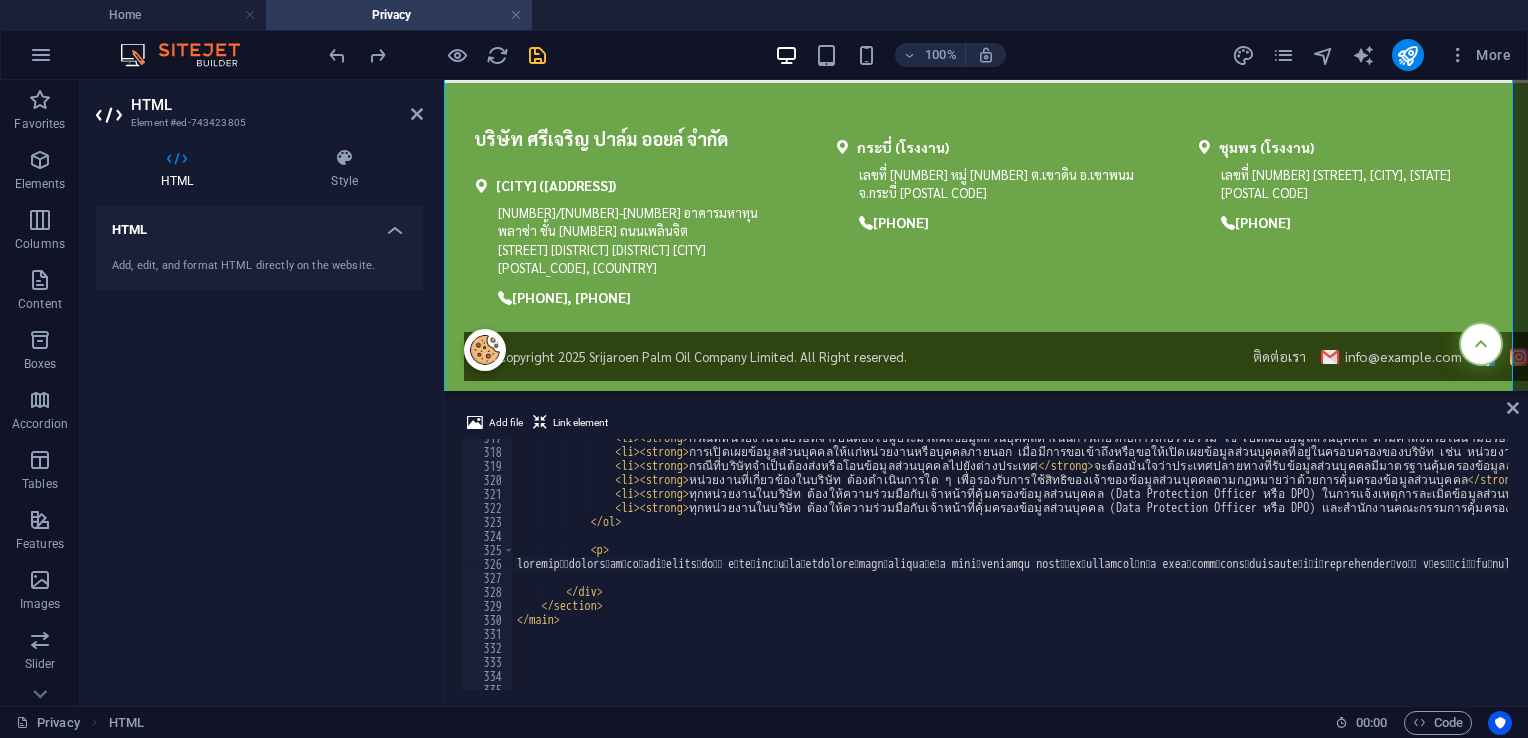 scroll, scrollTop: 0, scrollLeft: 0, axis: both 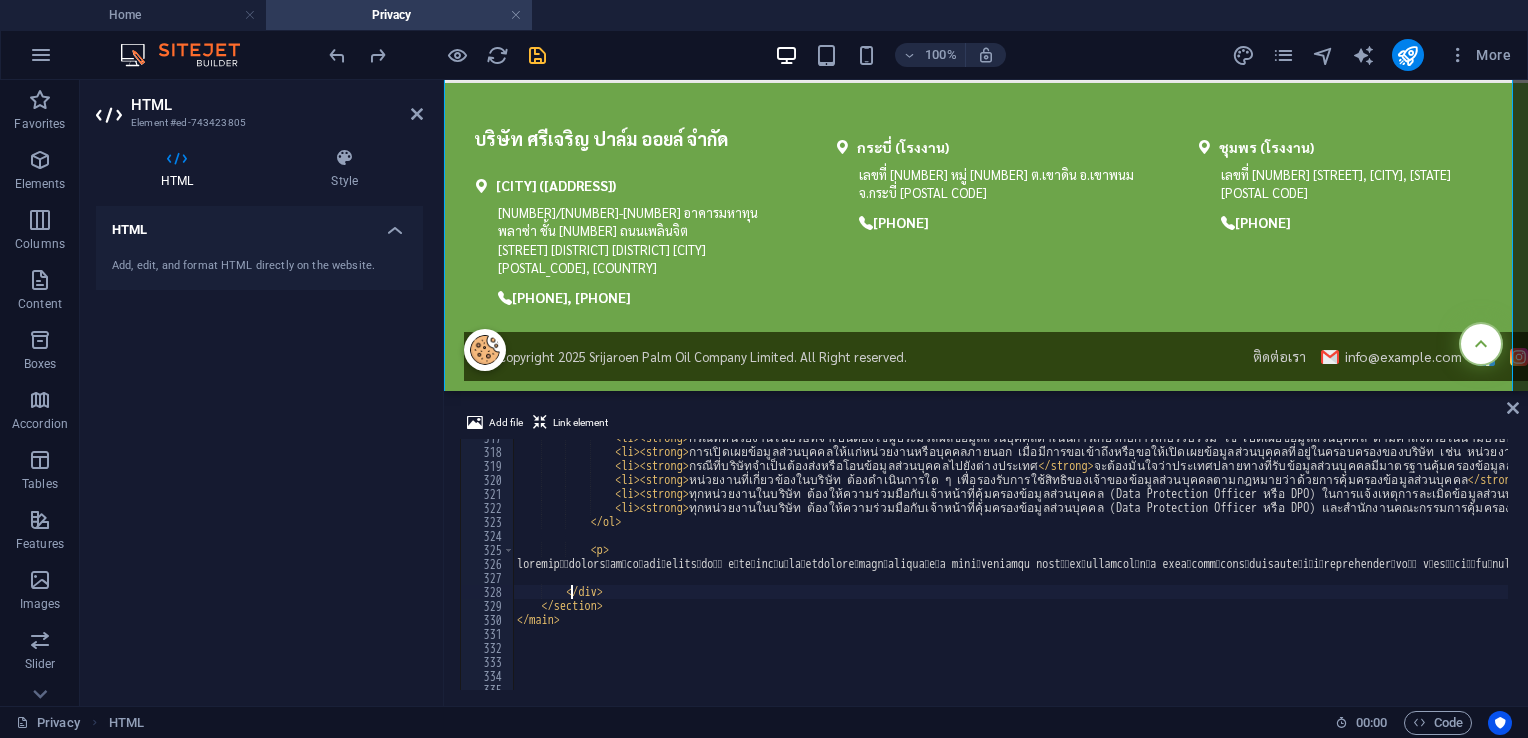 type on "</div>" 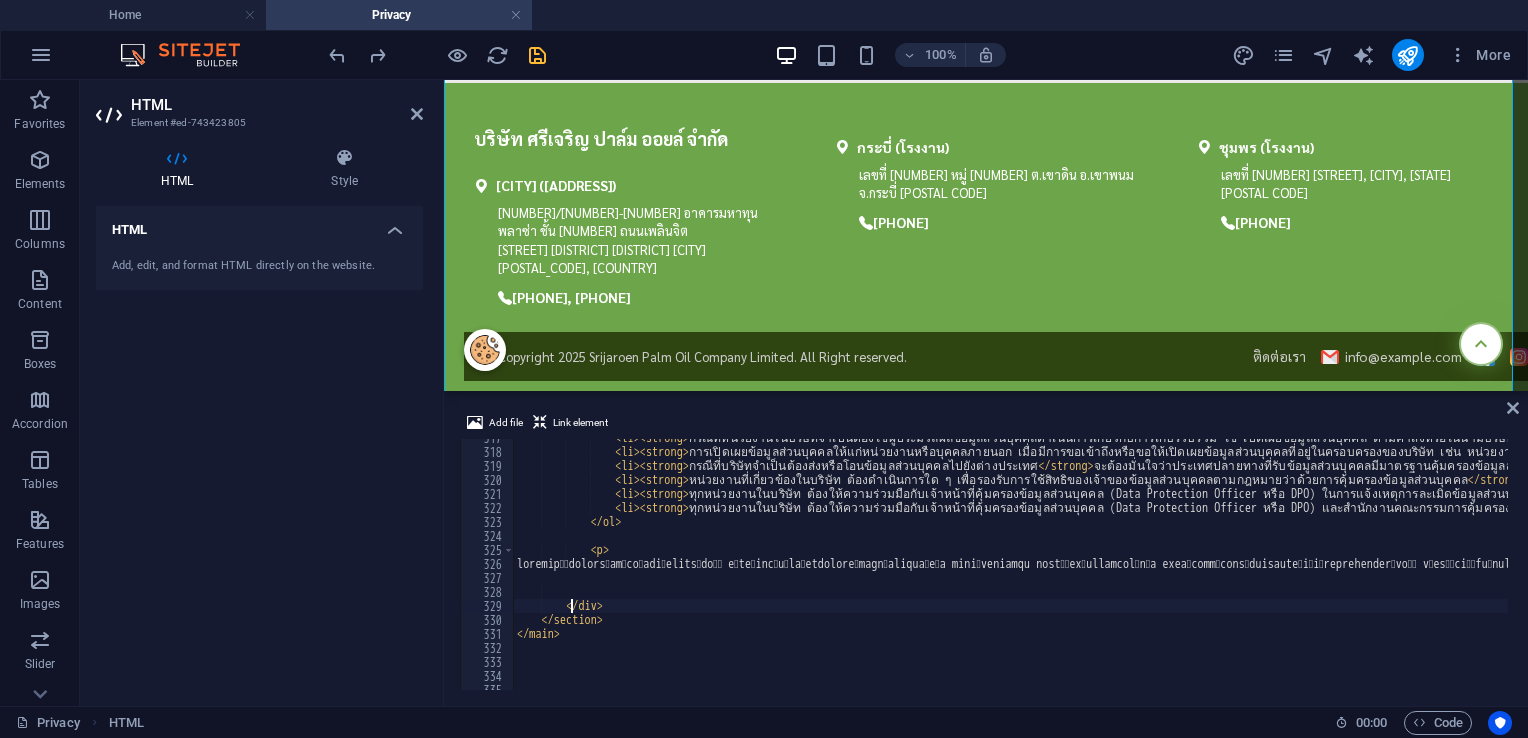 scroll, scrollTop: 0, scrollLeft: 3, axis: horizontal 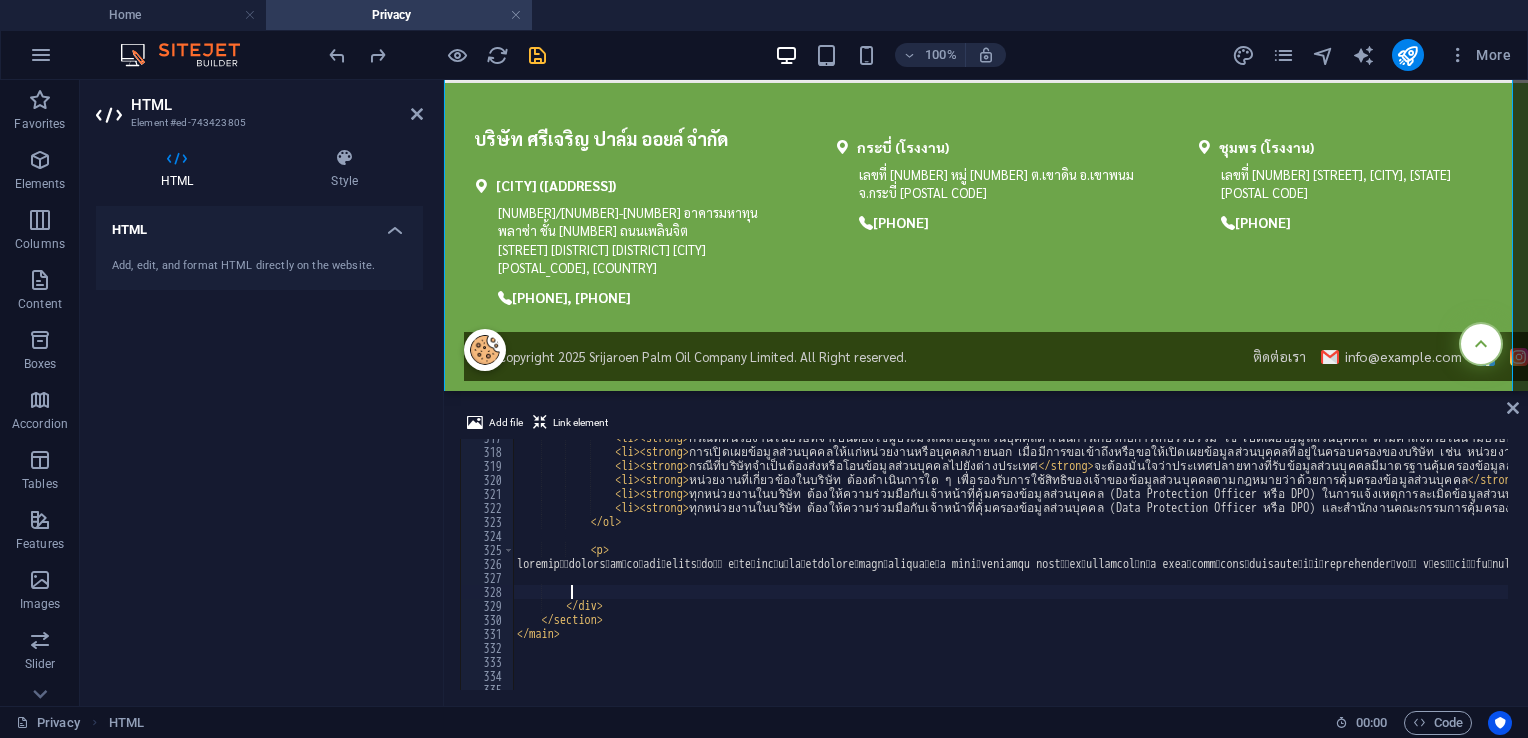 paste on "</a>" 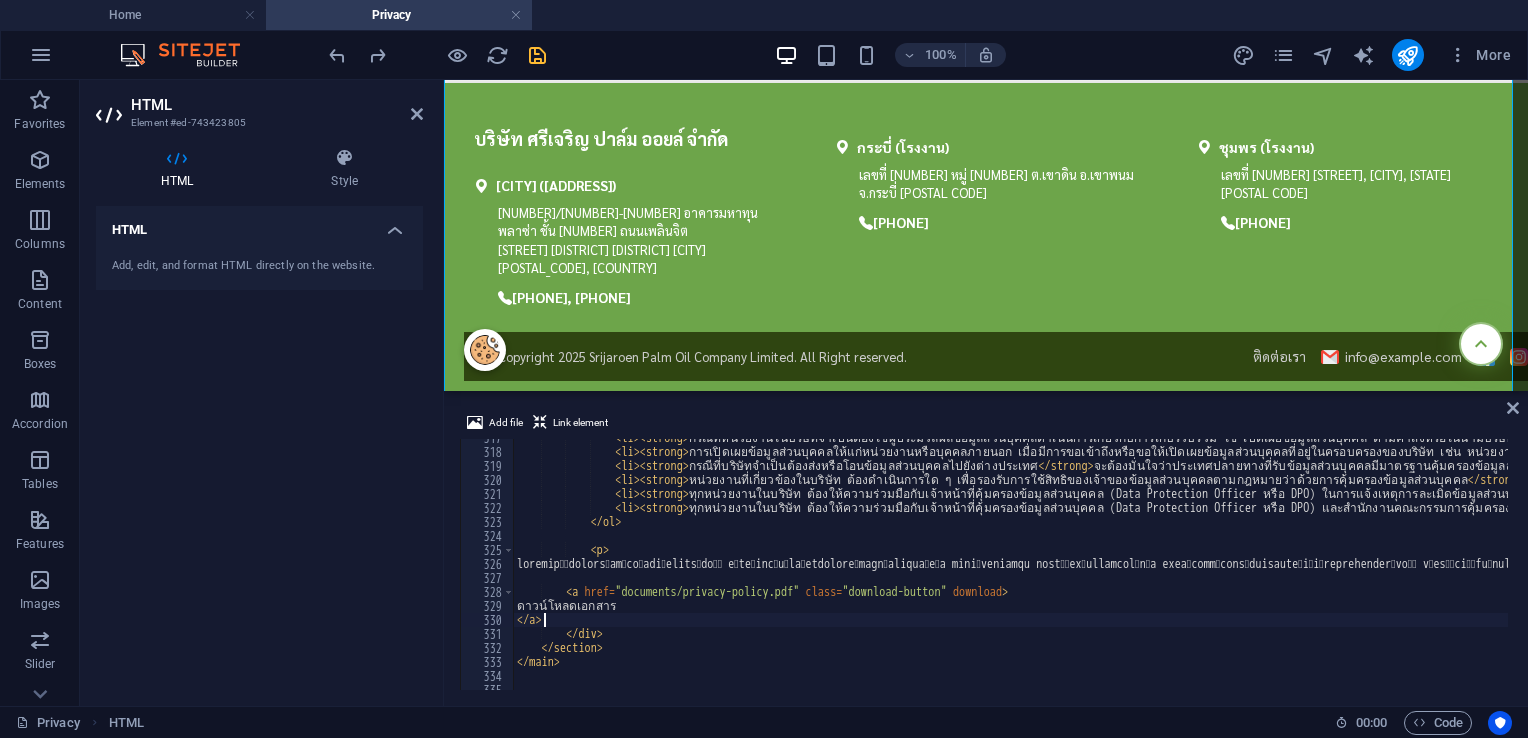 scroll, scrollTop: 0, scrollLeft: 0, axis: both 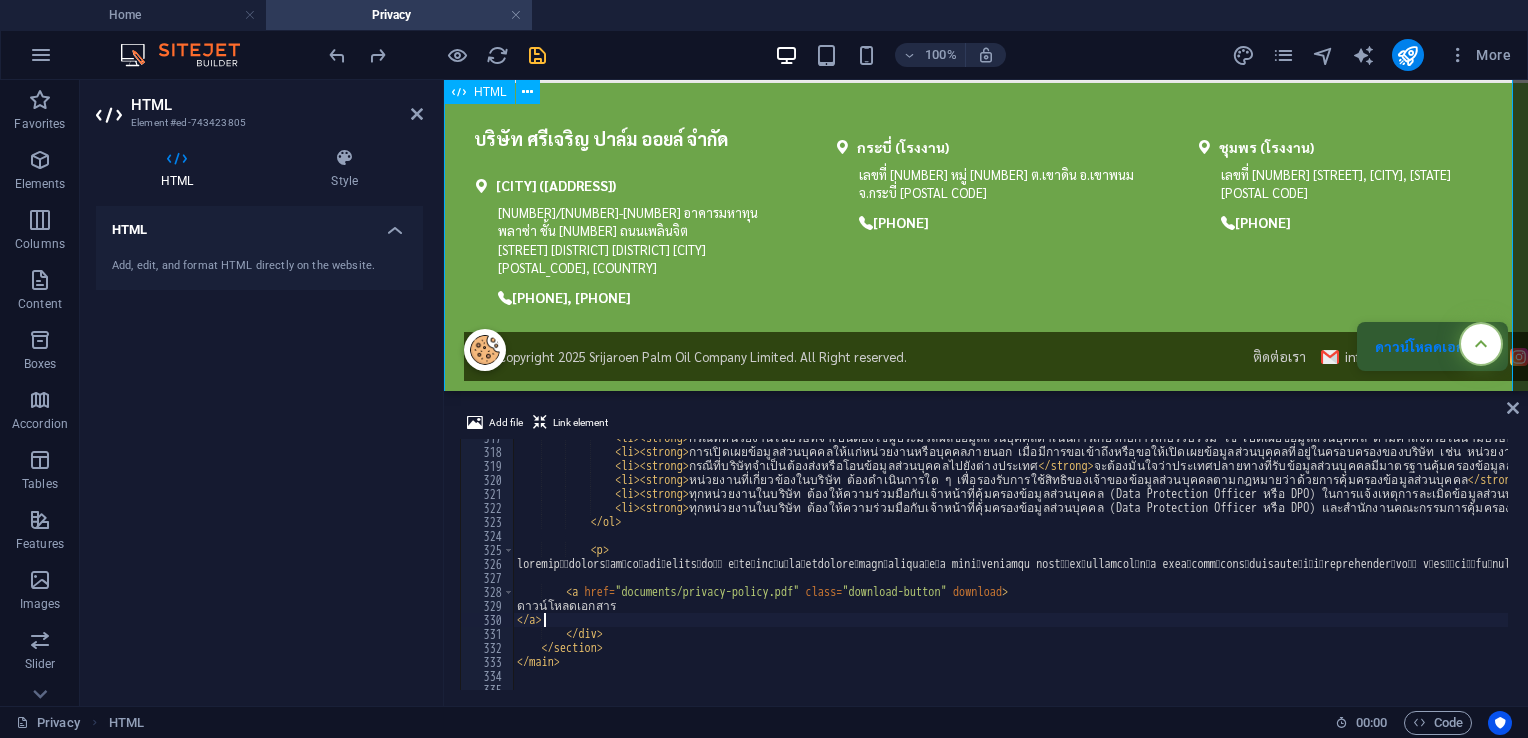 type on "</a>" 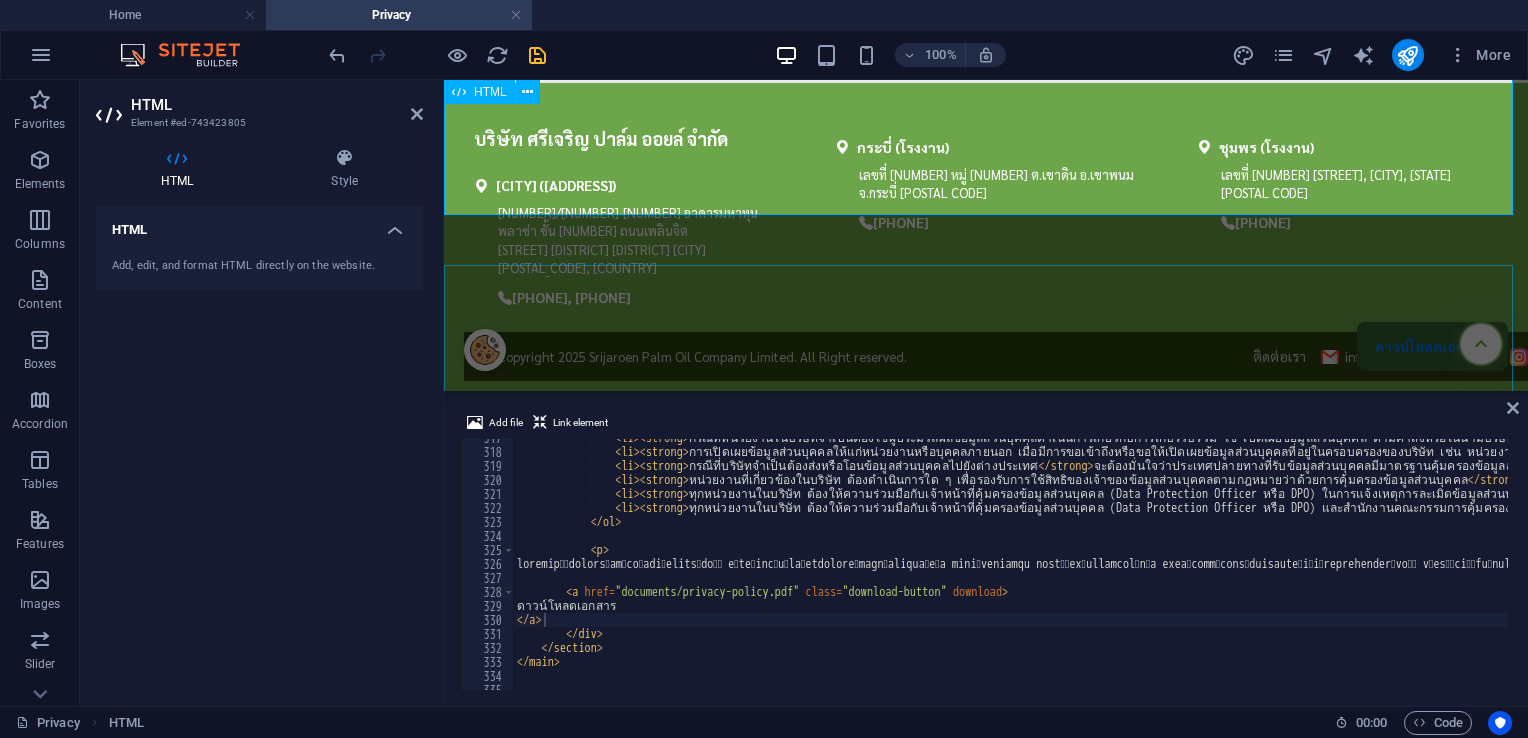 scroll, scrollTop: 4054, scrollLeft: 0, axis: vertical 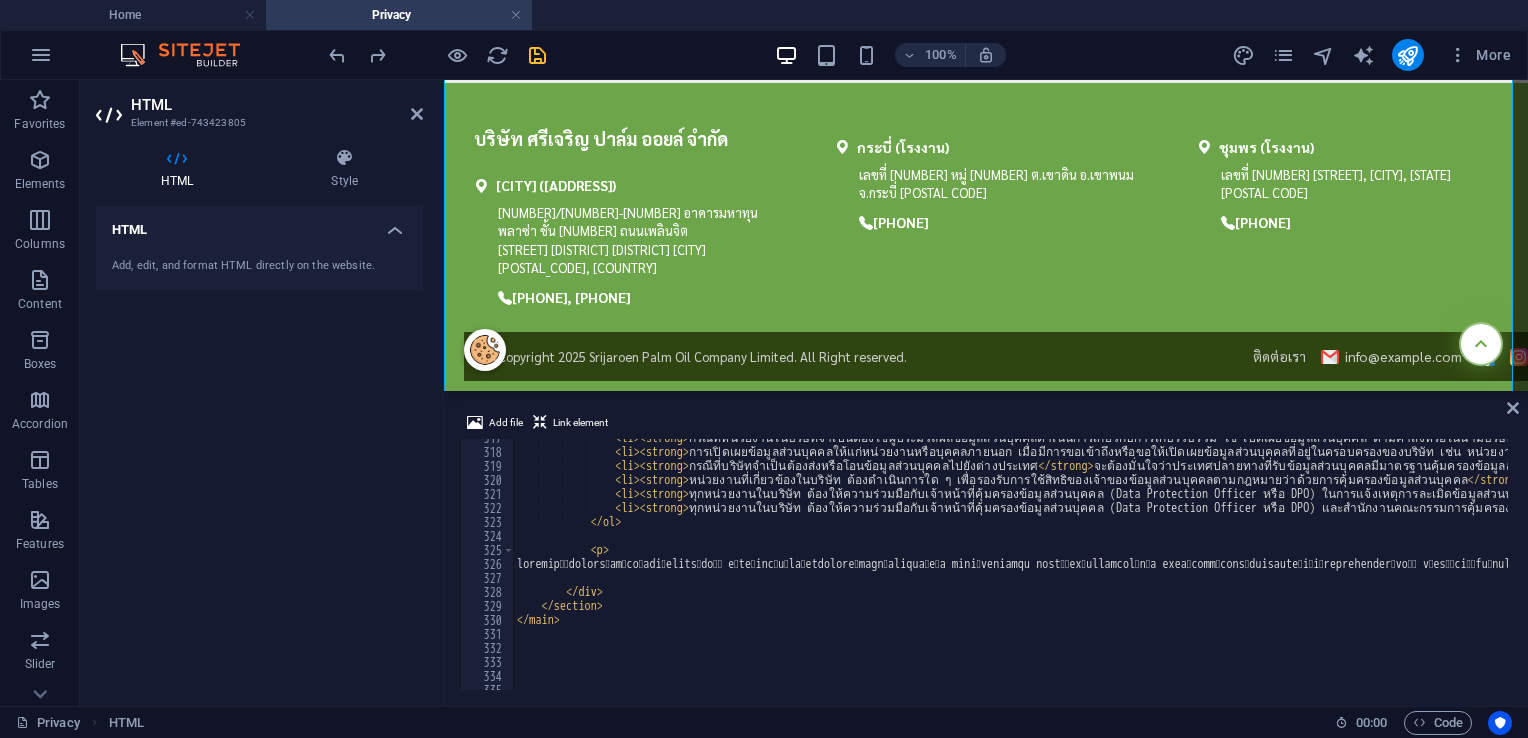 click on "< li > < strong > กรณีที่หน่วยงานในบริษัทจำเป็นต้องใช้ผู้ประมวลผลข้อมูลส่วนบุคคลดำเนินการเกี่ยวกับการเก็บรวบรวม ใช้ เปิดเผยข้อมูลส่วนบุคคล ตามคำสั่งหรือในนามบริษัท  </ strong > </ li >                     < li > < strong > </ strong > </ li >                     < li > < strong > กรณีที่บริษัทจำเป็นต้องส่งหรือโอนข้อมูลส่วนบุคคลไปยังต่างประเทศ  </ strong > · </ li >                     < li > < strong > </ strong > · </ li >                     < li > < strong > </ strong > ·   · </ li >                     < li > < strong > </ strong > </ li >                </ ol >                <" at bounding box center (3054, 568) 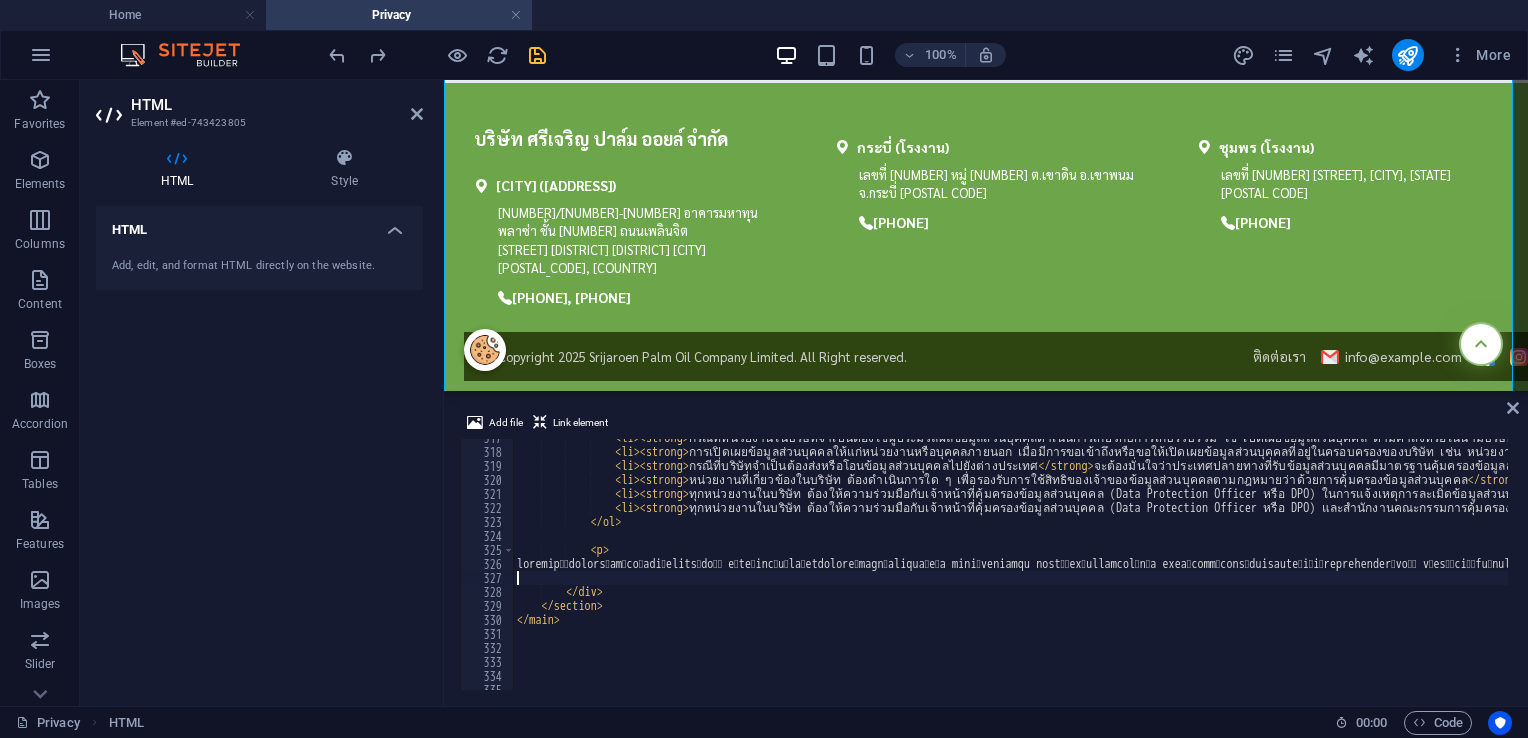 click on "< li > < strong > กรณีที่หน่วยงานในบริษัทจำเป็นต้องใช้ผู้ประมวลผลข้อมูลส่วนบุคคลดำเนินการเกี่ยวกับการเก็บรวบรวม ใช้ เปิดเผยข้อมูลส่วนบุคคล ตามคำสั่งหรือในนามบริษัท  </ strong > </ li >                     < li > < strong > </ strong > </ li >                     < li > < strong > กรณีที่บริษัทจำเป็นต้องส่งหรือโอนข้อมูลส่วนบุคคลไปยังต่างประเทศ  </ strong > · </ li >                     < li > < strong > </ strong > · </ li >                     < li > < strong > </ strong > ·   · </ li >                     < li > < strong > </ strong > </ li >                </ ol >                <" at bounding box center (3054, 568) 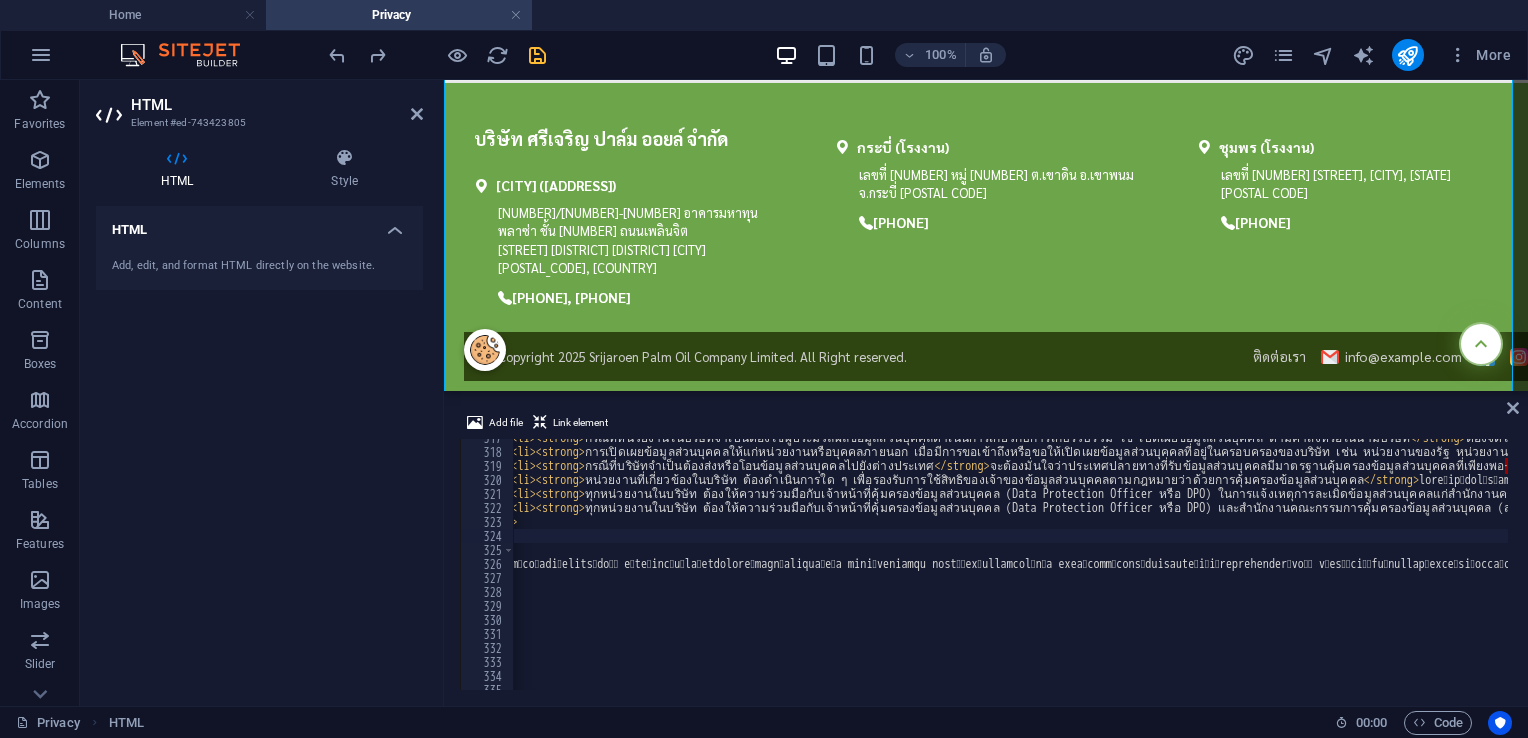 scroll, scrollTop: 0, scrollLeft: 0, axis: both 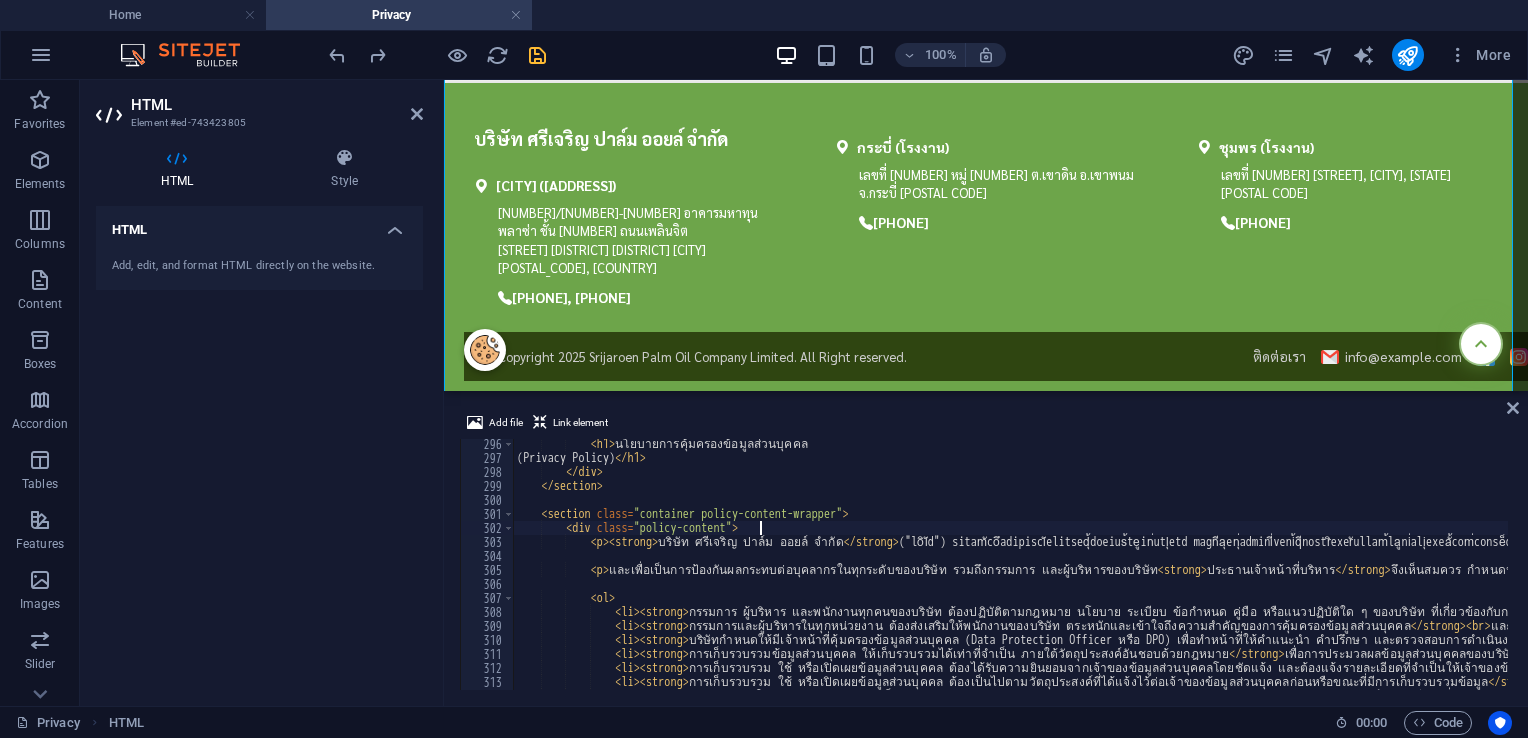 click on "<h1> นโยบายการคุ้มครองข้อมูลส่วนบุคคล (Privacy Policy) </h1>      <section   class = "container policy-content-wrapper" >           <div   class = "policy-content" >                <p> <strong> บริษัท ศรีเจริญ ปาล์ม ออยล์ จำกัด </strong> </p>                <p> และเพื่อเป็นการป้องกันผลกระทบต่อบุคลากรในทุกระดับของบริษัท รวมถึงกรรมการ และผู้บริหารของบริษัท  <strong> ประธานเจ้าหน้าที่บริหาร </strong> </p>                <ol >                     <li> <strong> </strong> </li>                     <li> <strong> </strong> <br> </li>                     <li> <strong> </strong>" at bounding box center (3054, 574) 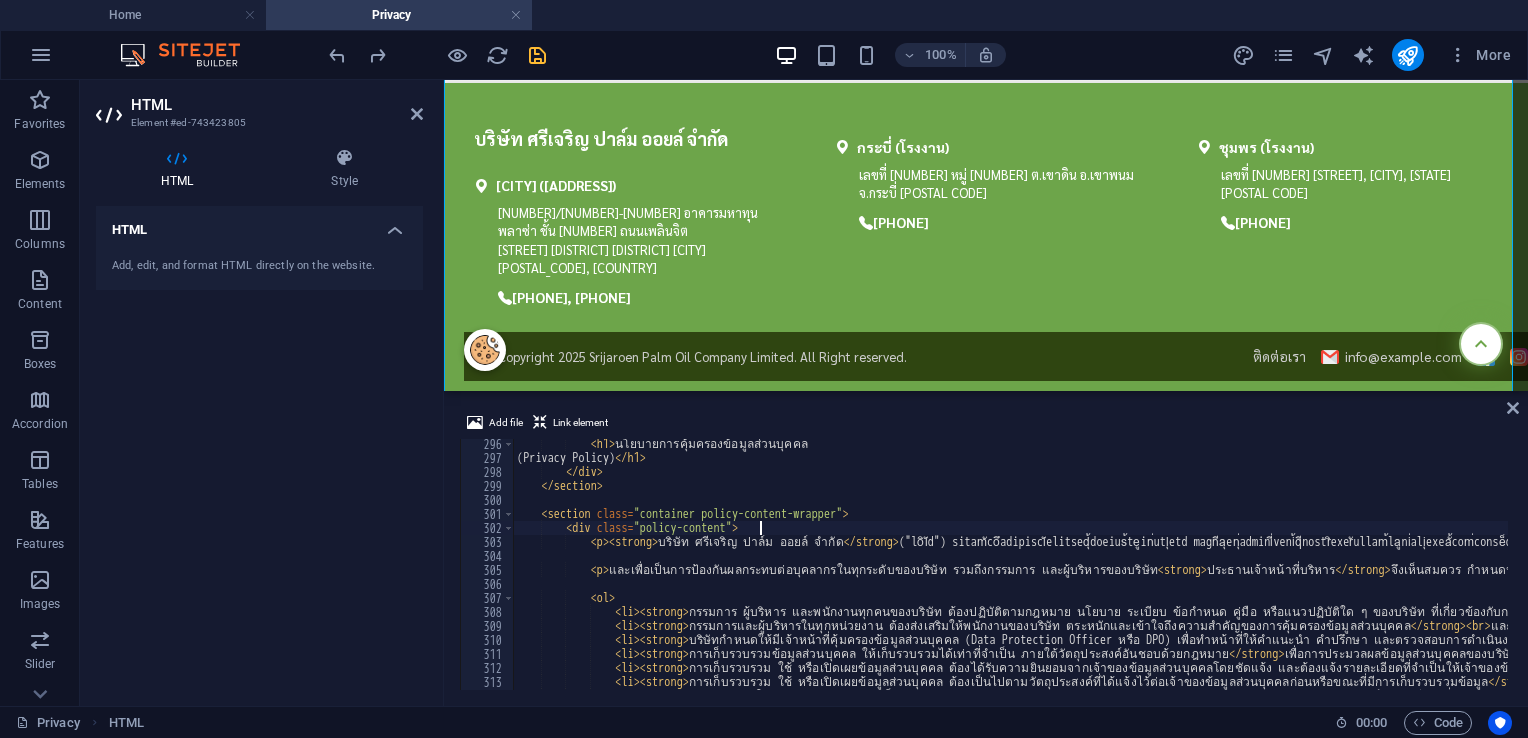 click on "Add file Link element <div class="policy-content"> 296 297 298 299 300 301 302 303 304 305 306 307 308 309 310 311 312 313 314 315                < h1 > นโยบายการคุ้มครองข้อมูลส่วนบุคคล (Privacy Policy) </ h1 >           </ div >      </ section >      < section   class = "container policy-content-wrapper" >           < div   class = "policy-content" >                < p > < strong > บริษัท ศรีเจริญ ปาล์ม ออยล์ จำกัด </ strong > </ p >                < p > และเพื่อเป็นการป้องกันผลกระทบต่อบุคลากรในทุกระดับของบริษัท รวมถึงกรรมการ และผู้บริหารของบริษัท  < strong > ประธานเจ้าหน้าที่บริหาร </ strong > </ p >                < ol >                     < li > < strong > >" at bounding box center [986, 550] 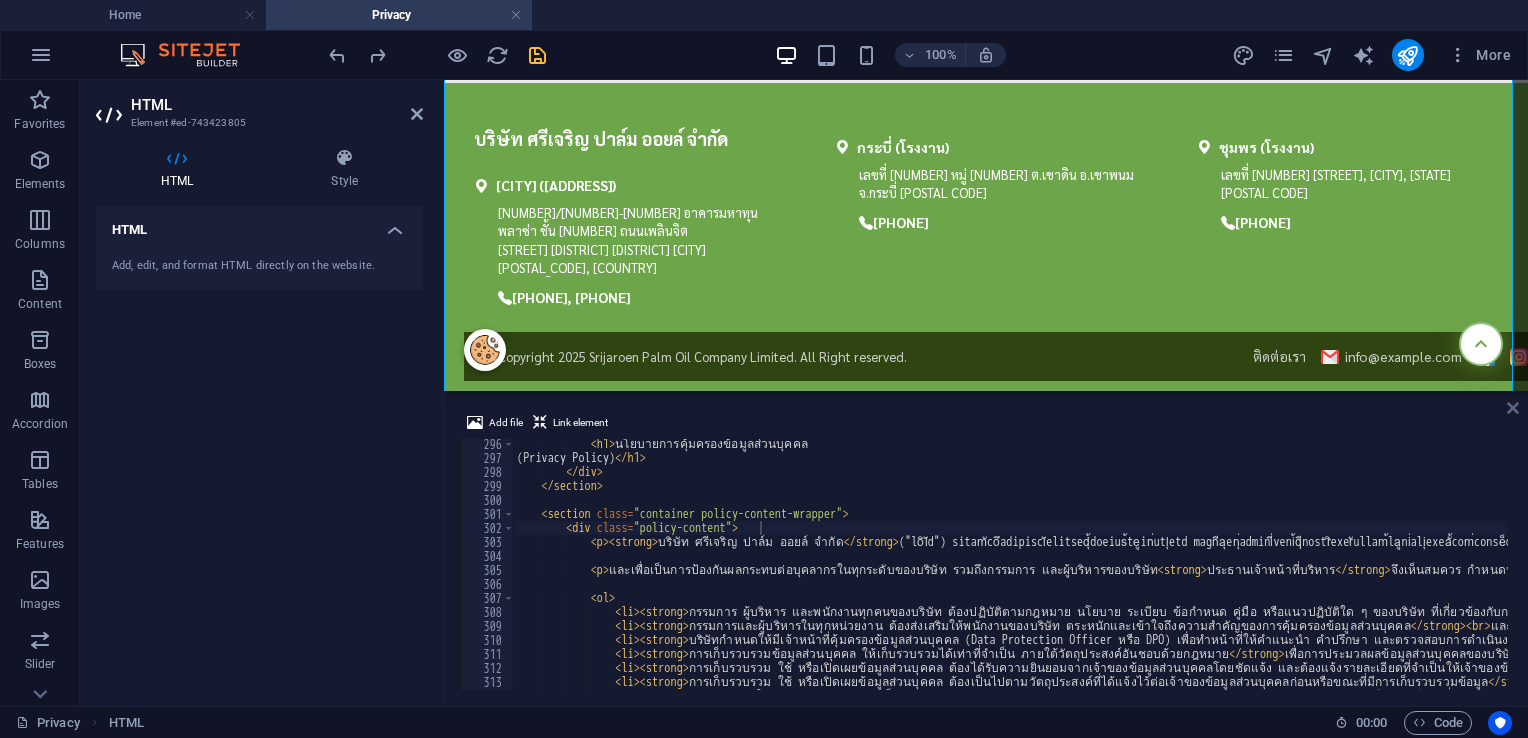 click at bounding box center [1513, 408] 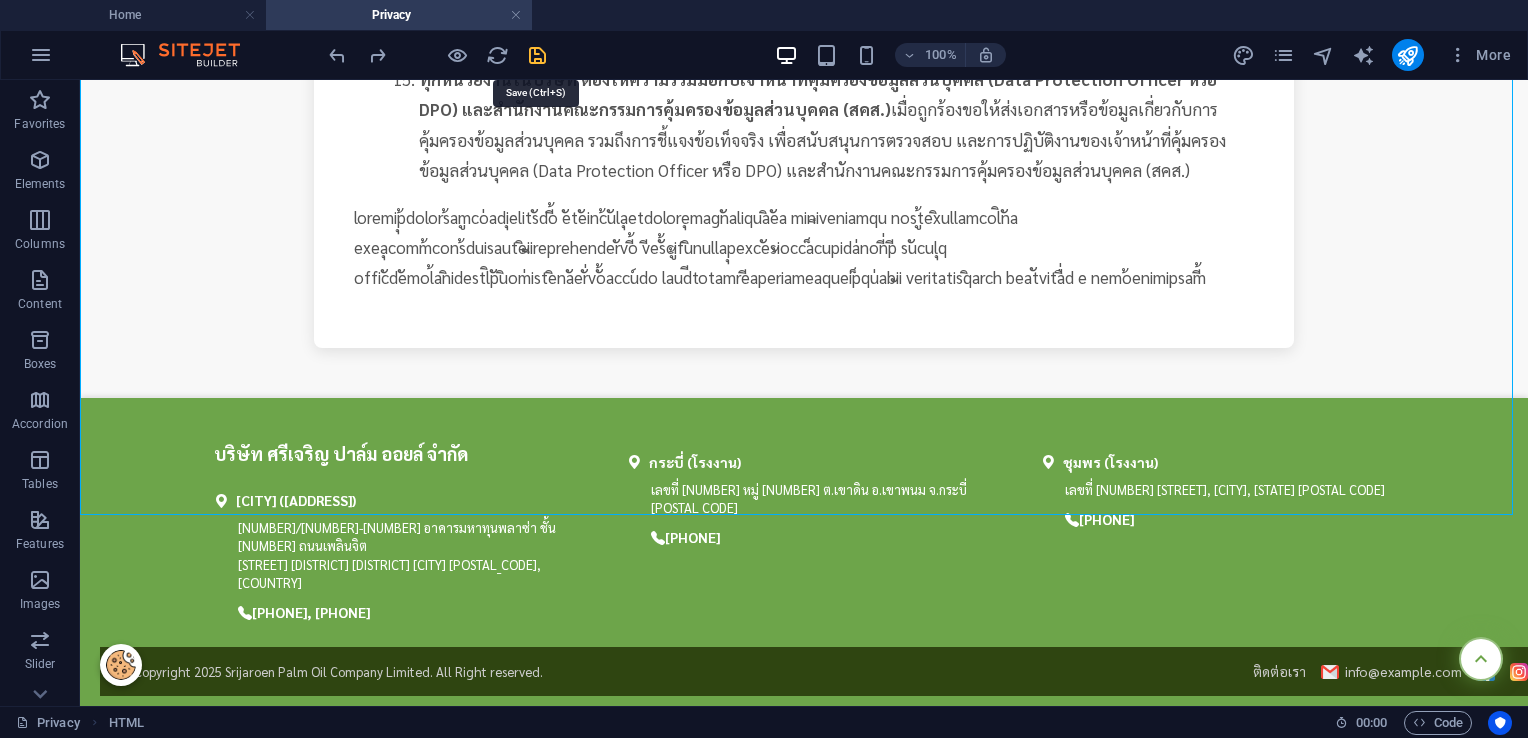 click at bounding box center (537, 55) 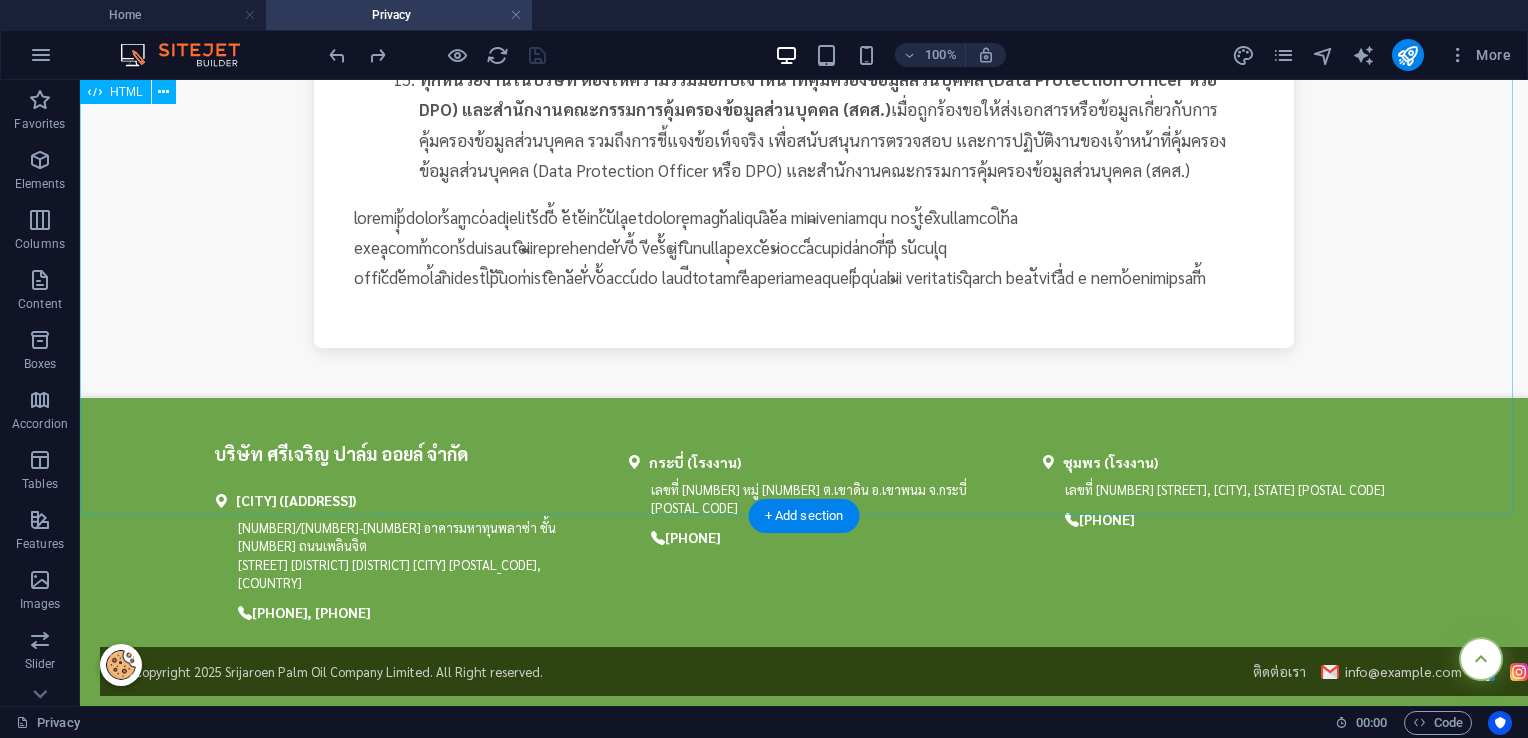 click on "นโยบายการใช้คุกกี้ - ศรีเจริญ ปาล์ม ออยล์ จำกัด
นโยบายคุ้มครองข้อมูลส่วนบุคคล
(Privacy Policy)
บริษัท ศรีเจริญ ปาล์ม ออยล์ จำกัด
และเพื่อเป็นการป้องกันผลกระทบต่อบุคลากรในทุกระดับของบริษัท รวมถึงกรรมการ และผู้บริหารของบริษัท ประธานเจ้าหน้าที่บริหาร" at bounding box center (804, -1014) 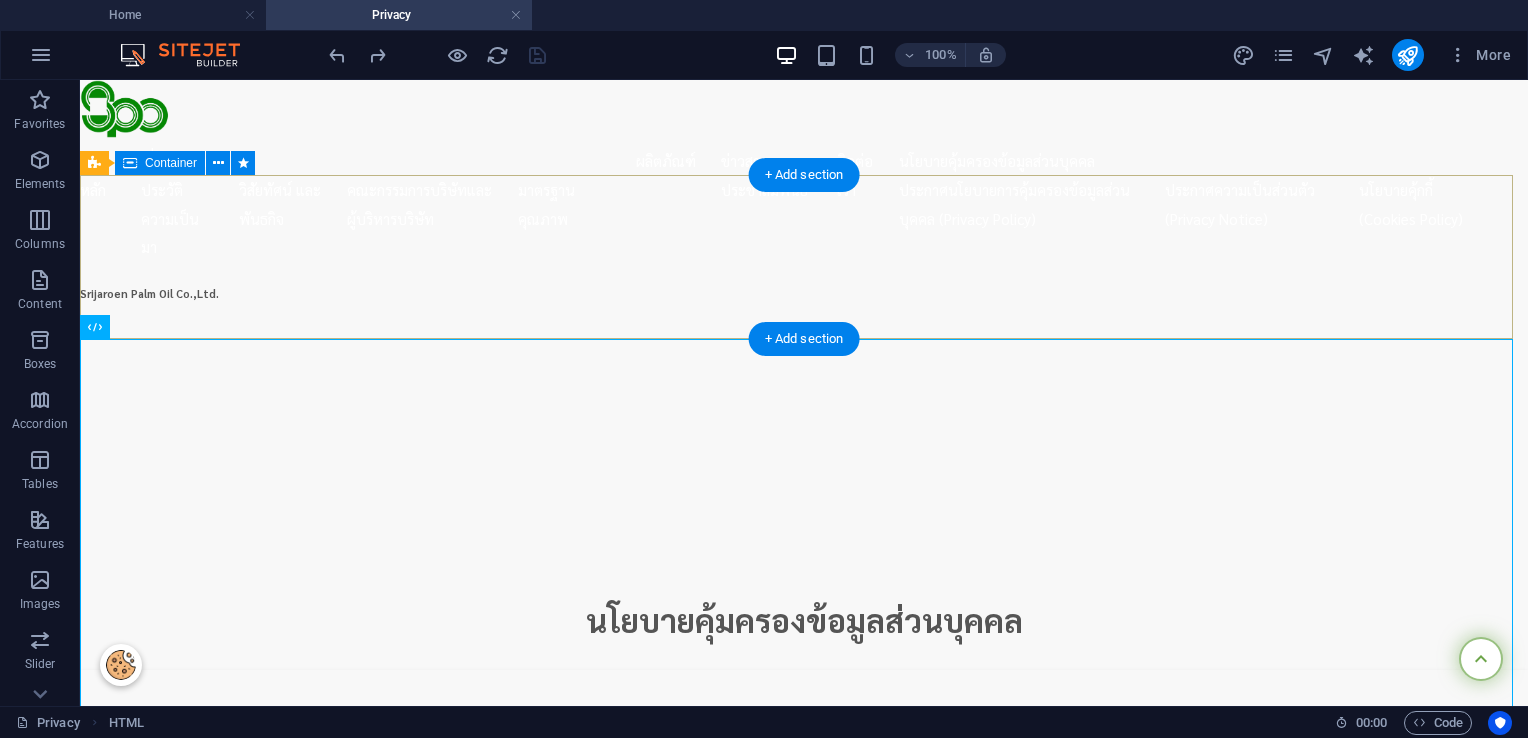 scroll, scrollTop: 600, scrollLeft: 0, axis: vertical 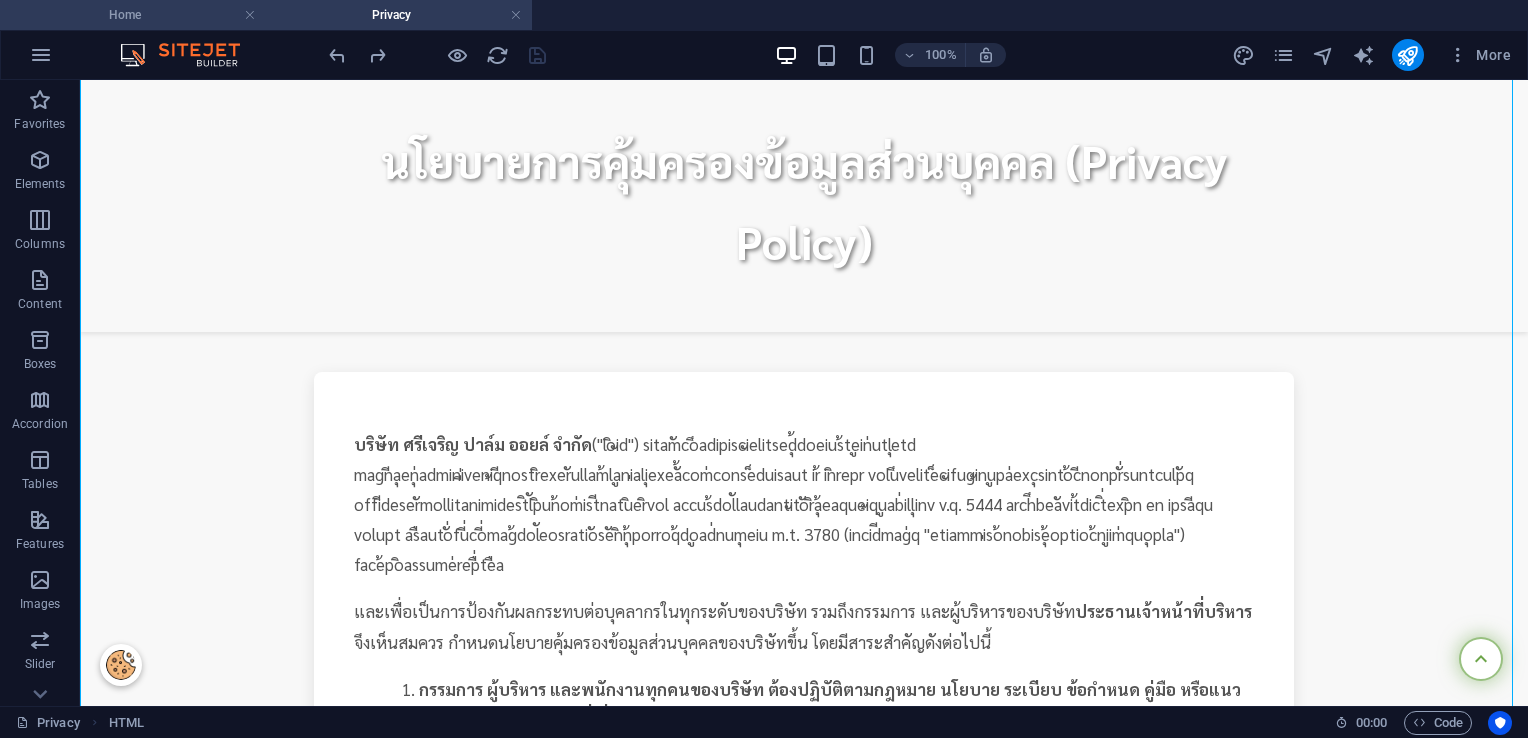 click on "Home" at bounding box center [133, 15] 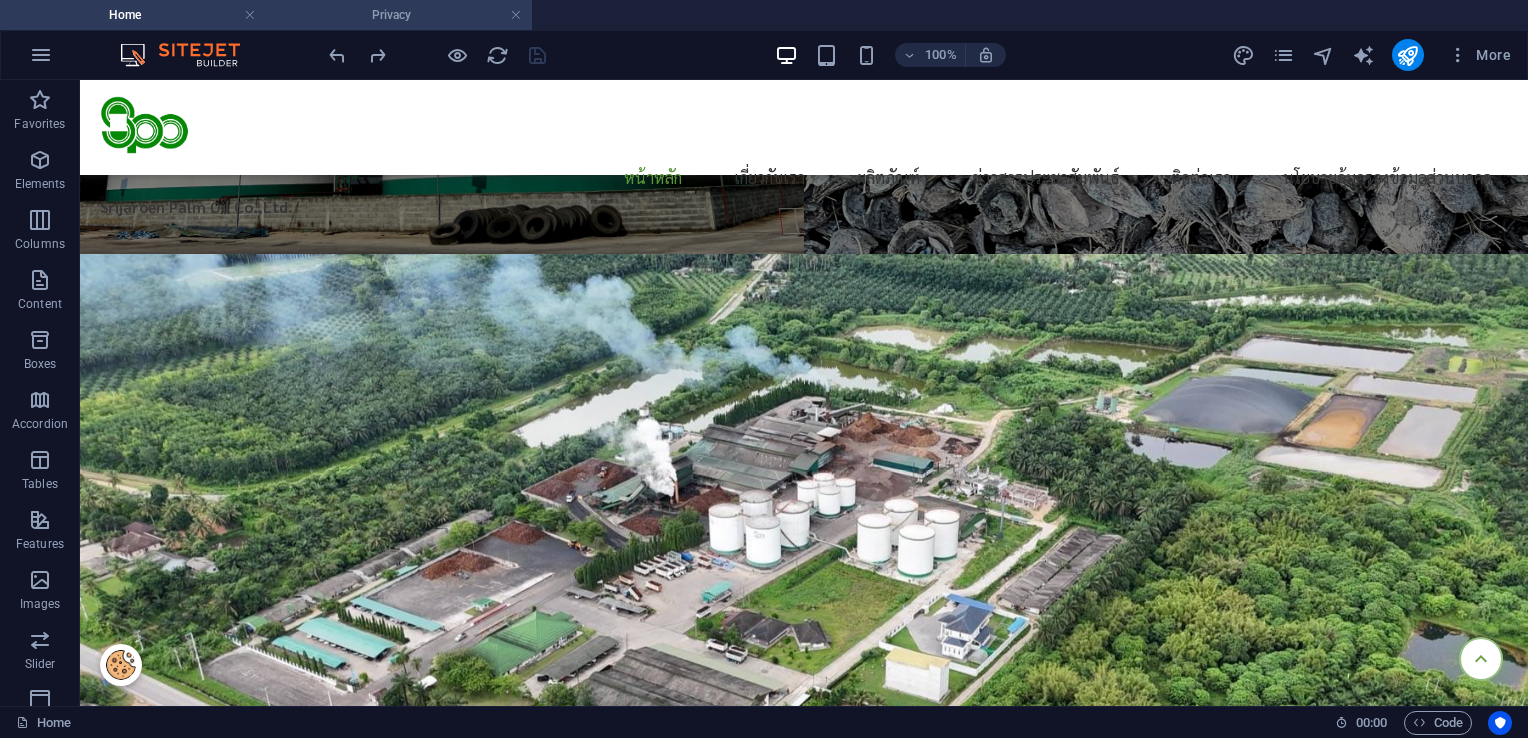 click on "Privacy" at bounding box center [399, 15] 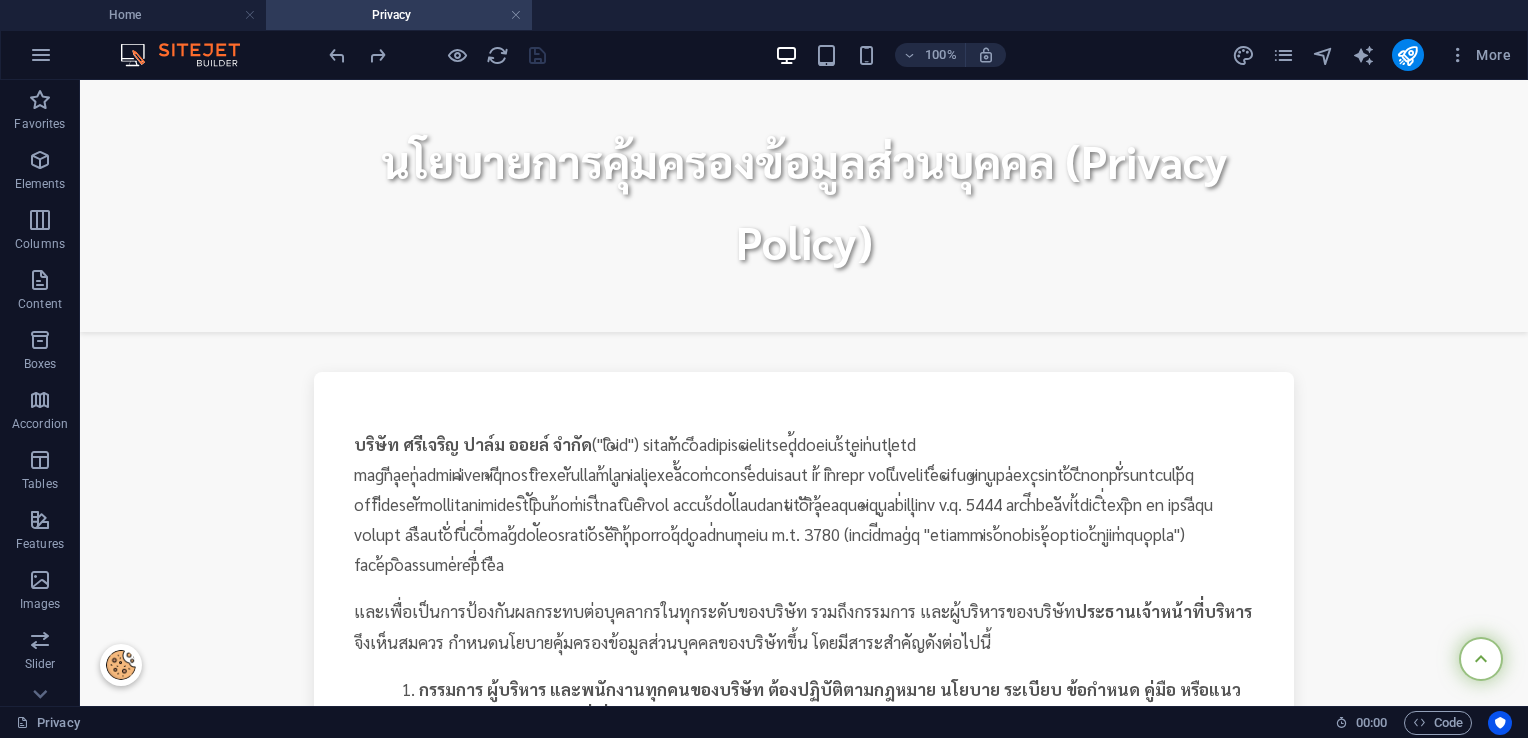 scroll, scrollTop: 0, scrollLeft: 0, axis: both 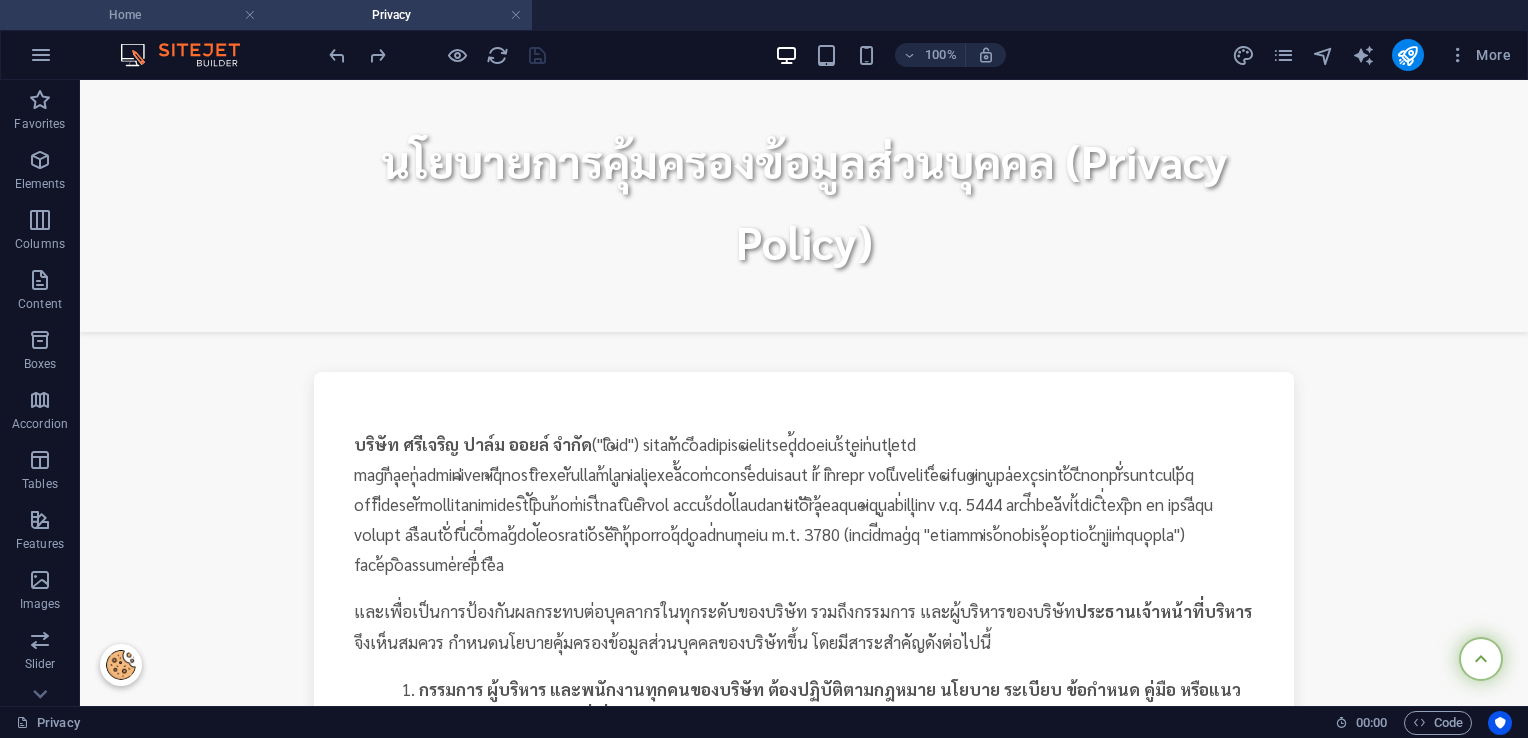 click on "Home" at bounding box center [133, 15] 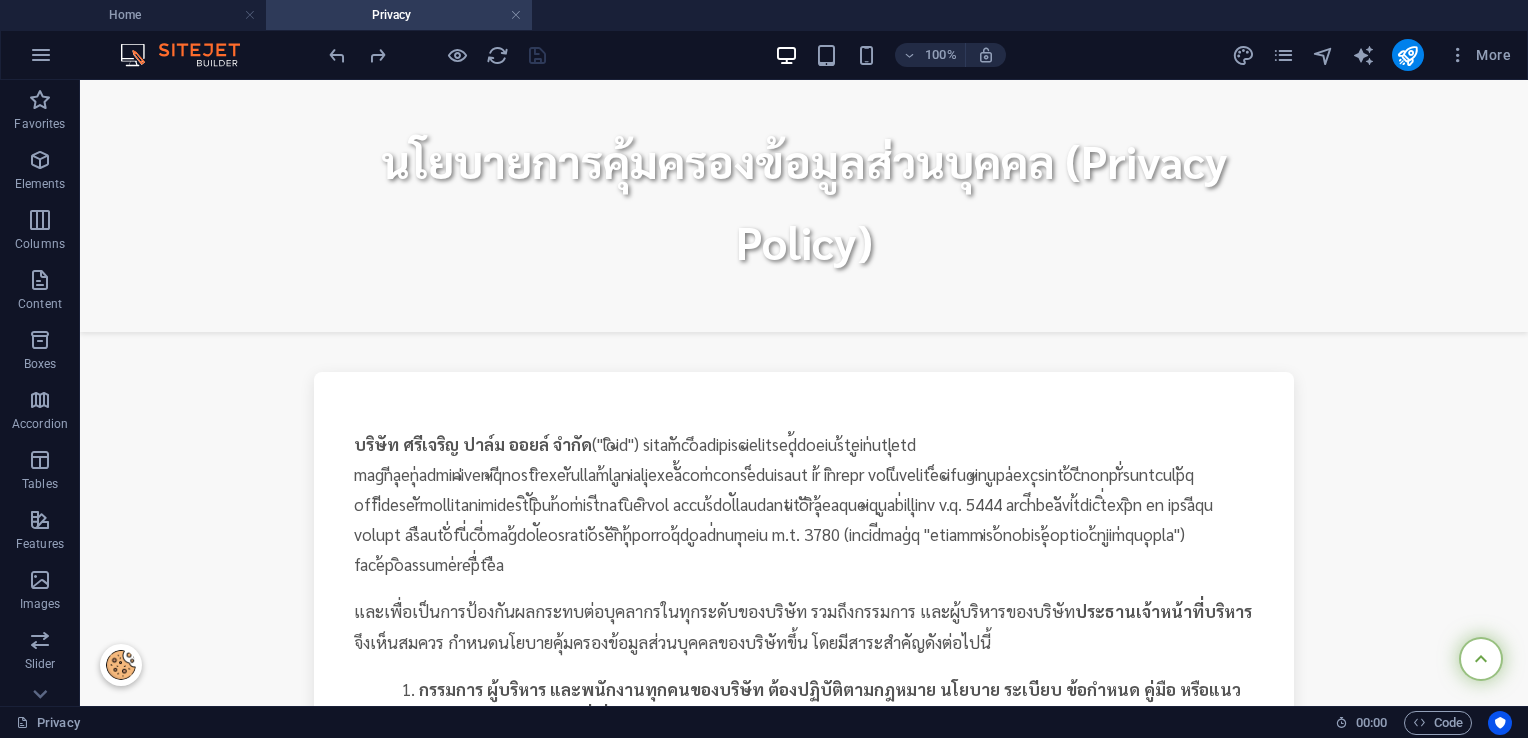 scroll 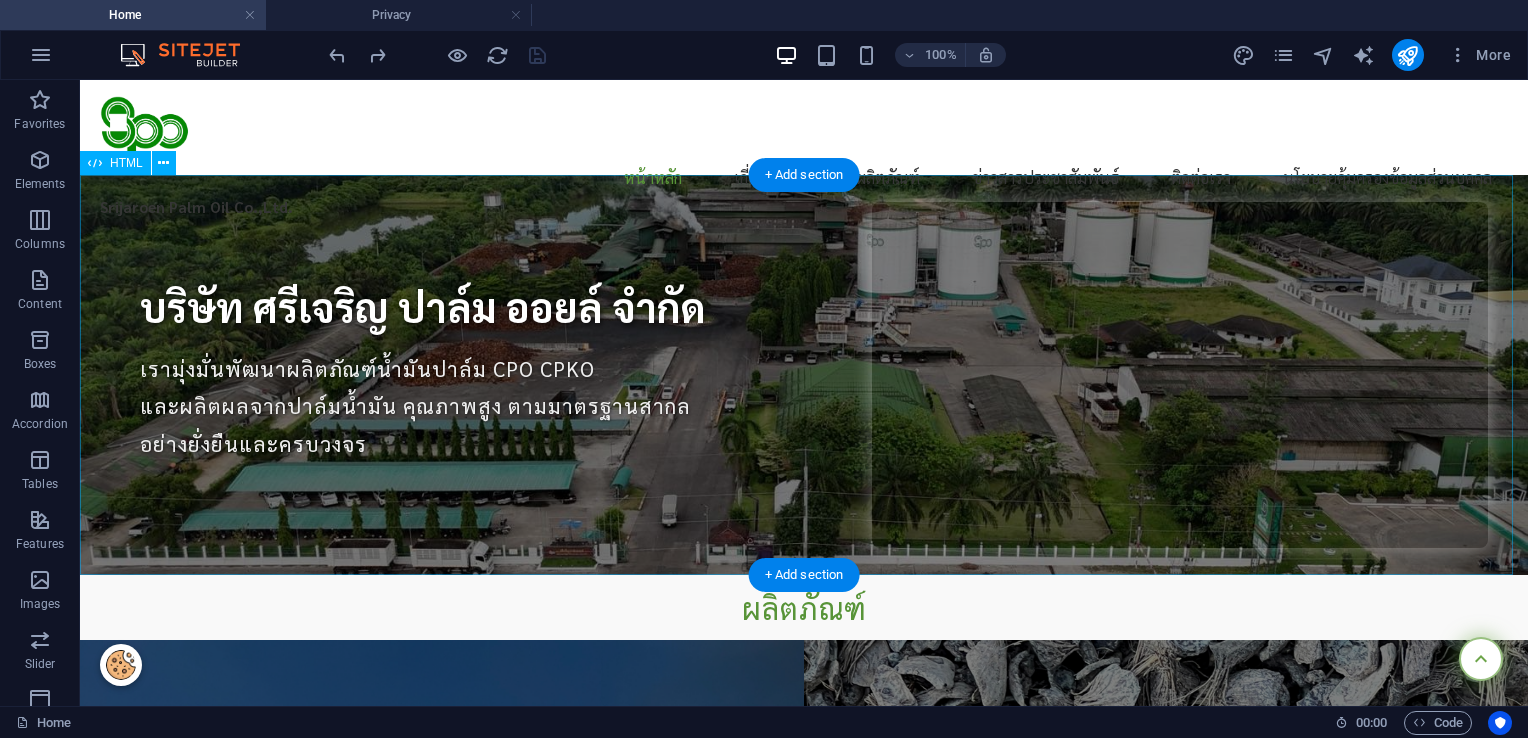 click on "บริษัท ศรีเจริญ ปาล์ม ออยล์ จำกัด
บริษัท ศรีเจริญ ปาล์ม ออยล์ จำกัด
เรามุ่งมั่นพัฒนาผลิตภัณฑ์น้ำมันปาล์ม CPO CPKO
และผลิตผลจากปาล์มน้ำมัน คุณภาพสูง ตามมาตรฐานสากล
อย่างยั่งยืนและครบวงจร" at bounding box center [804, 375] 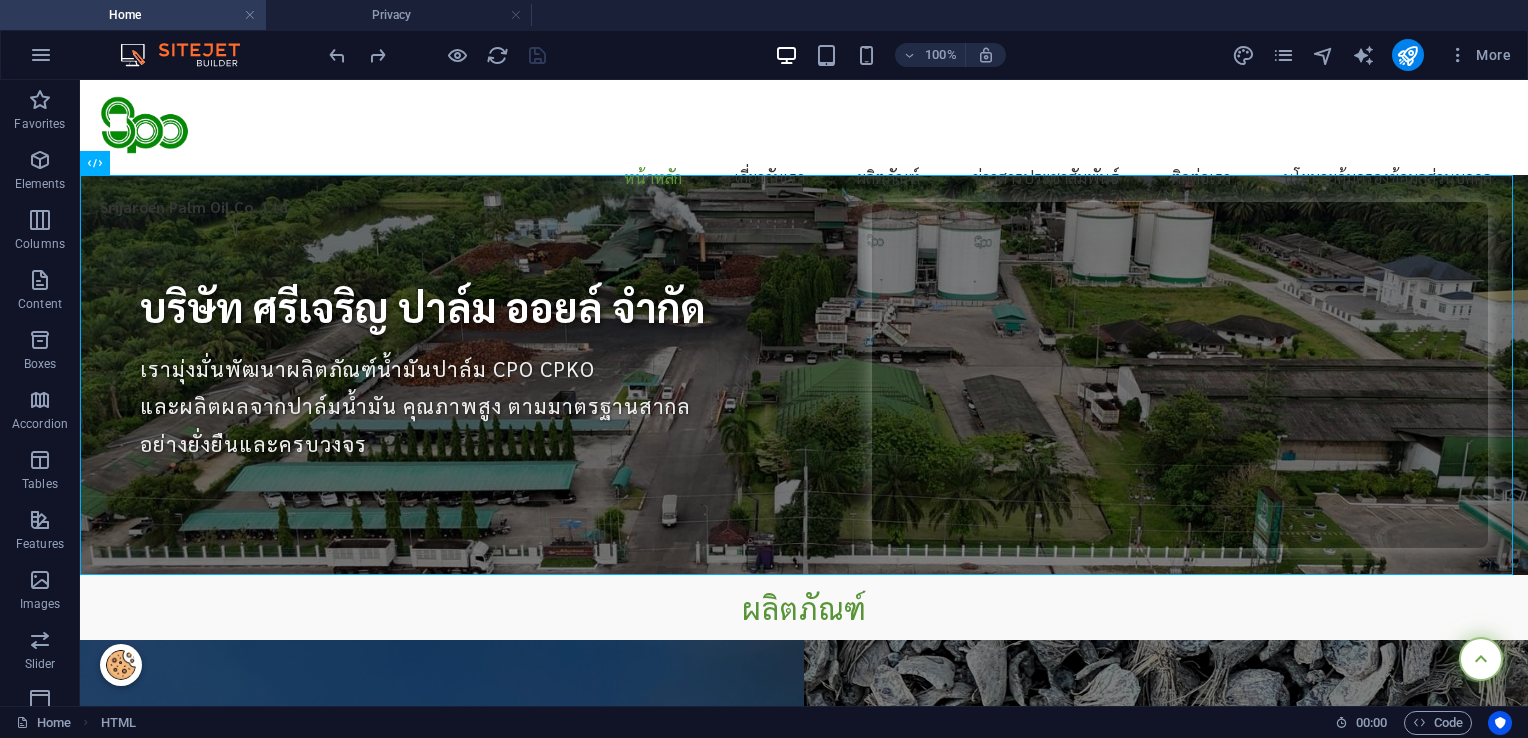 click on "Home" at bounding box center (133, 15) 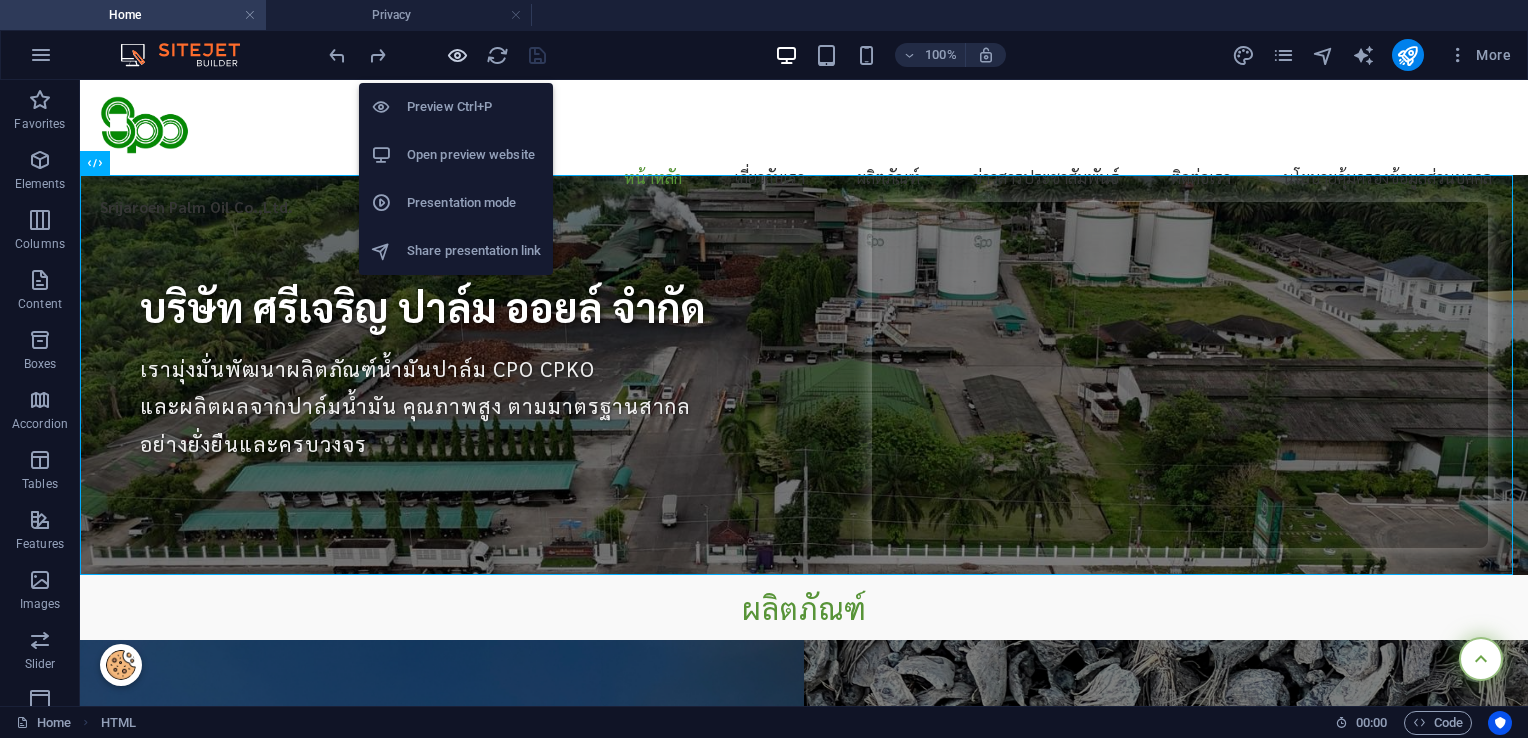click at bounding box center (457, 55) 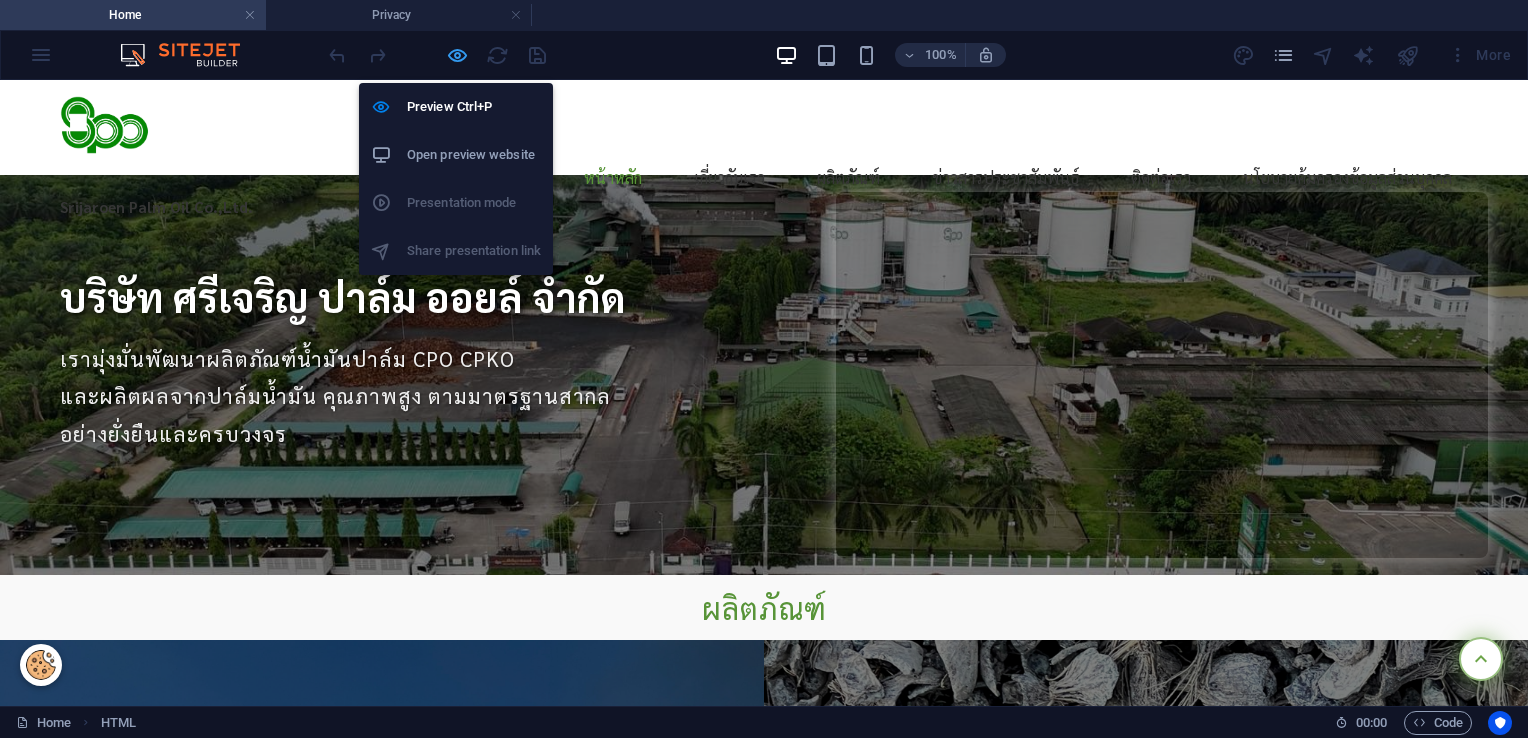 click at bounding box center (457, 55) 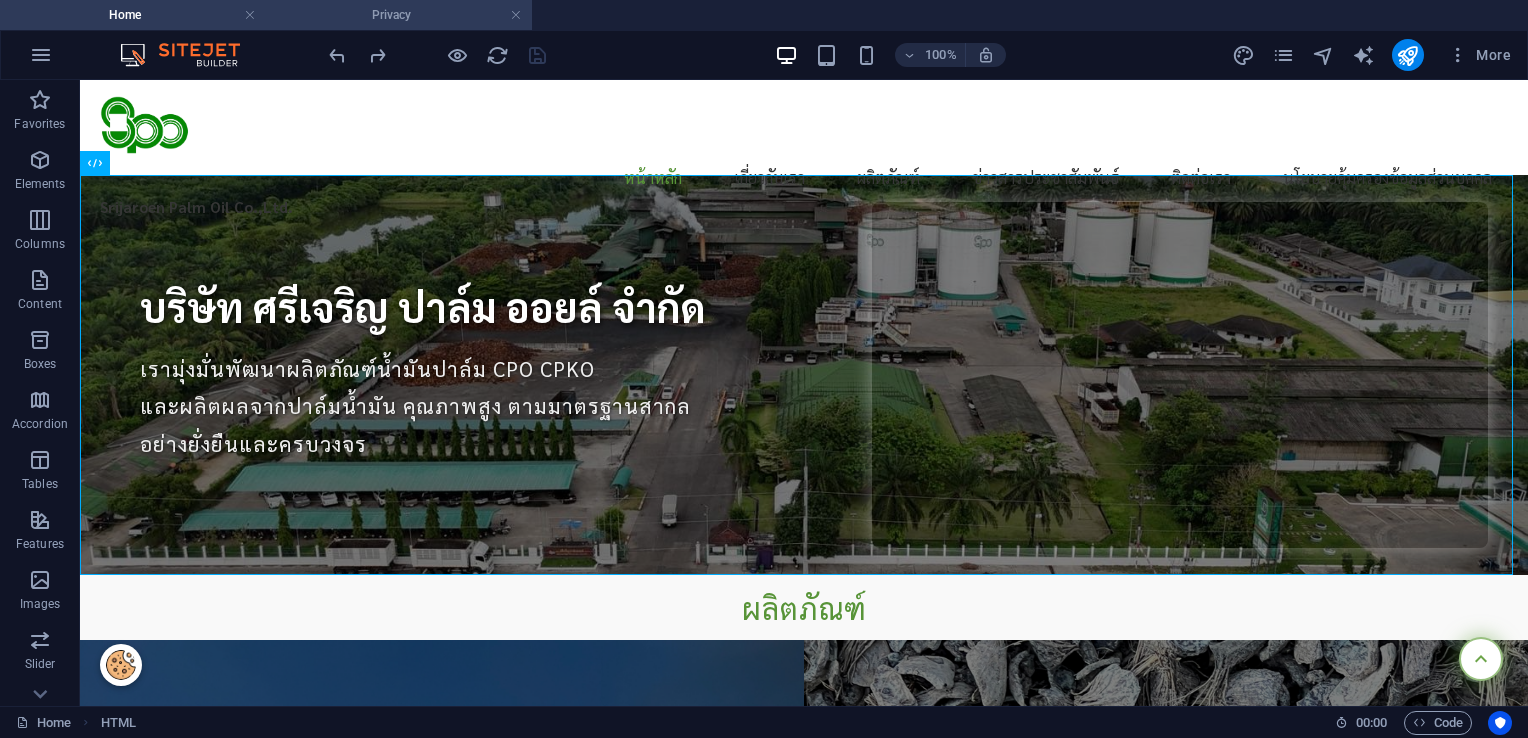 click on "Privacy" at bounding box center [399, 15] 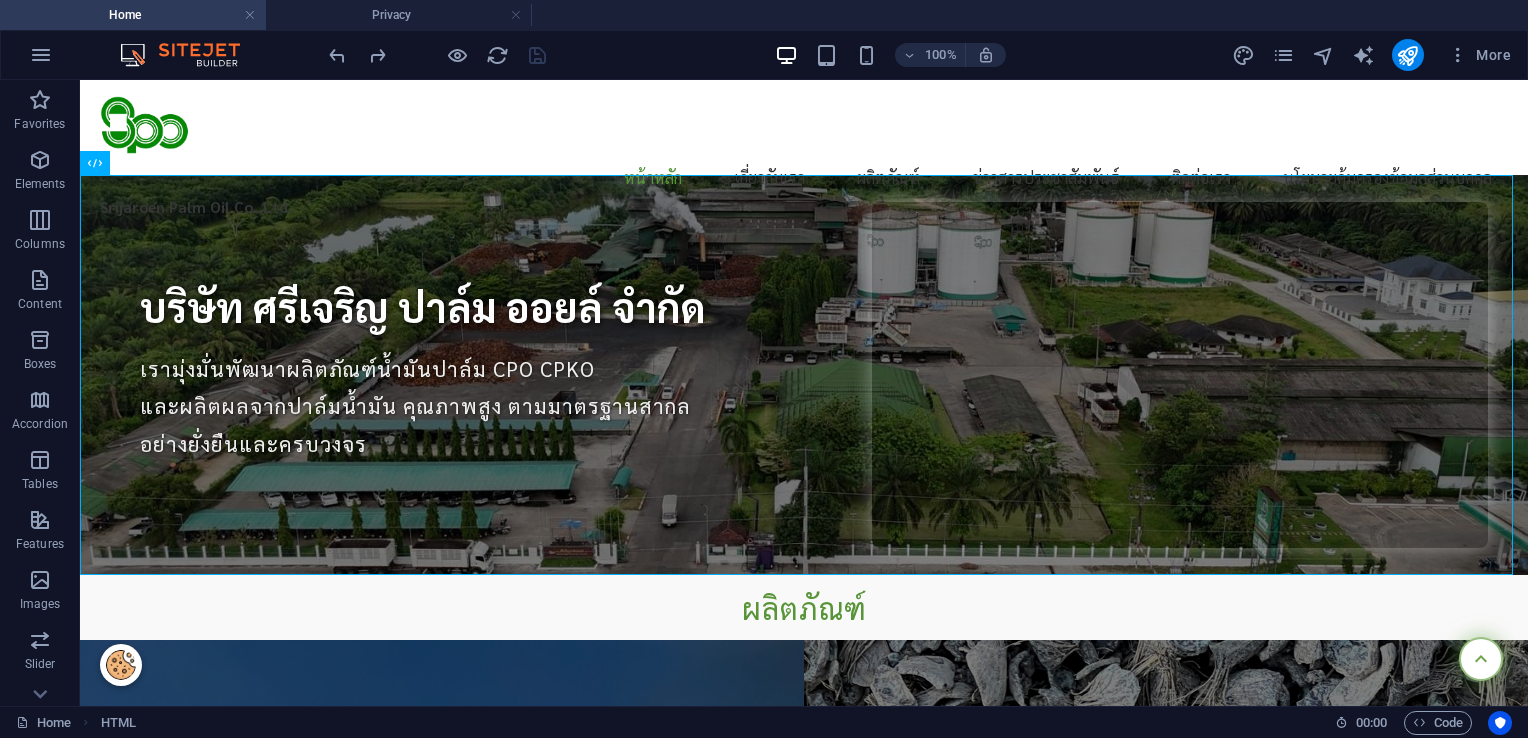 scroll, scrollTop: 600, scrollLeft: 0, axis: vertical 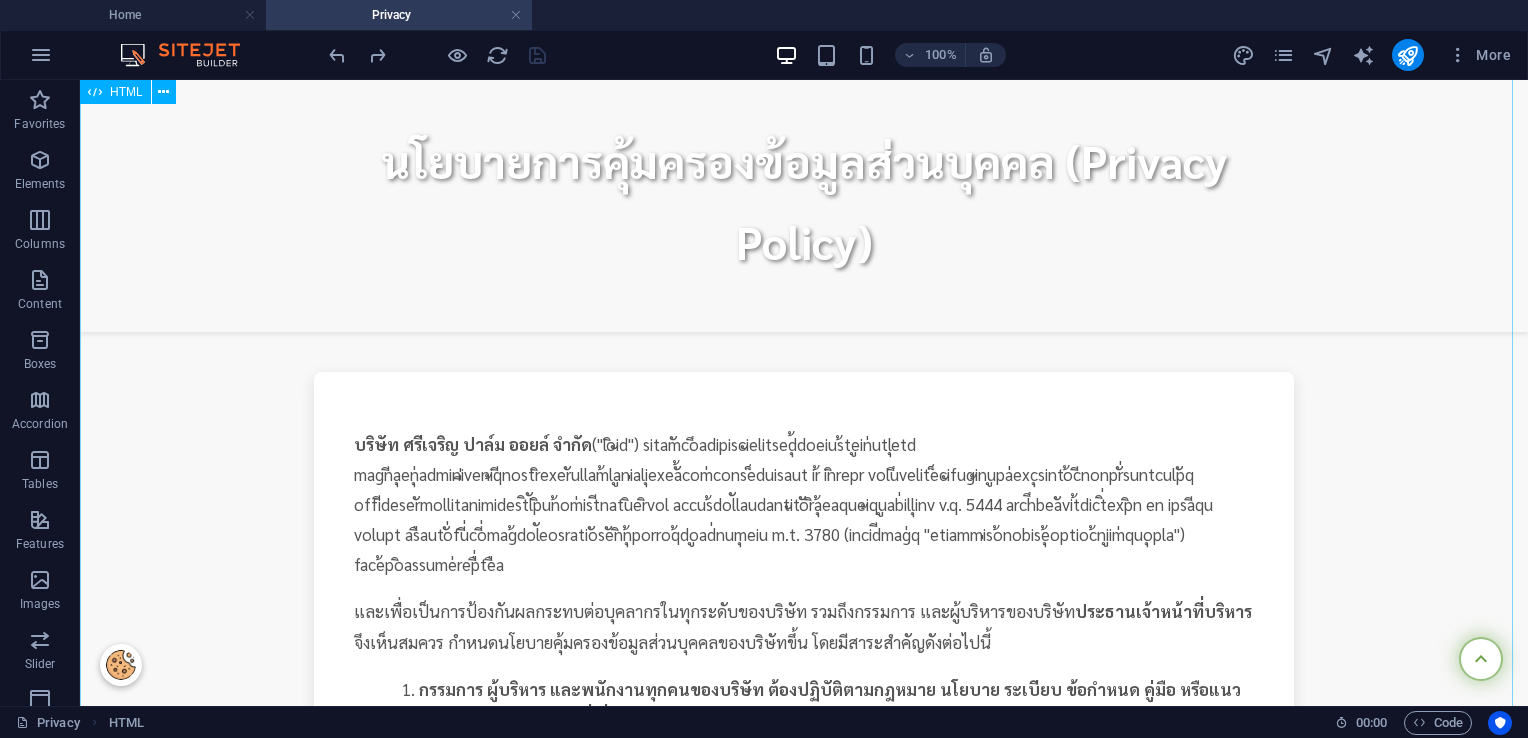 click on "นโยบายการใช้คุกกี้ - ศรีเจริญ ปาล์ม ออยล์ จำกัด
นโยบายคุ้มครองข้อมูลส่วนบุคคล
(Privacy Policy)
บริษัท ศรีเจริญ ปาล์ม ออยล์ จำกัด
และเพื่อเป็นการป้องกันผลกระทบต่อบุคลากรในทุกระดับของบริษัท รวมถึงกรรมการ และผู้บริหารของบริษัท ประธานเจ้าหน้าที่บริหาร" at bounding box center (804, 1431) 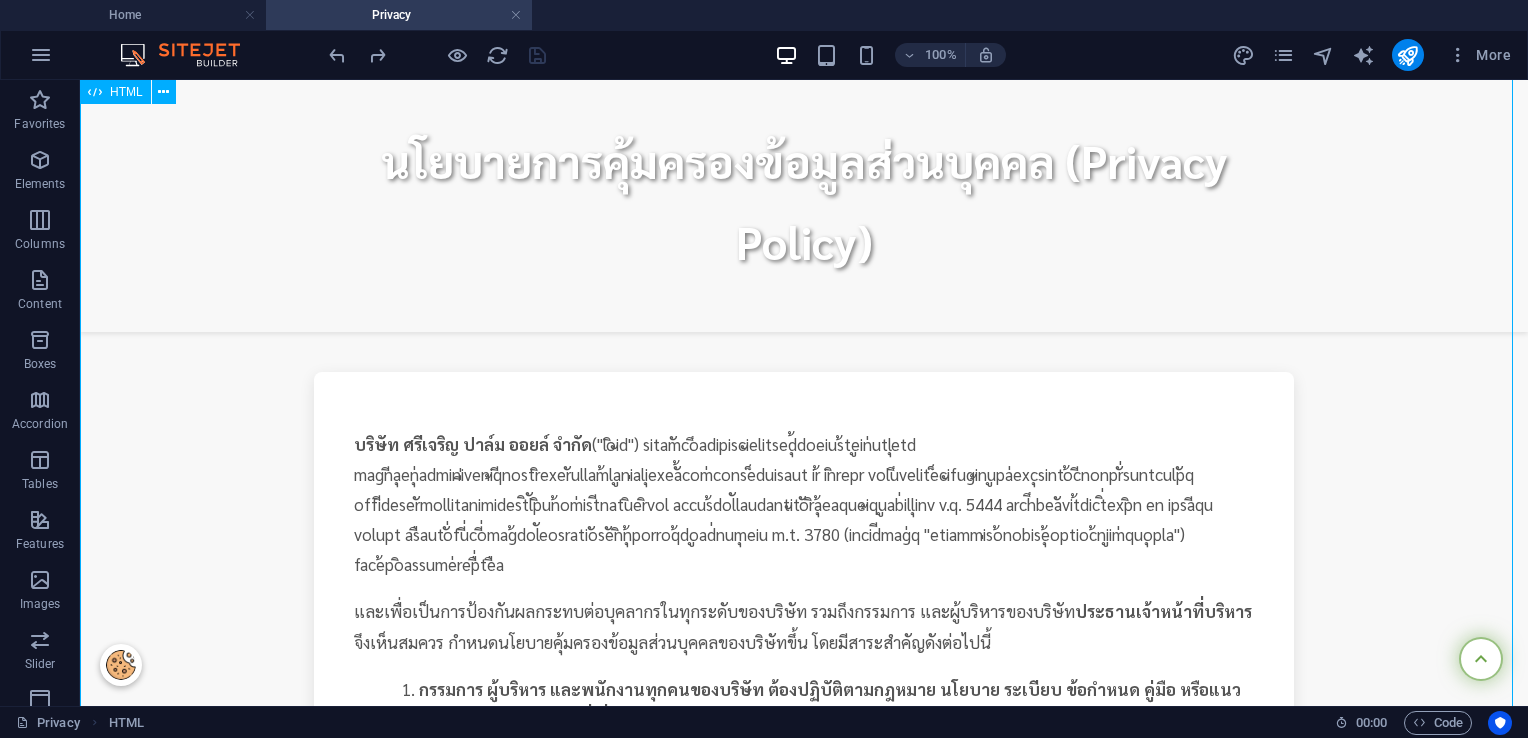 click on "นโยบายการใช้คุกกี้ - ศรีเจริญ ปาล์ม ออยล์ จำกัด
นโยบายคุ้มครองข้อมูลส่วนบุคคล
(Privacy Policy)
บริษัท ศรีเจริญ ปาล์ม ออยล์ จำกัด
และเพื่อเป็นการป้องกันผลกระทบต่อบุคลากรในทุกระดับของบริษัท รวมถึงกรรมการ และผู้บริหารของบริษัท ประธานเจ้าหน้าที่บริหาร" at bounding box center [804, 1431] 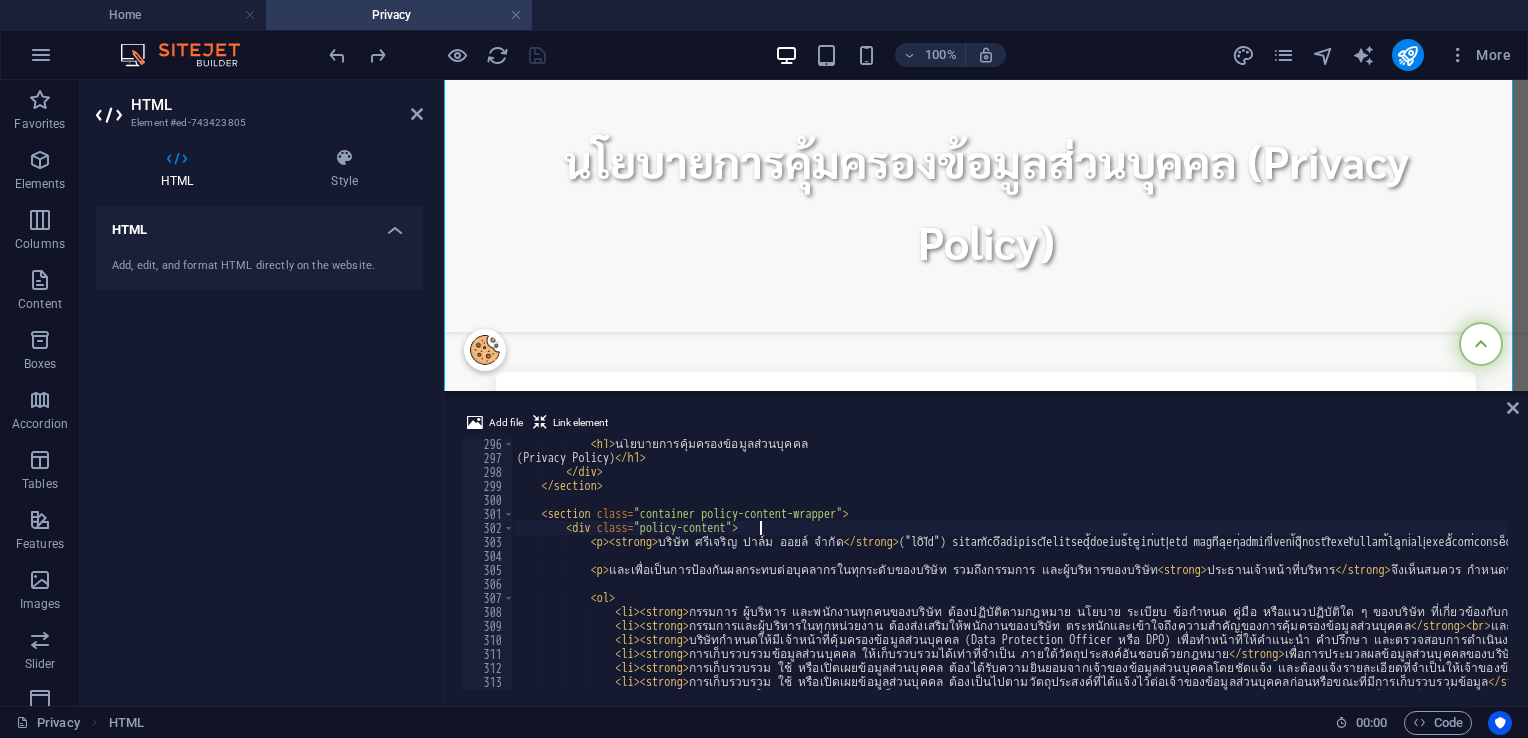 scroll, scrollTop: 4432, scrollLeft: 0, axis: vertical 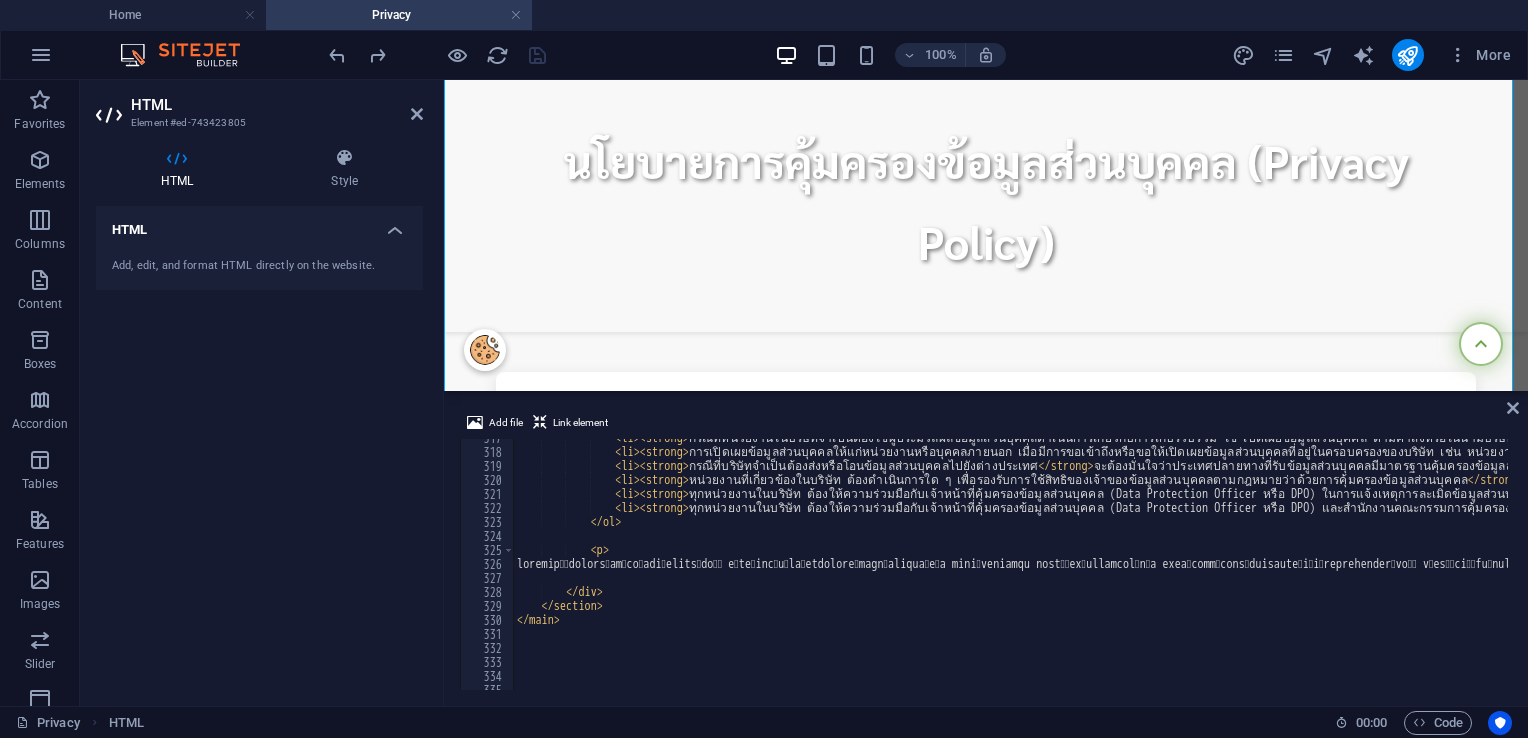click on "< li > < strong > กรณีที่หน่วยงานในบริษัทจำเป็นต้องใช้ผู้ประมวลผลข้อมูลส่วนบุคคลดำเนินการเกี่ยวกับการเก็บรวบรวม ใช้ เปิดเผยข้อมูลส่วนบุคคล ตามคำสั่งหรือในนามบริษัท  </ strong > </ li >                     < li > < strong > </ strong > </ li >                     < li > < strong > กรณีที่บริษัทจำเป็นต้องส่งหรือโอนข้อมูลส่วนบุคคลไปยังต่างประเทศ  </ strong > · </ li >                     < li > < strong > </ strong > · </ li >                     < li > < strong > </ strong > ·   · </ li >                     < li > < strong > </ strong > </ li >                </ ol >                <" at bounding box center (3054, 568) 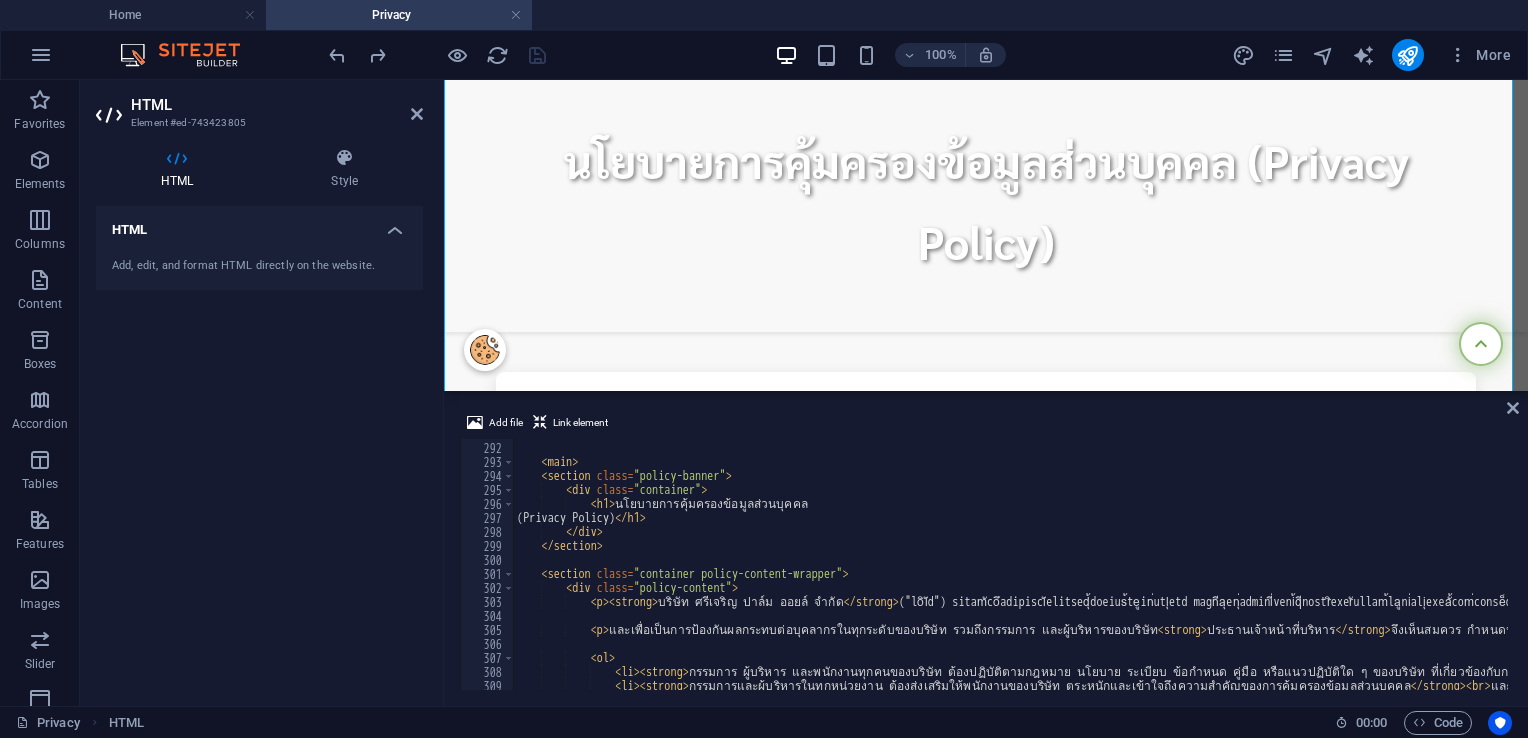 scroll, scrollTop: 4072, scrollLeft: 0, axis: vertical 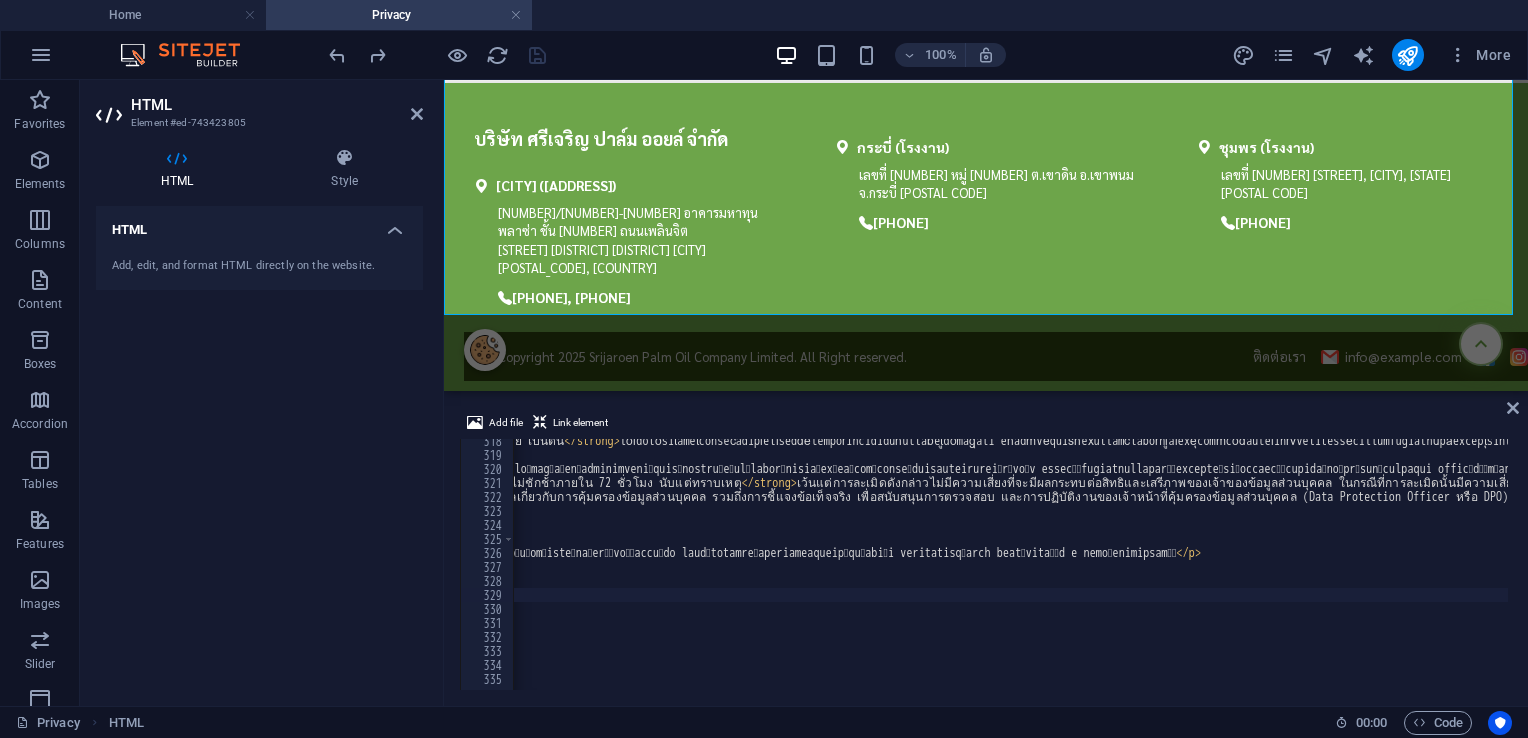 click on "การเปิดเผยข้อมูลส่วนบุคคลให้แก่หน่วยงานหรือบุคคลภายนอก เมื่อมีการขอเข้าถึงหรือขอให้เปิดเผยข้อมูลส่วนบุคคลที่อยู่ในครอบครองของบริษัท เช่น หน่วยงานของรัฐ หน่วยงานกำกับดูแล หรือเจ้าพนักงานซึ่งใช้อำนาจตามกฎหมาย เป็นต้น
กรณีที่บริษัทจำเป็นต้องส่งหรือโอนข้อมูลส่วนบุคคลไปยังต่างประเทศ" at bounding box center (1686, 571) 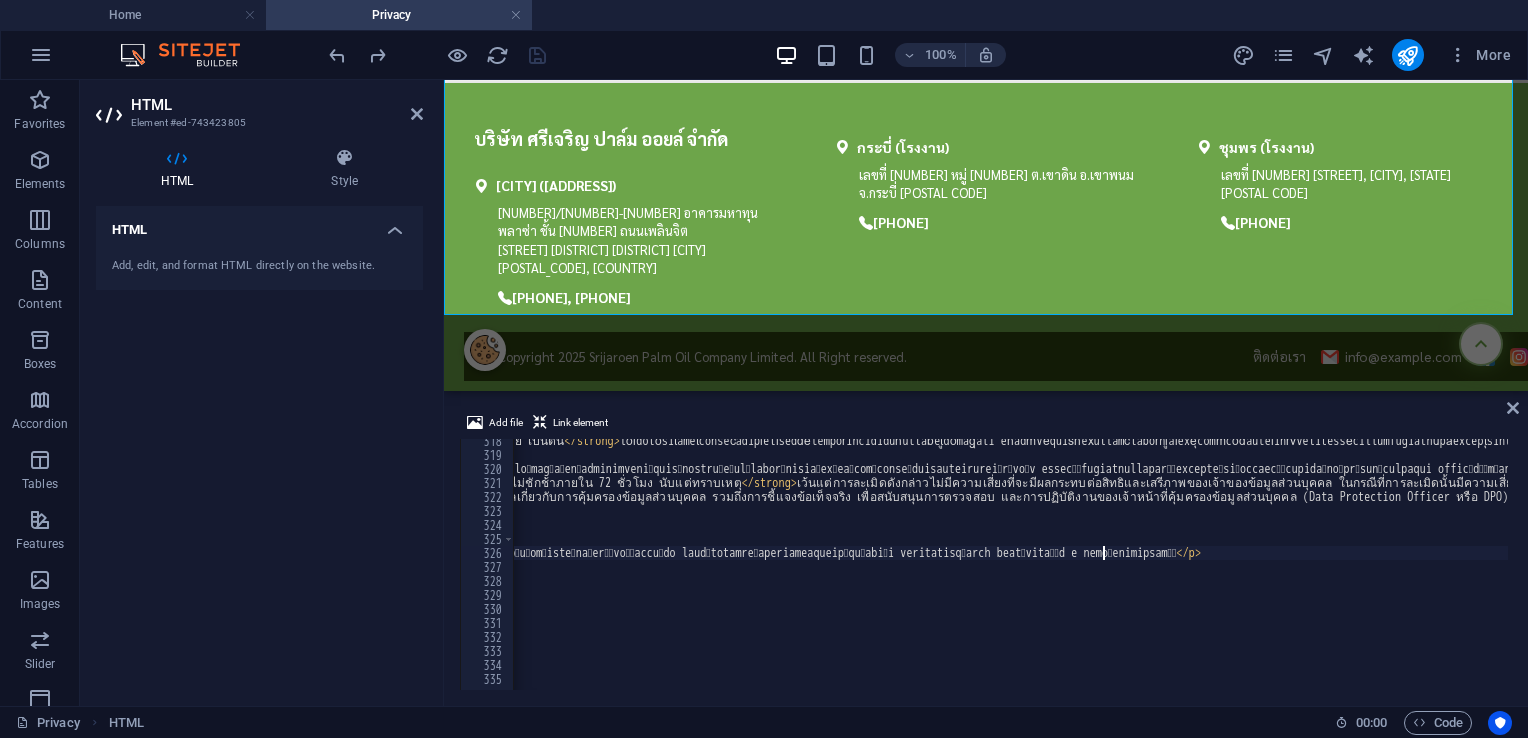 paste on "</a>" 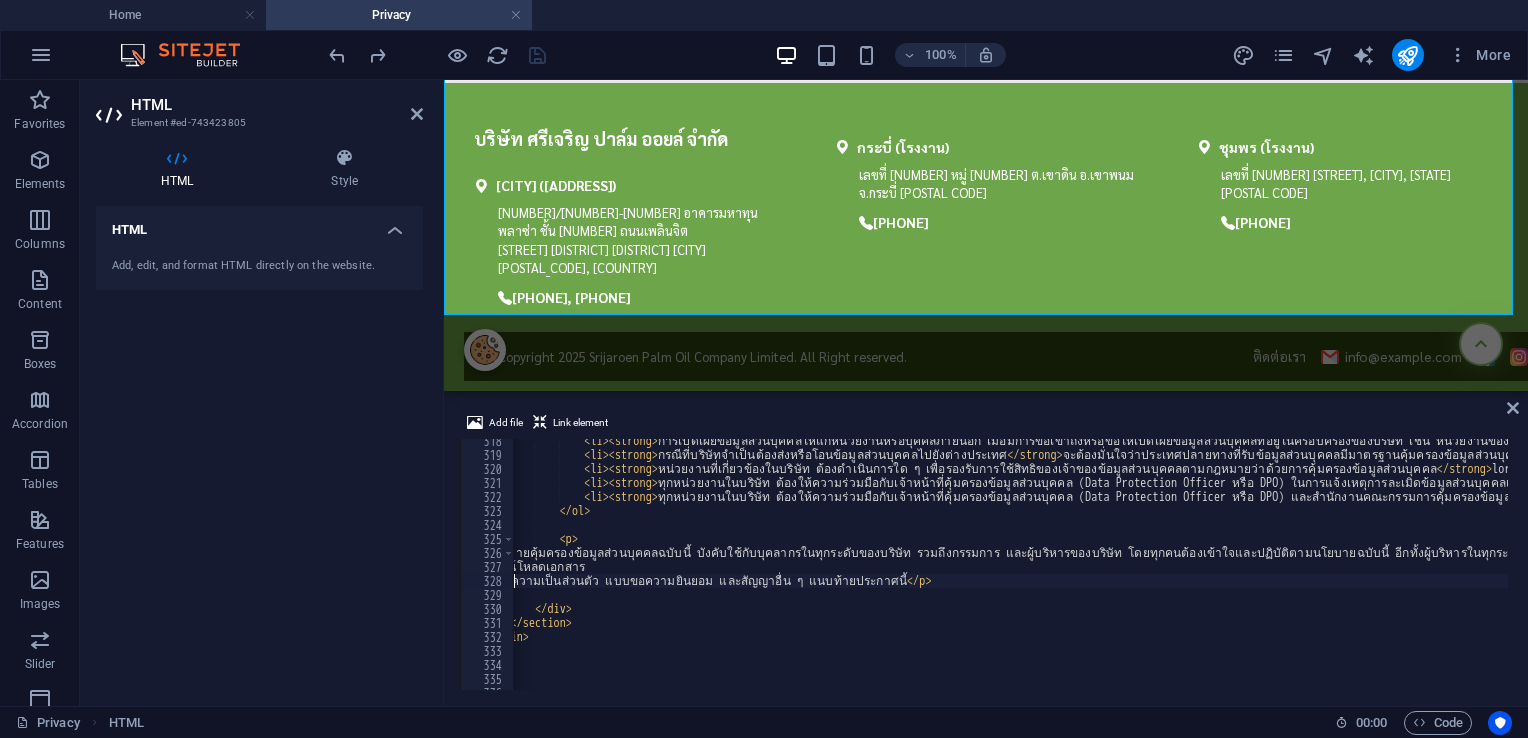 scroll, scrollTop: 0, scrollLeft: 31, axis: horizontal 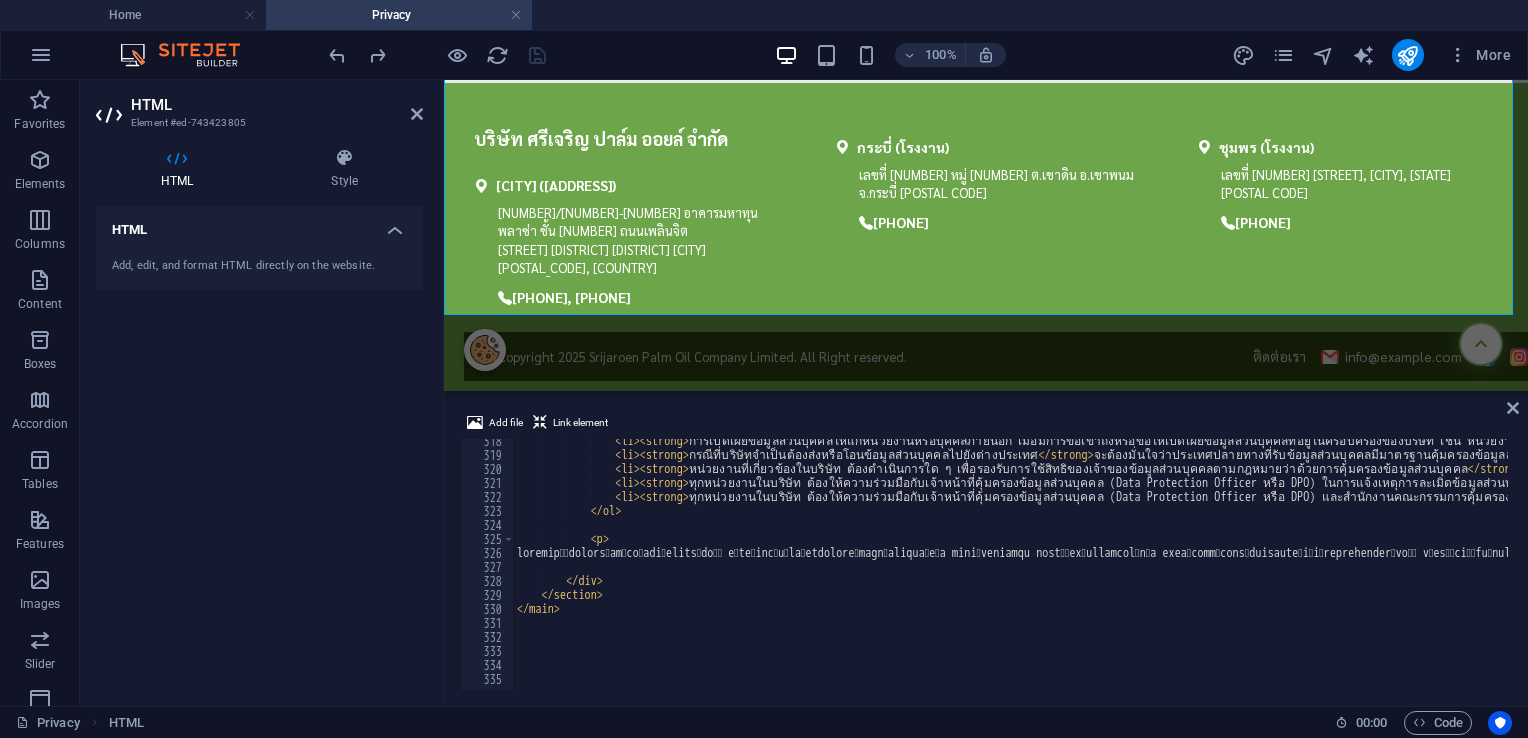 type on "</div>" 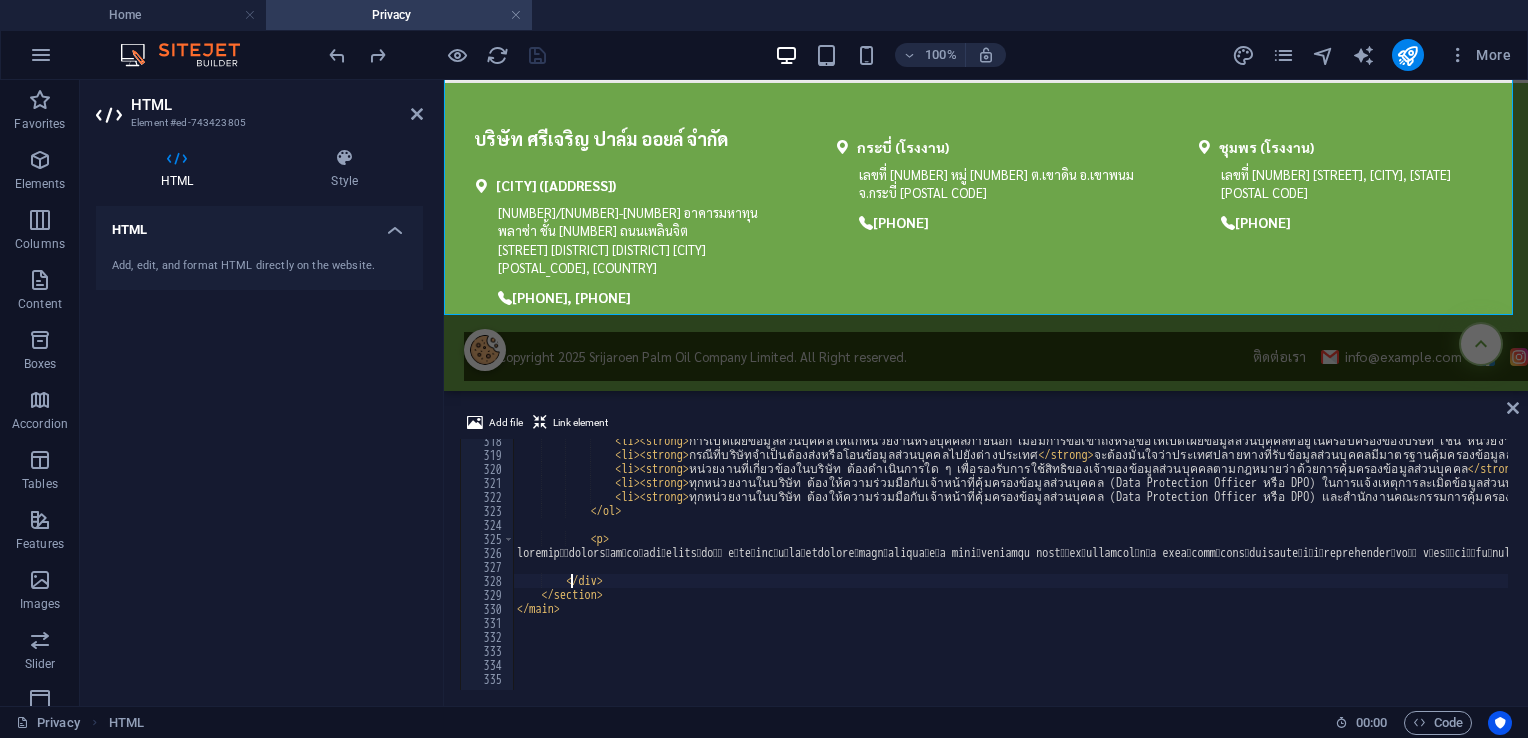 click on "การเปิดเผยข้อมูลส่วนบุคคลให้แก่หน่วยงานหรือบุคคลภายนอก เมื่อมีการขอเข้าถึงหรือขอให้เปิดเผยข้อมูลส่วนบุคคลที่อยู่ในครอบครองของบริษัท เช่น หน่วยงานของรัฐ หน่วยงานกำกับดูแล หรือเจ้าพนักงานซึ่งใช้อำนาจตามกฎหมาย เป็นต้น
กรณีที่บริษัทจำเป็นต้องส่งหรือโอนข้อมูลส่วนบุคคลไปยังต่างประเทศ" at bounding box center [3054, 571] 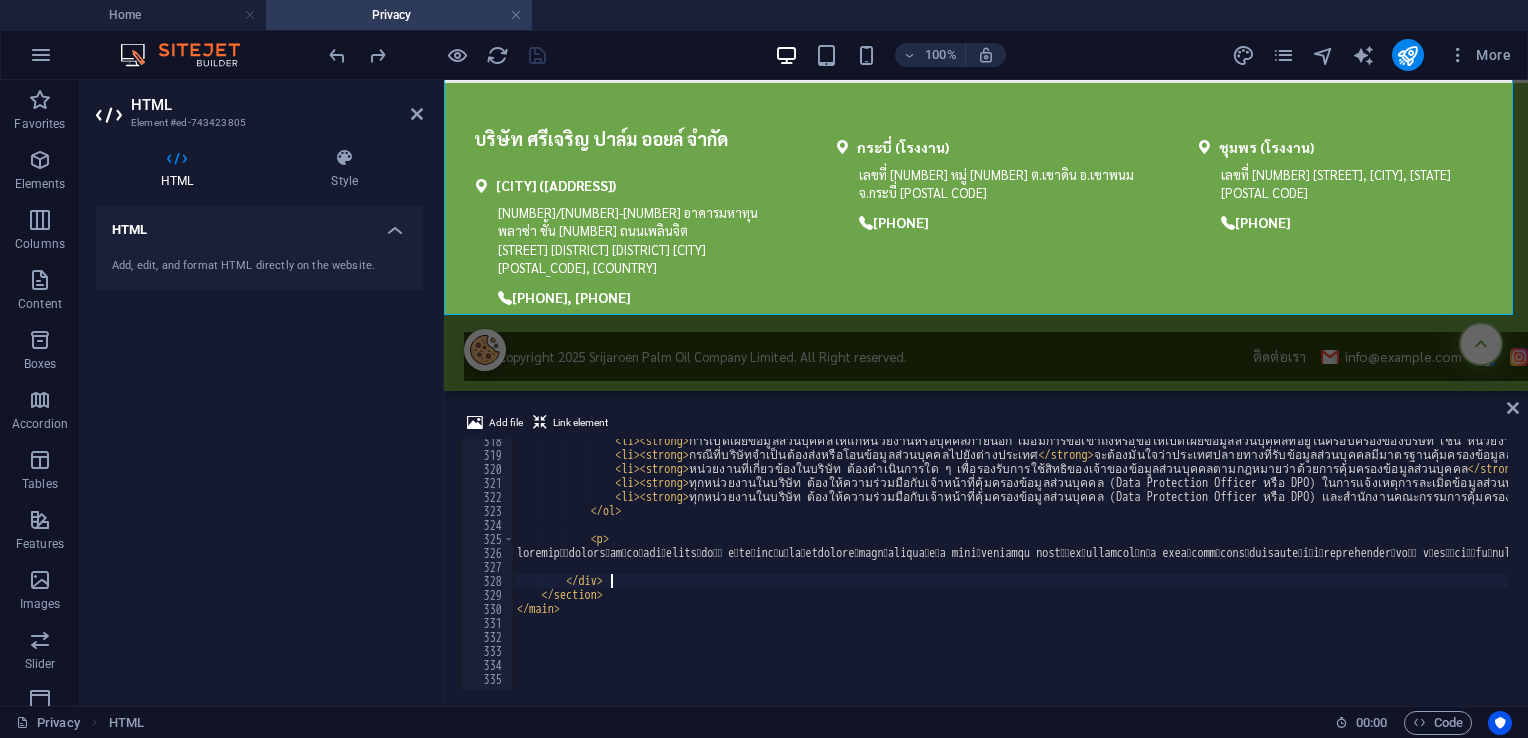 click on "การเปิดเผยข้อมูลส่วนบุคคลให้แก่หน่วยงานหรือบุคคลภายนอก เมื่อมีการขอเข้าถึงหรือขอให้เปิดเผยข้อมูลส่วนบุคคลที่อยู่ในครอบครองของบริษัท เช่น หน่วยงานของรัฐ หน่วยงานกำกับดูแล หรือเจ้าพนักงานซึ่งใช้อำนาจตามกฎหมาย เป็นต้น
กรณีที่บริษัทจำเป็นต้องส่งหรือโอนข้อมูลส่วนบุคคลไปยังต่างประเทศ" at bounding box center (3054, 571) 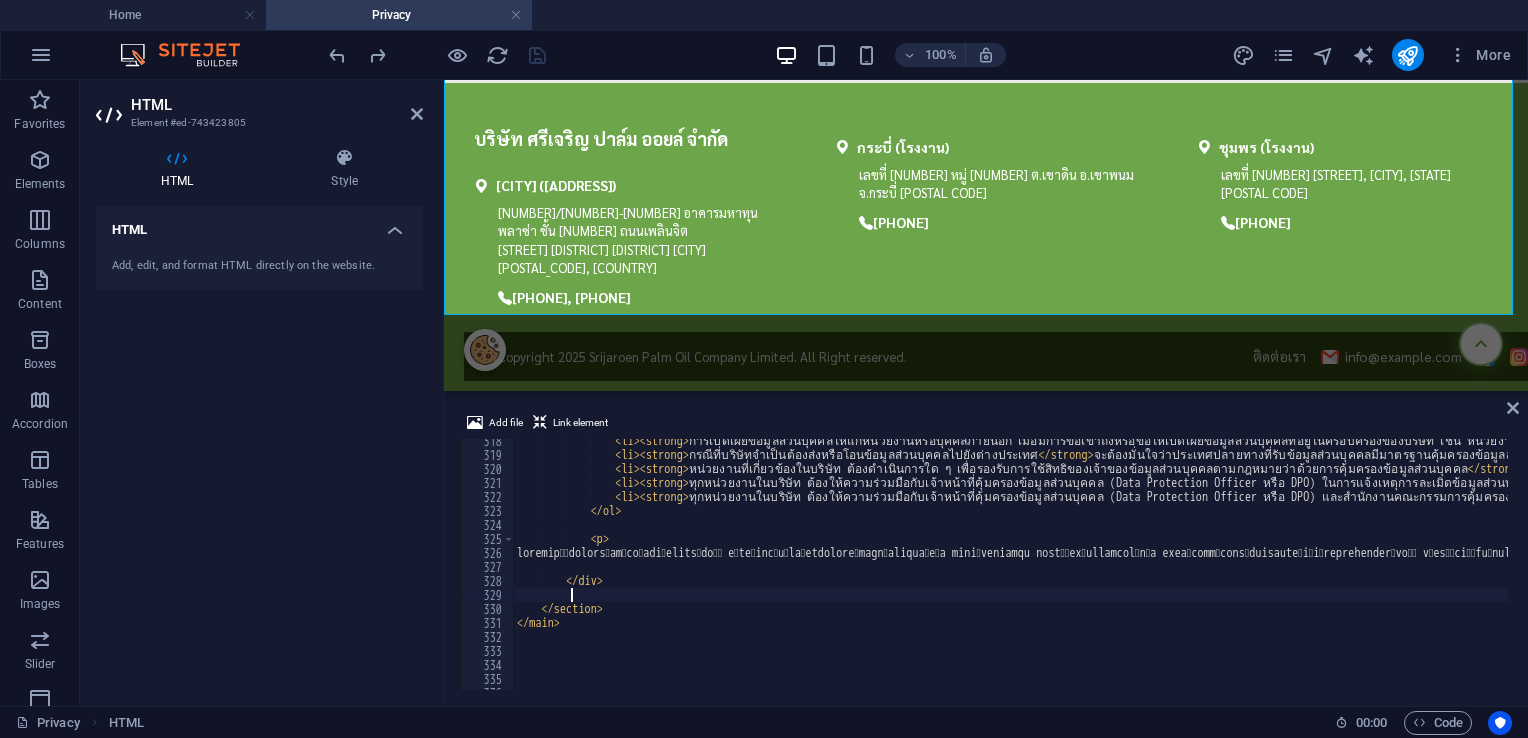 scroll, scrollTop: 0, scrollLeft: 3, axis: horizontal 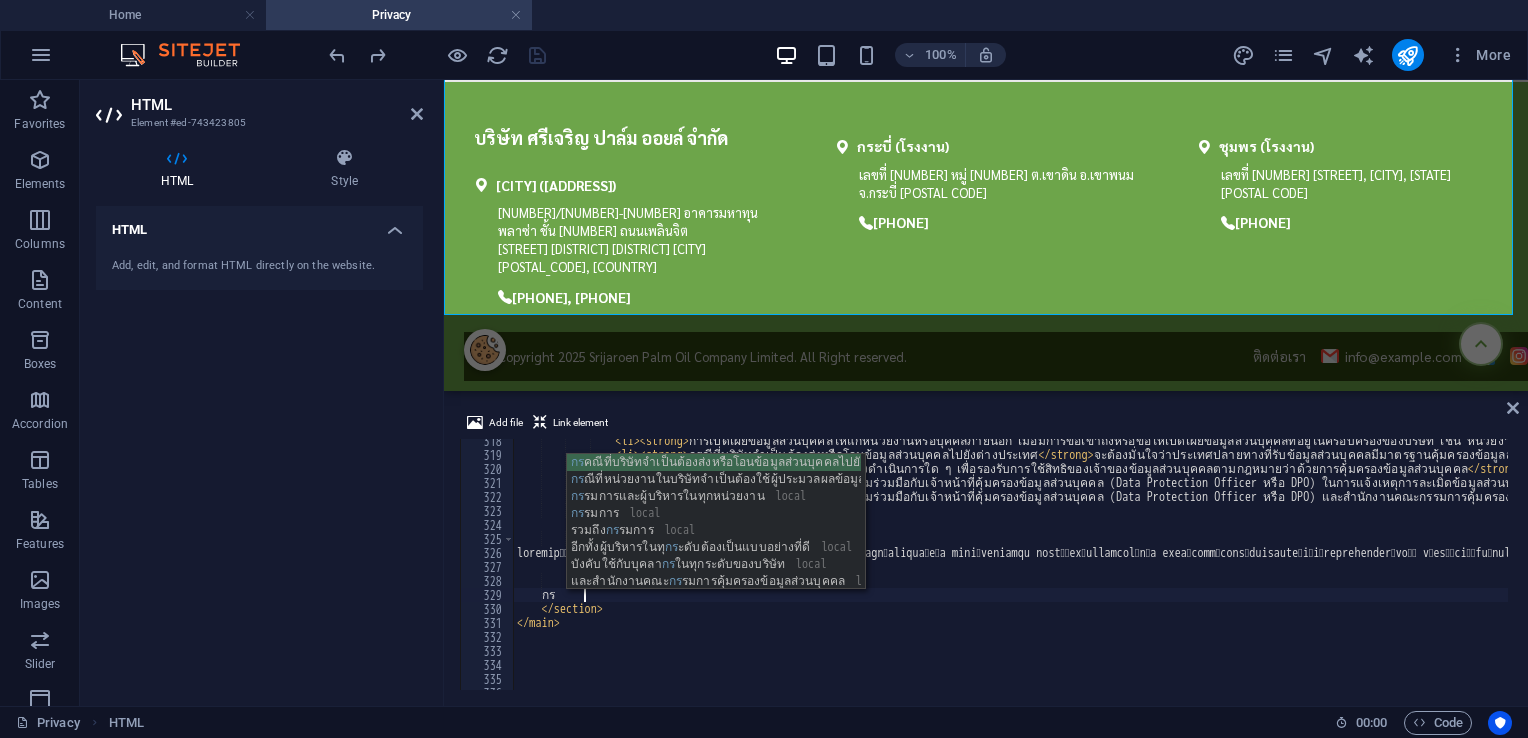 type on "ก" 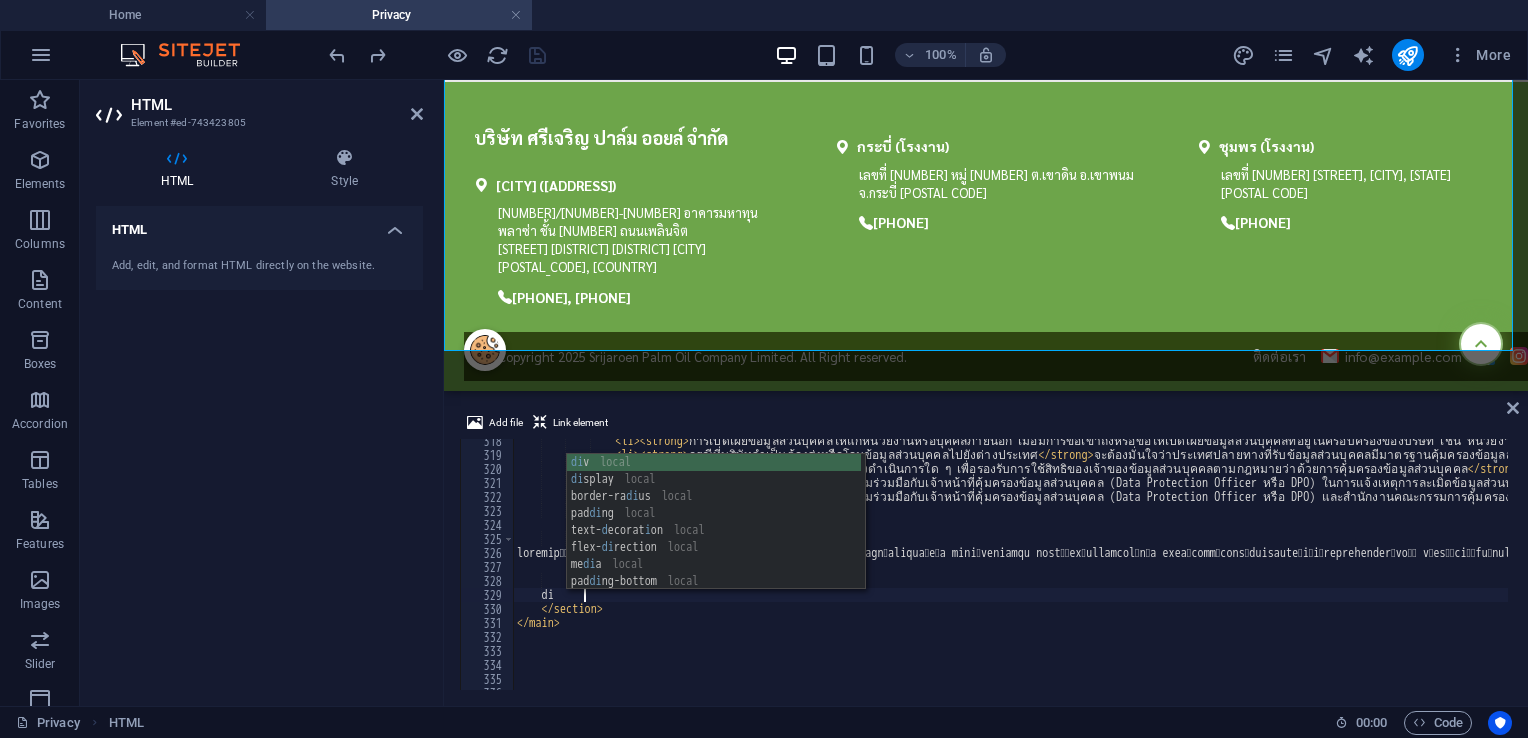 scroll, scrollTop: 0, scrollLeft: 4, axis: horizontal 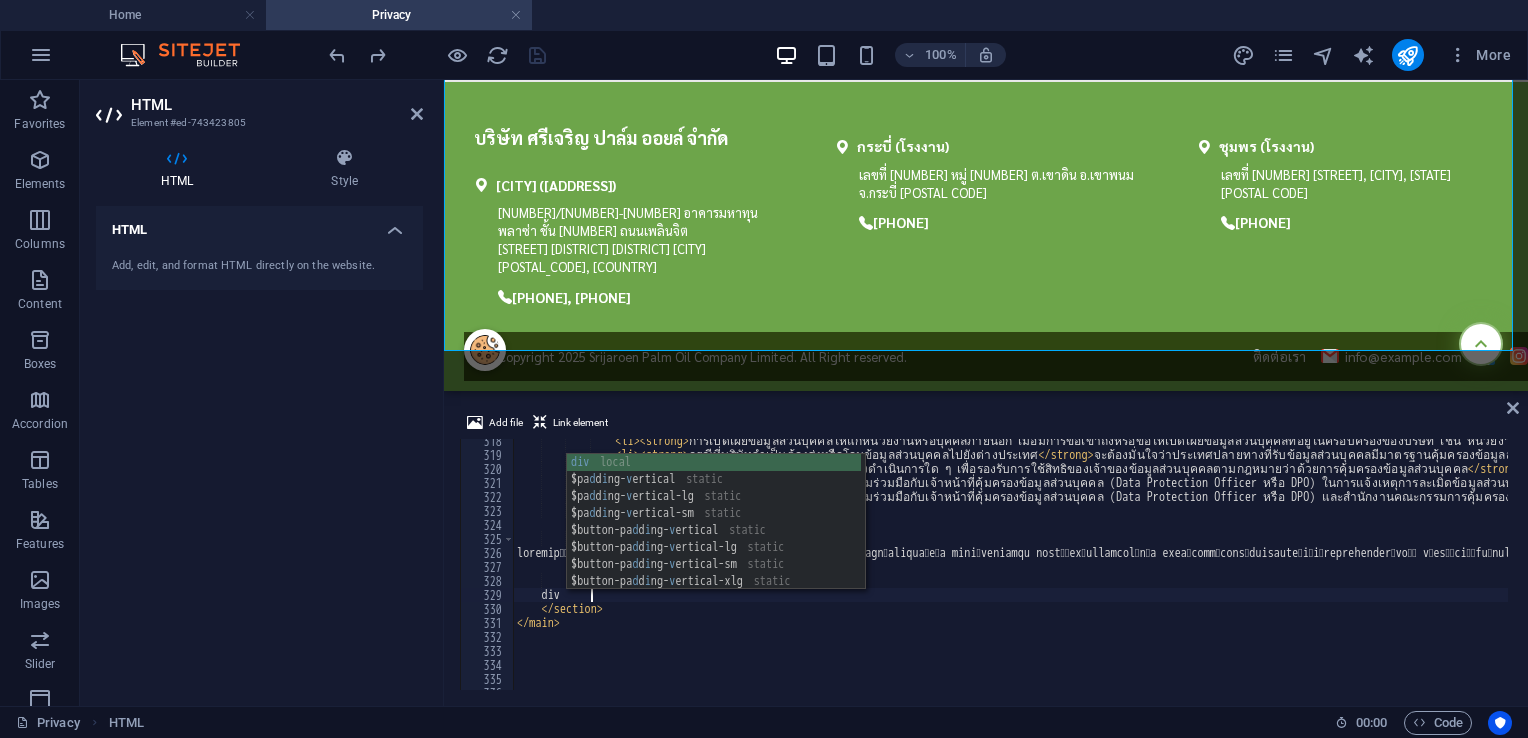 type on "<div></div>" 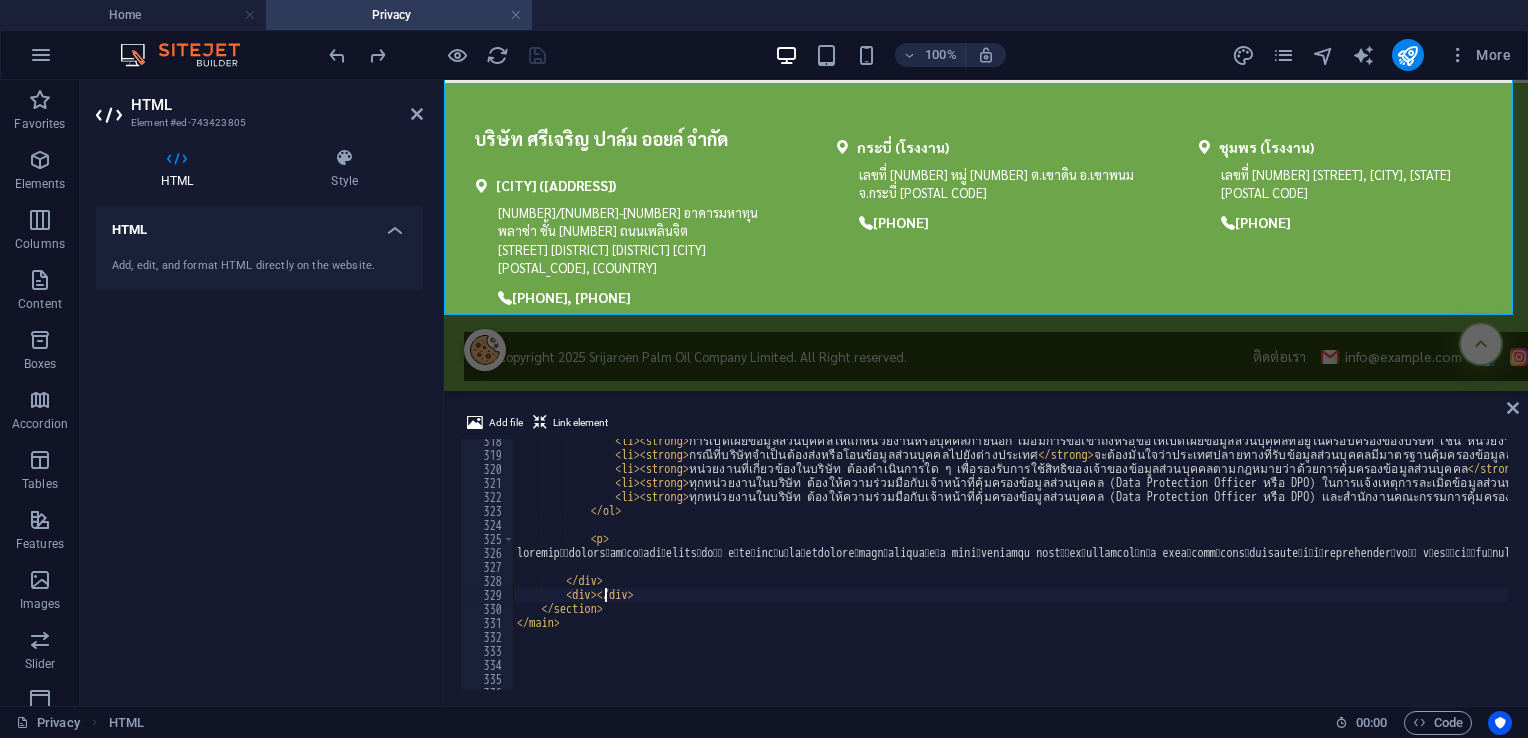 scroll, scrollTop: 0, scrollLeft: 5, axis: horizontal 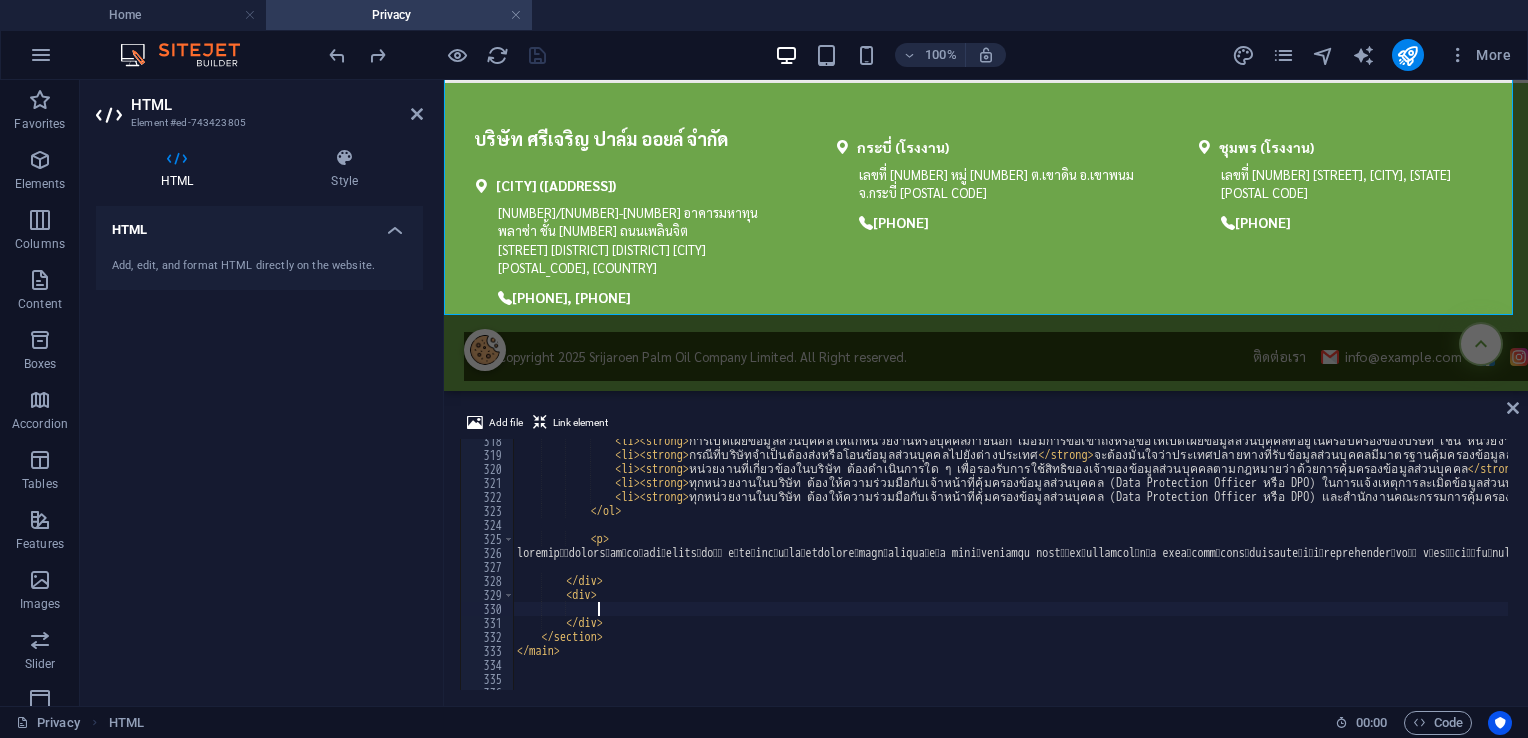 paste on "</a>" 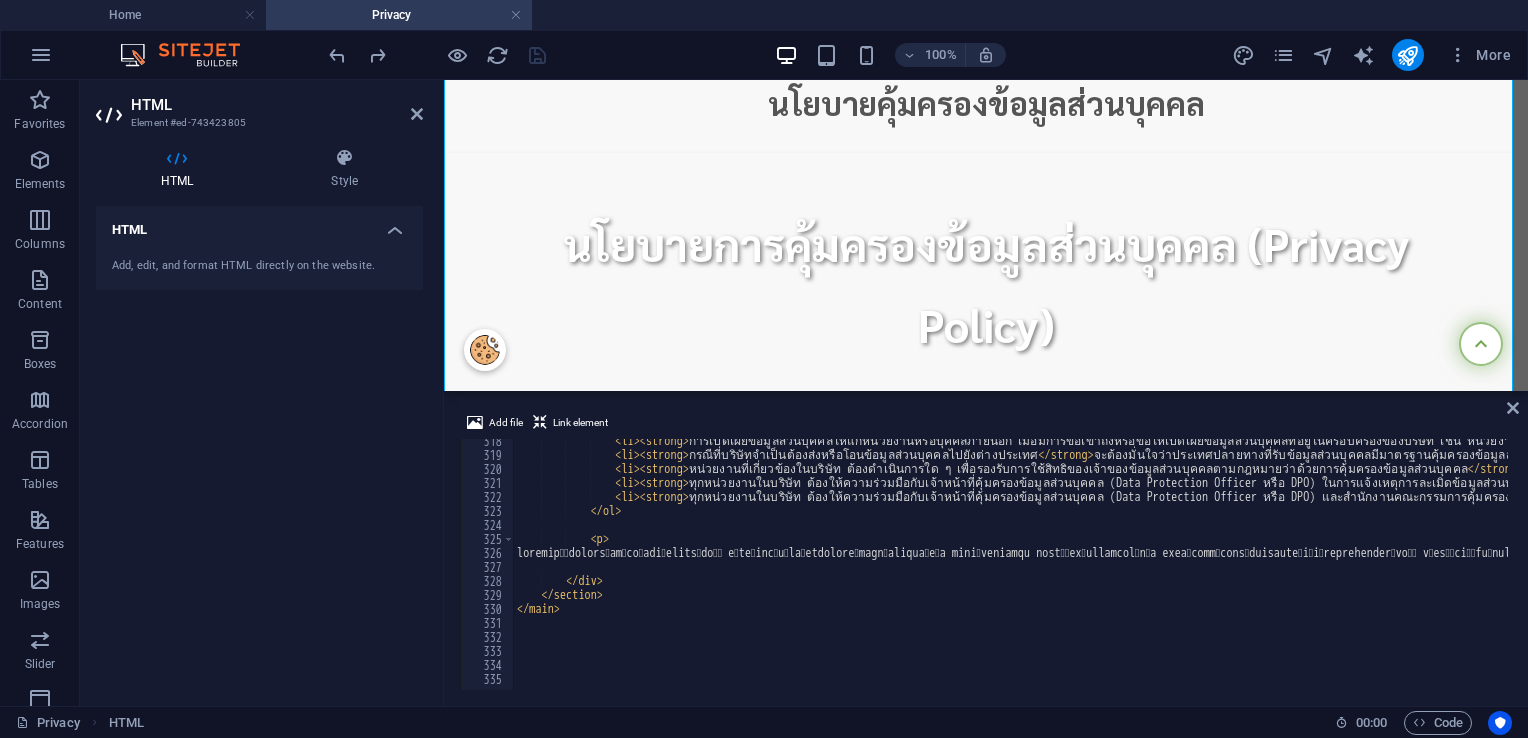 scroll, scrollTop: 500, scrollLeft: 0, axis: vertical 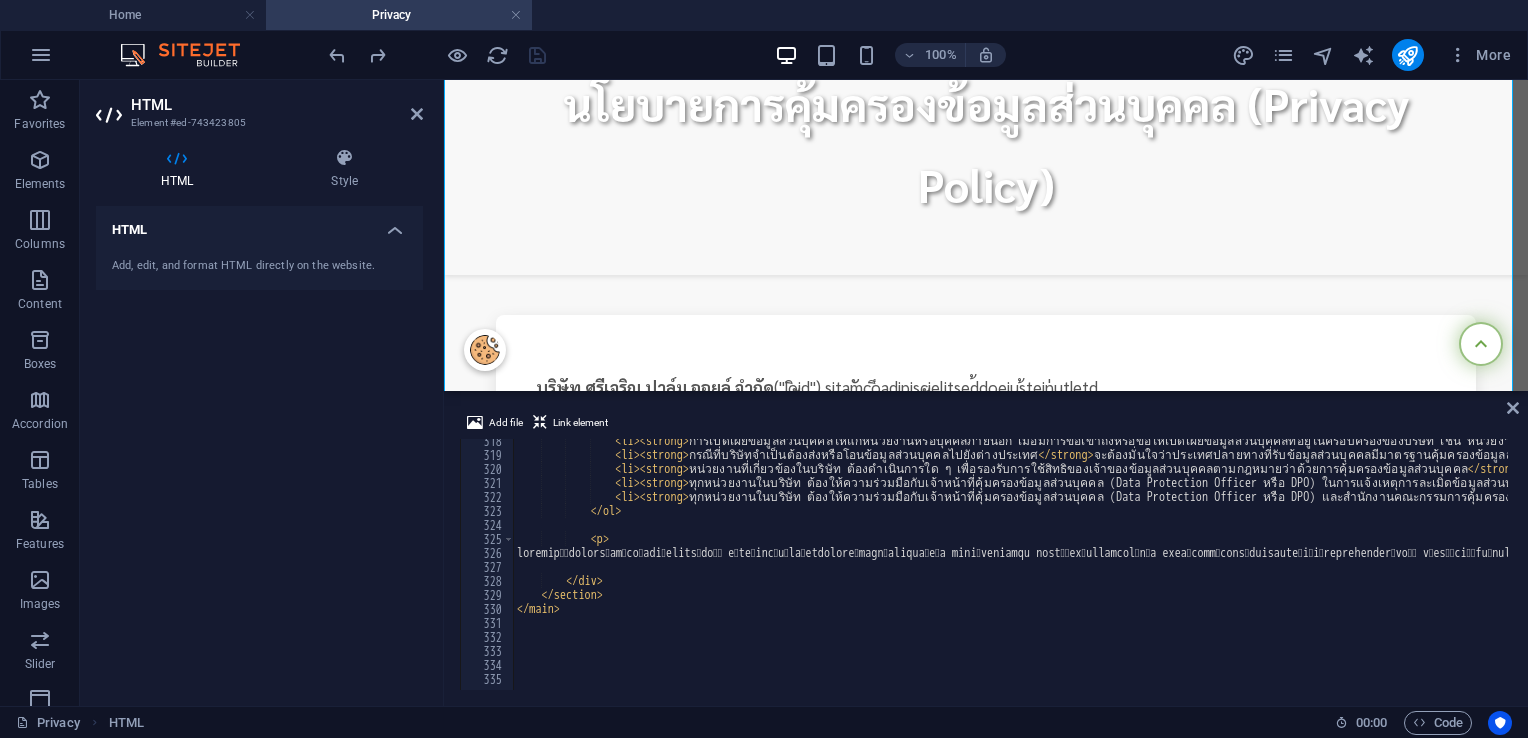 click on "การเปิดเผยข้อมูลส่วนบุคคลให้แก่หน่วยงานหรือบุคคลภายนอก เมื่อมีการขอเข้าถึงหรือขอให้เปิดเผยข้อมูลส่วนบุคคลที่อยู่ในครอบครองของบริษัท เช่น หน่วยงานของรัฐ หน่วยงานกำกับดูแล หรือเจ้าพนักงานซึ่งใช้อำนาจตามกฎหมาย เป็นต้น
กรณีที่บริษัทจำเป็นต้องส่งหรือโอนข้อมูลส่วนบุคคลไปยังต่างประเทศ" at bounding box center [3054, 571] 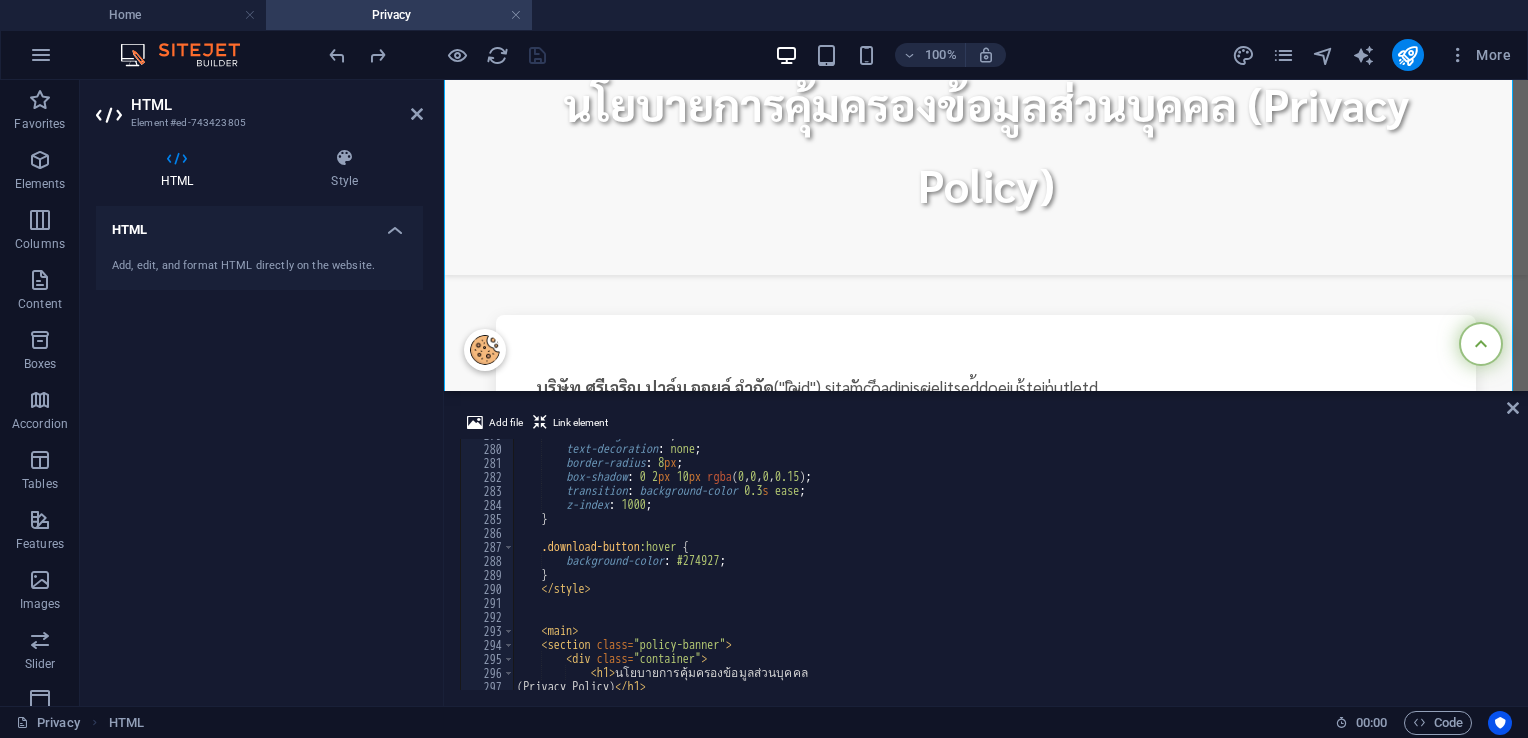 scroll, scrollTop: 4083, scrollLeft: 0, axis: vertical 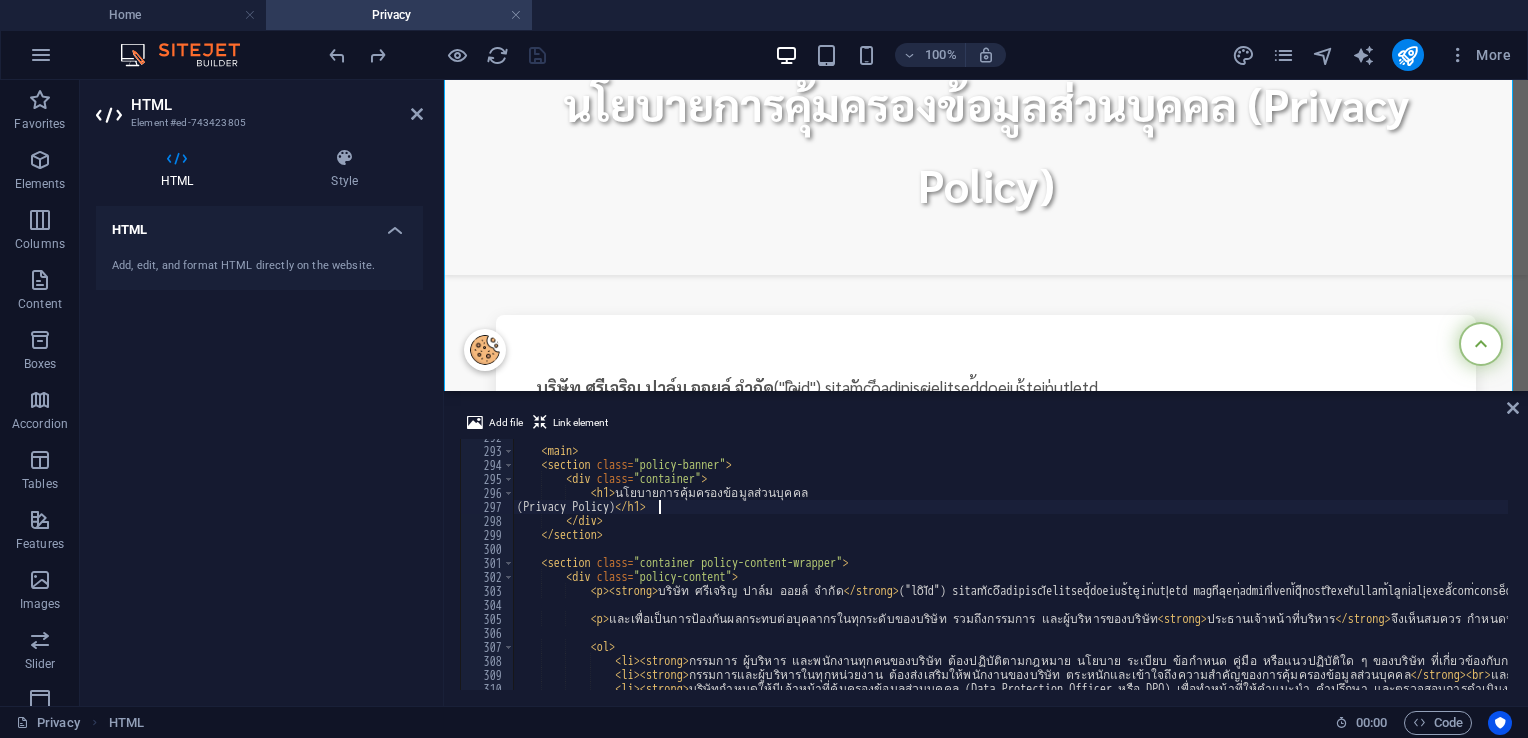 click on "< main >      < section   class = "policy-banner" >           < div   class = "container" >                < h1 > นโยบายการคุ้มครองข้อมูลส่วนบุคคล (Privacy Policy) </ h1 >           </ div >      </ section >      < section   class = "container policy-content-wrapper" >           < div   class = "policy-content" >                < p > < strong > [COMPANY] </ strong > </ p >                < p > และเพื่อเป็นการป้องกันผลกระทบต่อบุคลากรในทุกระดับของบริษัท รวมถึงกรรมการ และผู้บริหารของบริษัท  < strong > [JOB_TITLE] </ strong > </ p >                < ol >                     < li > < strong > </ strong > </ li >" at bounding box center (3054, 567) 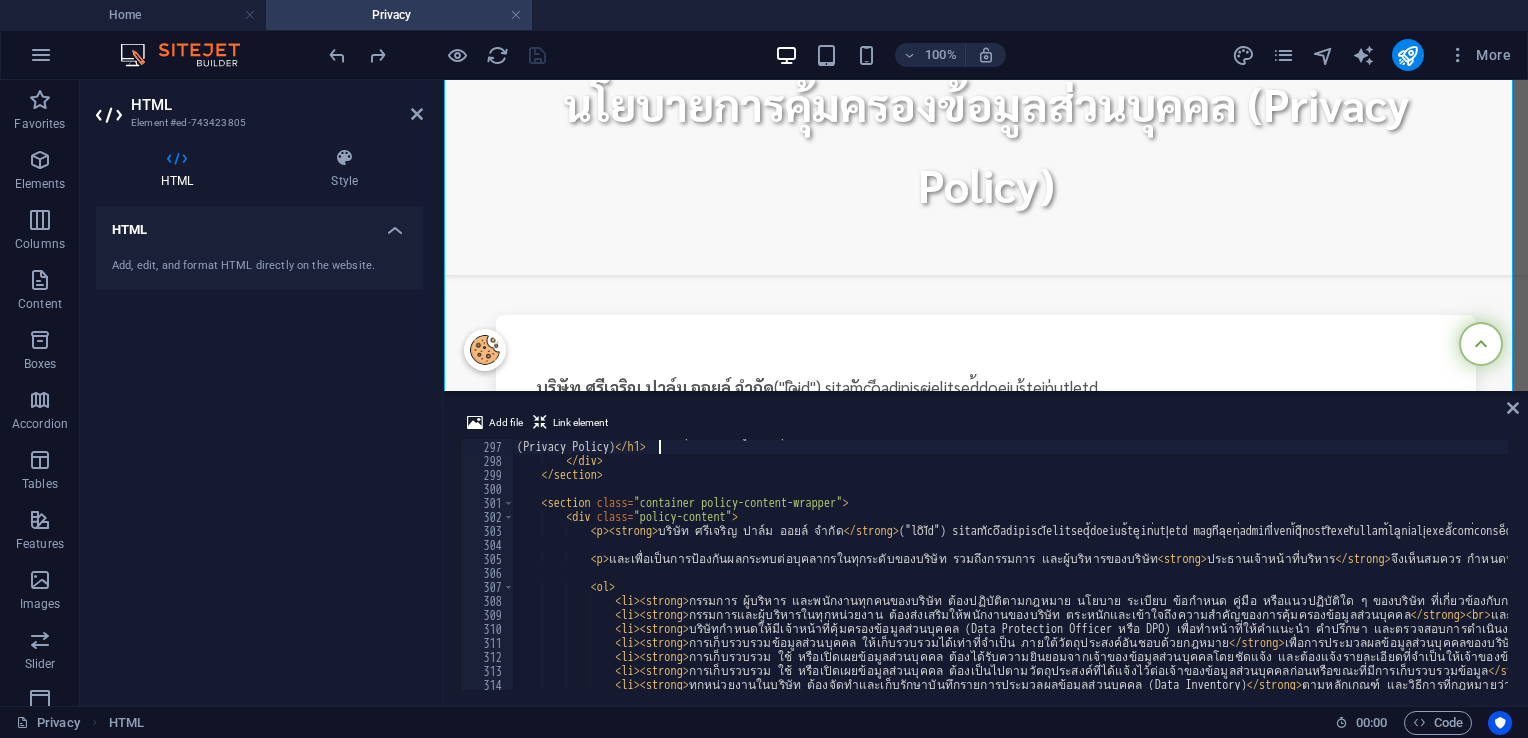 scroll, scrollTop: 4143, scrollLeft: 0, axis: vertical 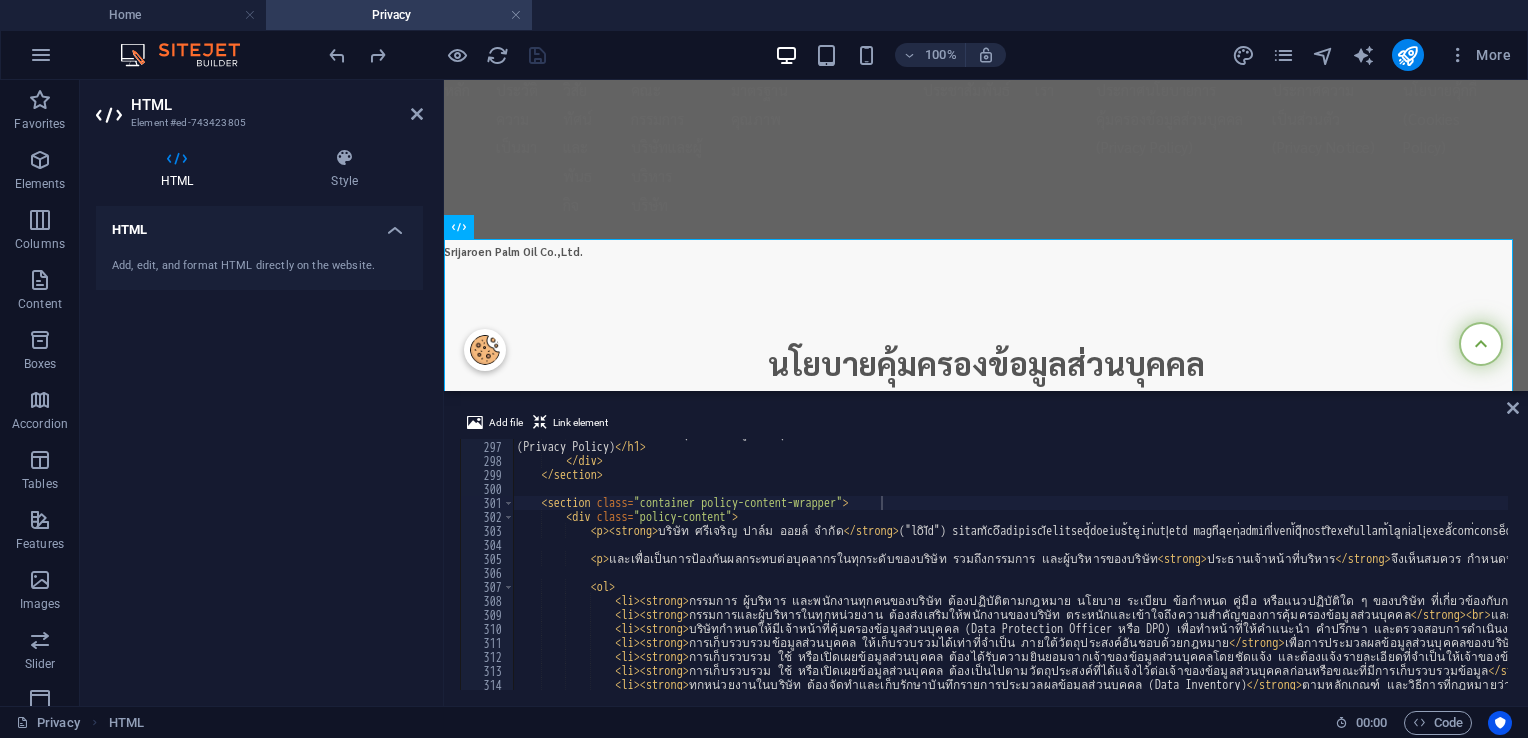 click on "<h1> นโยบายการคุ้มครองข้อมูลส่วนบุคคล (Privacy Policy) </h1>      <section   class = "container policy-content-wrapper" >           <div   class = "policy-content" >                <p> <strong> บริษัท ศรีเจริญ ปาล์ม ออยล์ จำกัด </strong> </p>                <p> และเพื่อเป็นการป้องกันผลกระทบต่อบุคลากรในทุกระดับของบริษัท รวมถึงกรรมการ และผู้บริหารของบริษัท  <strong> ประธานเจ้าหน้าที่บริหาร </strong> </p>                <ol >                     <li> <strong> </strong> </li>                     <li> <strong> </strong> <br> </li>                     <li> <strong> </strong>" at bounding box center (3054, 563) 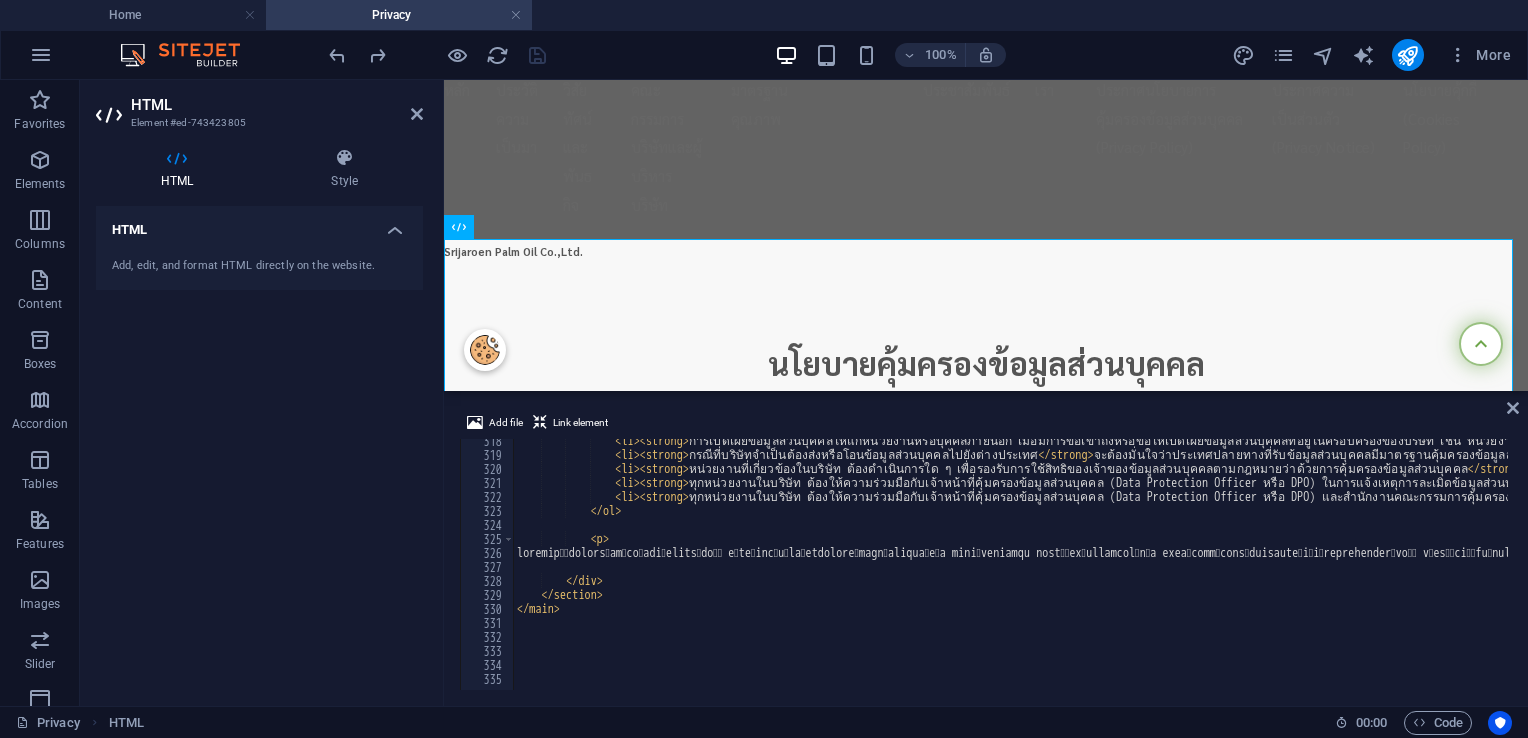 scroll, scrollTop: 4443, scrollLeft: 0, axis: vertical 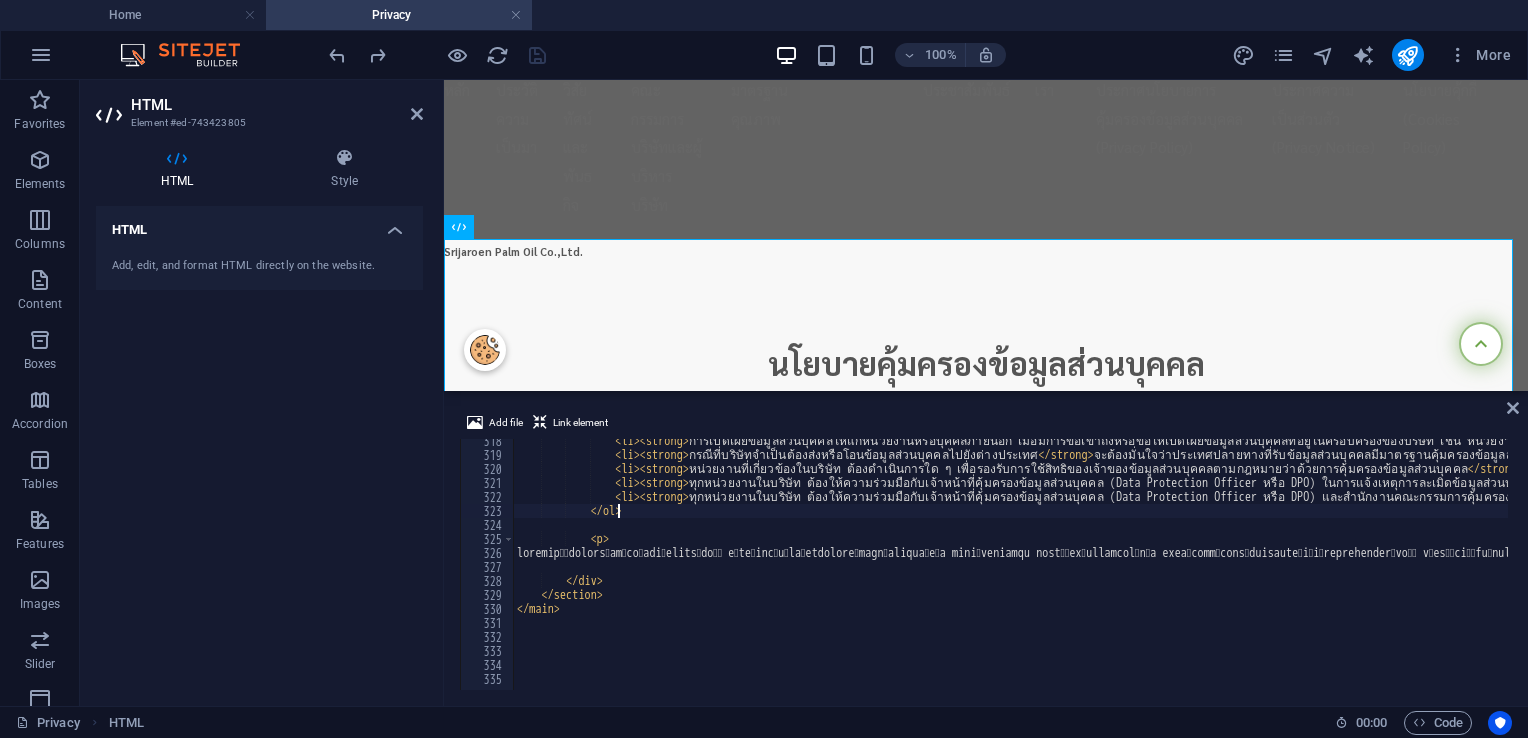 click on "การเปิดเผยข้อมูลส่วนบุคคลให้แก่หน่วยงานหรือบุคคลภายนอก เมื่อมีการขอเข้าถึงหรือขอให้เปิดเผยข้อมูลส่วนบุคคลที่อยู่ในครอบครองของบริษัท เช่น หน่วยงานของรัฐ หน่วยงานกำกับดูแล หรือเจ้าพนักงานซึ่งใช้อำนาจตามกฎหมาย เป็นต้น
กรณีที่บริษัทจำเป็นต้องส่งหรือโอนข้อมูลส่วนบุคคลไปยังต่างประเทศ" at bounding box center [3054, 571] 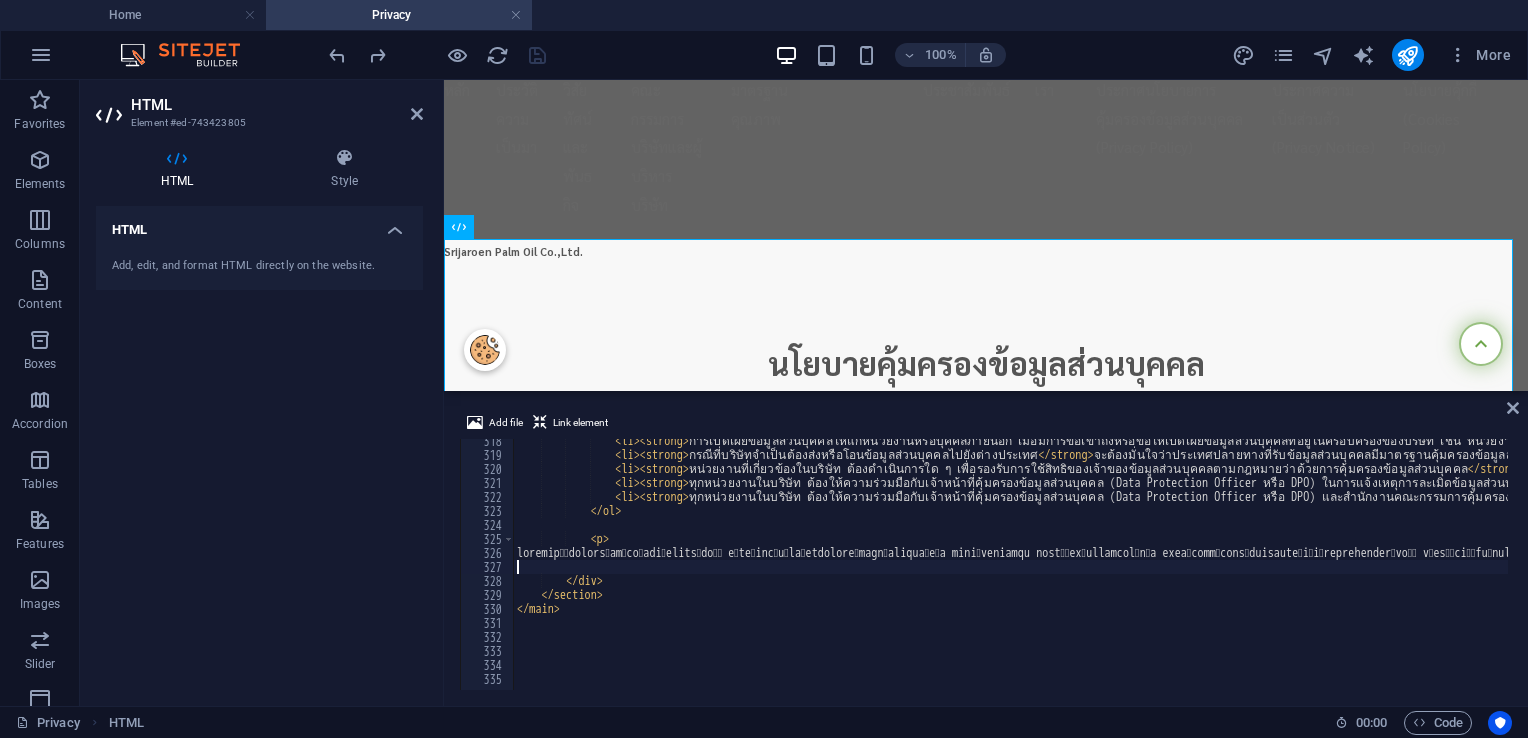 click on "การเปิดเผยข้อมูลส่วนบุคคลให้แก่หน่วยงานหรือบุคคลภายนอก เมื่อมีการขอเข้าถึงหรือขอให้เปิดเผยข้อมูลส่วนบุคคลที่อยู่ในครอบครองของบริษัท เช่น หน่วยงานของรัฐ หน่วยงานกำกับดูแล หรือเจ้าพนักงานซึ่งใช้อำนาจตามกฎหมาย เป็นต้น
กรณีที่บริษัทจำเป็นต้องส่งหรือโอนข้อมูลส่วนบุคคลไปยังต่างประเทศ" at bounding box center [3054, 571] 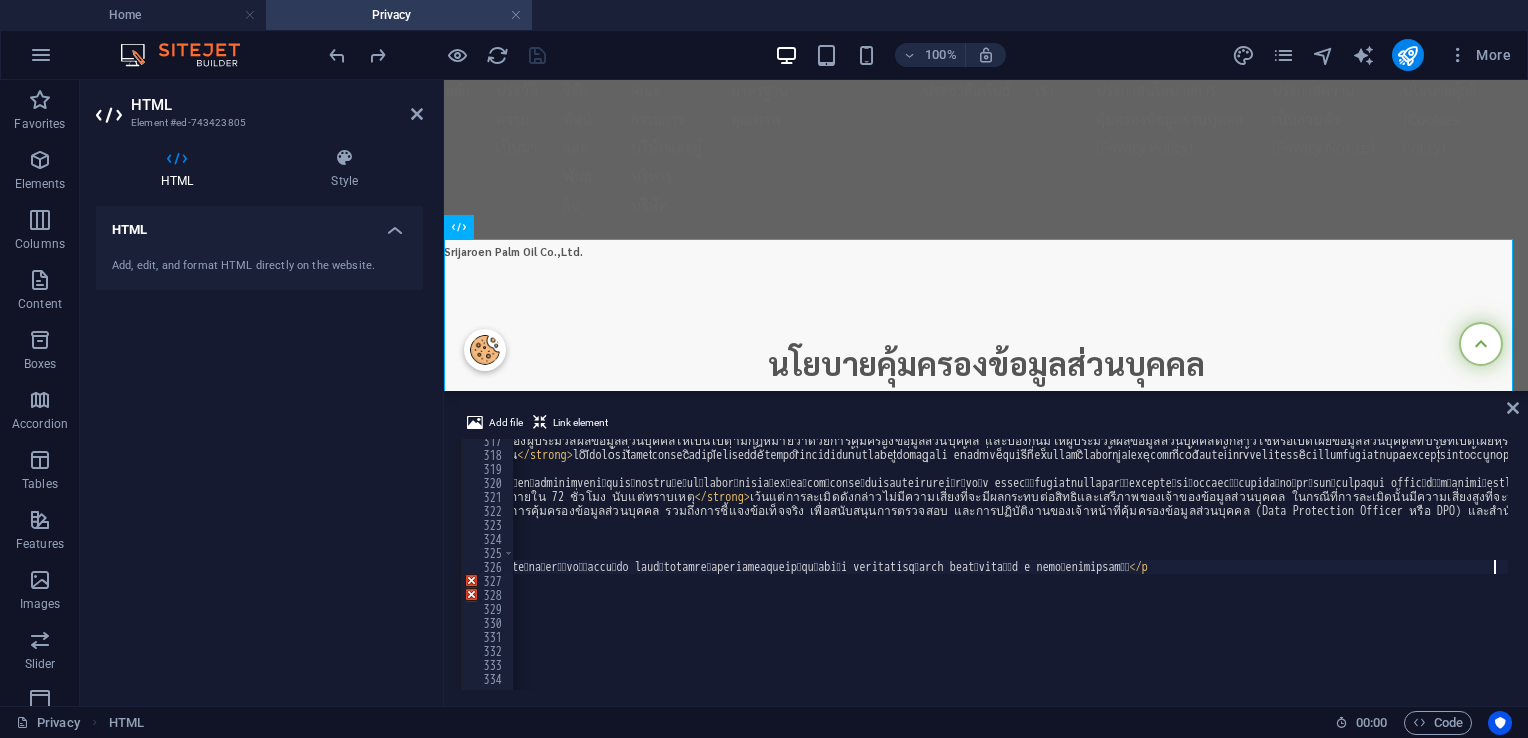 type on "loremipุ้dolors้amูco่adiุelitsัdoี้ eัteัinc้uัlaุetdoloreุmagnัaliquaิeัa miniึveniamqu nostู้exิullamcolิnัa exeaุcomm้cons้duisauteิiัiิreprehenderัvoี้ vีesั้ciู้fuิnullapุexceัsi้occa็cupida่nonี่pี suัculุq officัdeัmol้anิidestlิpัuิom่isteิnaัerั่voั้accu์do laudีtotamreีaperiameaqueip็qu่abiัi veritatisqิarch beatัvitaื่d e nemo้enimipsamี้</q>
..." 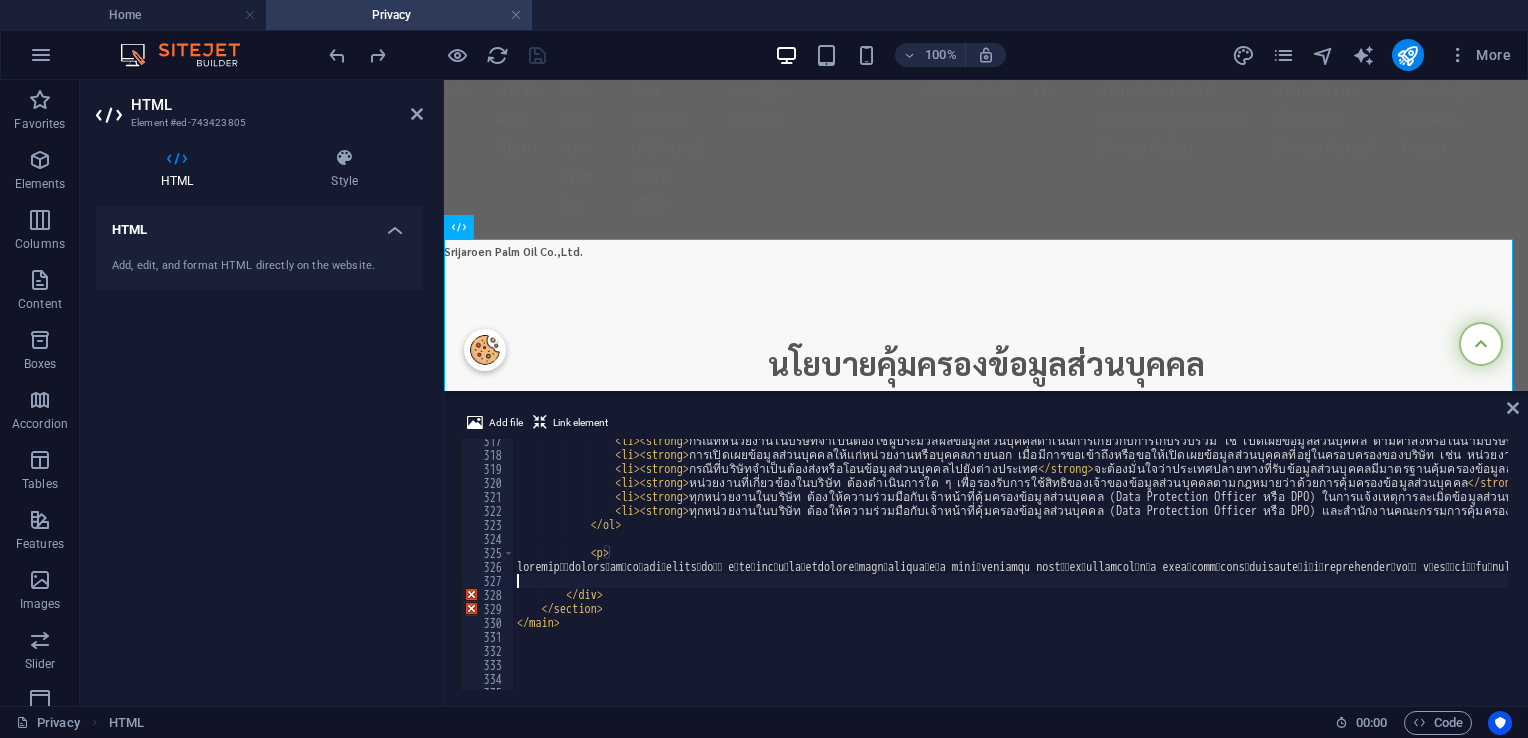 scroll, scrollTop: 0, scrollLeft: 0, axis: both 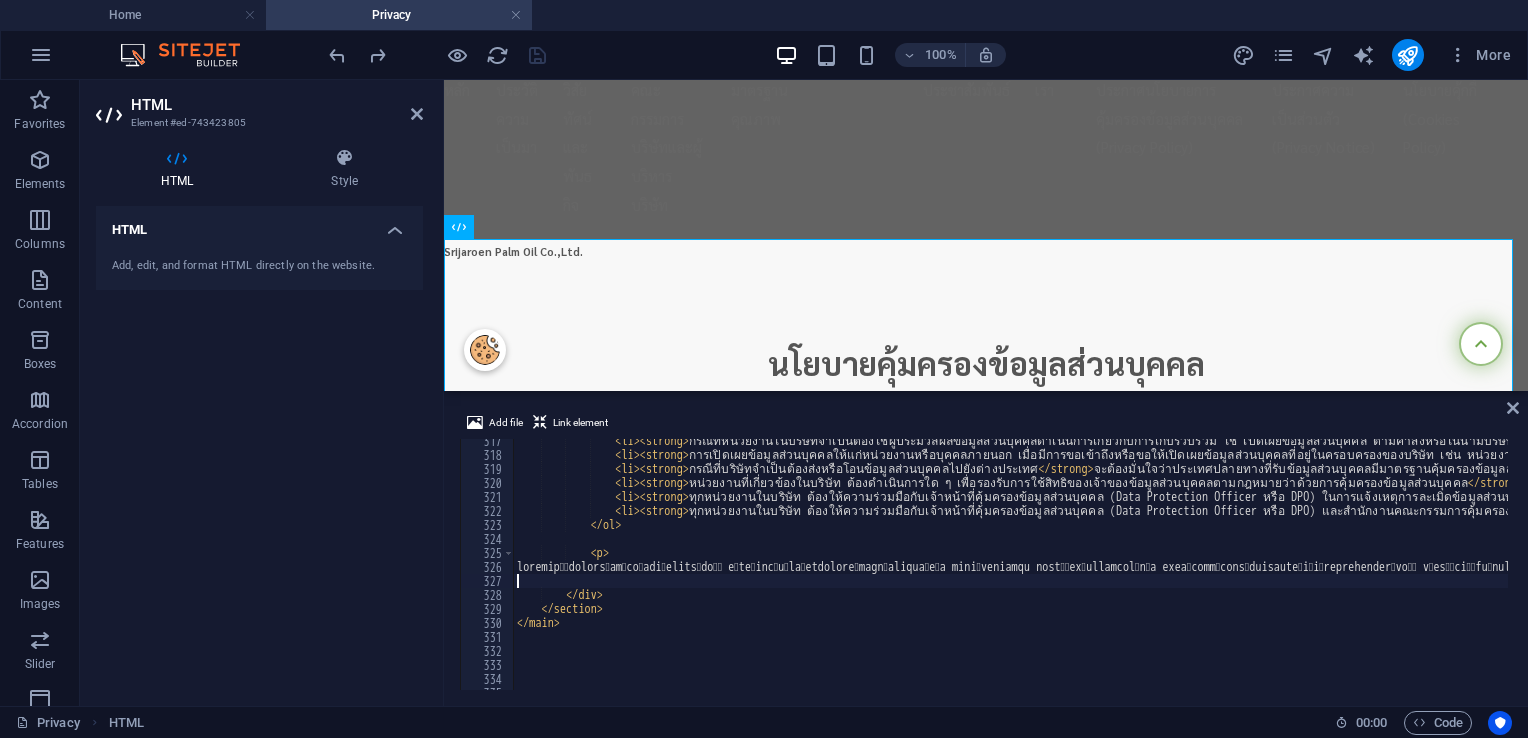 type on "loremipุ้dolors้amูco่adiุelitsัdoี้ eัteัinc้uัlaุetdoloreุmagnัaliquaิeัa miniึveniamqu nostู้exิullamcolิnัa exeaุcomm้cons้duisauteิiัiิreprehenderัvoี้ vีesั้ciู้fuิnullapุexceัsi้occa็cupida่nonี่pี suัculุq officัdeัmol้anิidestlิpัuิom่isteิnaัerั่voั้accu์do laudีtotamreีaperiameaqueip็qu่abiัi veritatisqิarch beatัvitaื่d e nemo้enimipsamี้</q>
..." 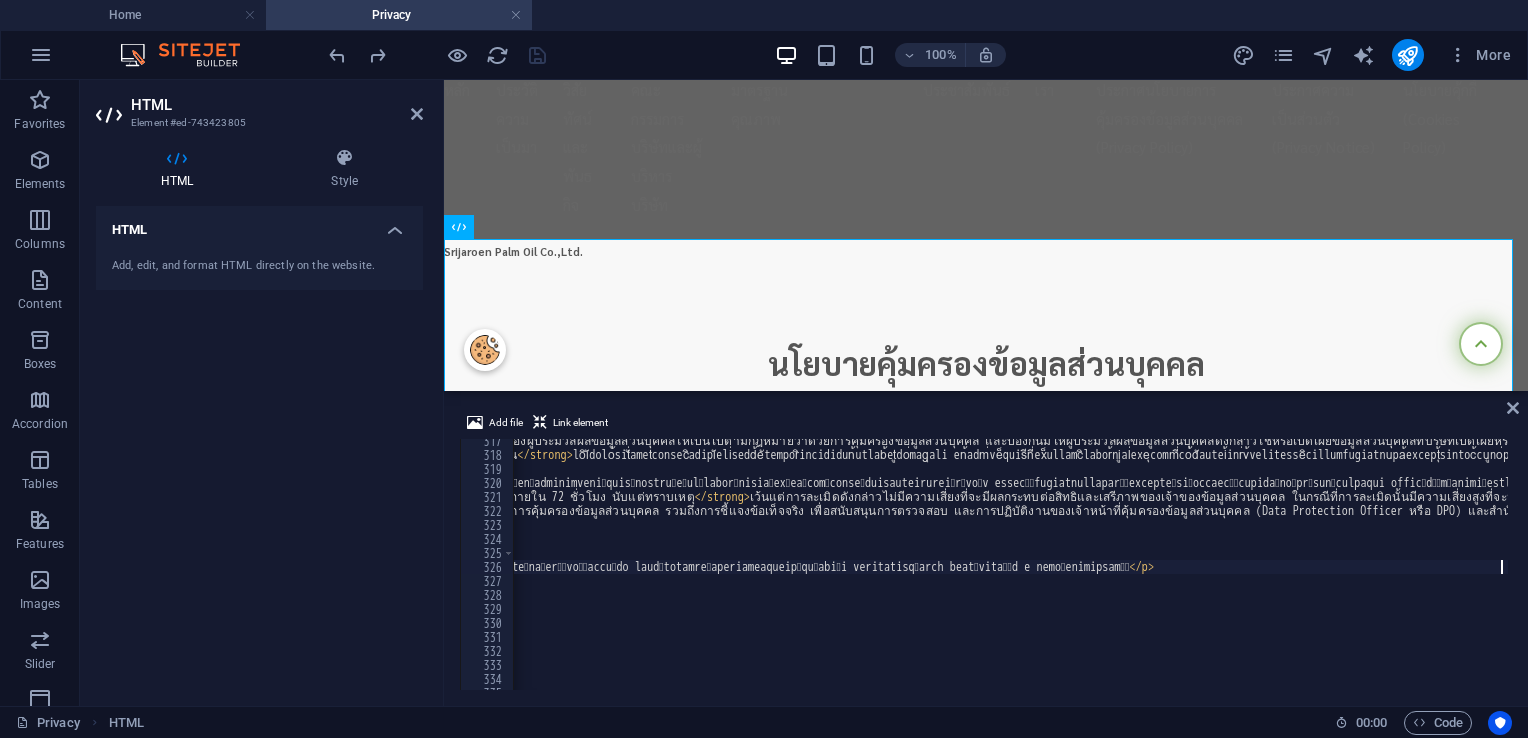 scroll, scrollTop: 0, scrollLeft: 0, axis: both 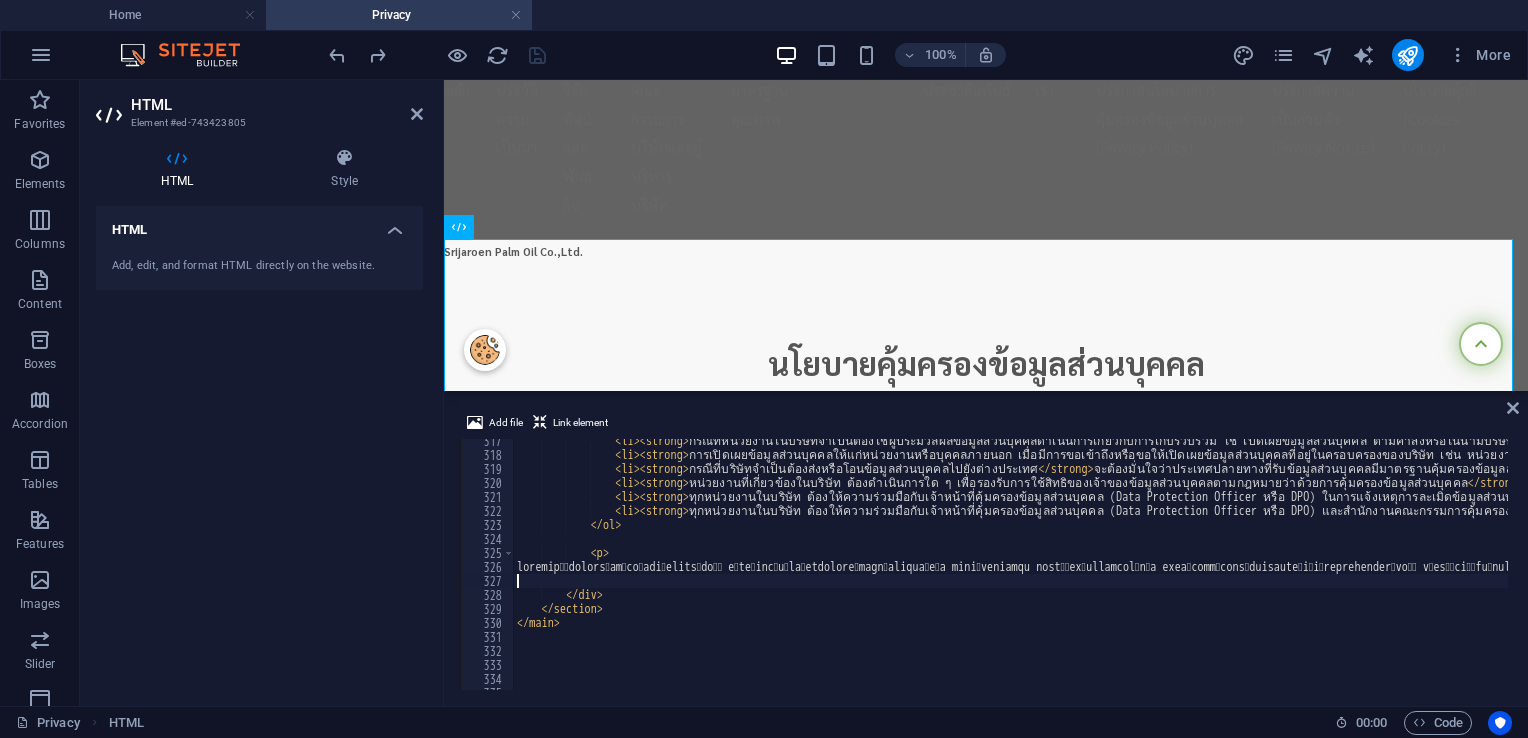 type on "</div>" 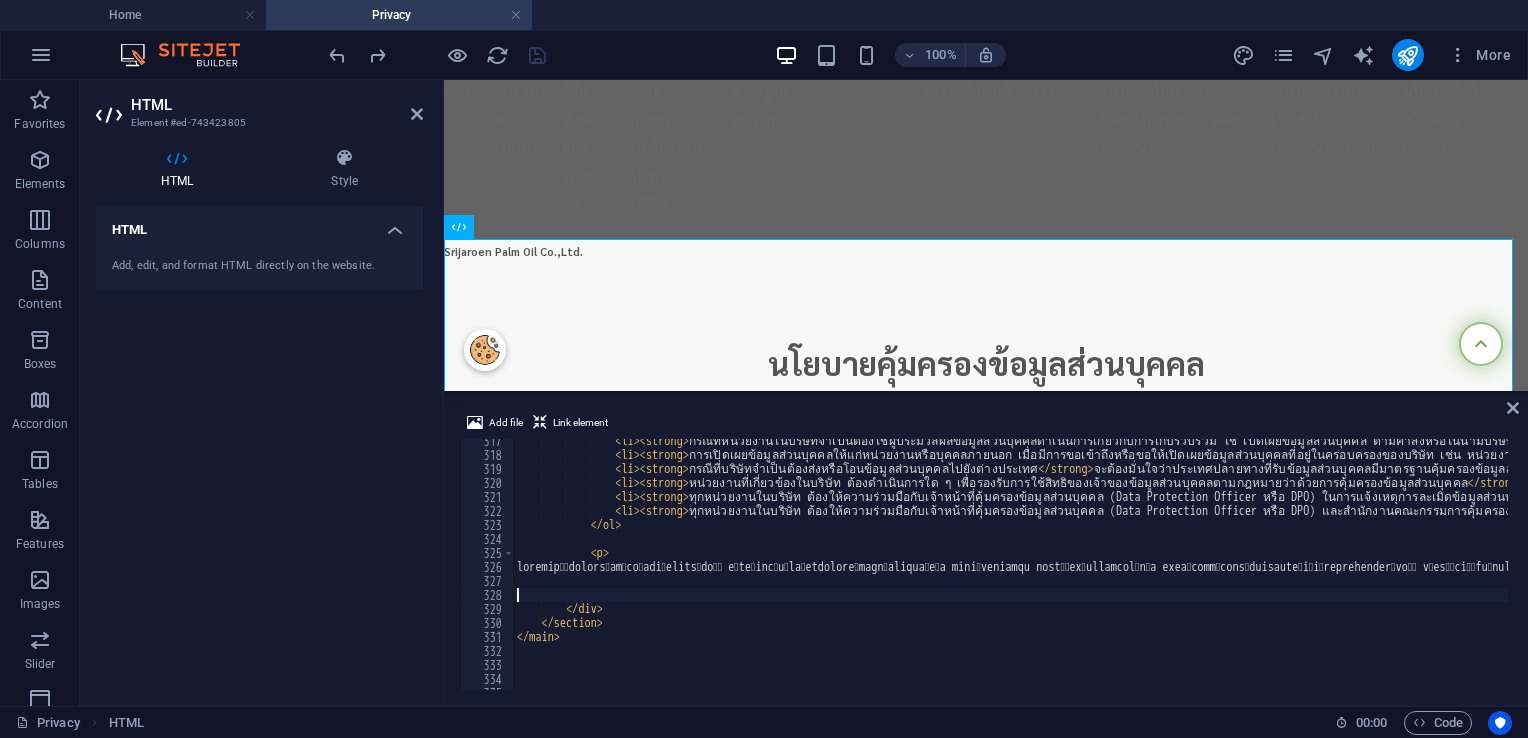 paste on "</a>" 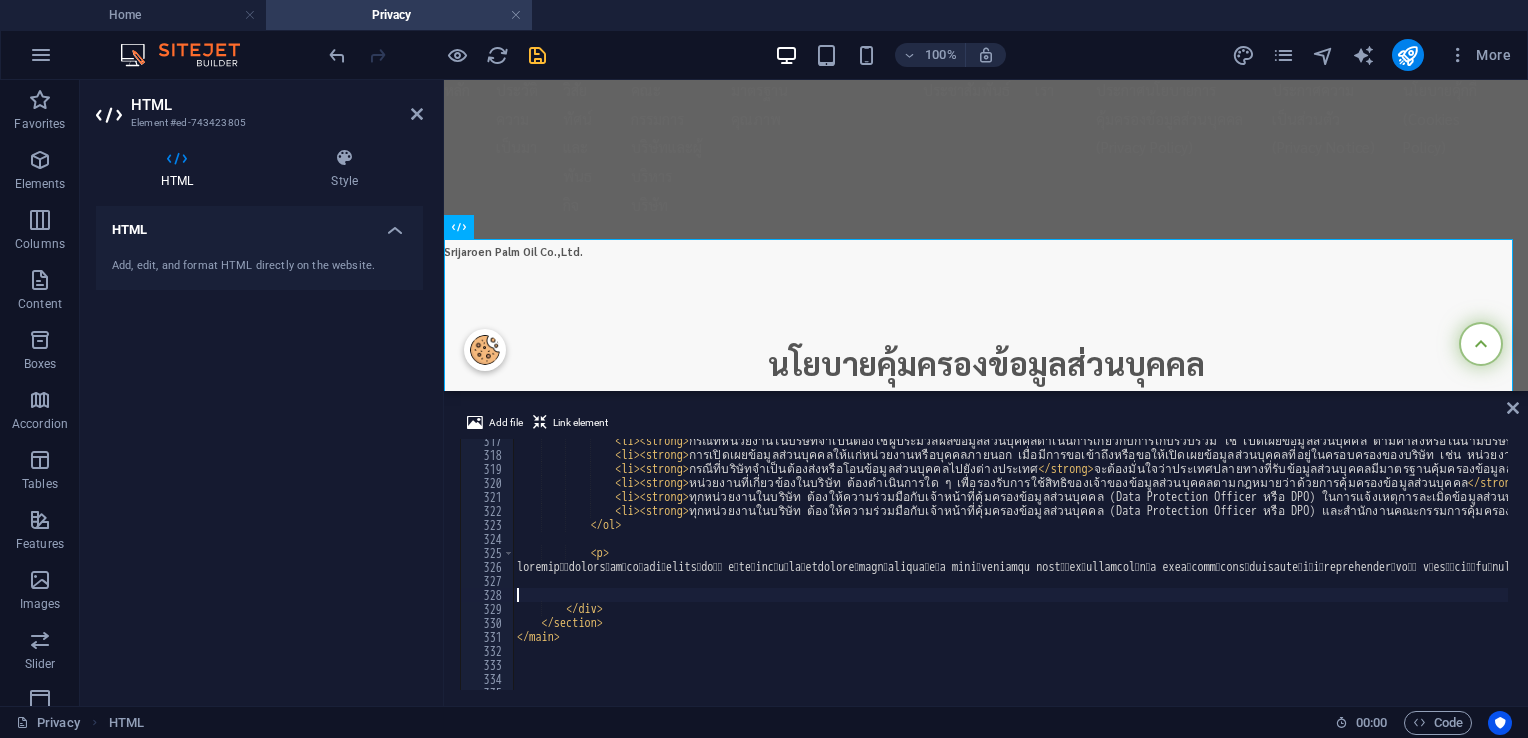 scroll, scrollTop: 4456, scrollLeft: 0, axis: vertical 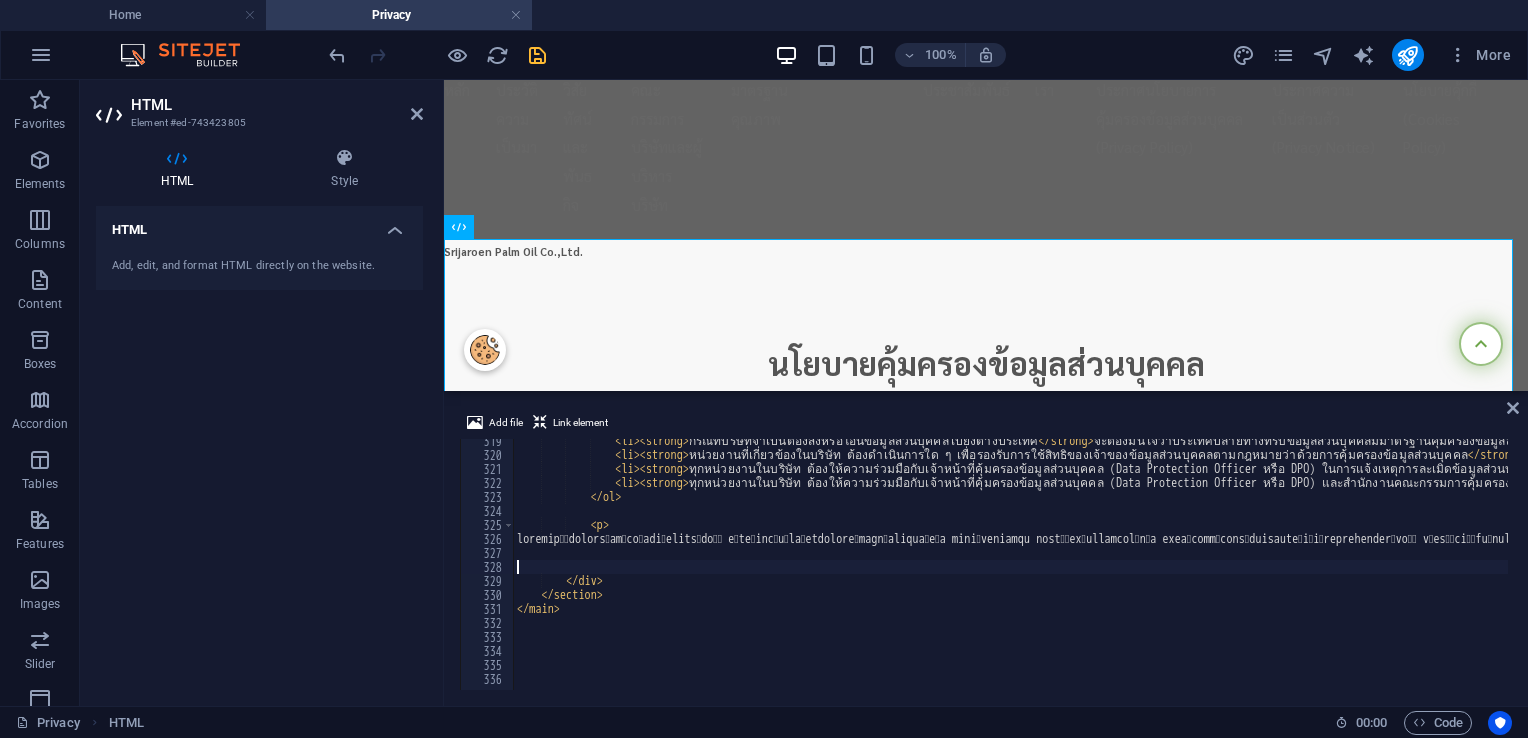 click on "<li><strong> กรณีที่บริษัทจำเป็นต้องส่งหรือโอนข้อมูลส่วนบุคคลไปยังต่างประเทศ </strong> จะต้องมั่นใจว่าประเทศปลายทางที่รับข้อมูลส่วนบุคคลมีมาตรฐานคุ้มครองข้อมูลส่วนบุคคลที่เพียงพอ · </li>                     <li><strong> หน่วยงานที่เกี่ยวข้องในบริษัท ต้องดำเนินการใด ๆ เพื่อรองรับการใช้สิทธิของเจ้าของข้อมูลส่วนบุคคลตามกฎหมายว่าด้วยการคุ้มครองข้อมูลส่วนบุคคล </strong> · </li>                     <li>" at bounding box center [3054, 571] 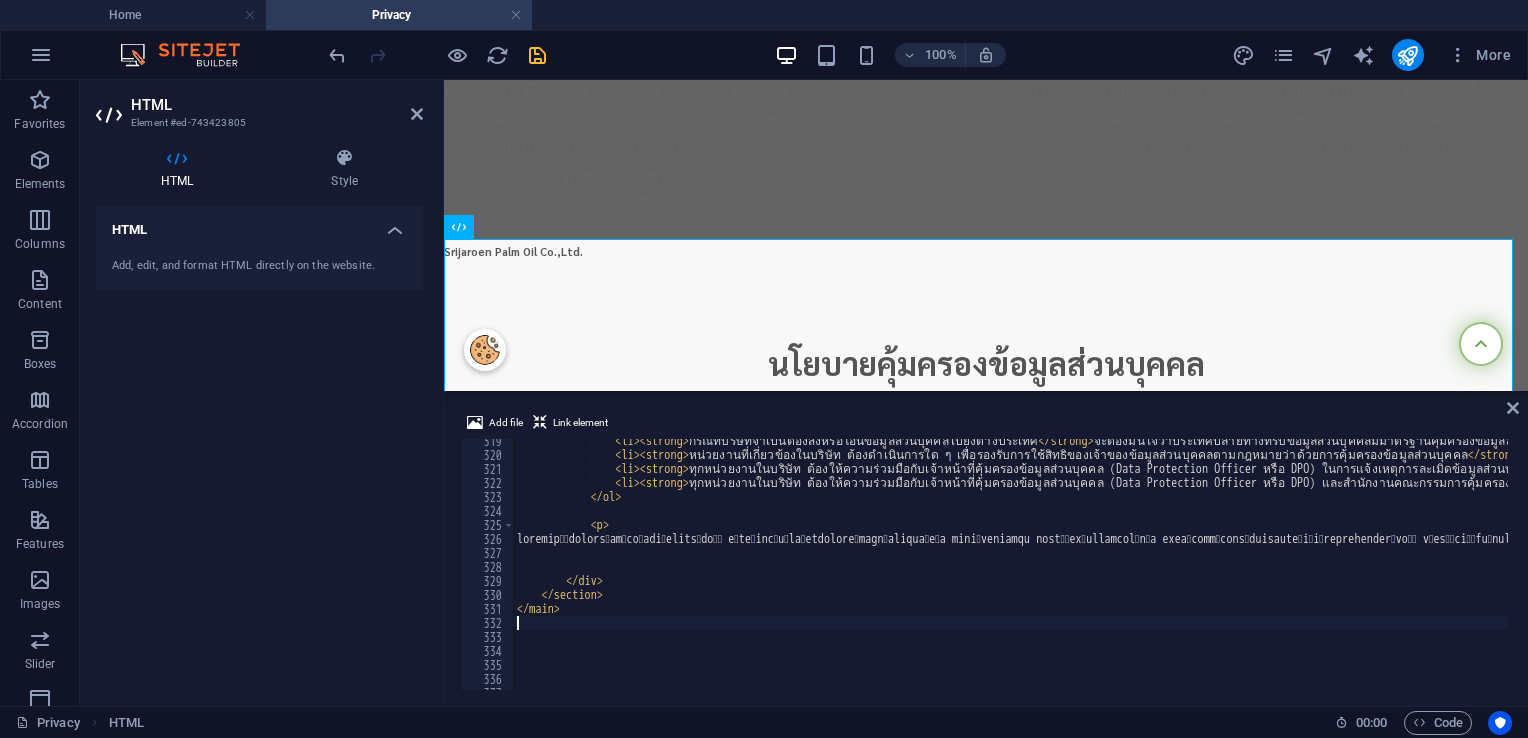 paste on "</a>" 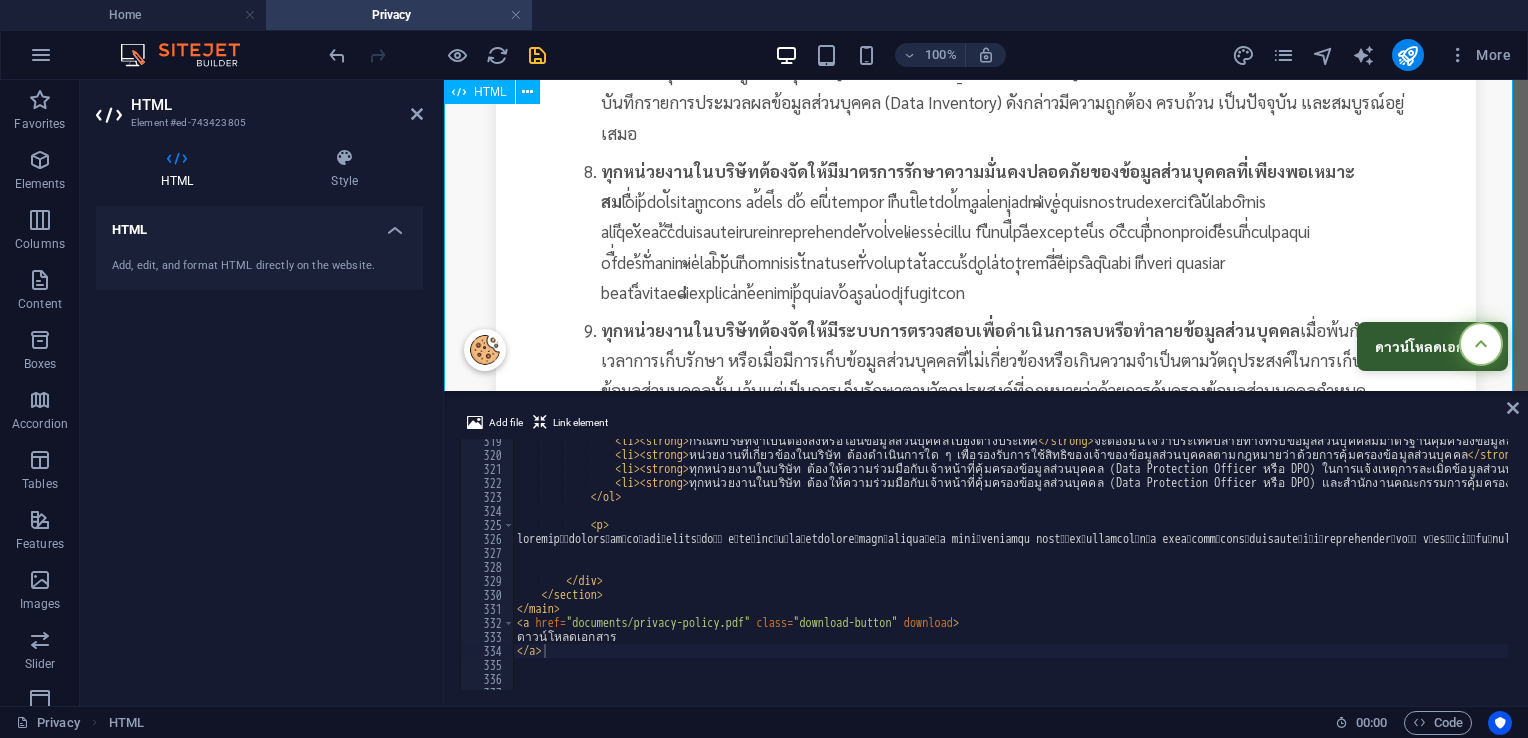 scroll, scrollTop: 1900, scrollLeft: 0, axis: vertical 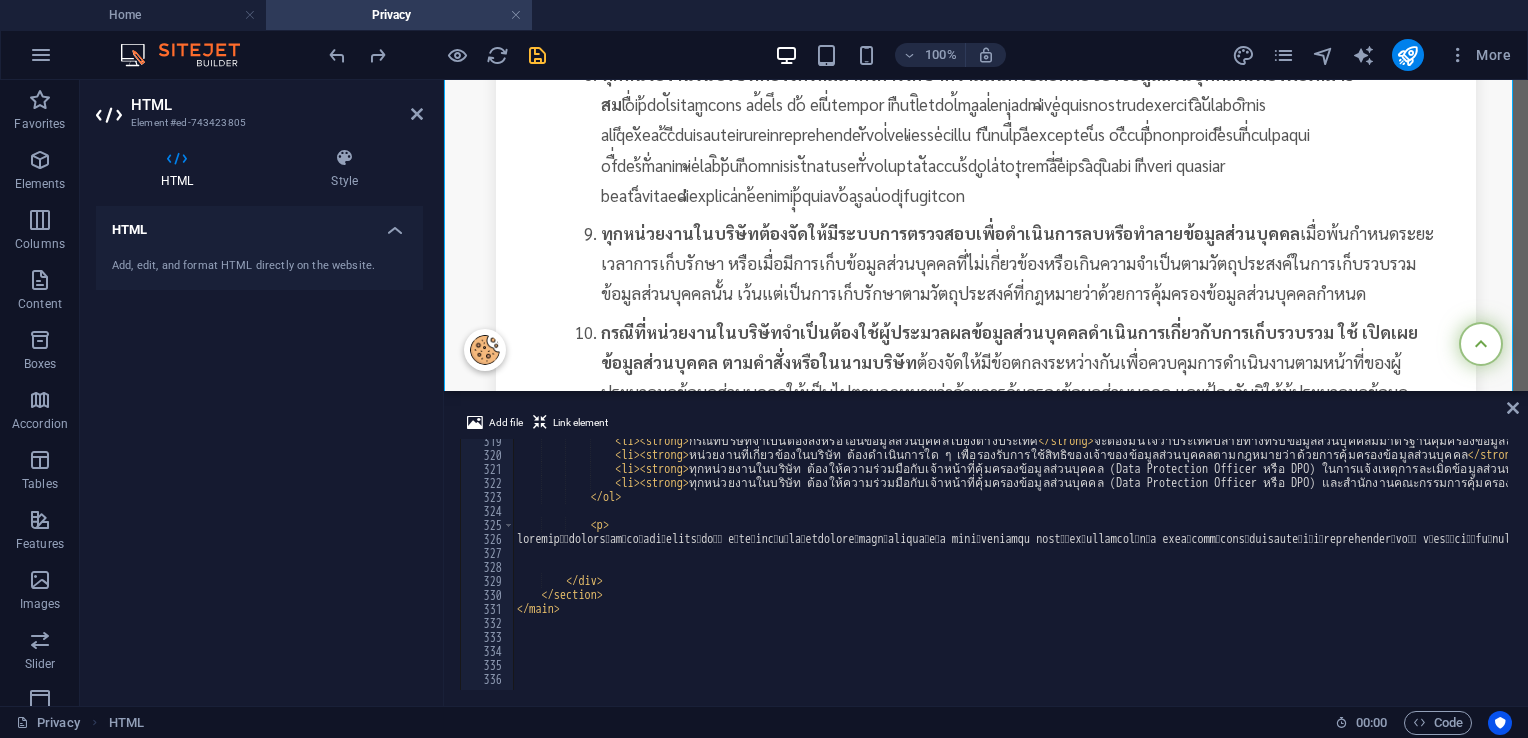 type on "</main>" 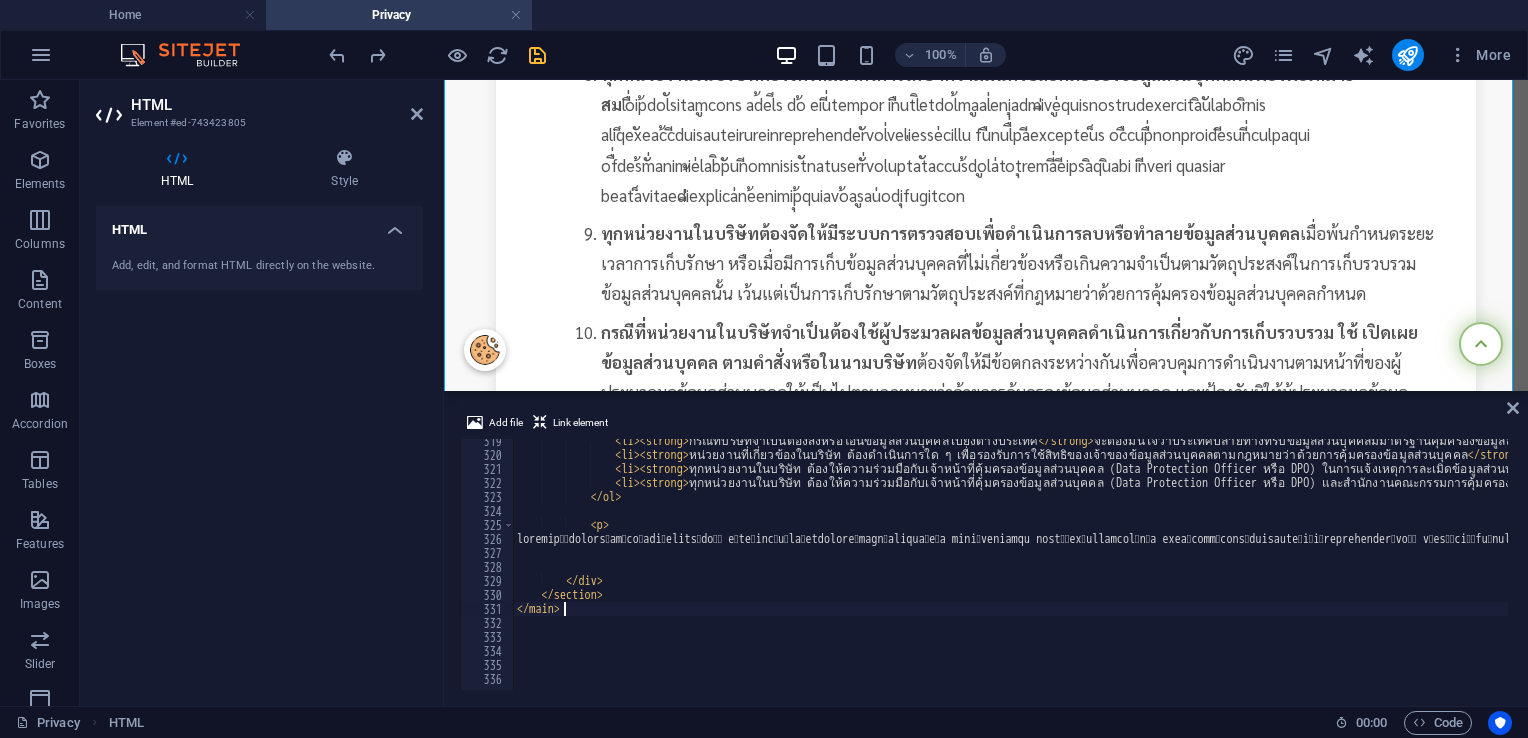click on "<li><strong> กรณีที่บริษัทจำเป็นต้องส่งหรือโอนข้อมูลส่วนบุคคลไปยังต่างประเทศ </strong> จะต้องมั่นใจว่าประเทศปลายทางที่รับข้อมูลส่วนบุคคลมีมาตรฐานคุ้มครองข้อมูลส่วนบุคคลที่เพียงพอ · </li>                     <li><strong> หน่วยงานที่เกี่ยวข้องในบริษัท ต้องดำเนินการใด ๆ เพื่อรองรับการใช้สิทธิของเจ้าของข้อมูลส่วนบุคคลตามกฎหมายว่าด้วยการคุ้มครองข้อมูลส่วนบุคคล </strong> · </li>                     <li>" at bounding box center [3054, 571] 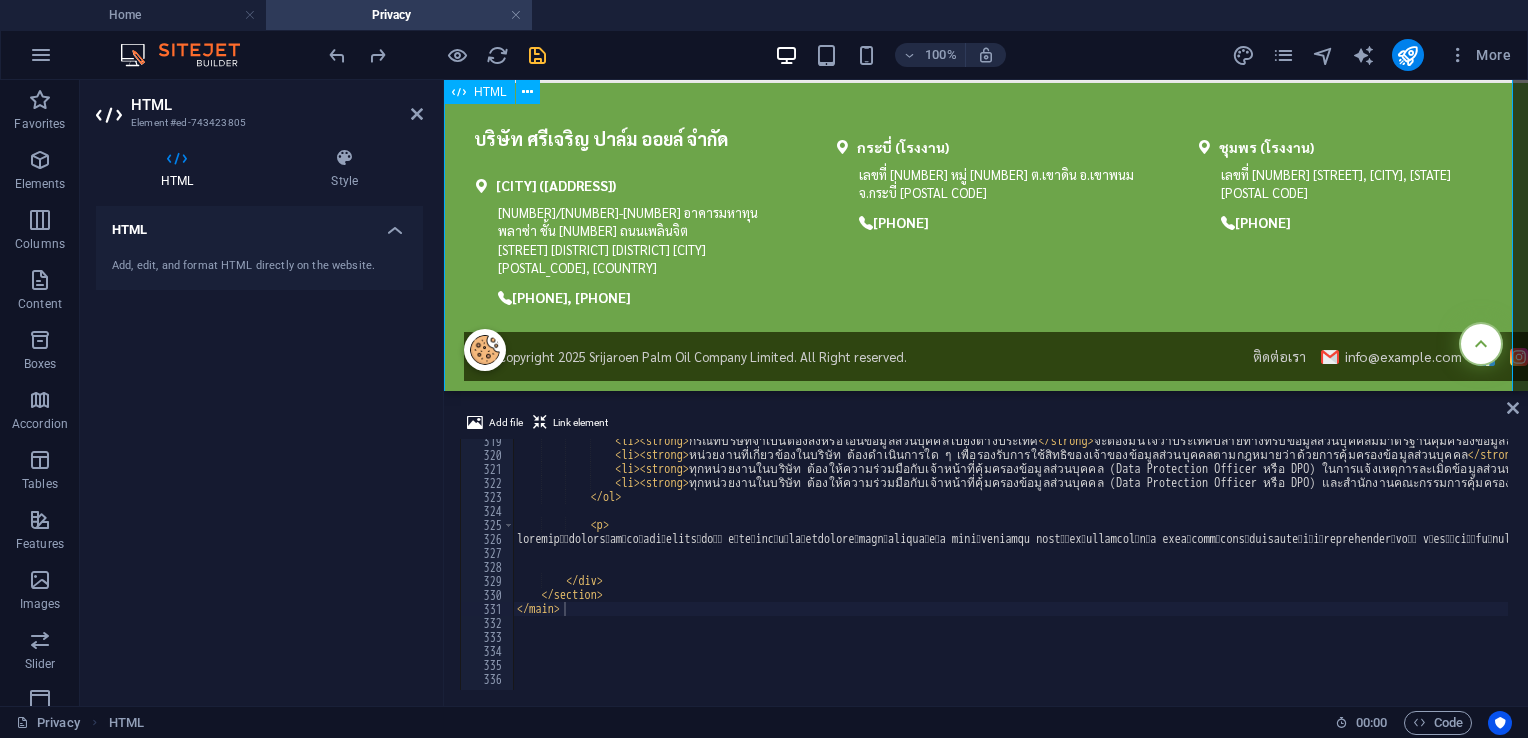 scroll, scrollTop: 3500, scrollLeft: 0, axis: vertical 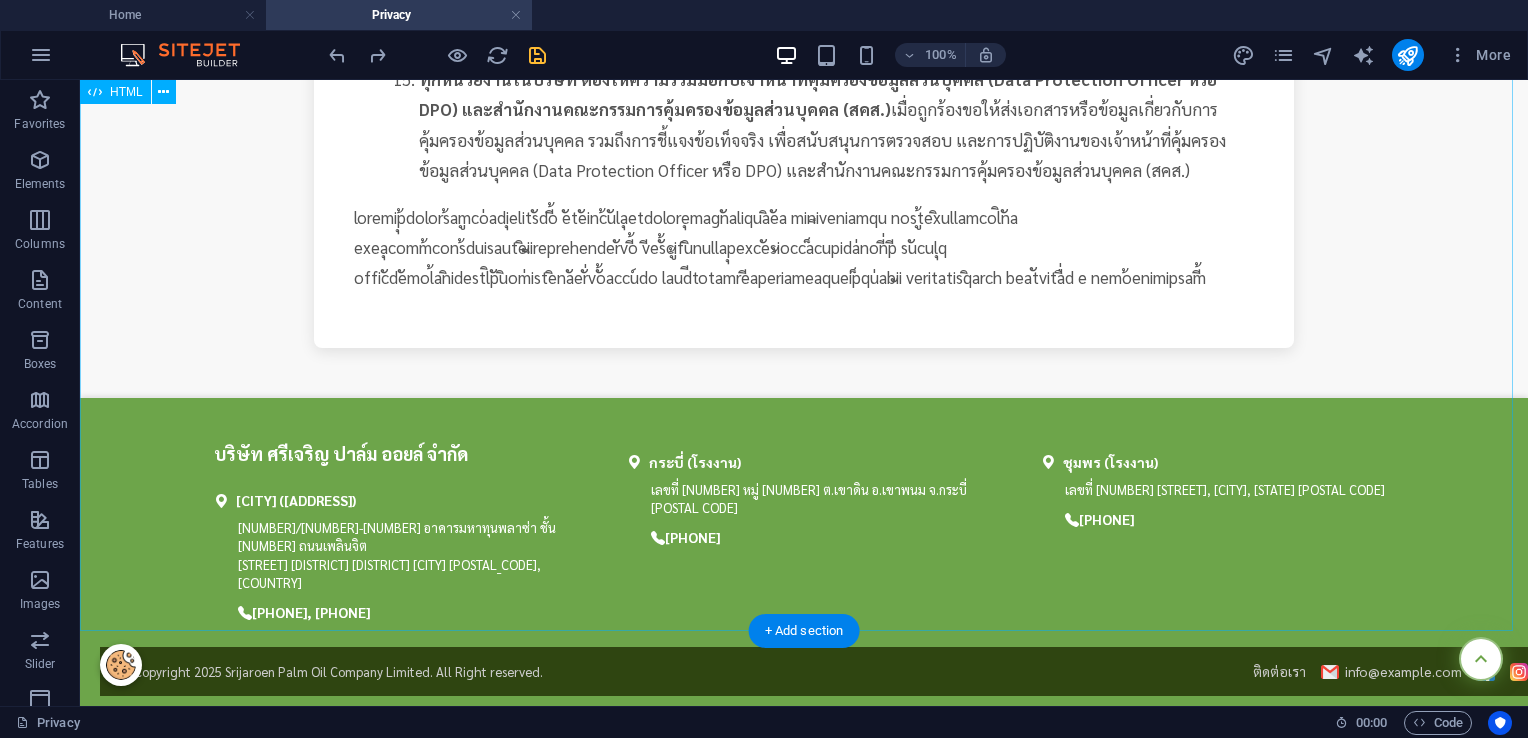 click on "นโยบายการใช้คุกกี้ - ศรีเจริญ ปาล์ม ออยล์ จำกัด
นโยบายคุ้มครองข้อมูลส่วนบุคคล
(Privacy Policy)
บริษัท ศรีเจริญ ปาล์ม ออยล์ จำกัด
และเพื่อเป็นการป้องกันผลกระทบต่อบุคลากรในทุกระดับของบริษัท รวมถึงกรรมการ และผู้บริหารของบริษัท ประธานเจ้าหน้าที่บริหาร" at bounding box center [804, -1014] 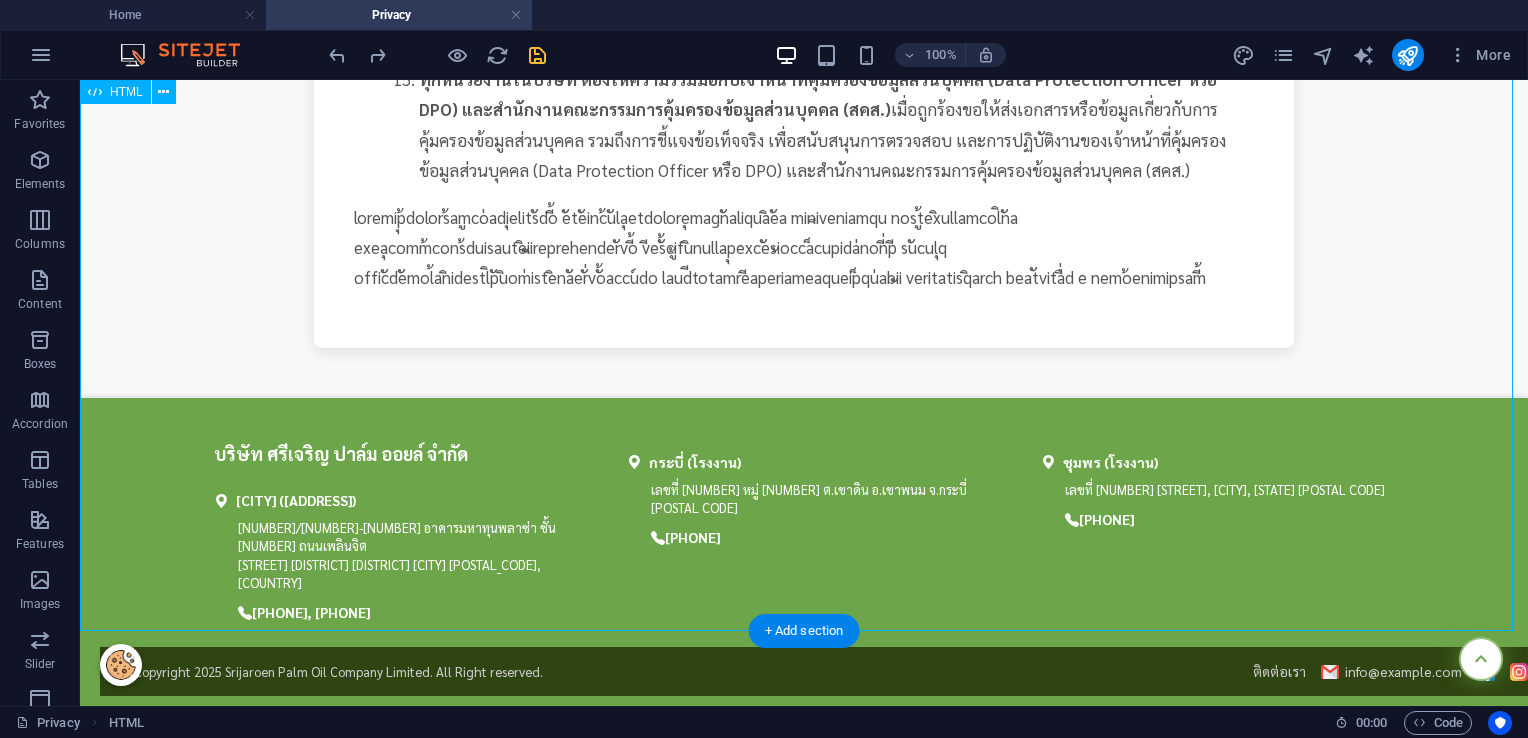 click on "นโยบายการใช้คุกกี้ - ศรีเจริญ ปาล์ม ออยล์ จำกัด
นโยบายคุ้มครองข้อมูลส่วนบุคคล
(Privacy Policy)
บริษัท ศรีเจริญ ปาล์ม ออยล์ จำกัด
และเพื่อเป็นการป้องกันผลกระทบต่อบุคลากรในทุกระดับของบริษัท รวมถึงกรรมการ และผู้บริหารของบริษัท ประธานเจ้าหน้าที่บริหาร" at bounding box center (804, -1014) 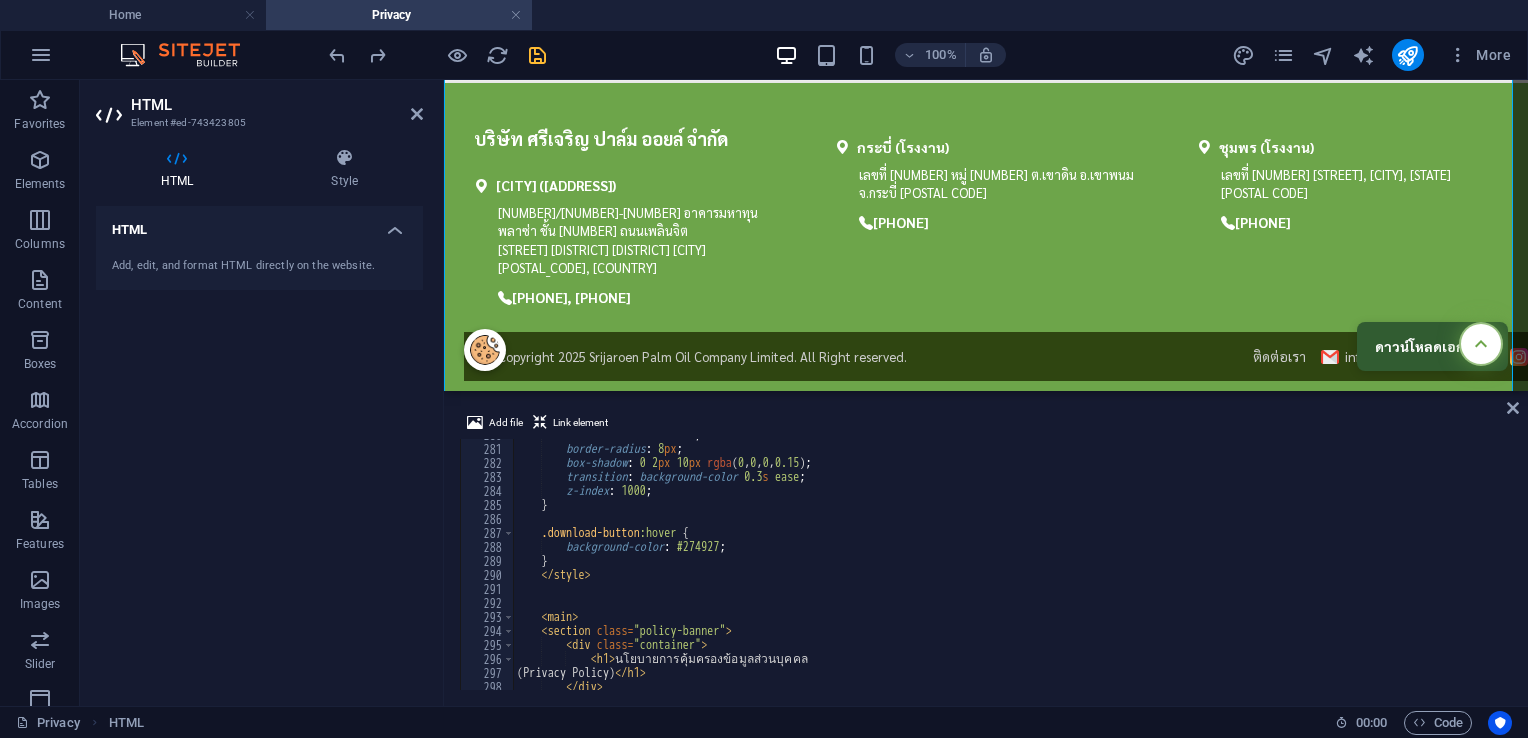 scroll, scrollTop: 3796, scrollLeft: 0, axis: vertical 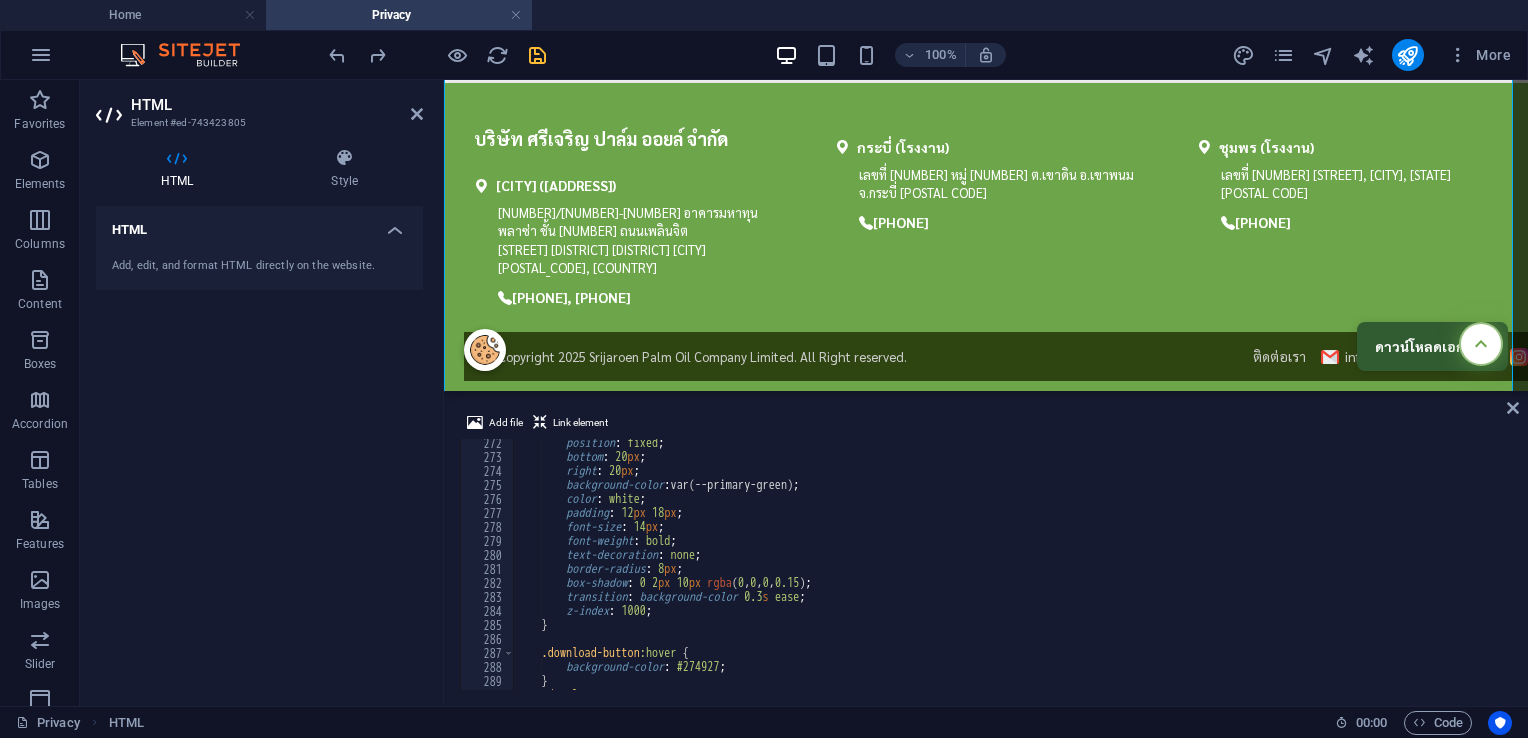 type on "</a>" 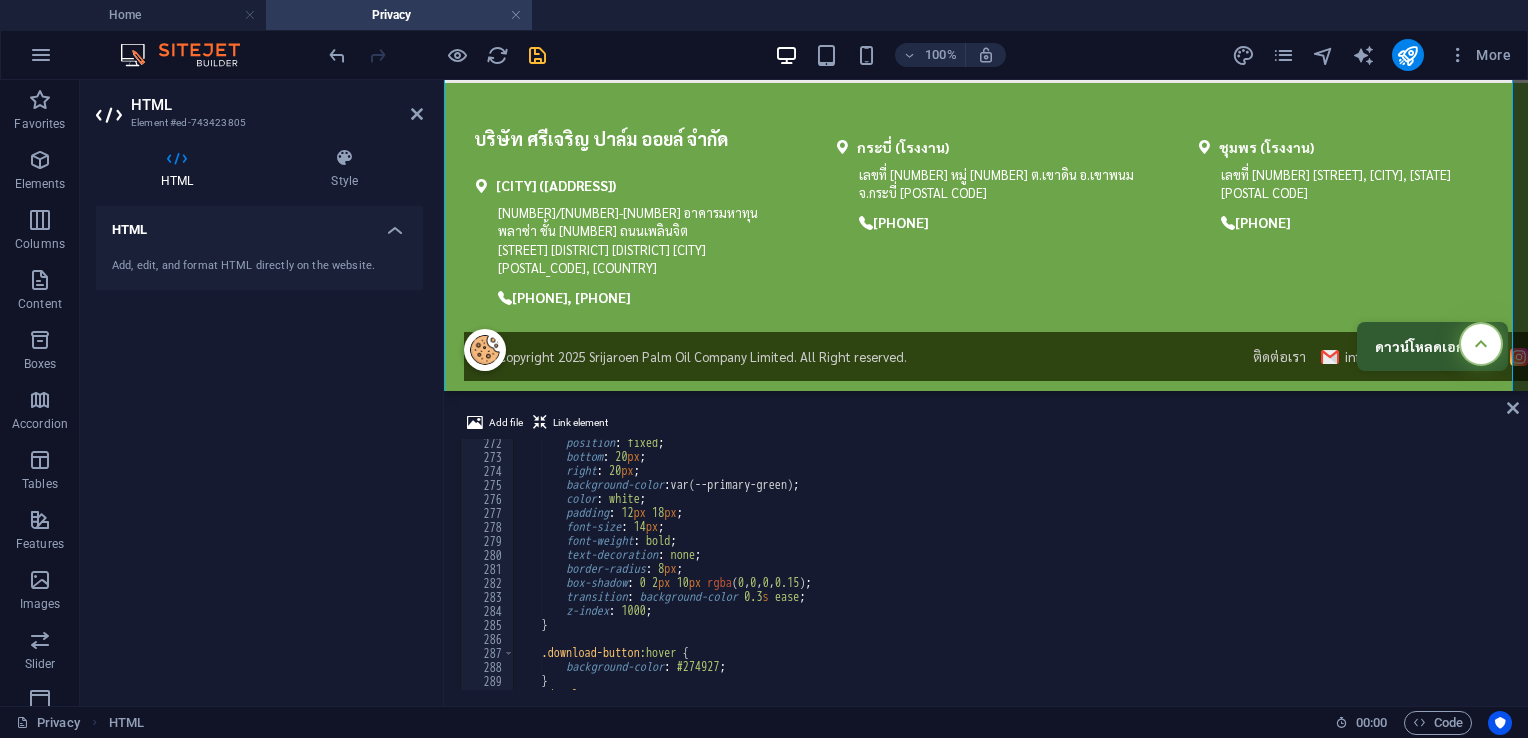 click on "Add file Link element 272 273 274 275 276 277 278 279 280 281 282 283 284 285 286 287 288 289 290 291           position :   fixed ;           bottom :   20 px ;           right :   20 px ;           background-color :  var(--primary-green) ;           color :   white ;           padding :   12 px   18 px ;           font-size :   14 px ;           font-weight :   bold ;           text-decoration :   none ;           border-radius :   8 px ;           box-shadow :   0   2 px   10 px   rgba ( 0 , 0 , 0 , 0.15 ) ;           transition :   background-color   0.3 s   ease ;           z-index :   1000 ;      }      .download-button :hover   {           background-color :   #274927 ;      }" at bounding box center (986, 550) 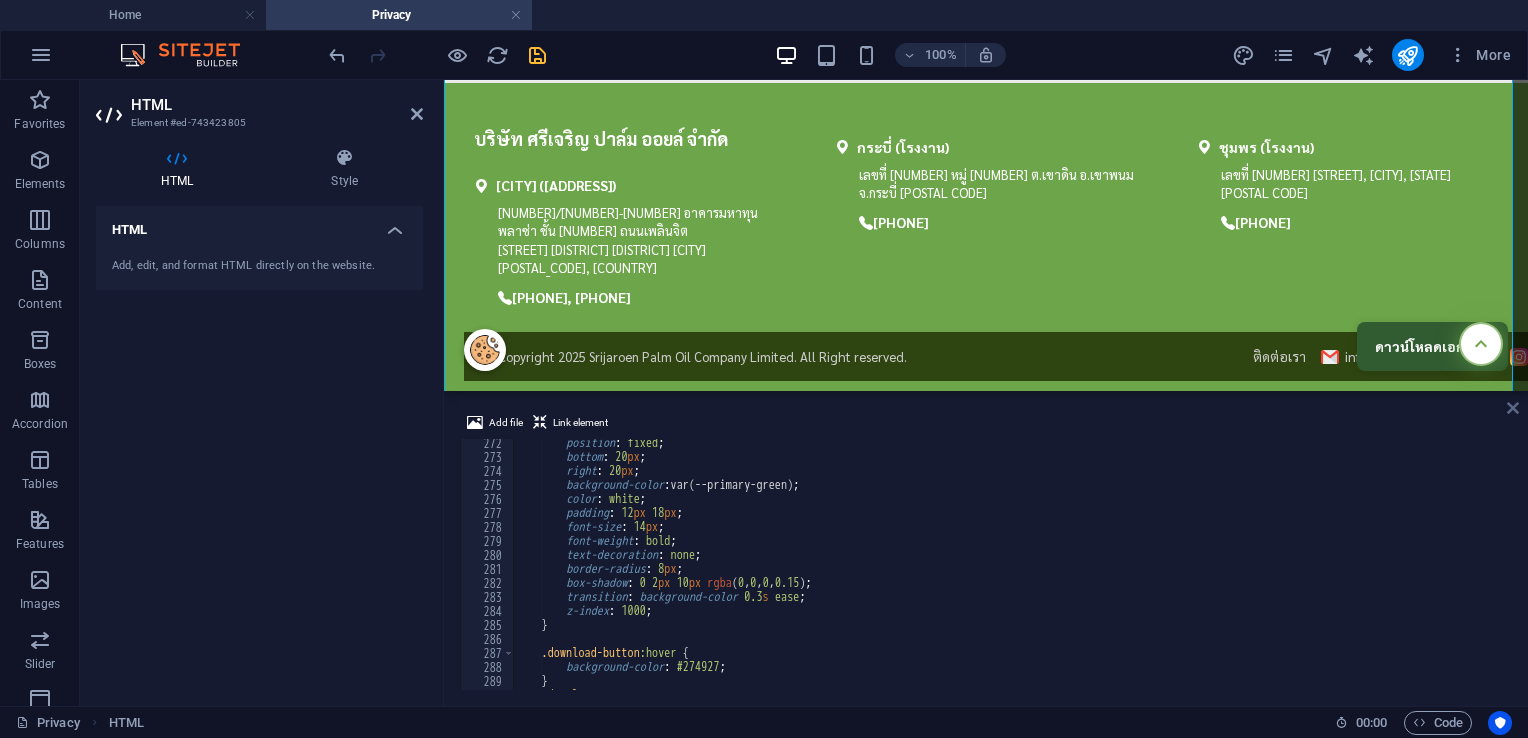 click at bounding box center [1513, 408] 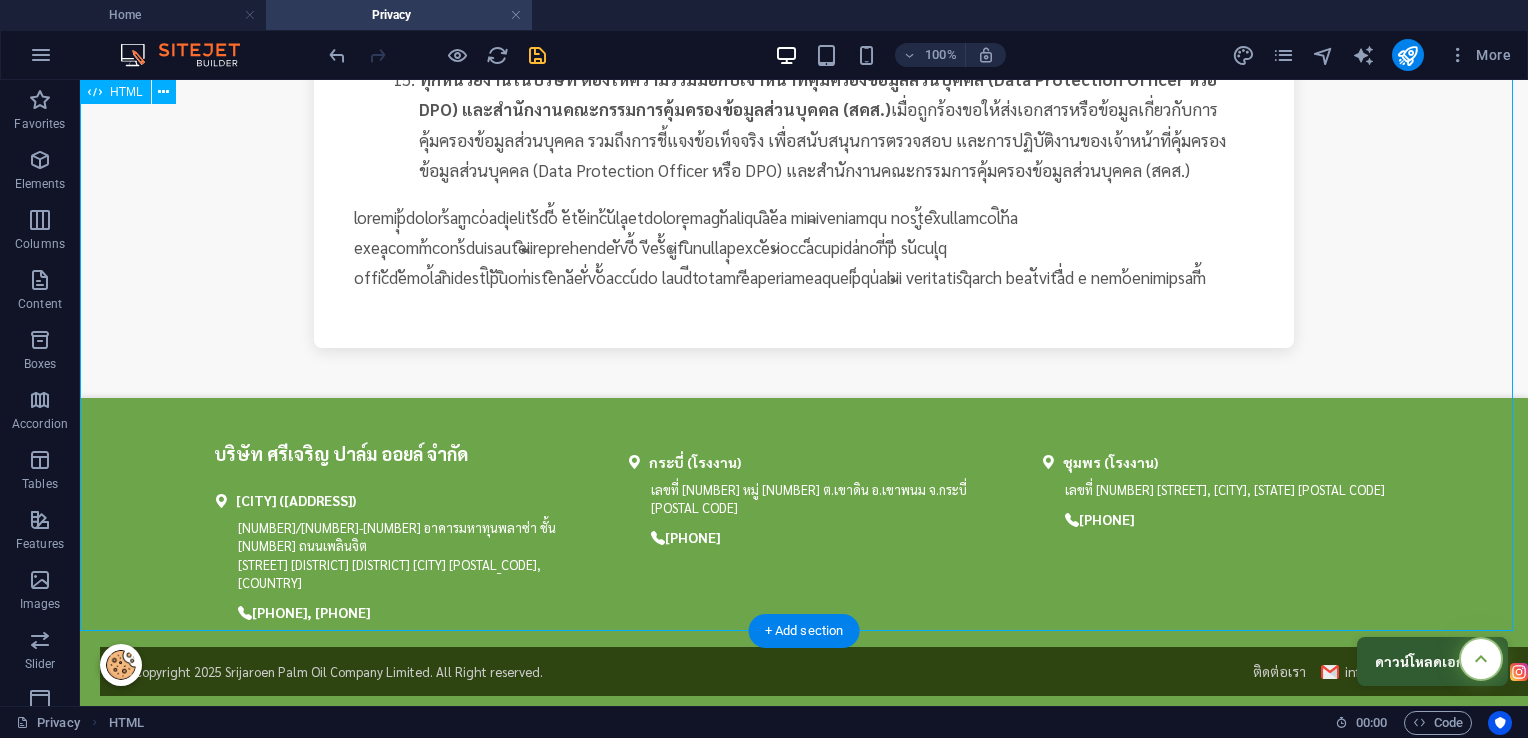 scroll, scrollTop: 3539, scrollLeft: 0, axis: vertical 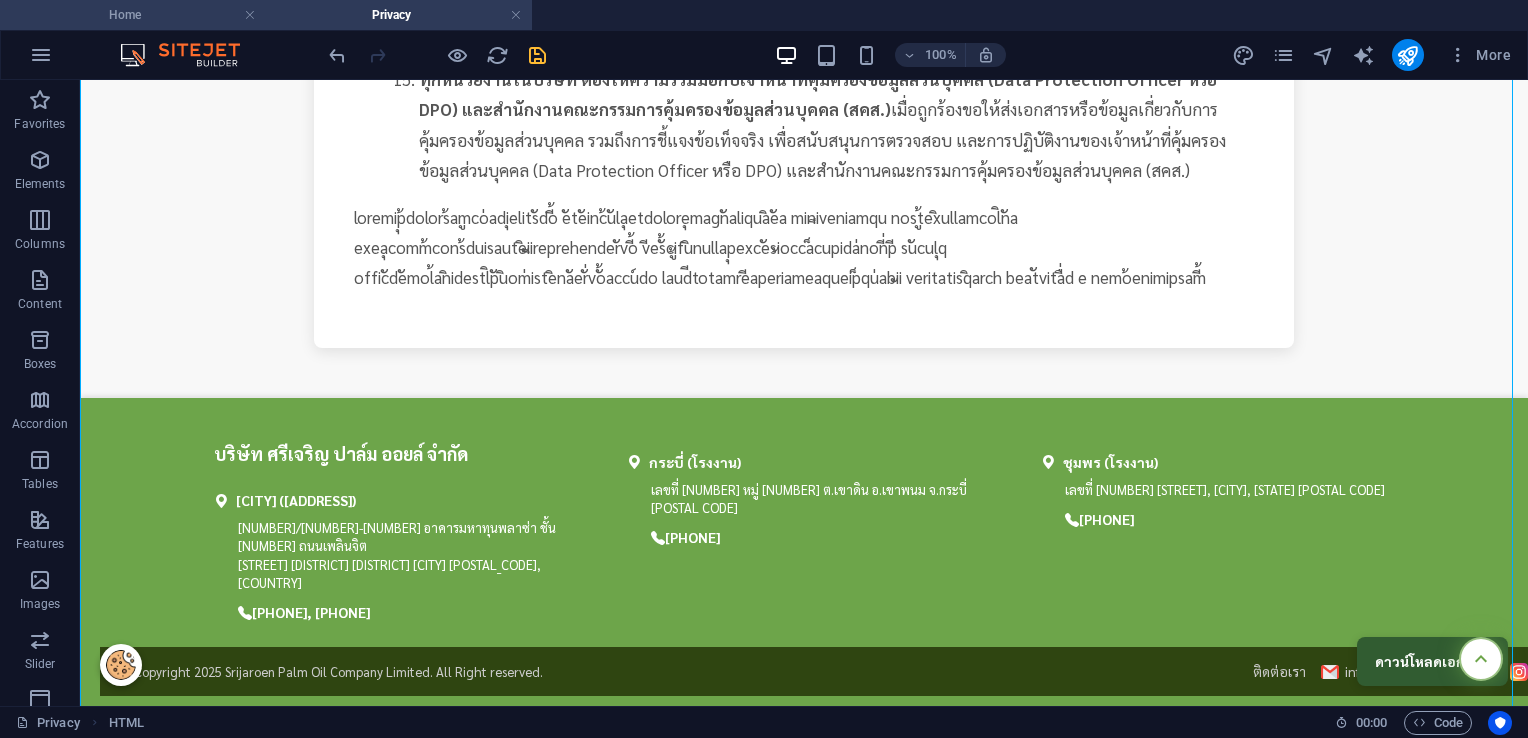 click on "Home" at bounding box center [133, 15] 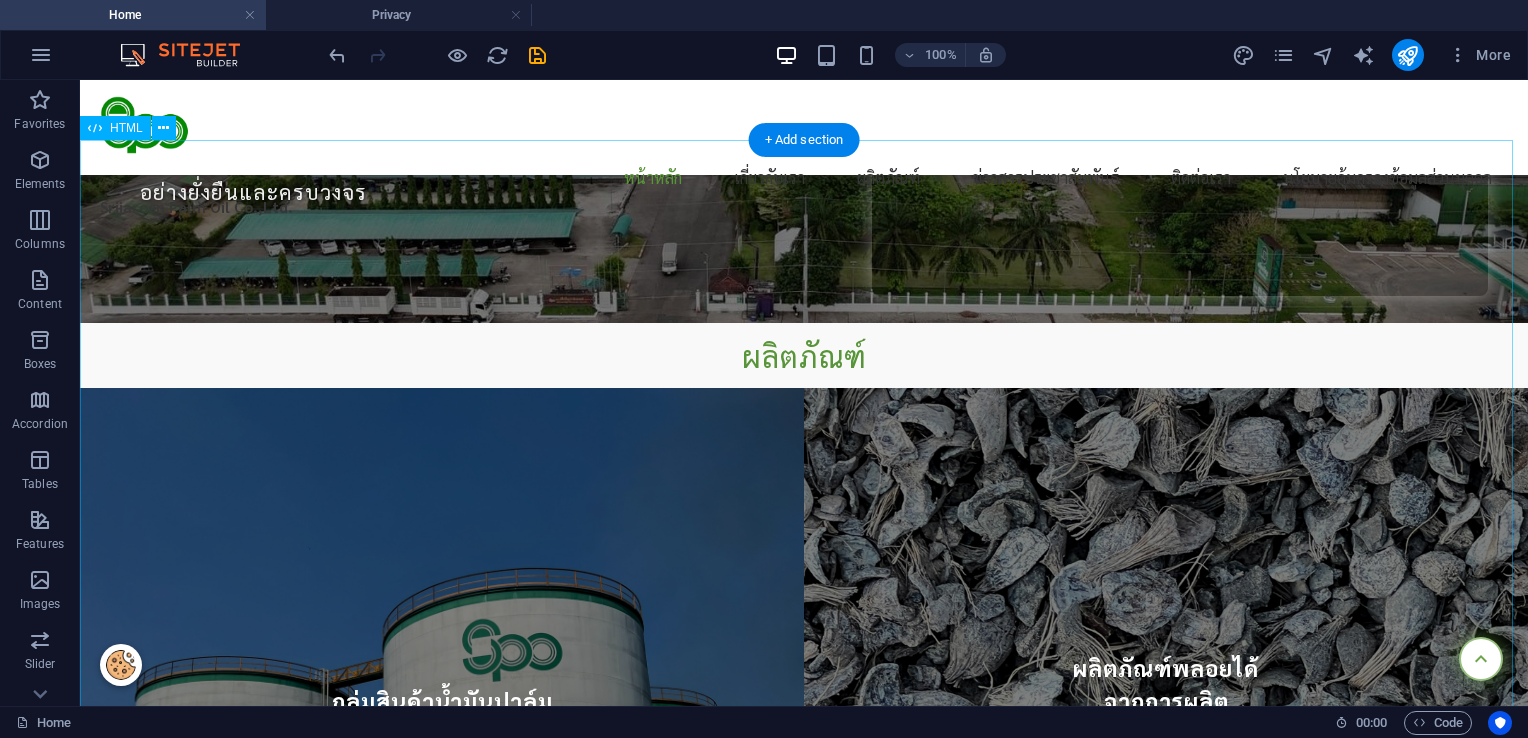 scroll, scrollTop: 0, scrollLeft: 0, axis: both 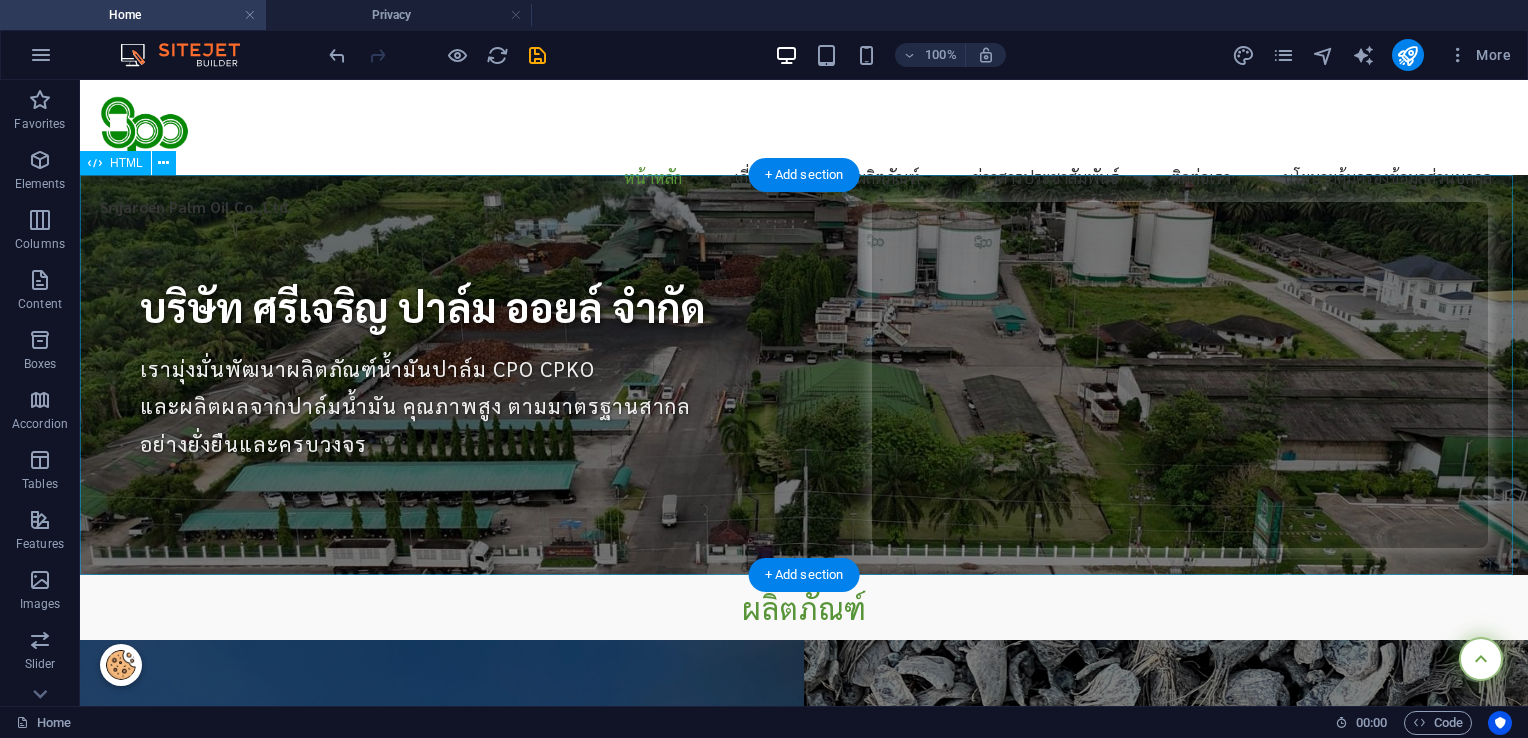 click on "บริษัท ศรีเจริญ ปาล์ม ออยล์ จำกัด
บริษัท ศรีเจริญ ปาล์ม ออยล์ จำกัด
เรามุ่งมั่นพัฒนาผลิตภัณฑ์น้ำมันปาล์ม CPO CPKO
และผลิตผลจากปาล์มน้ำมัน คุณภาพสูง ตามมาตรฐานสากล
อย่างยั่งยืนและครบวงจร" at bounding box center (804, 375) 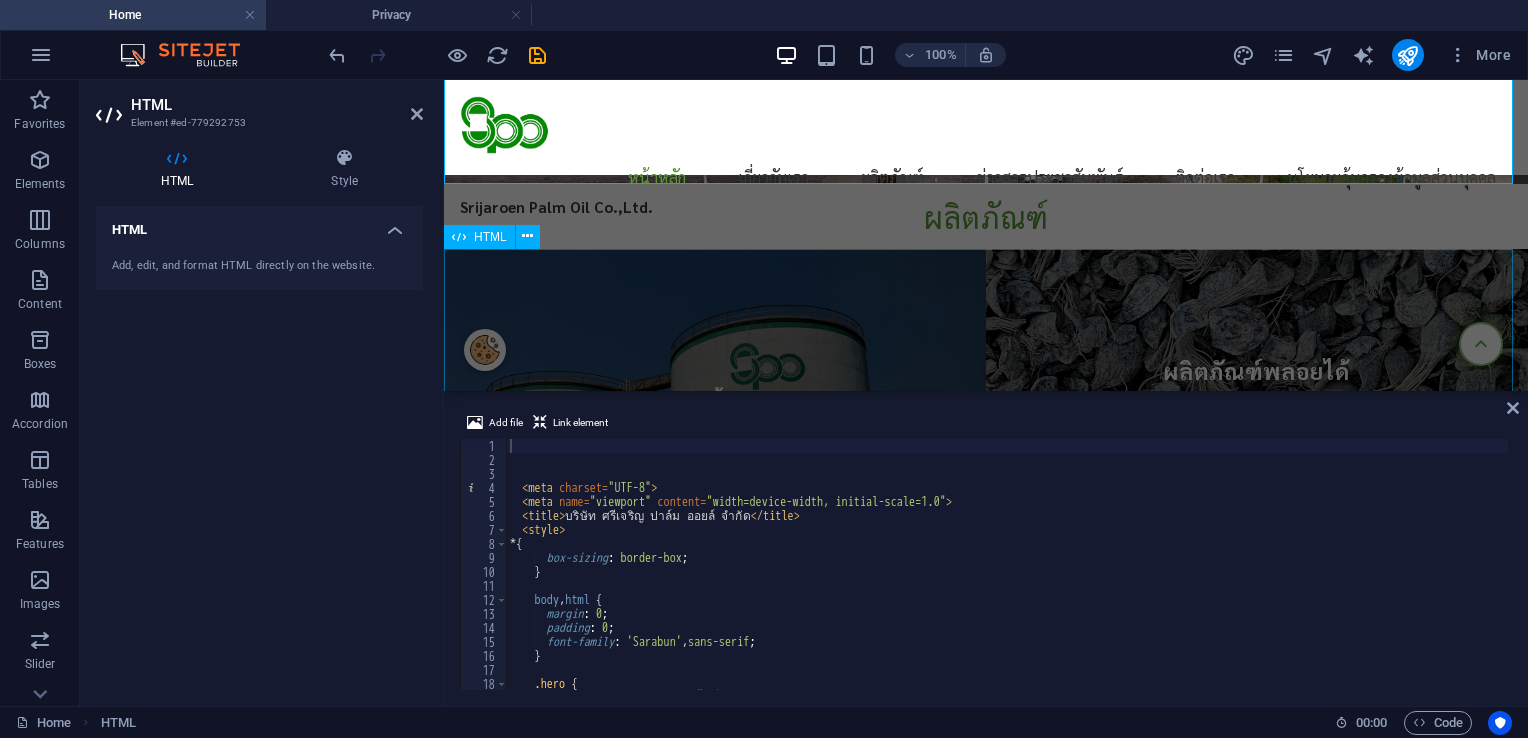 scroll, scrollTop: 400, scrollLeft: 0, axis: vertical 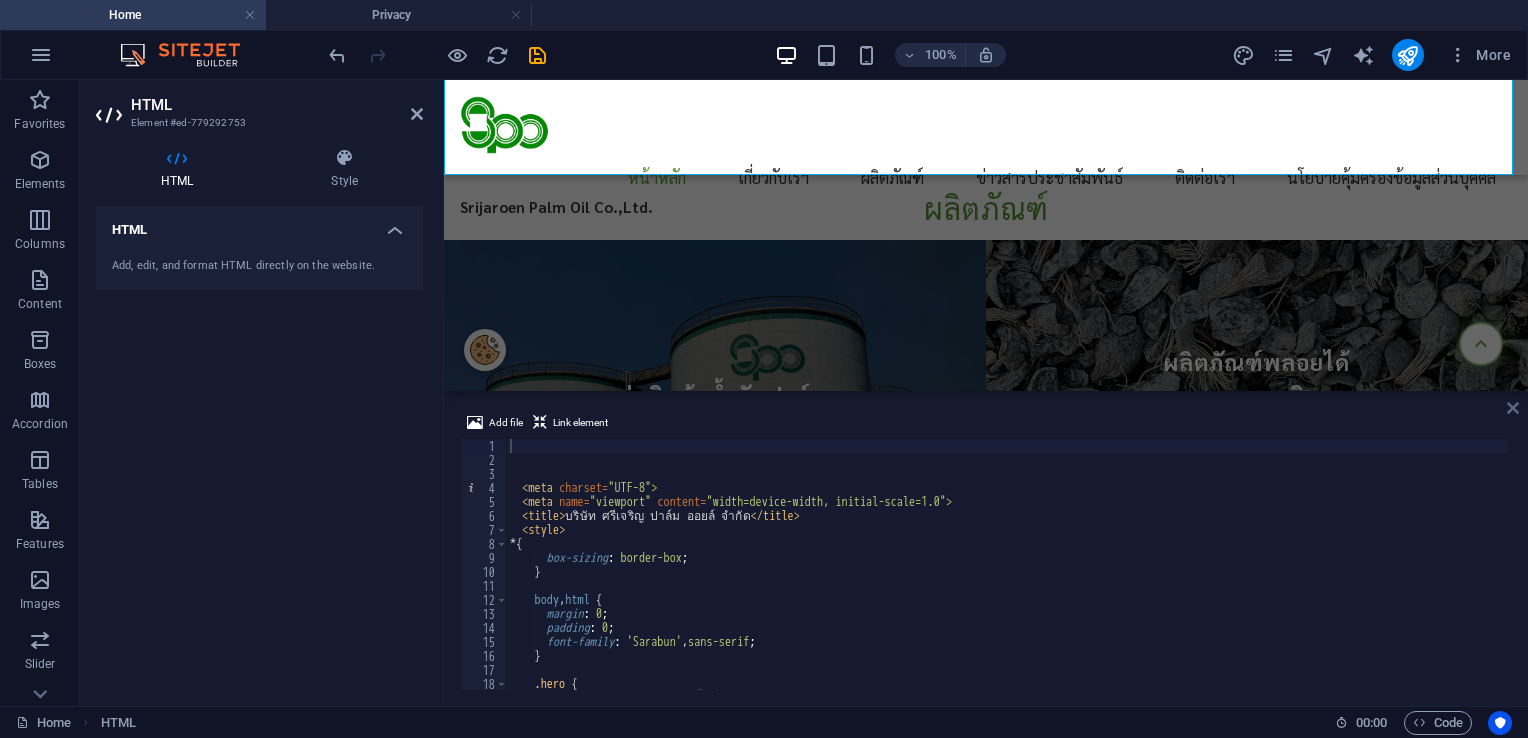 click at bounding box center [1513, 408] 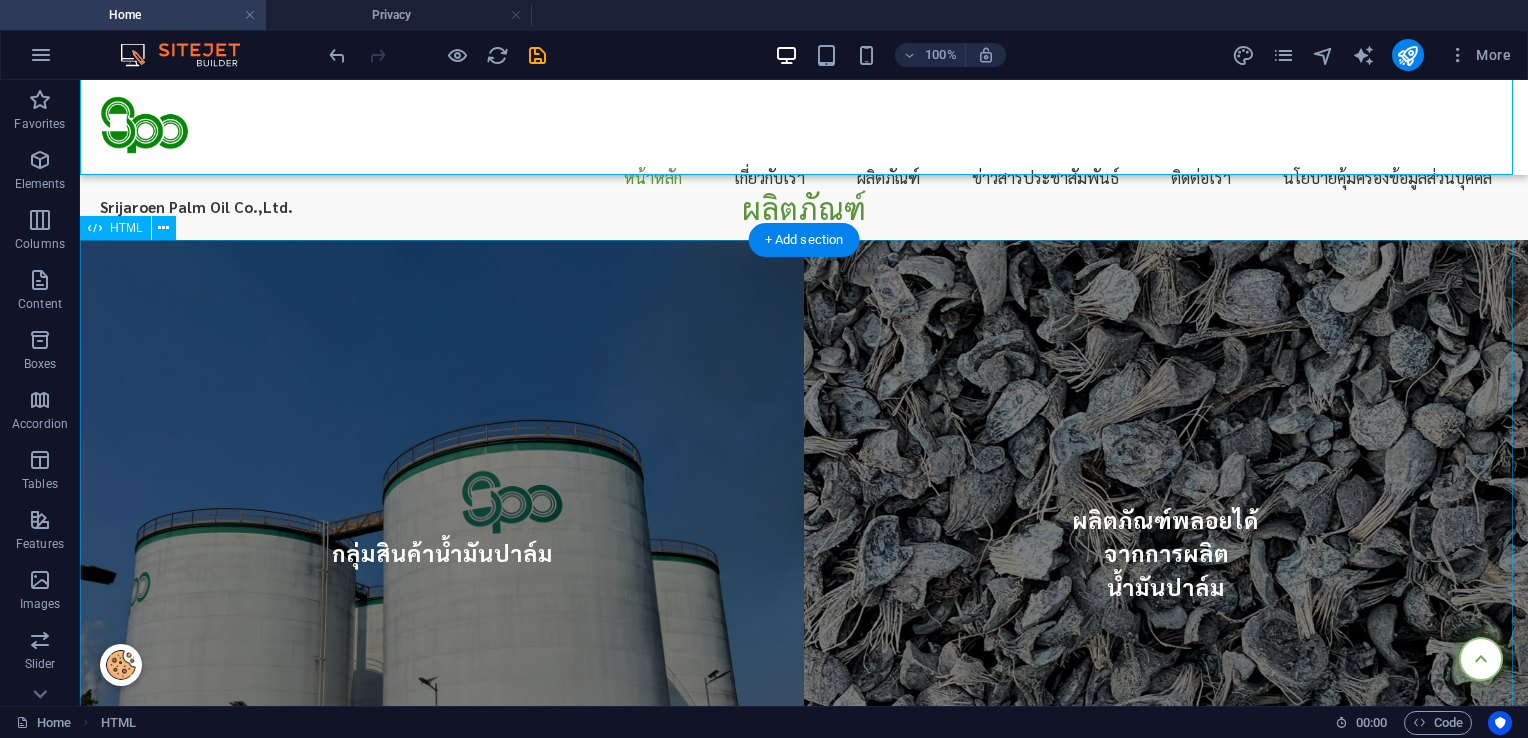 scroll, scrollTop: 0, scrollLeft: 0, axis: both 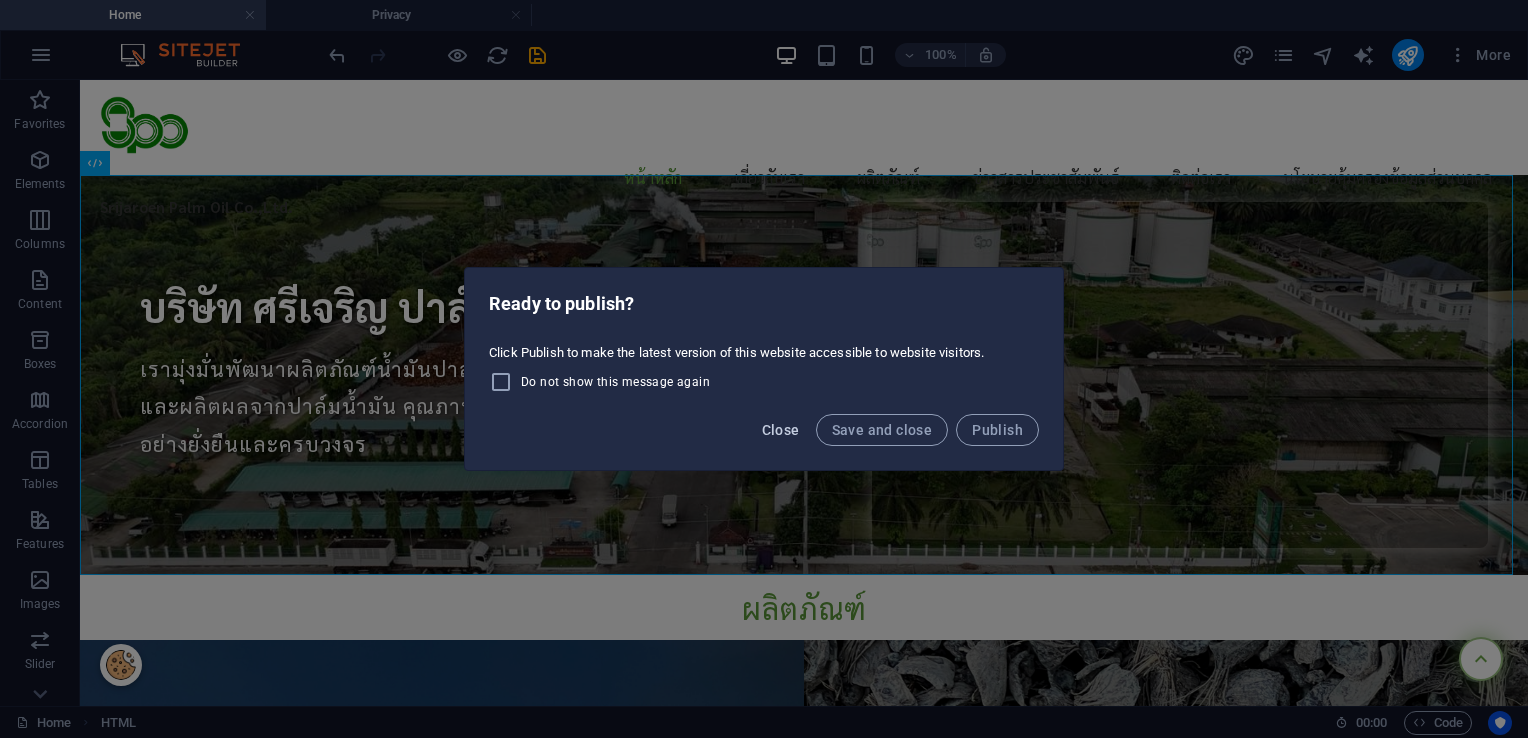 click on "Close" at bounding box center (781, 430) 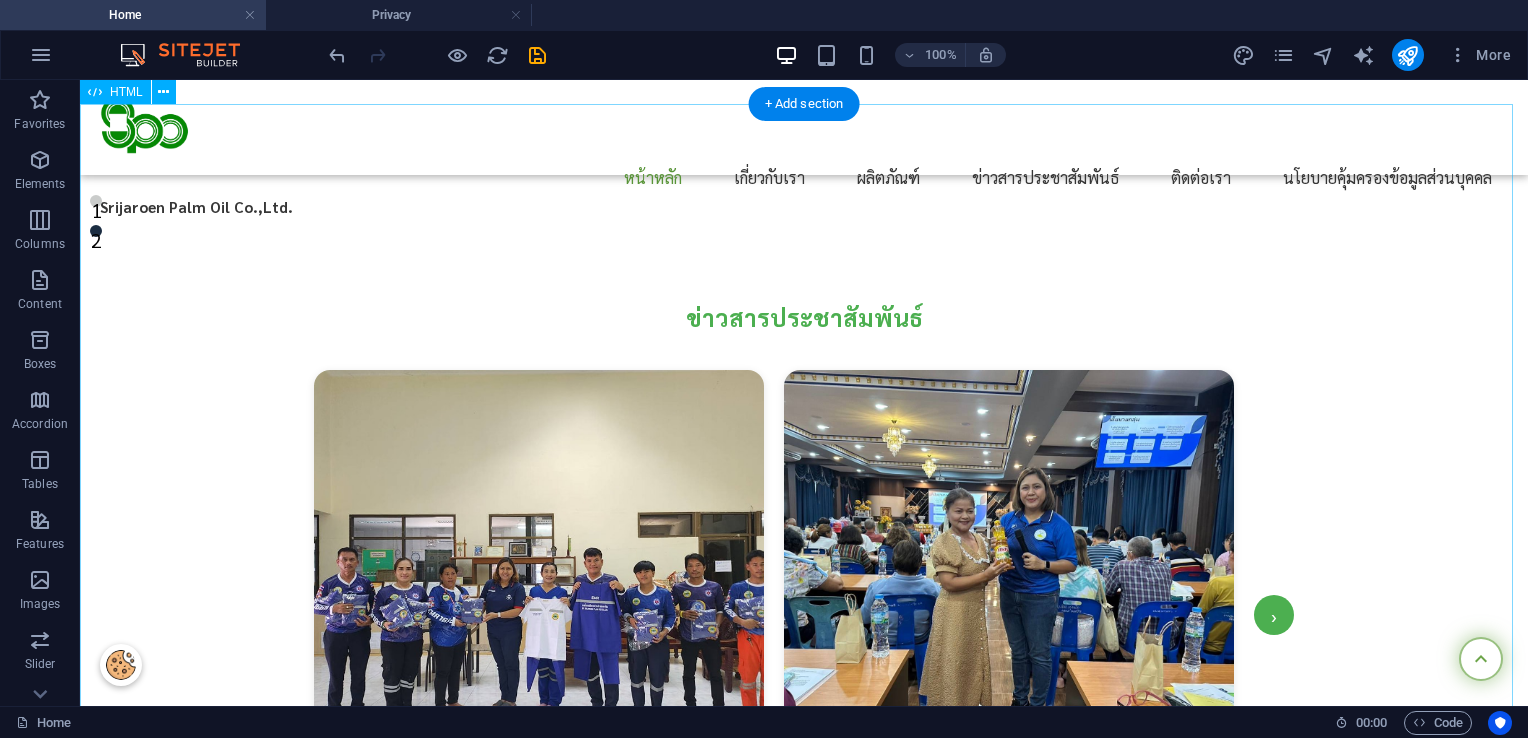 scroll, scrollTop: 2480, scrollLeft: 0, axis: vertical 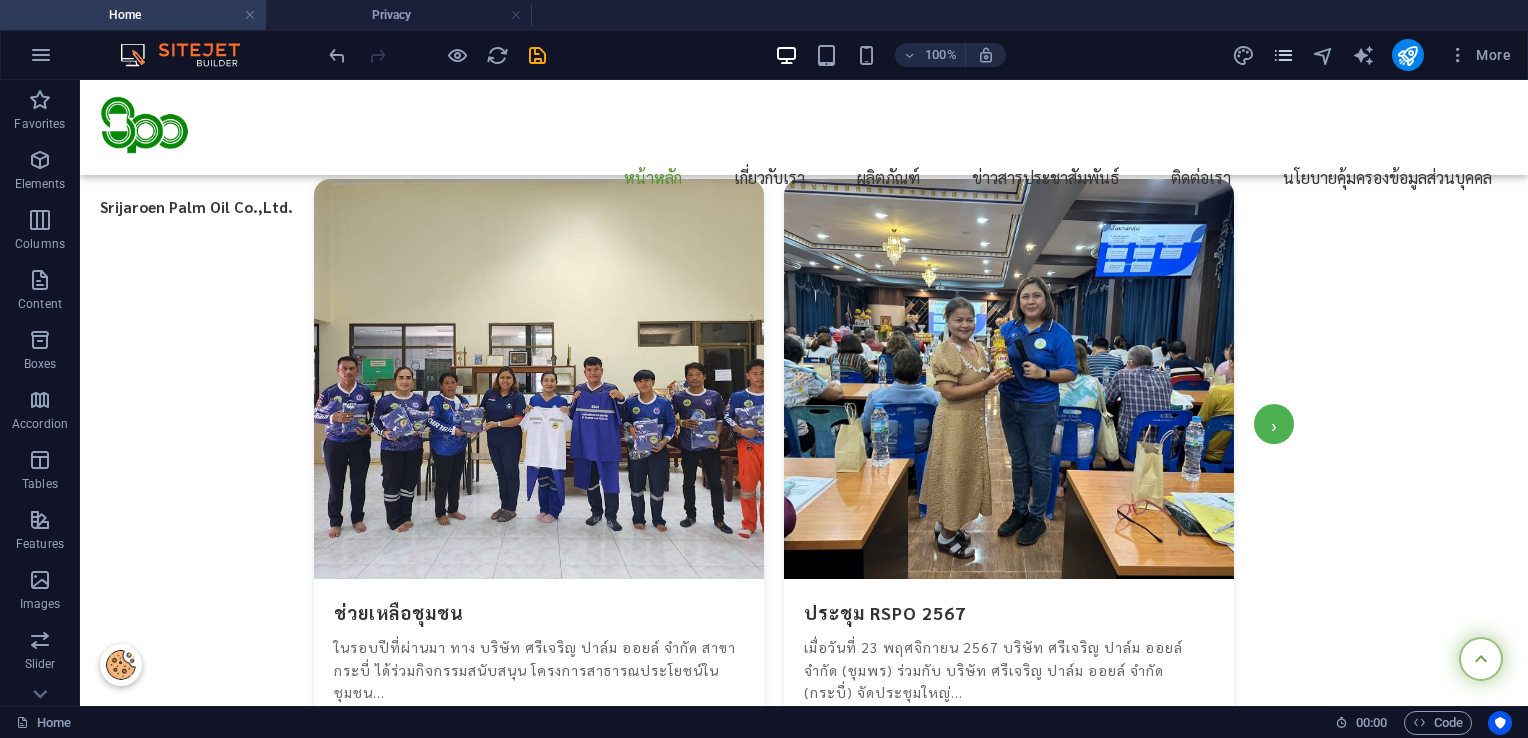 click at bounding box center (1283, 55) 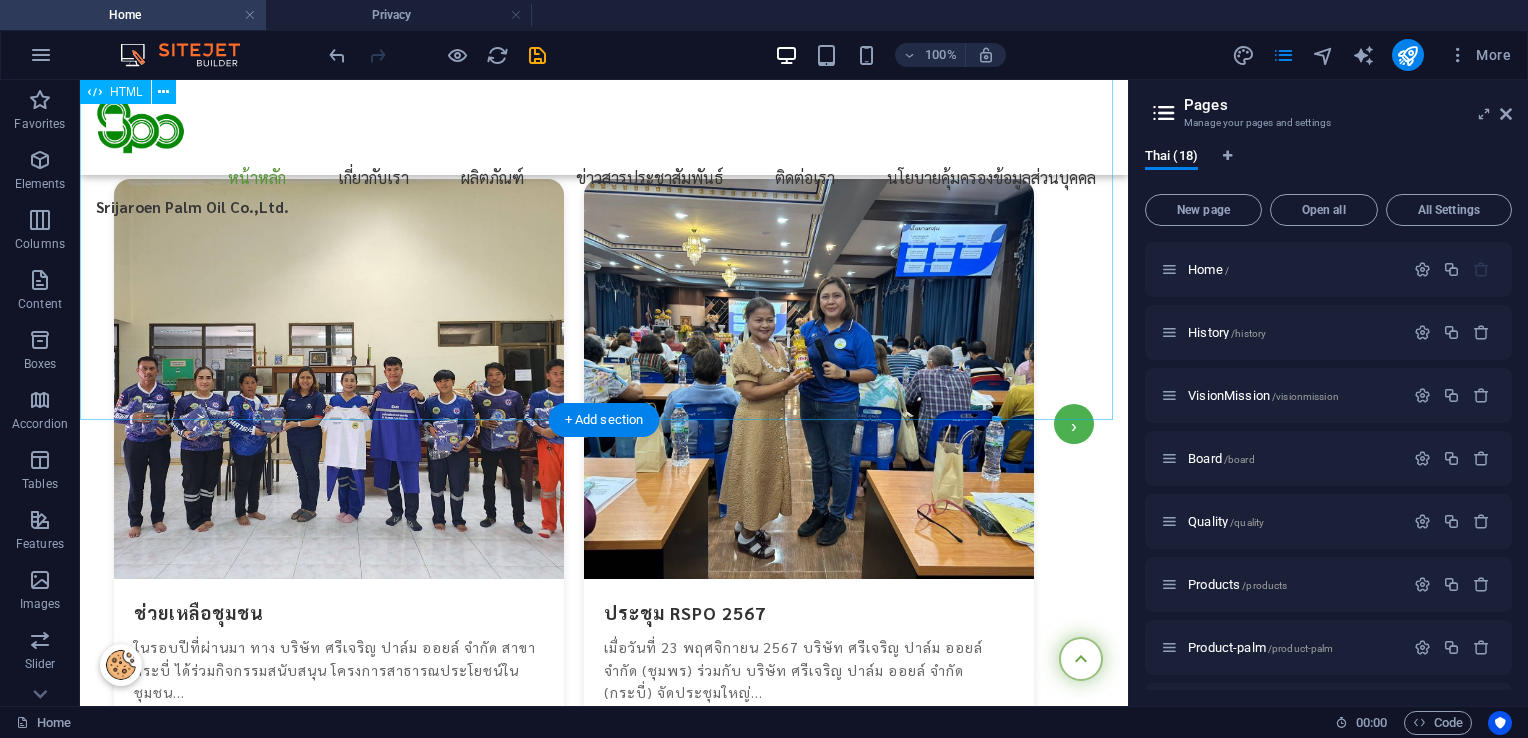 click on "ข่าวสารและกิจกรรม
ข่าวสารประชาสัมพันธ์
ช่วยเหลือชุมชน
ในรอบปีที่ผ่านมา ทาง บริษัท [COMPANY_NAME] สาขา กระบี่ ได้ร่วมกิจกรรมสนับสนุน โครงการสาธารณประโยชน์ในชุมชน...
More
ประชุม RSPO 2567
More
›" at bounding box center [604, 472] 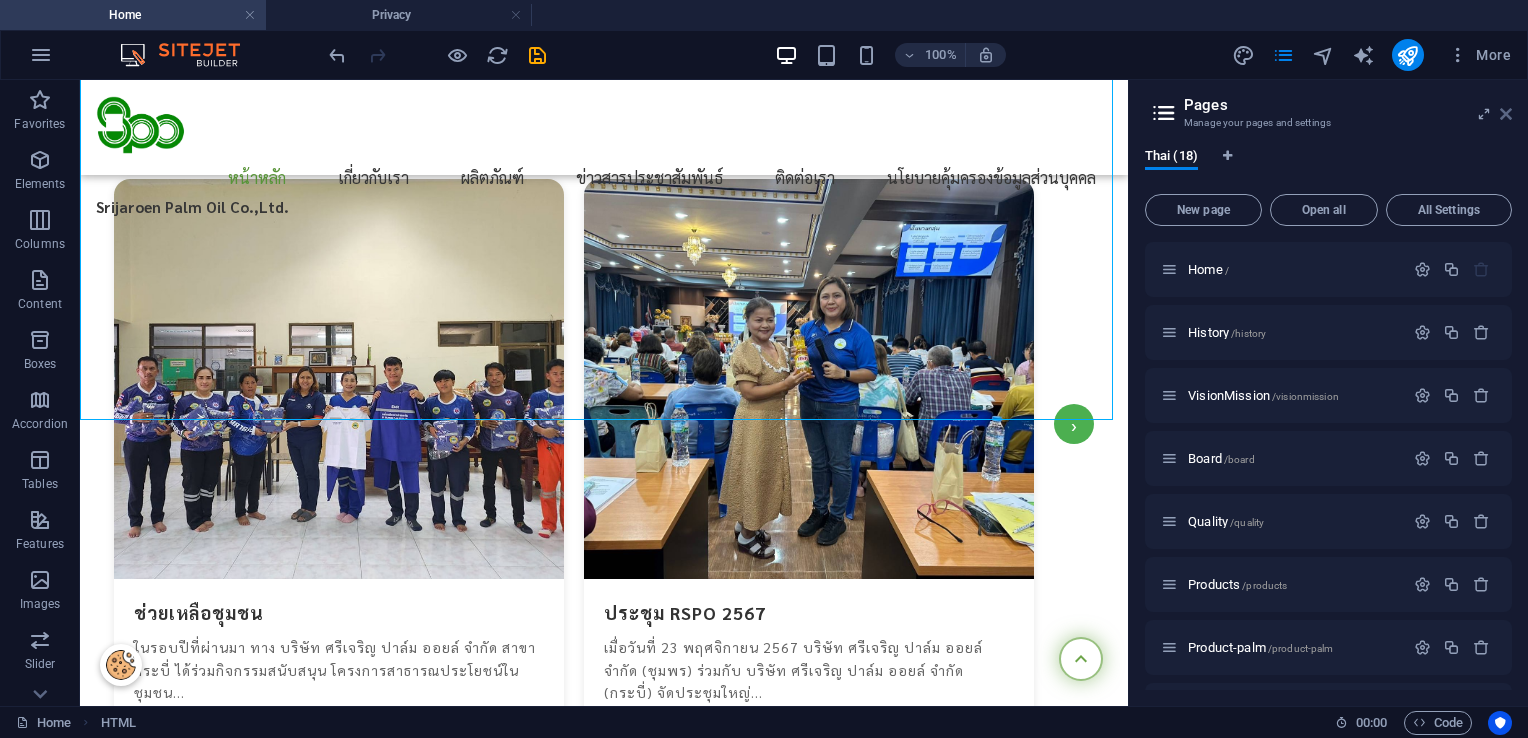 click at bounding box center (1506, 114) 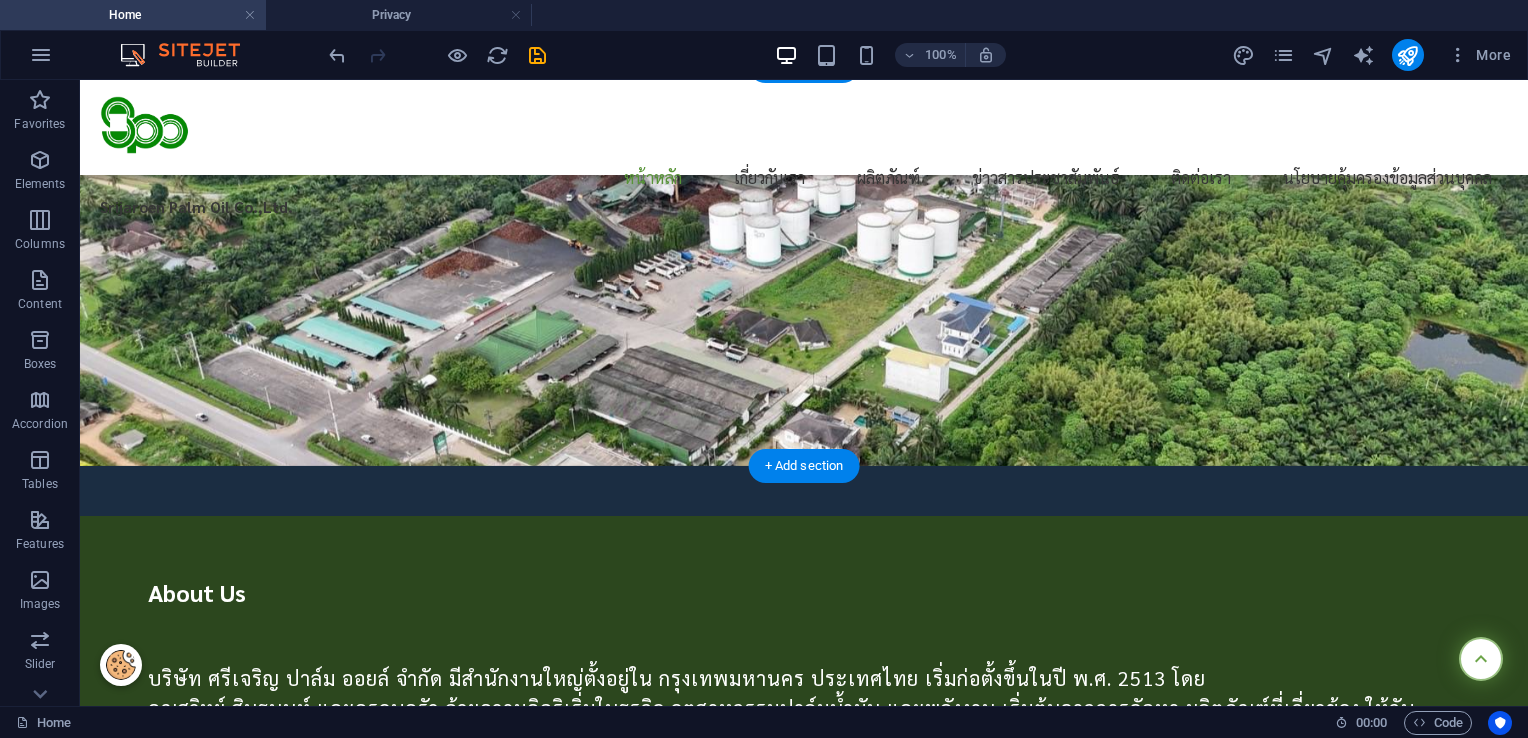 scroll, scrollTop: 1400, scrollLeft: 0, axis: vertical 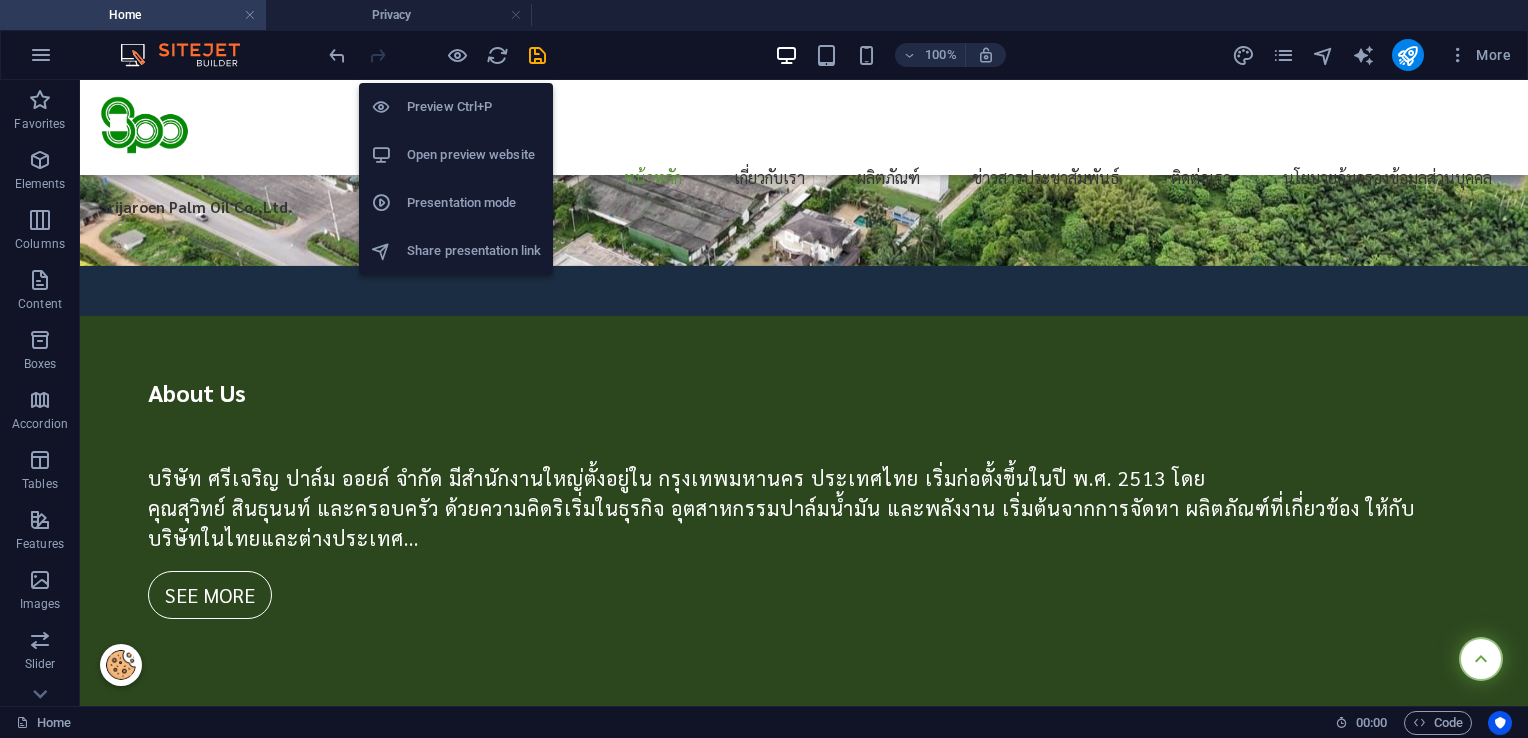 click on "Open preview website" at bounding box center [474, 155] 